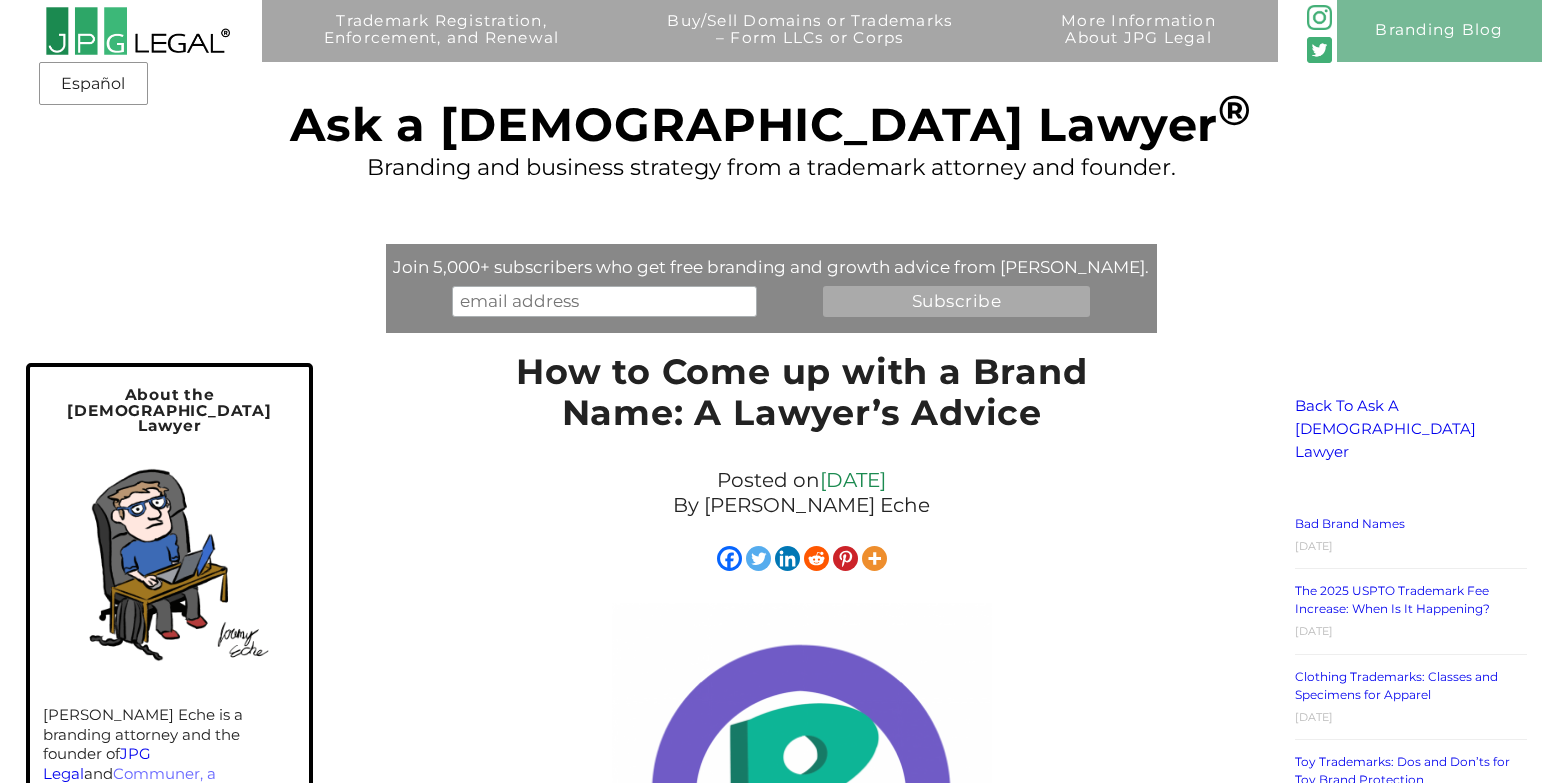 scroll, scrollTop: 753, scrollLeft: 0, axis: vertical 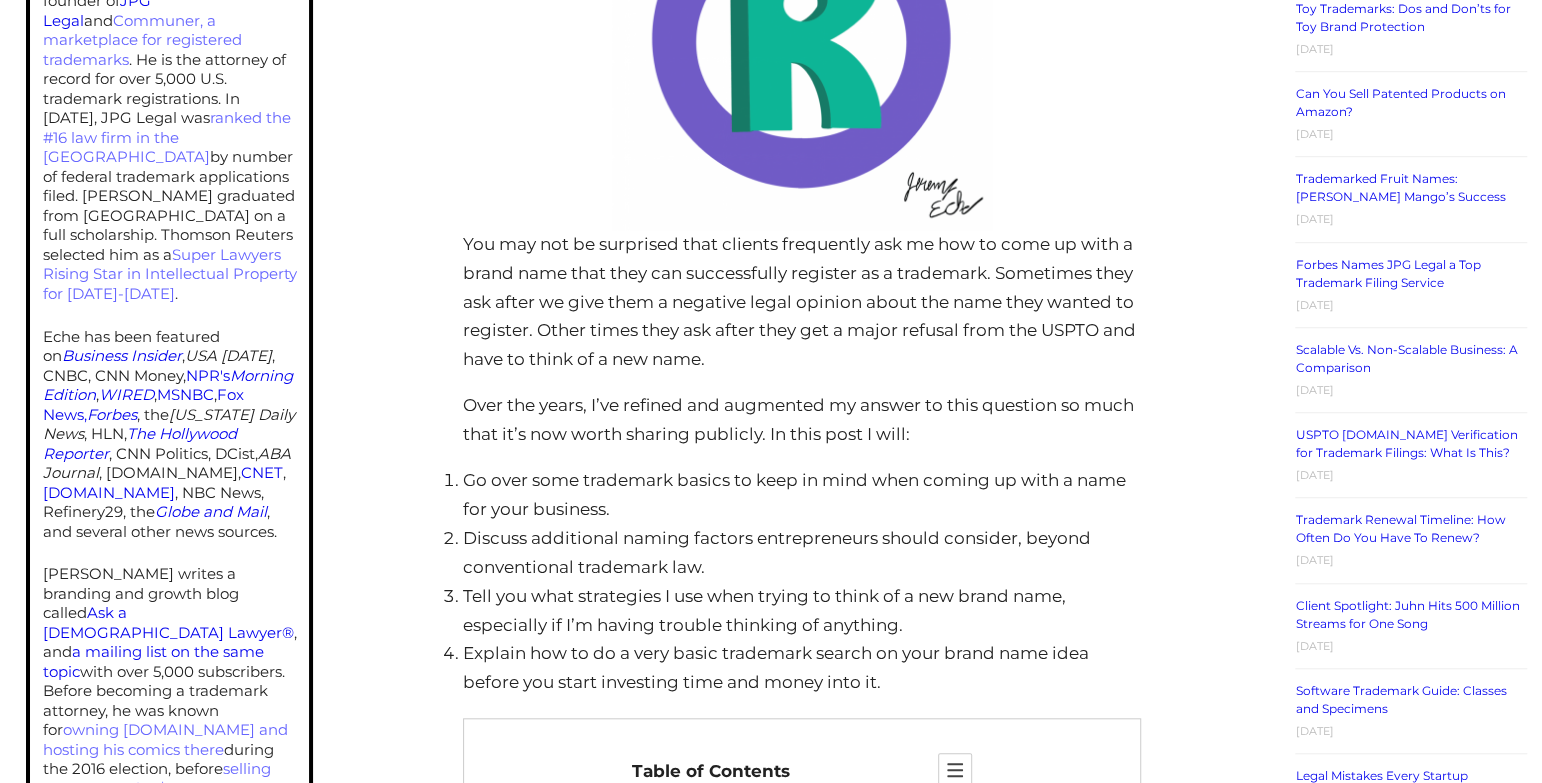 click on "You may not be surprised that clients frequently ask me how to come up with a brand name that they can successfully register as a trademark. Sometimes they ask after we give them a negative legal opinion about the name they wanted to register. Other times they ask after they get a major refusal from the USPTO and have to think of a new name." at bounding box center [802, 302] 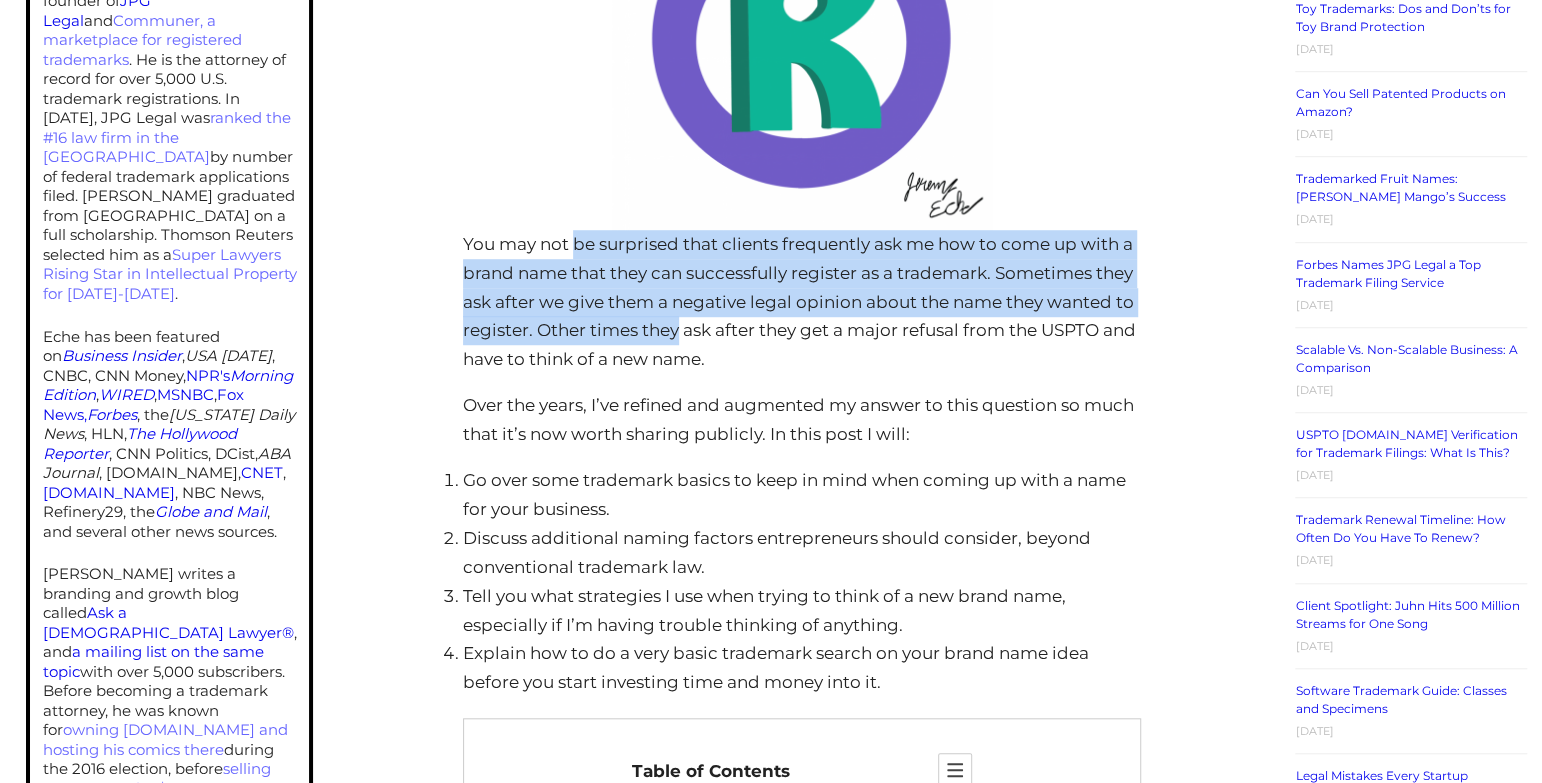 drag, startPoint x: 0, startPoint y: 0, endPoint x: 593, endPoint y: 251, distance: 643.9332 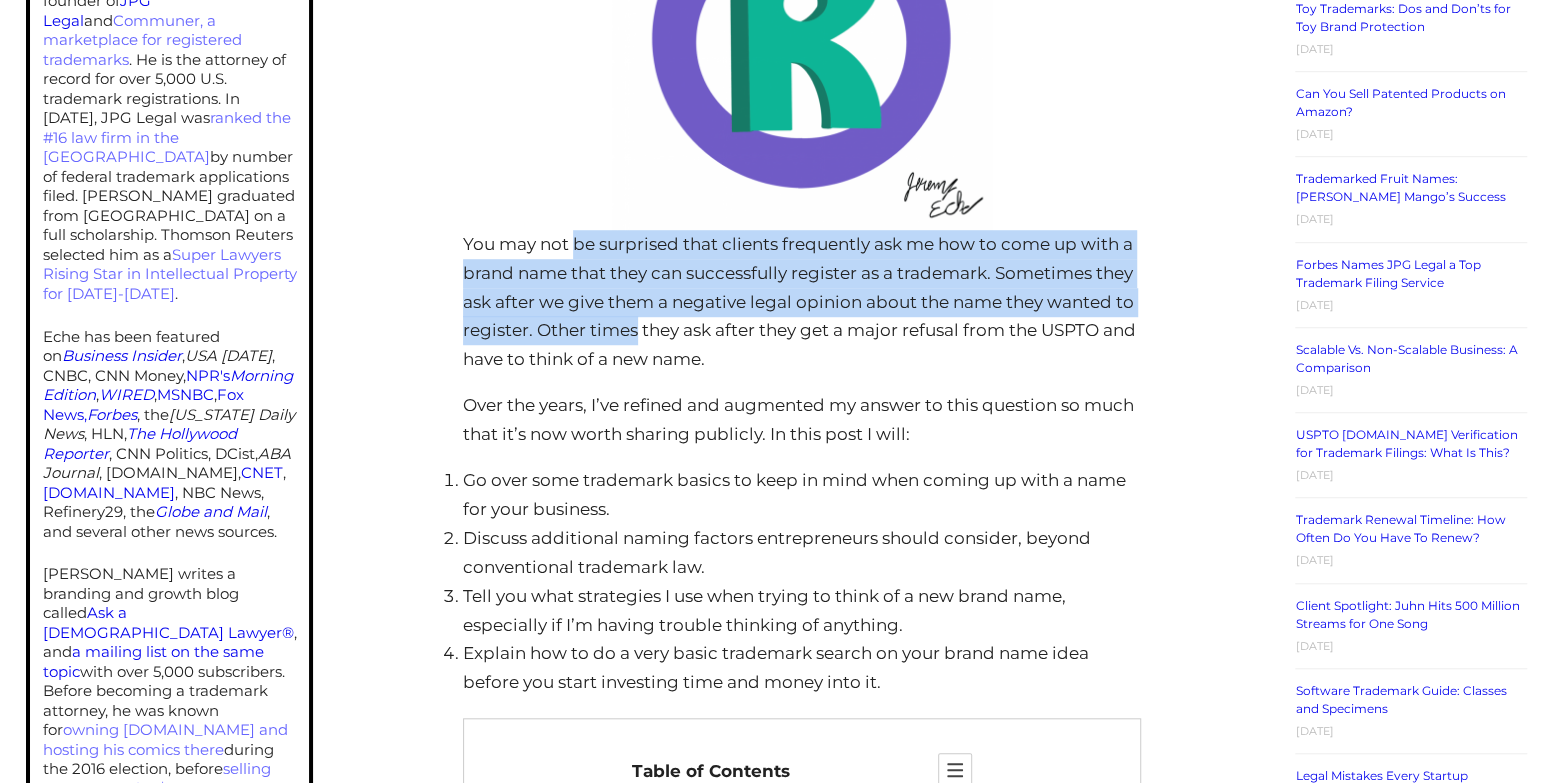 drag, startPoint x: 593, startPoint y: 251, endPoint x: 609, endPoint y: 350, distance: 100.28459 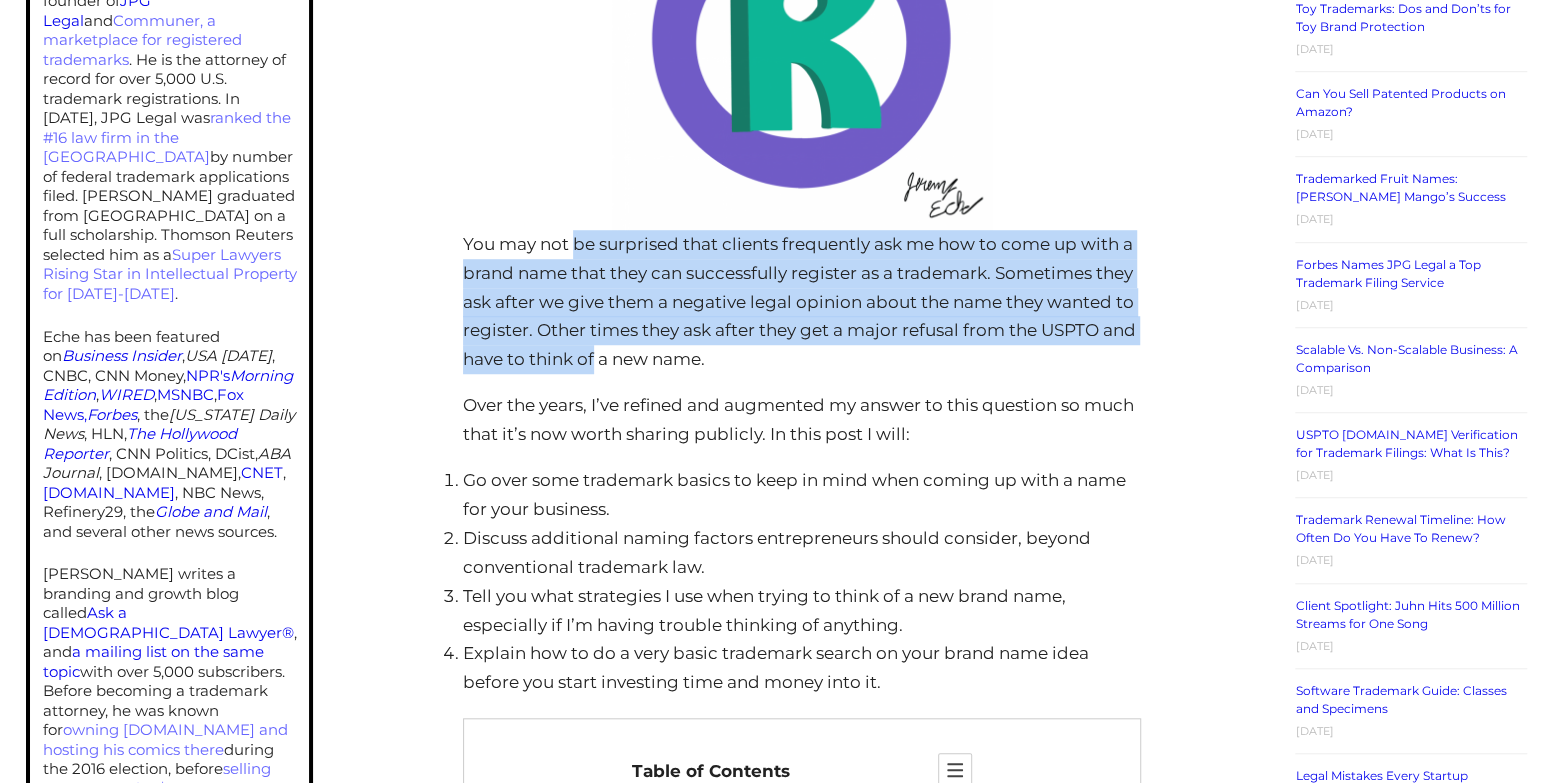 click on "You may not be surprised that clients frequently ask me how to come up with a brand name that they can successfully register as a trademark. Sometimes they ask after we give them a negative legal opinion about the name they wanted to register. Other times they ask after they get a major refusal from the USPTO and have to think of a new name." at bounding box center [802, 302] 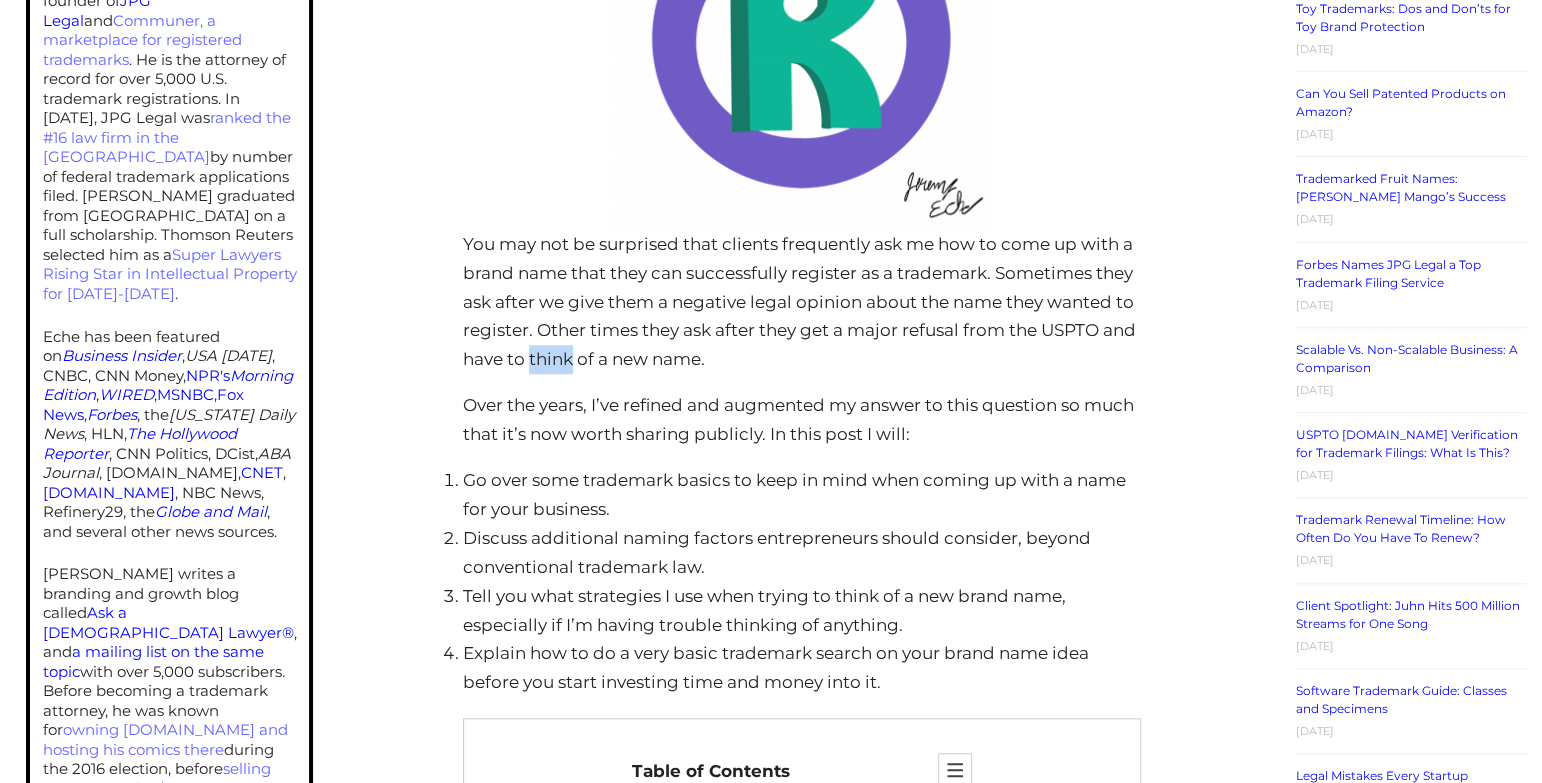 click on "You may not be surprised that clients frequently ask me how to come up with a brand name that they can successfully register as a trademark. Sometimes they ask after we give them a negative legal opinion about the name they wanted to register. Other times they ask after they get a major refusal from the USPTO and have to think of a new name." at bounding box center (802, 302) 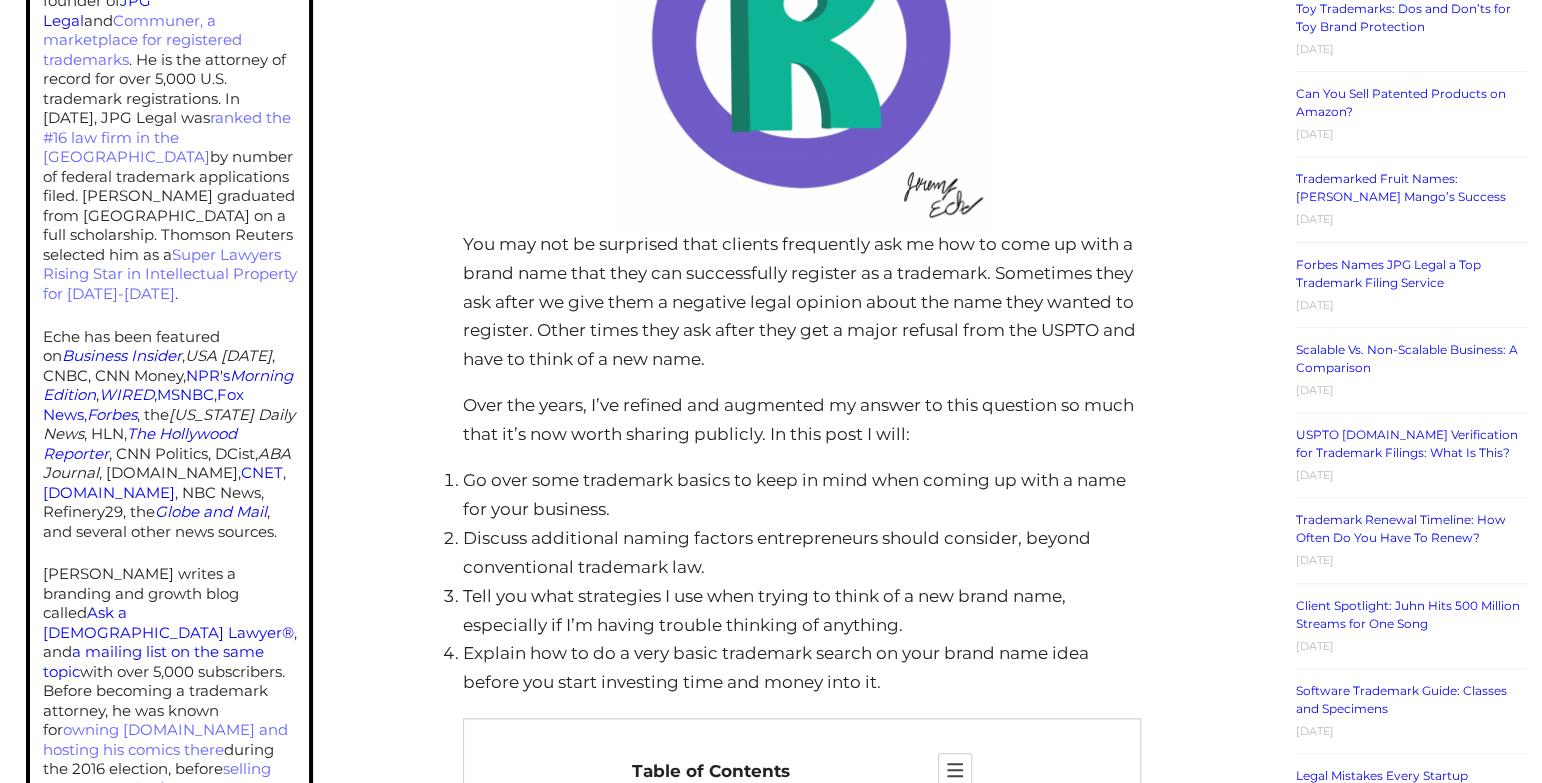 drag, startPoint x: 609, startPoint y: 350, endPoint x: 607, endPoint y: 278, distance: 72.02777 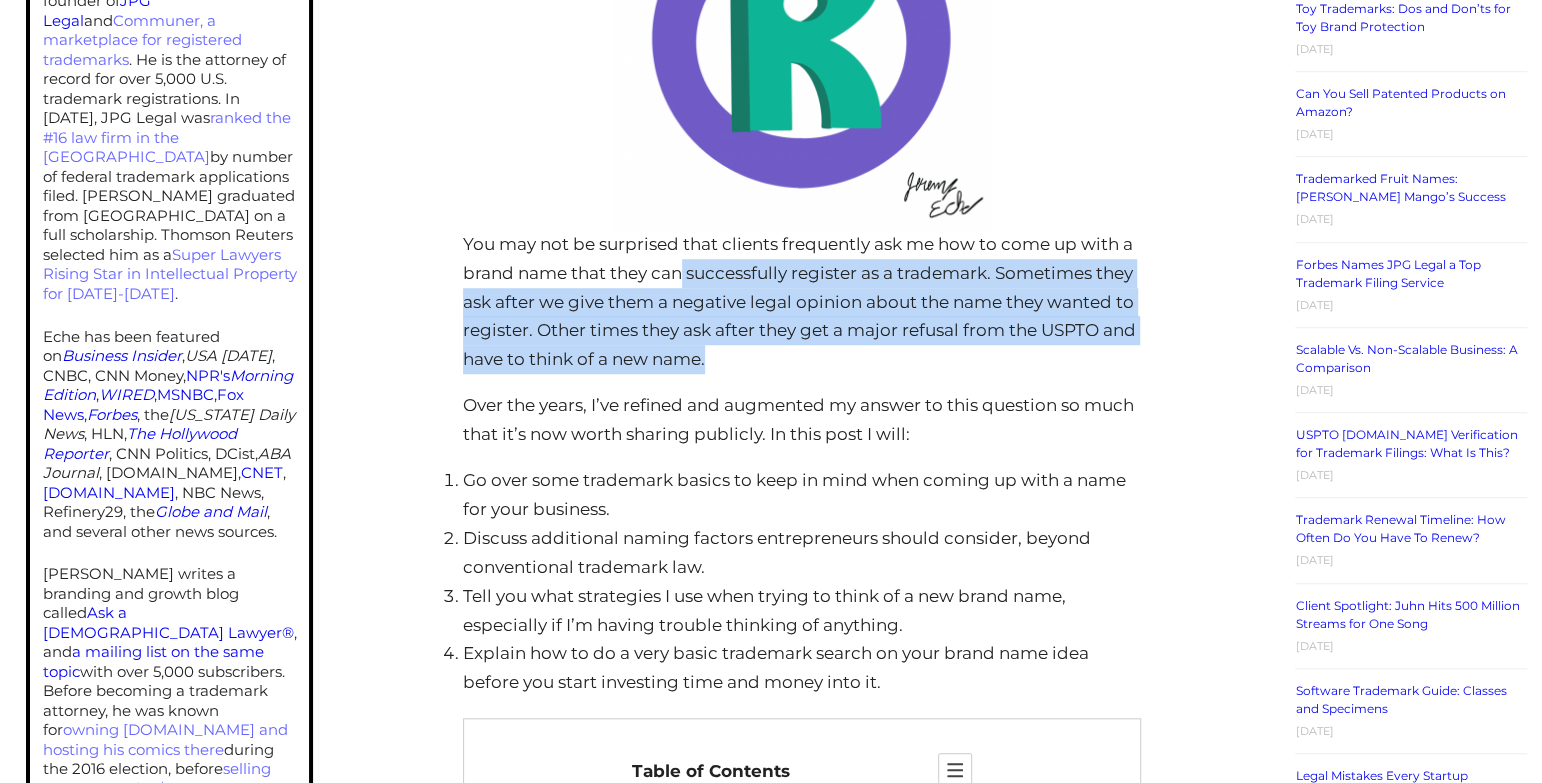 drag, startPoint x: 804, startPoint y: 351, endPoint x: 683, endPoint y: 273, distance: 143.9618 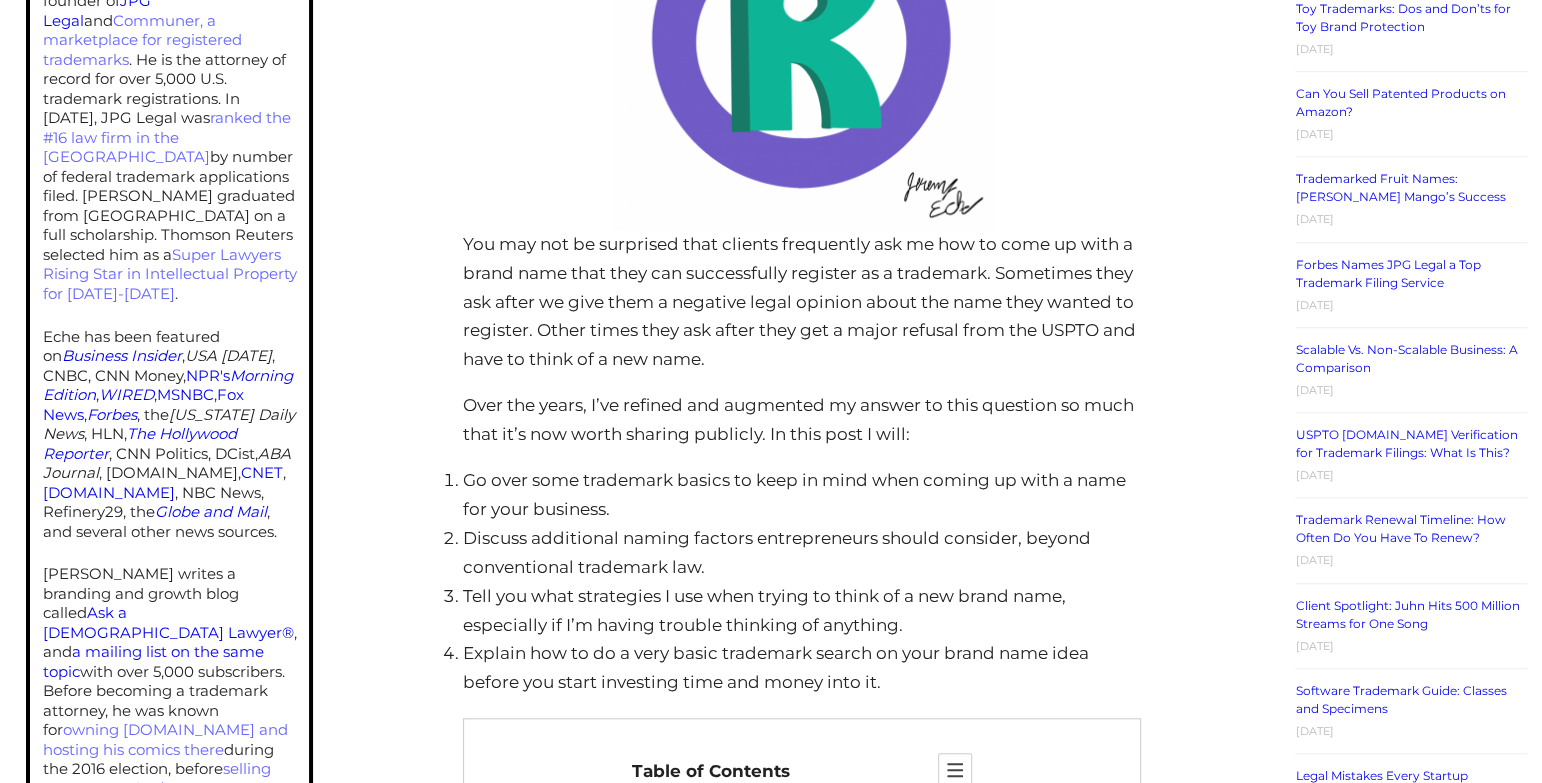 click on "You may not be surprised that clients frequently ask me how to come up with a brand name that they can successfully register as a trademark. Sometimes they ask after we give them a negative legal opinion about the name they wanted to register. Other times they ask after they get a major refusal from the USPTO and have to think of a new name." at bounding box center [802, 302] 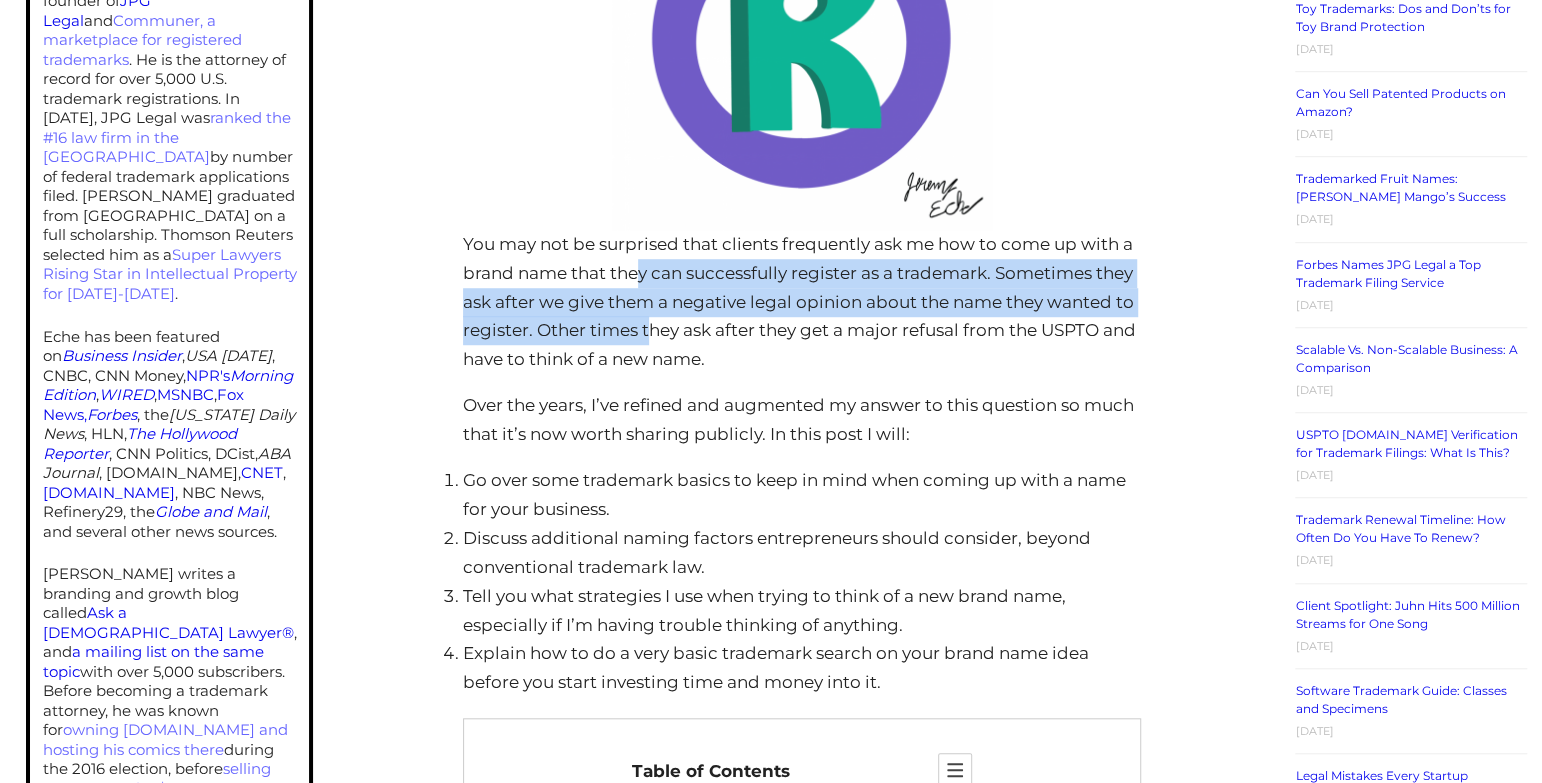 drag, startPoint x: 637, startPoint y: 282, endPoint x: 653, endPoint y: 329, distance: 49.648766 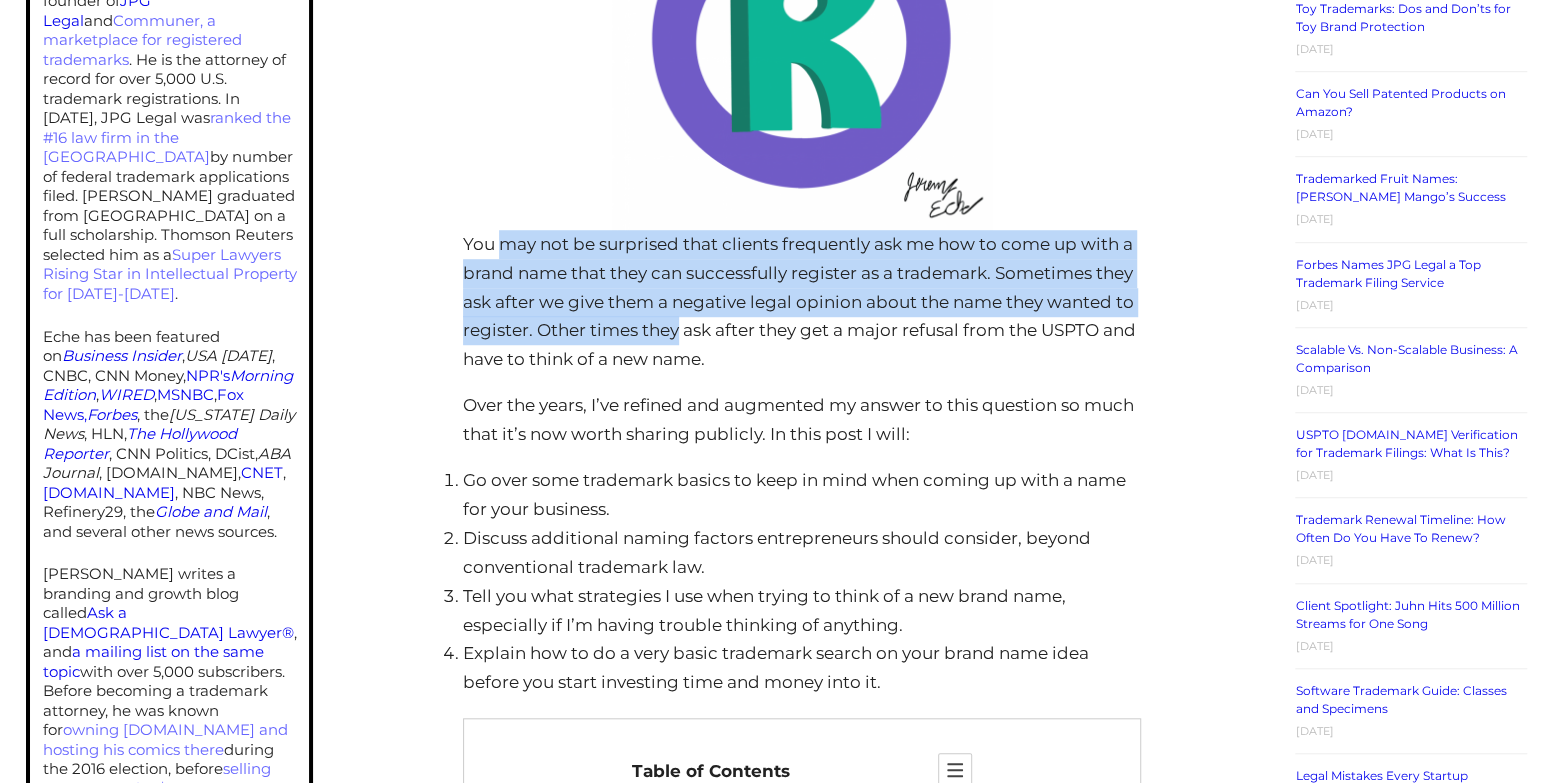drag, startPoint x: 653, startPoint y: 329, endPoint x: 527, endPoint y: 238, distance: 155.42522 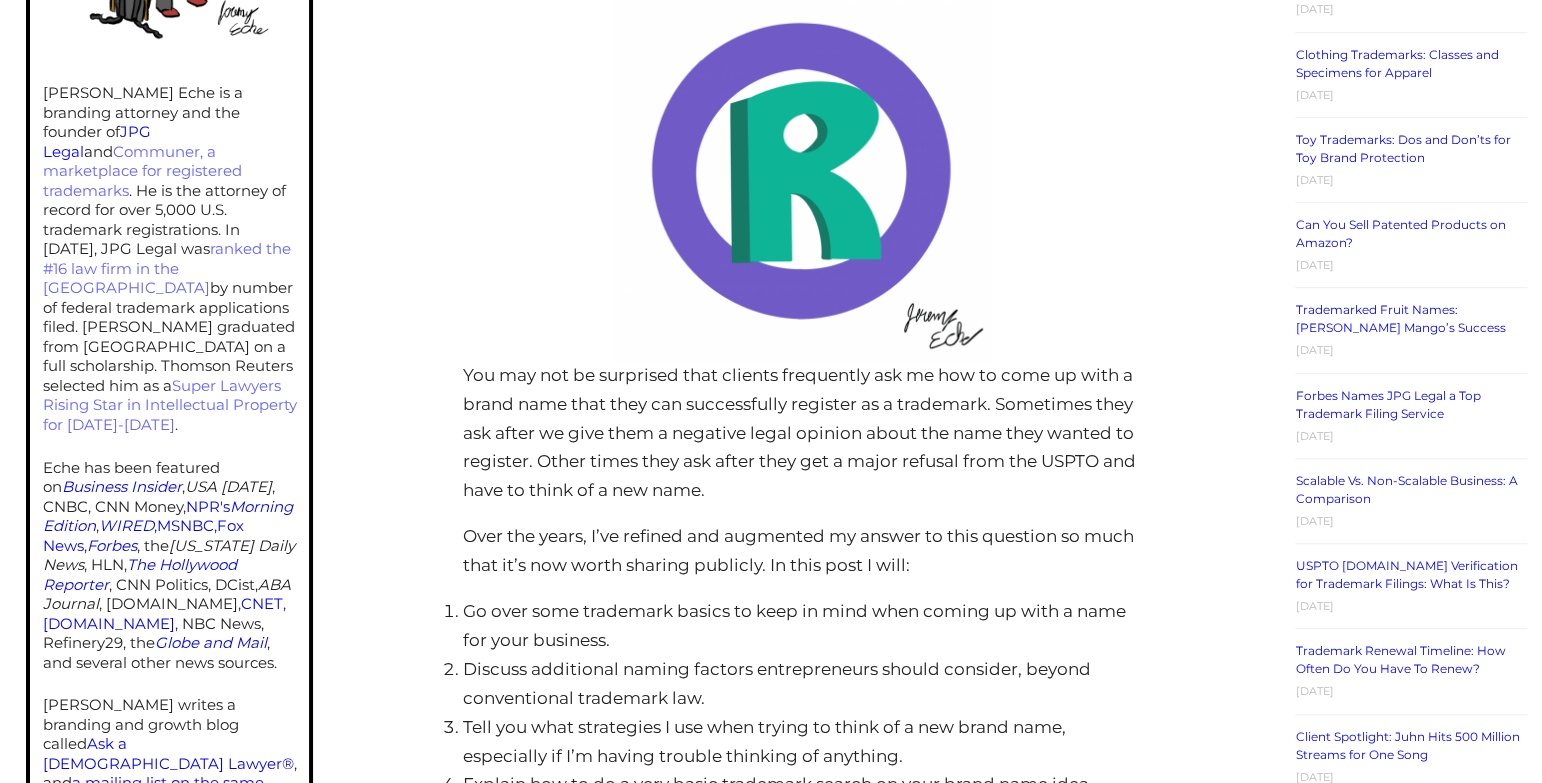 scroll, scrollTop: 694, scrollLeft: 0, axis: vertical 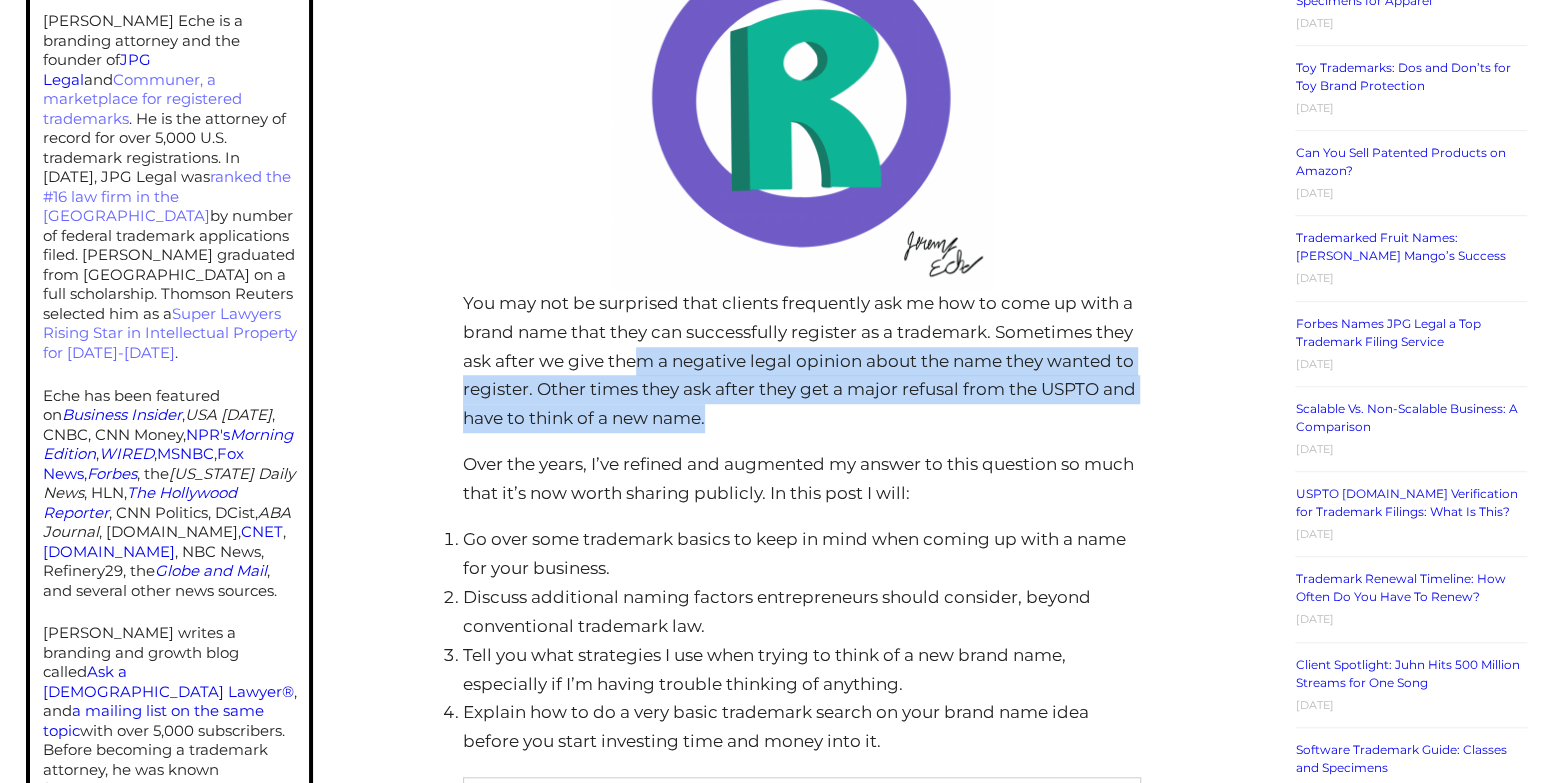 drag, startPoint x: 783, startPoint y: 429, endPoint x: 638, endPoint y: 361, distance: 160.15305 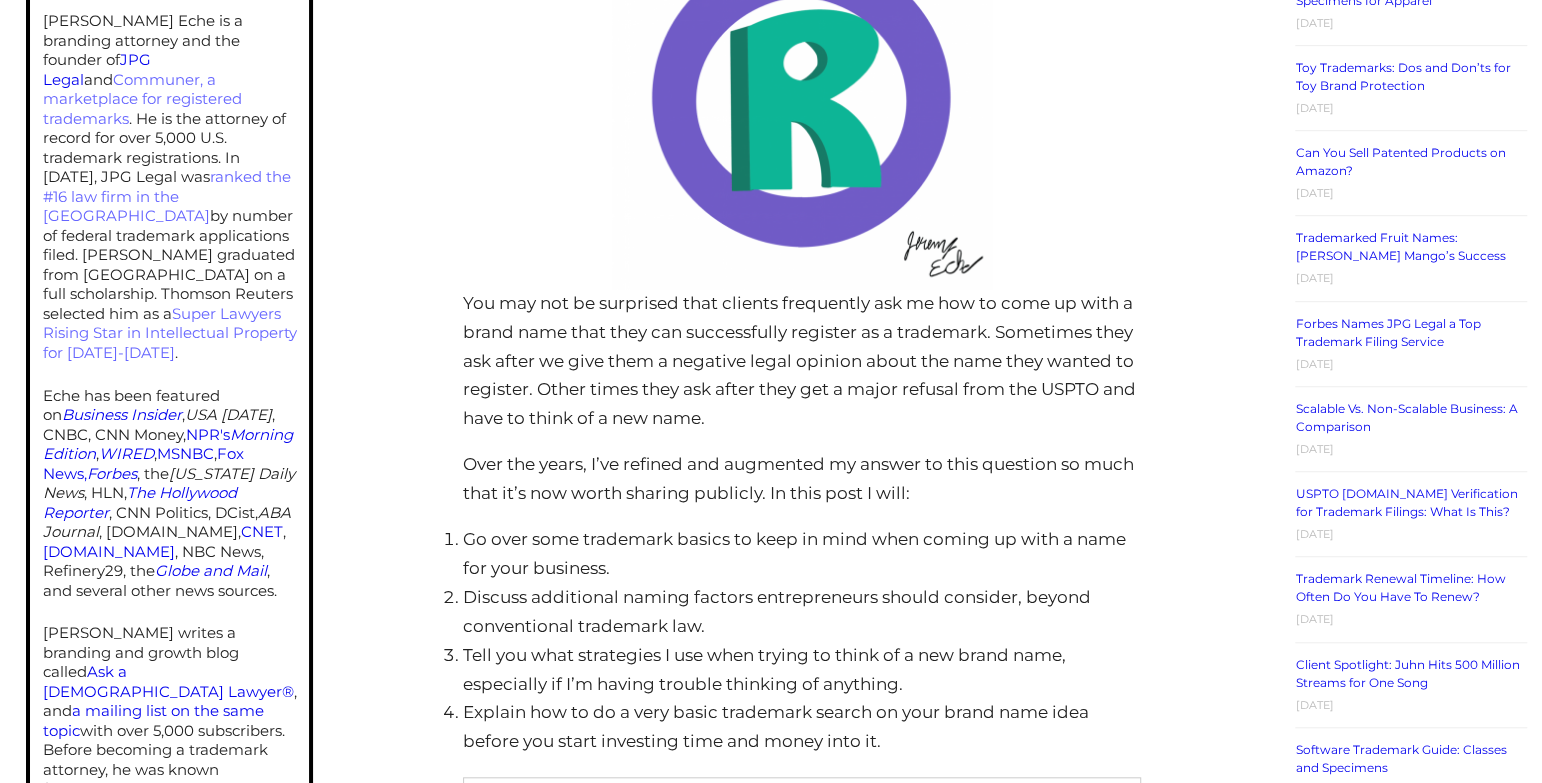 click on "You may not be surprised that clients frequently ask me how to come up with a brand name that they can successfully register as a trademark. Sometimes they ask after we give them a negative legal opinion about the name they wanted to register. Other times they ask after they get a major refusal from the USPTO and have to think of a new name." at bounding box center (802, 361) 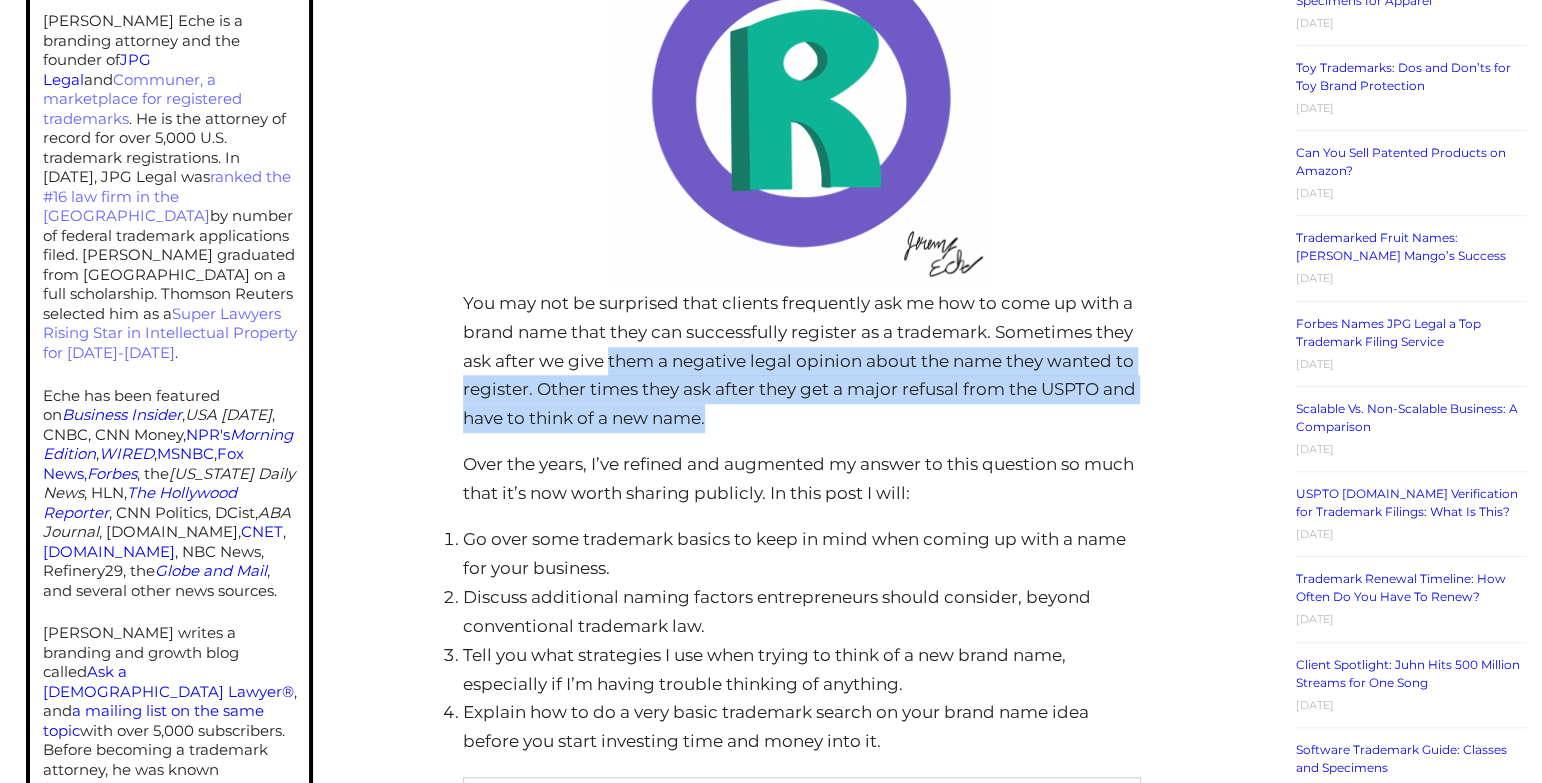 drag, startPoint x: 638, startPoint y: 361, endPoint x: 815, endPoint y: 426, distance: 188.55768 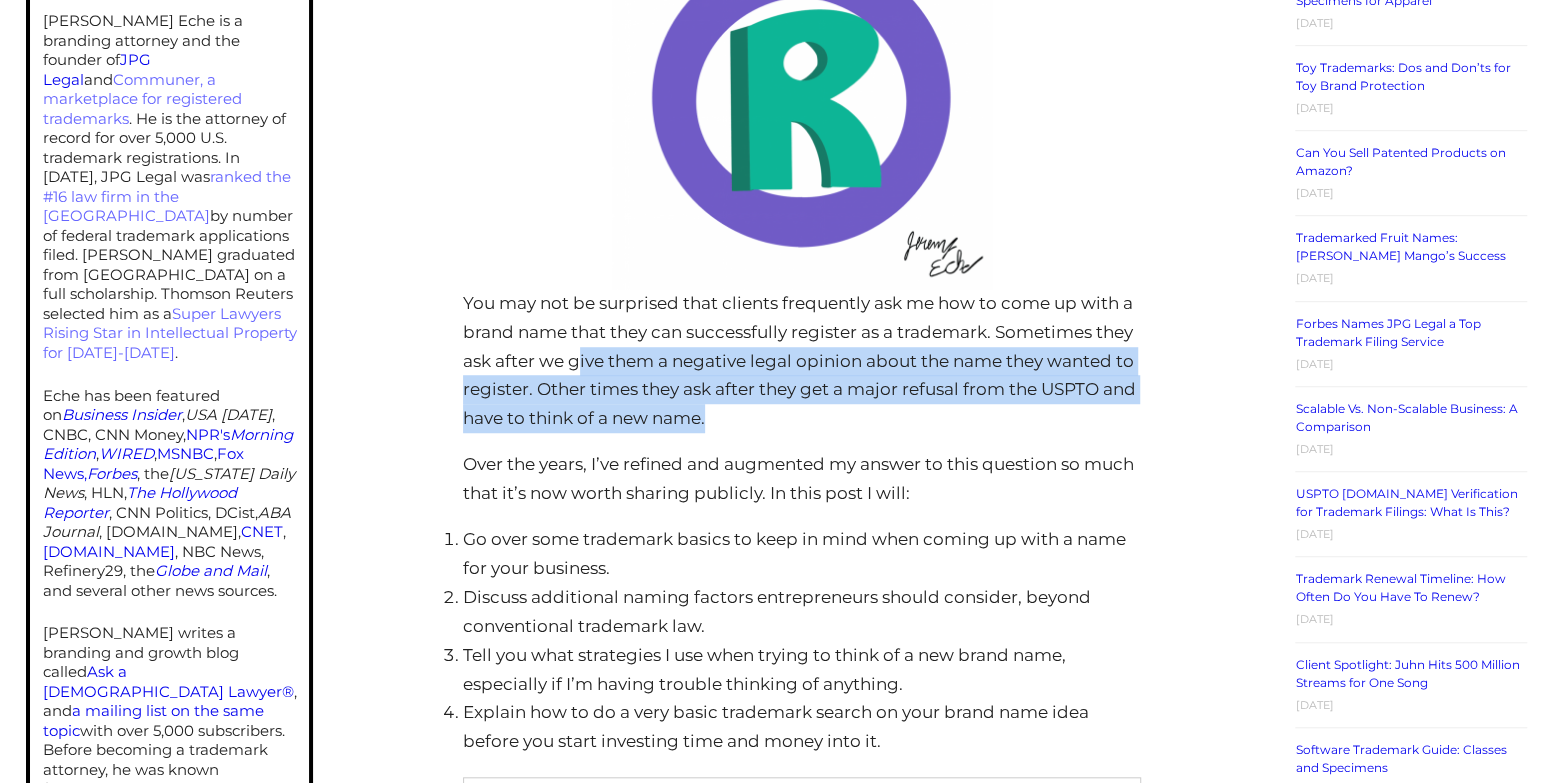 drag, startPoint x: 815, startPoint y: 426, endPoint x: 574, endPoint y: 369, distance: 247.64894 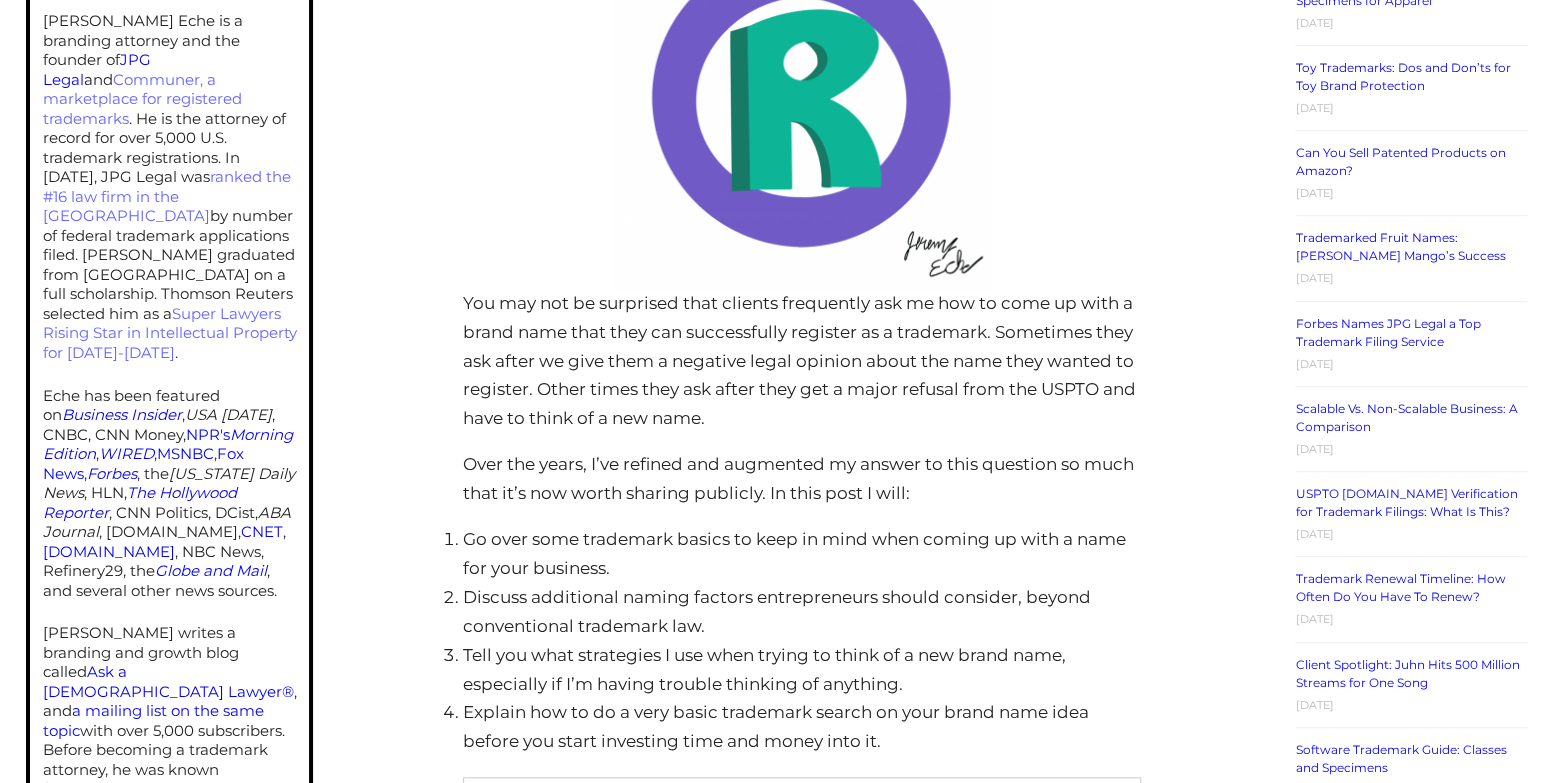 click on "You may not be surprised that clients frequently ask me how to come up with a brand name that they can successfully register as a trademark. Sometimes they ask after we give them a negative legal opinion about the name they wanted to register. Other times they ask after they get a major refusal from the USPTO and have to think of a new name." at bounding box center (802, 361) 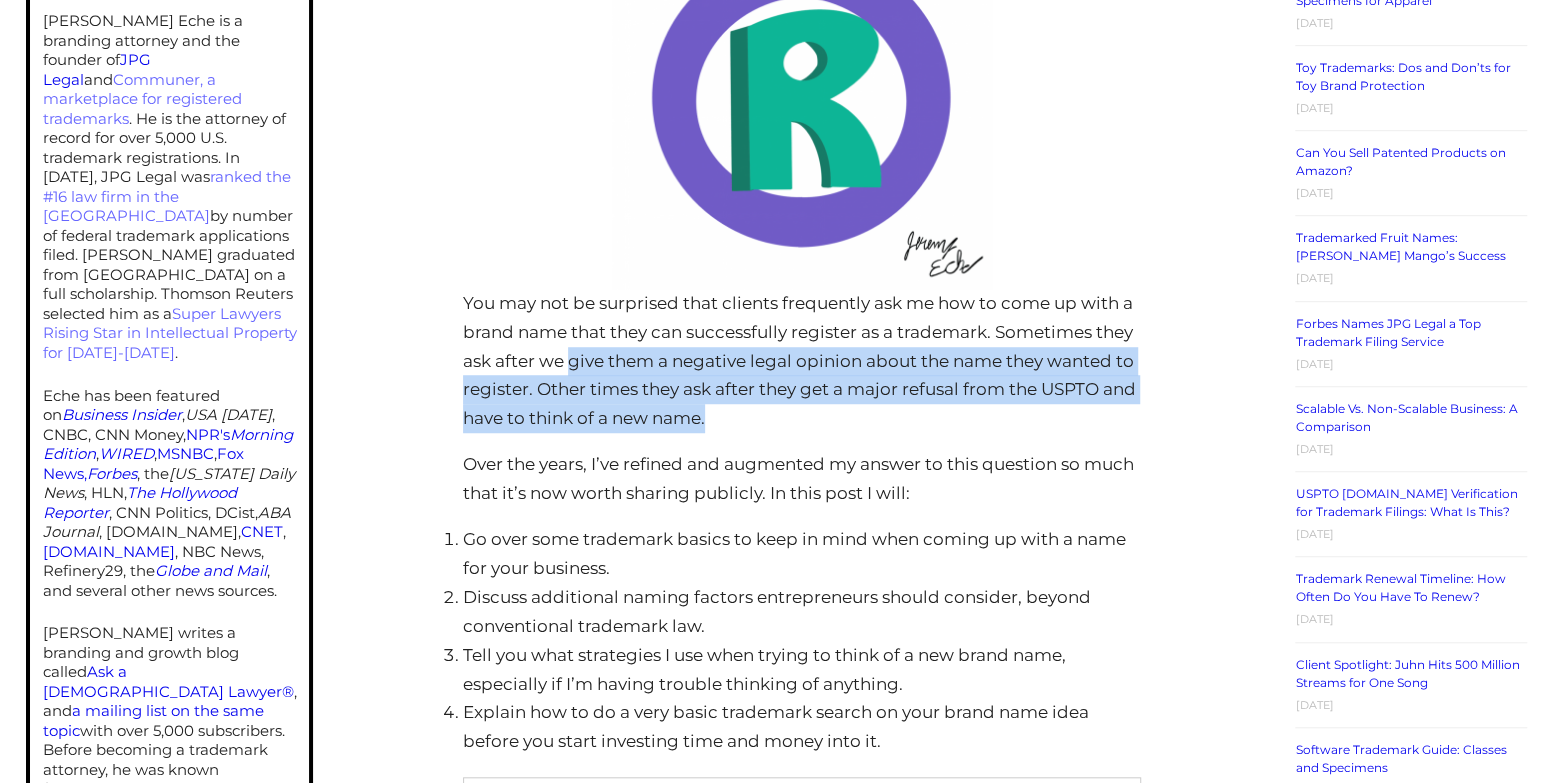 drag, startPoint x: 574, startPoint y: 369, endPoint x: 795, endPoint y: 437, distance: 231.225 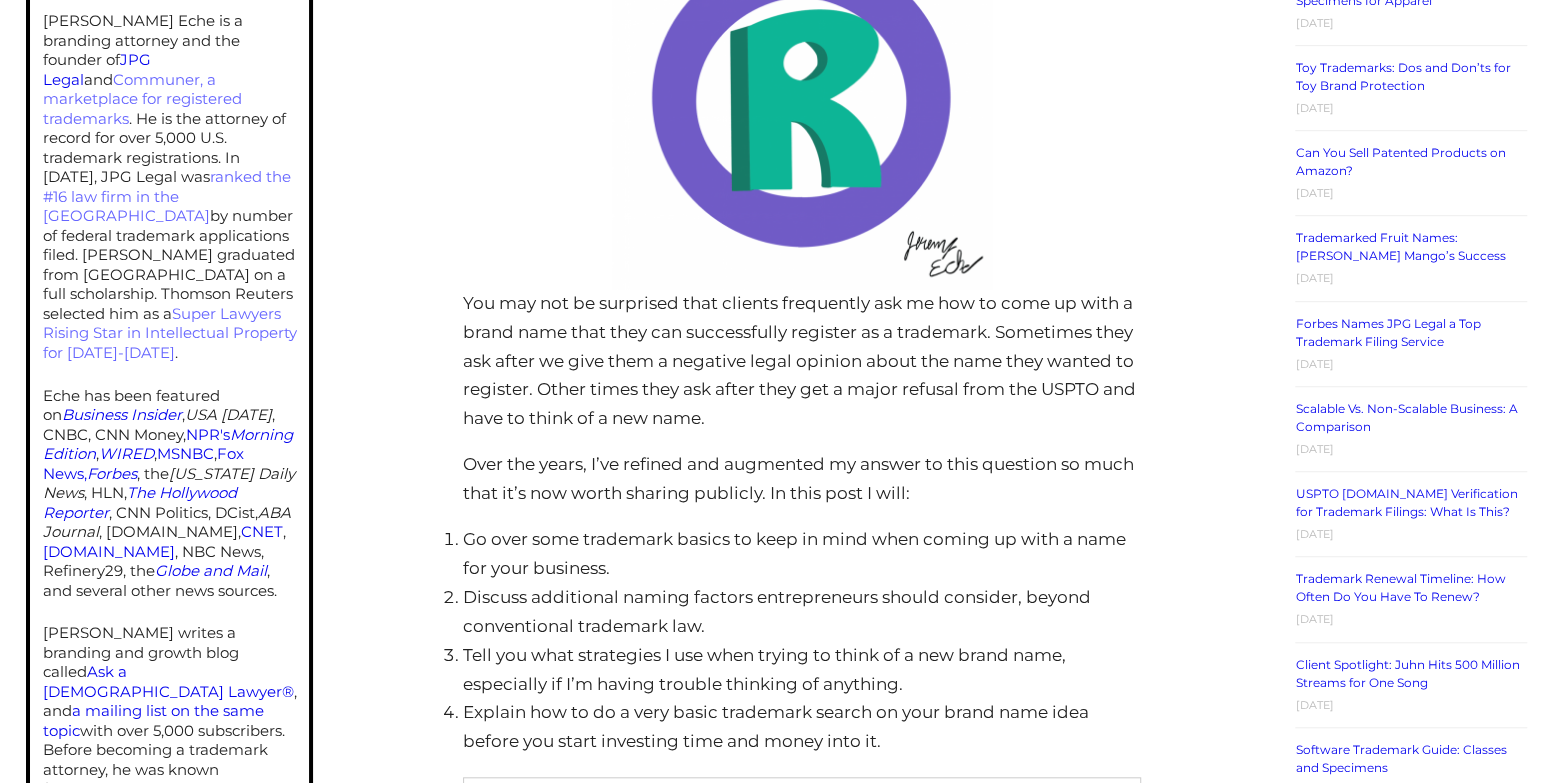 click on "How to Come up with a Brand Name: A Lawyer’s Advice
Posted on  [DATE]
By [PERSON_NAME] Eche
You may not be surprised that clients frequently ask me how to come up with a brand name that they can successfully register as a trademark. Sometimes they ask after we give them a negative legal opinion about the name they wanted to register. Other times they ask after they get a major refusal from the USPTO and have to think of a new name.
Over the years, I’ve refined and augmented my answer to this question so much that it’s now worth sharing publicly. In this post I will:
Go over some trademark basics to keep in mind when coming up with a name for your business.
Discuss additional naming factors entrepreneurs should consider, beyond conventional trademark law.
Tell you what strategies I use when trying to think of a new brand name, especially if I’m having trouble thinking of anything.
Table of Contents" at bounding box center (802, 5545) 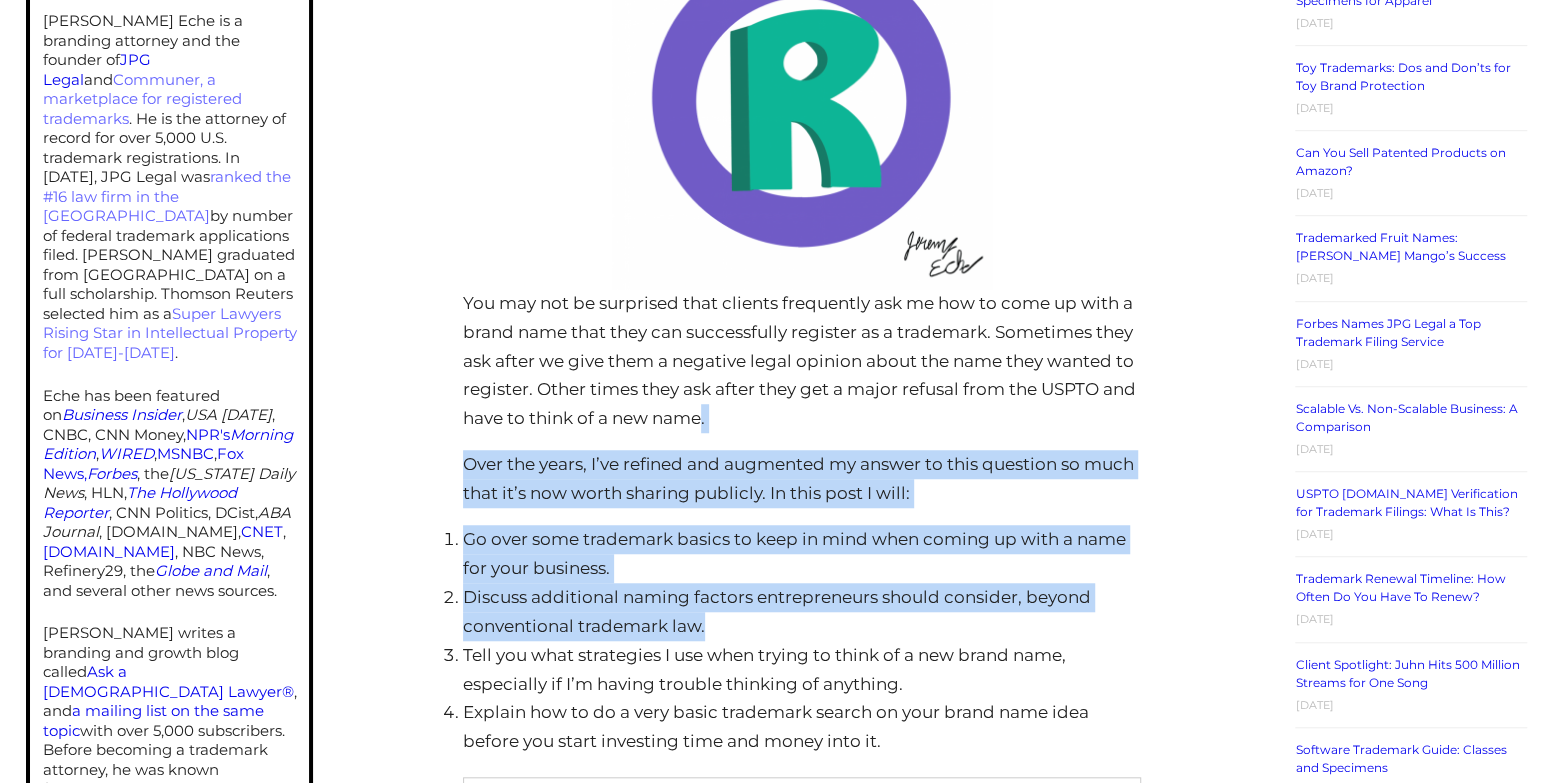 drag, startPoint x: 795, startPoint y: 437, endPoint x: 766, endPoint y: 619, distance: 184.29596 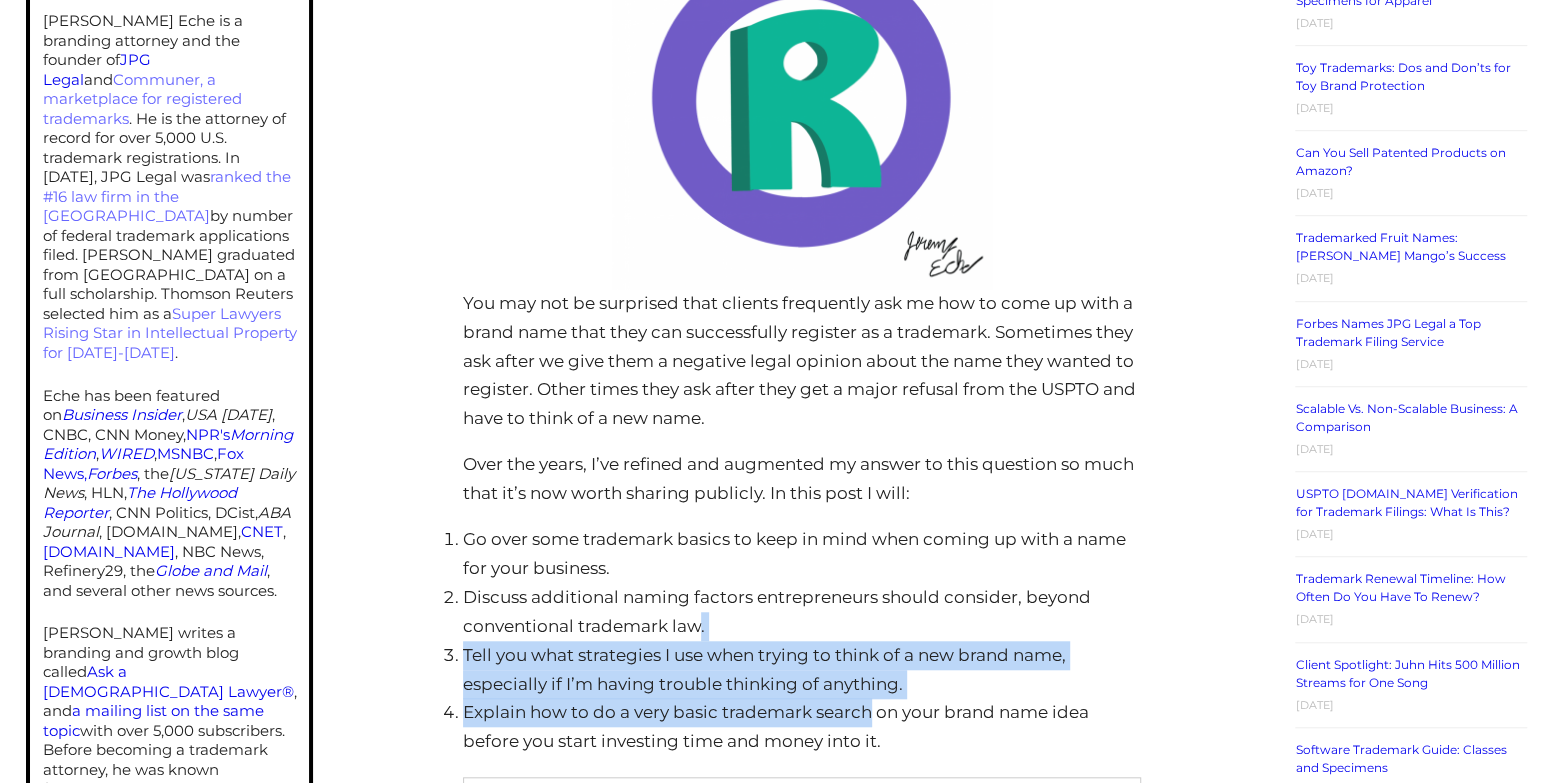 drag, startPoint x: 766, startPoint y: 619, endPoint x: 861, endPoint y: 731, distance: 146.86388 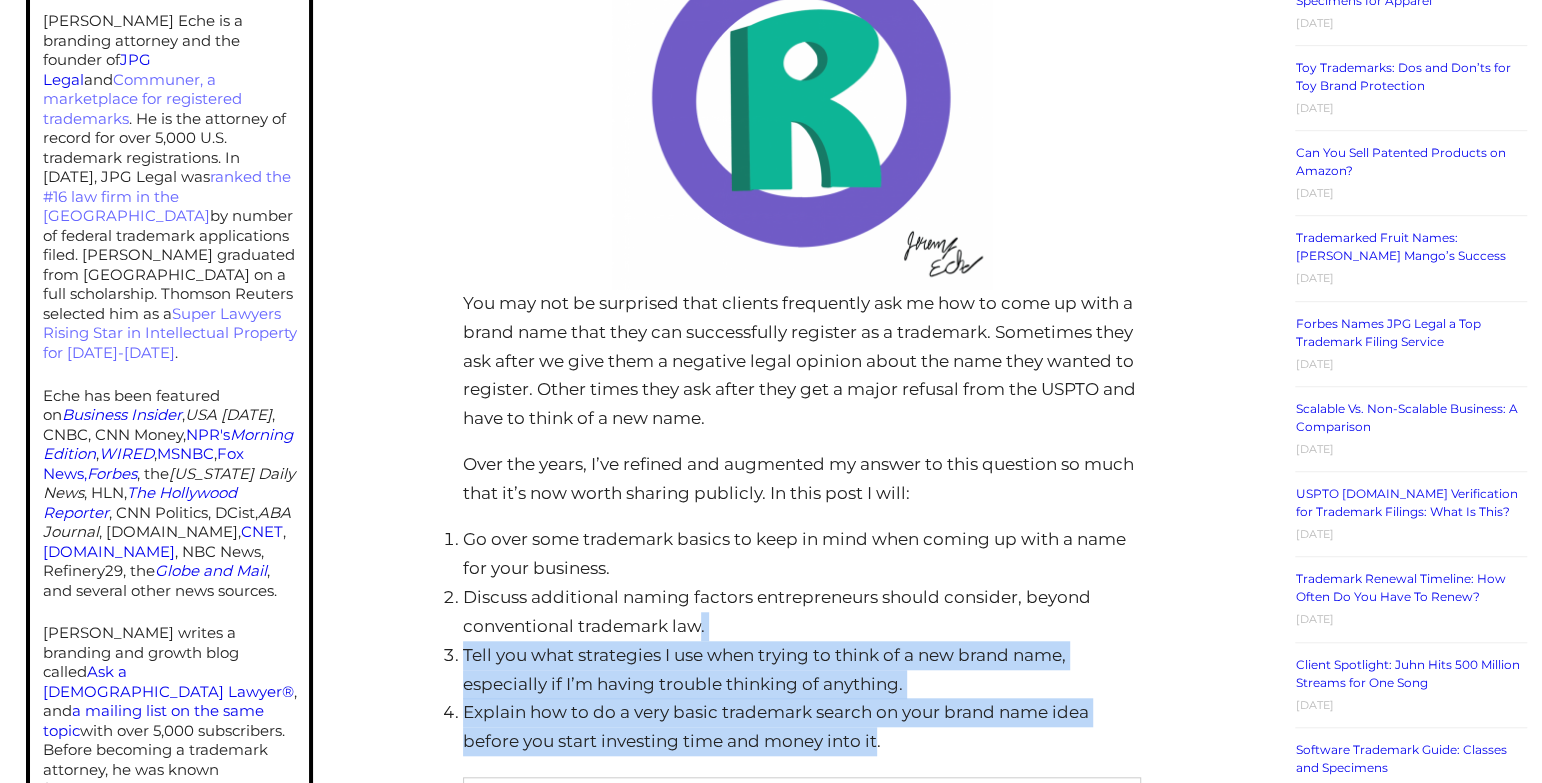 click on "Explain how to do a very basic trademark search on your brand name idea before you start investing time and money into it." at bounding box center [802, 727] 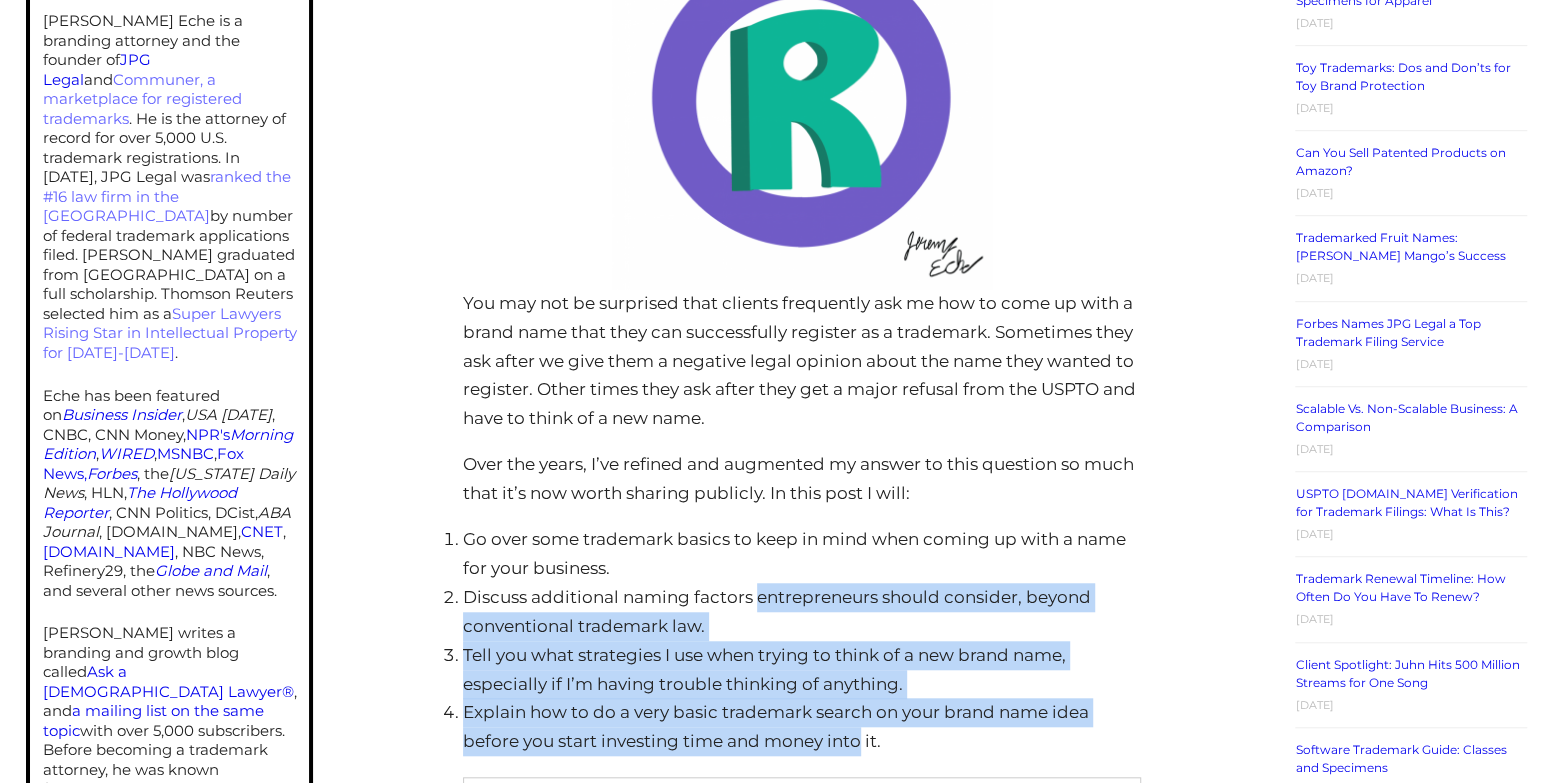 drag, startPoint x: 861, startPoint y: 731, endPoint x: 851, endPoint y: 602, distance: 129.38702 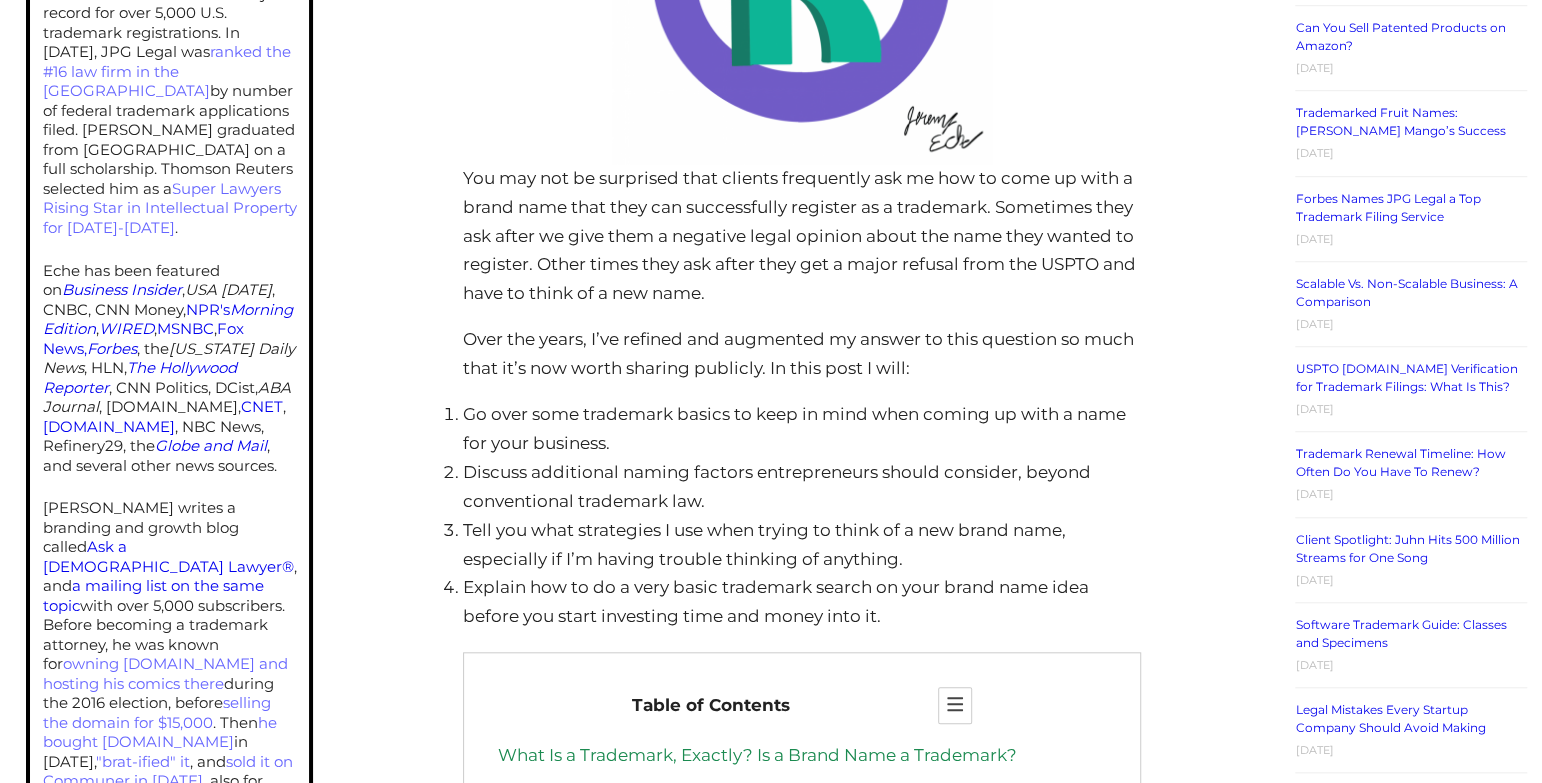 scroll, scrollTop: 835, scrollLeft: 0, axis: vertical 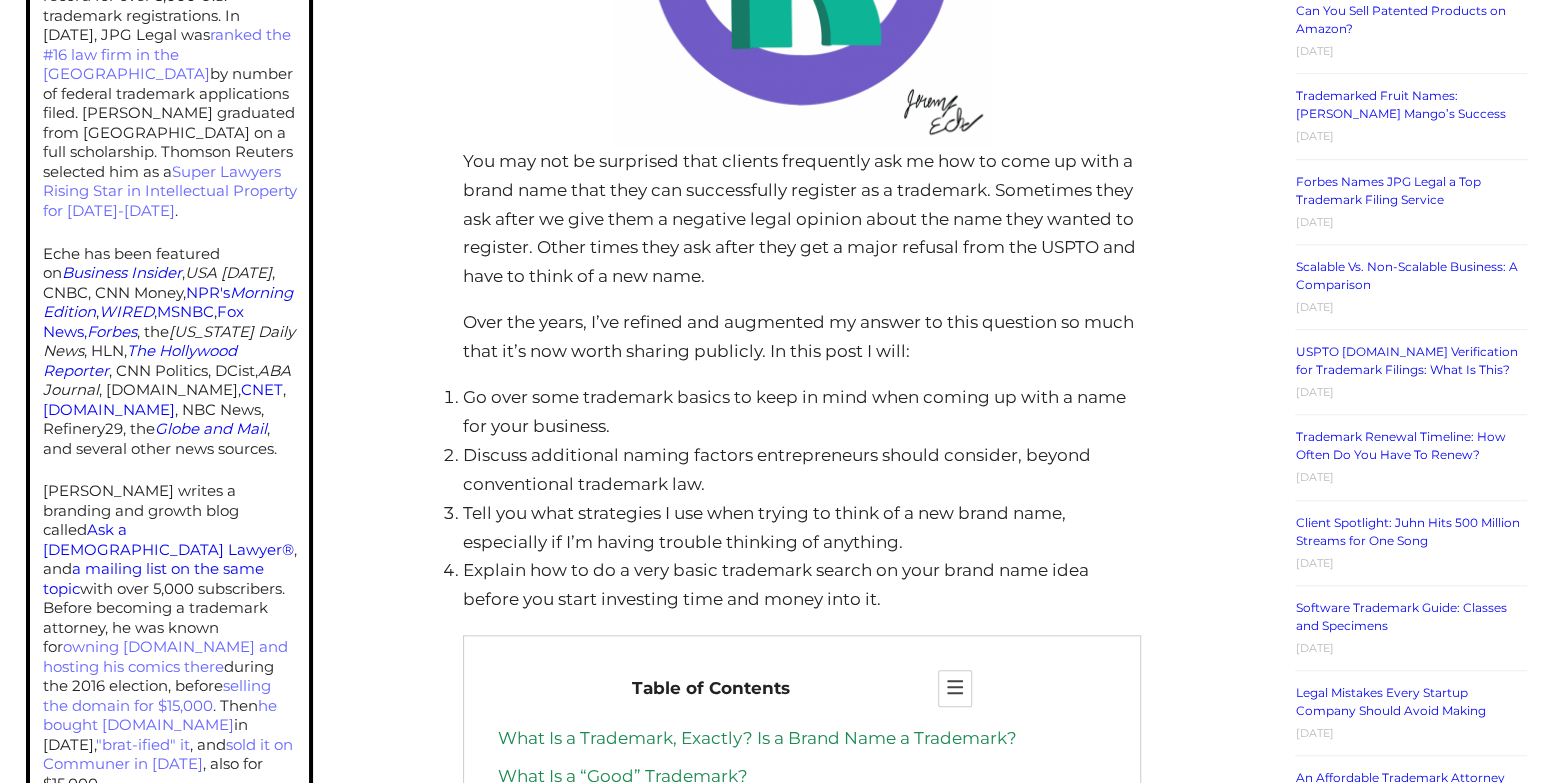 click on "Explain how to do a very basic trademark search on your brand name idea before you start investing time and money into it." at bounding box center [802, 586] 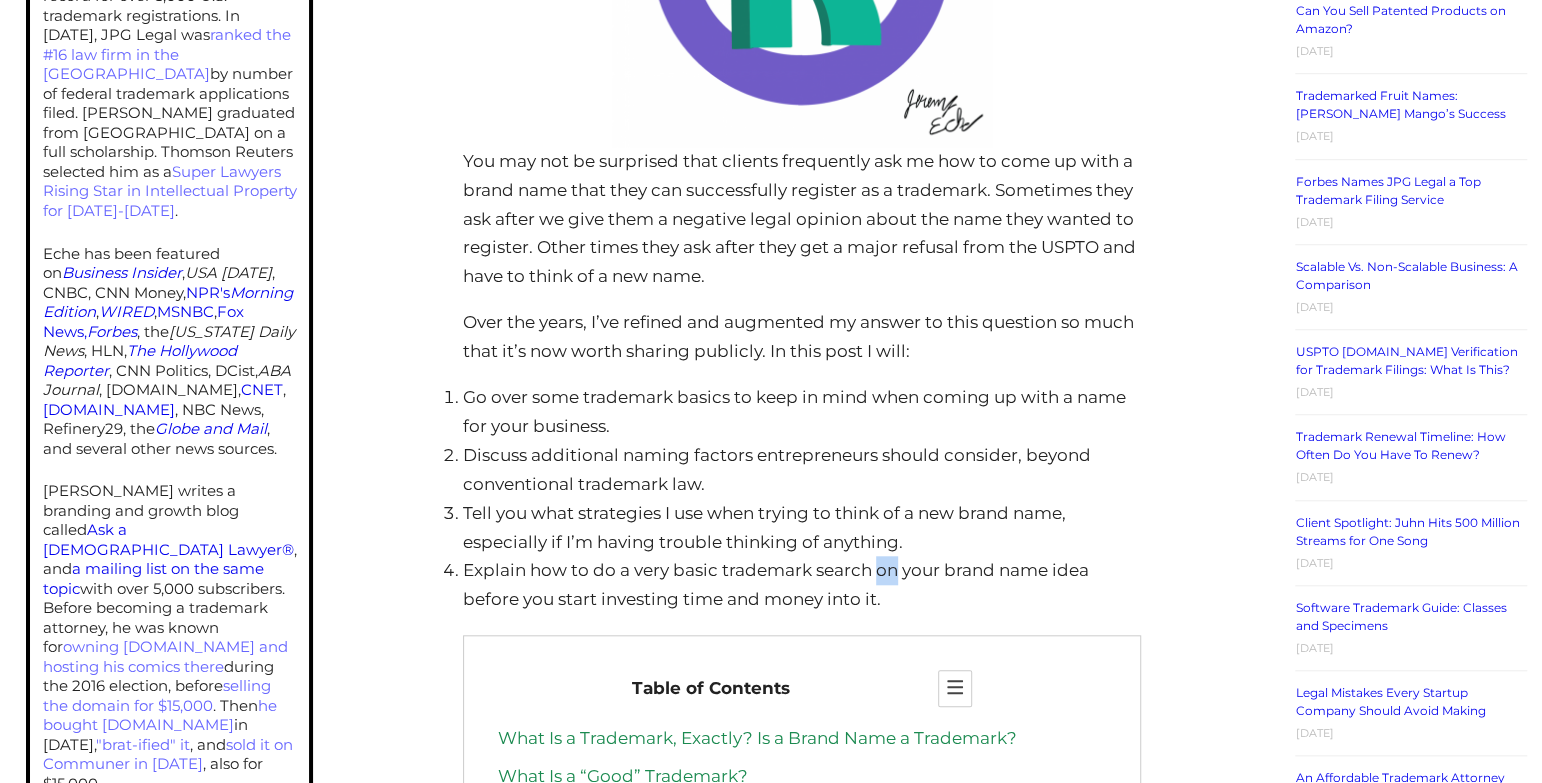 click on "Explain how to do a very basic trademark search on your brand name idea before you start investing time and money into it." at bounding box center [802, 586] 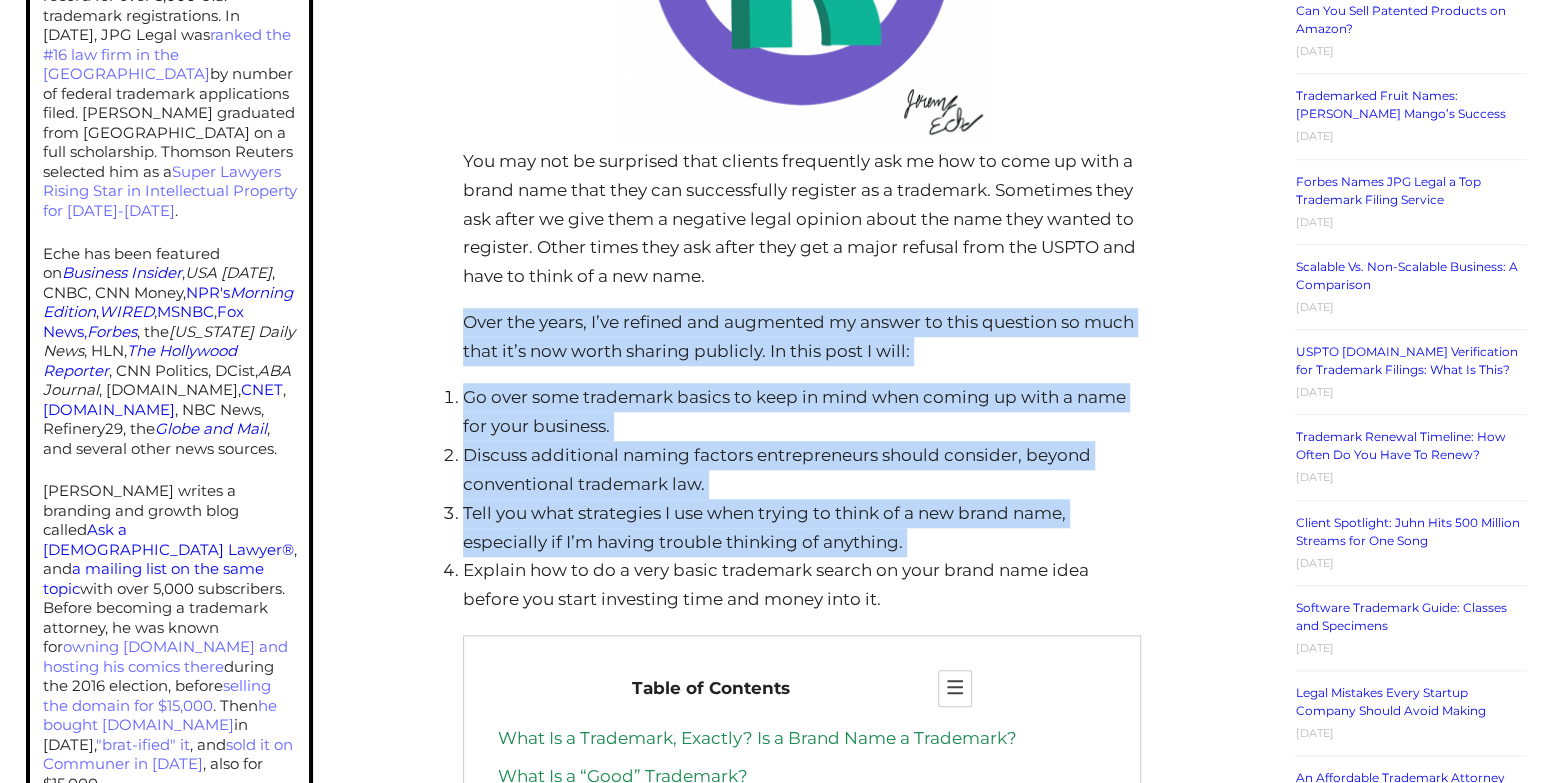 drag, startPoint x: 882, startPoint y: 568, endPoint x: 838, endPoint y: 368, distance: 204.7828 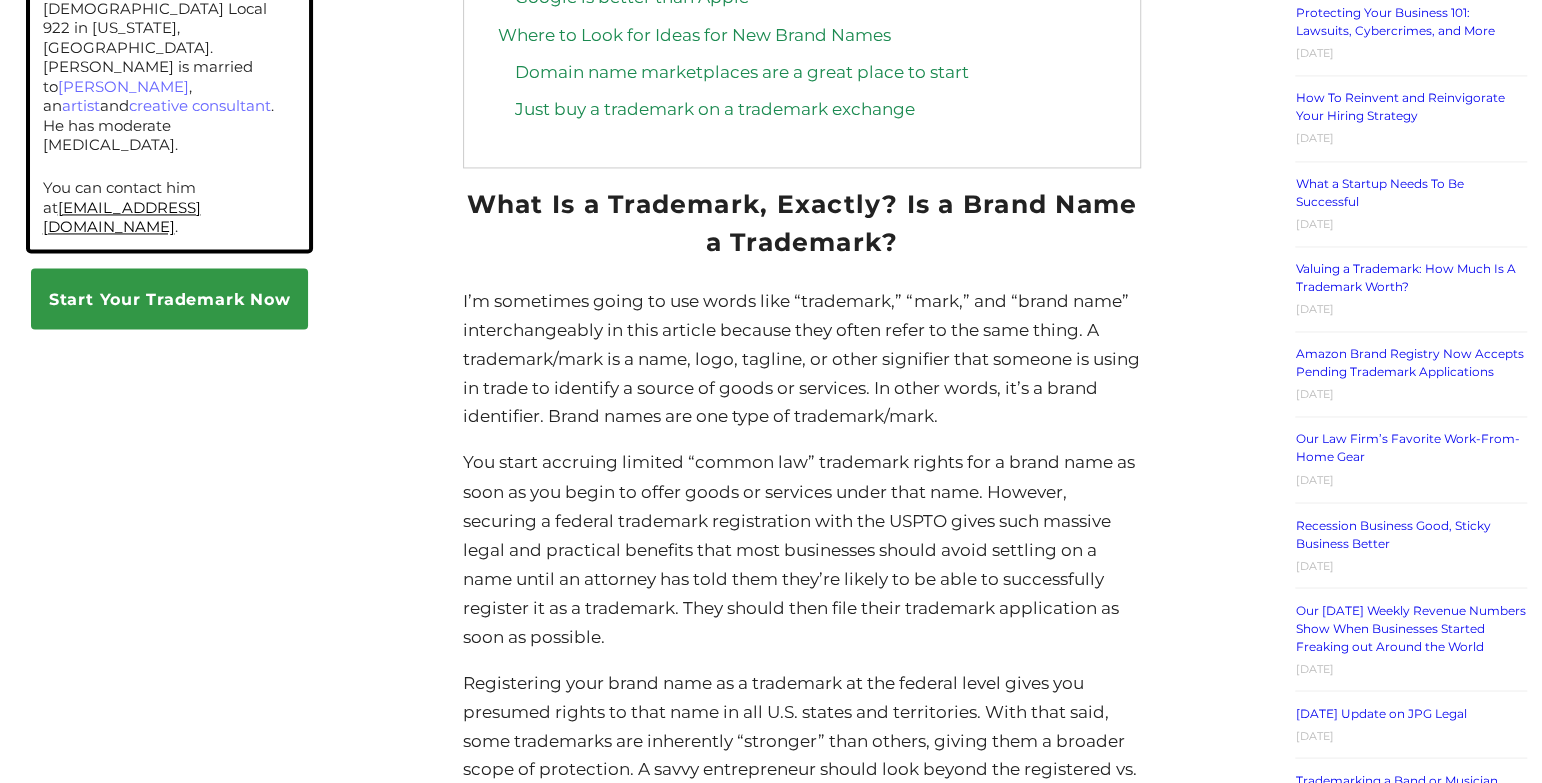 scroll, scrollTop: 1840, scrollLeft: 0, axis: vertical 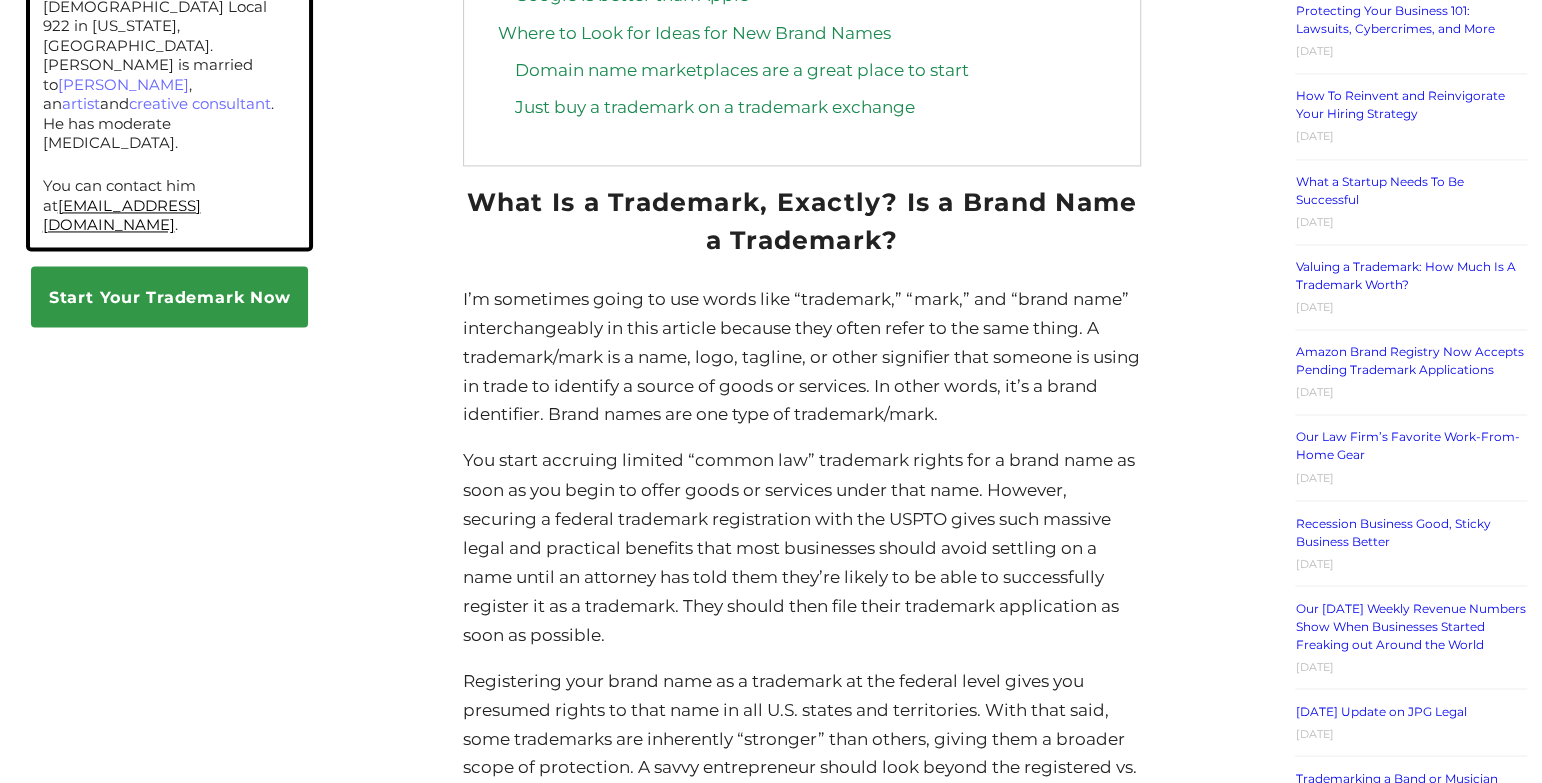 click on "I’m sometimes going to use words like “trademark,” “mark,” and “brand name” interchangeably in this article because they often refer to the same thing. A trademark/mark is a name, logo, tagline, or other signifier that someone is using in trade to identify a source of goods or services. In other words, it’s a brand identifier. Brand names are one type of trademark/mark." at bounding box center (802, 358) 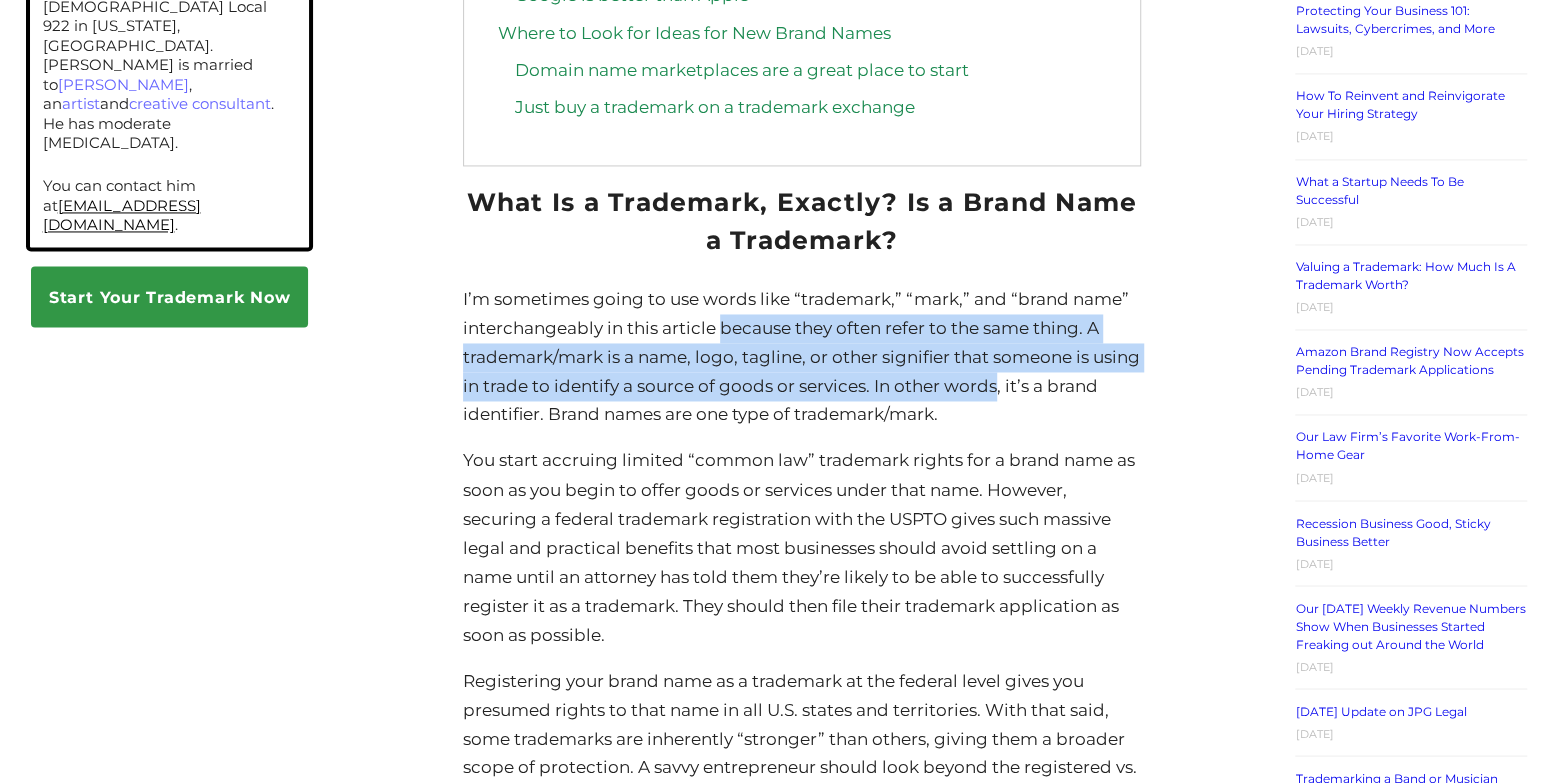 drag, startPoint x: 750, startPoint y: 341, endPoint x: 995, endPoint y: 399, distance: 251.77173 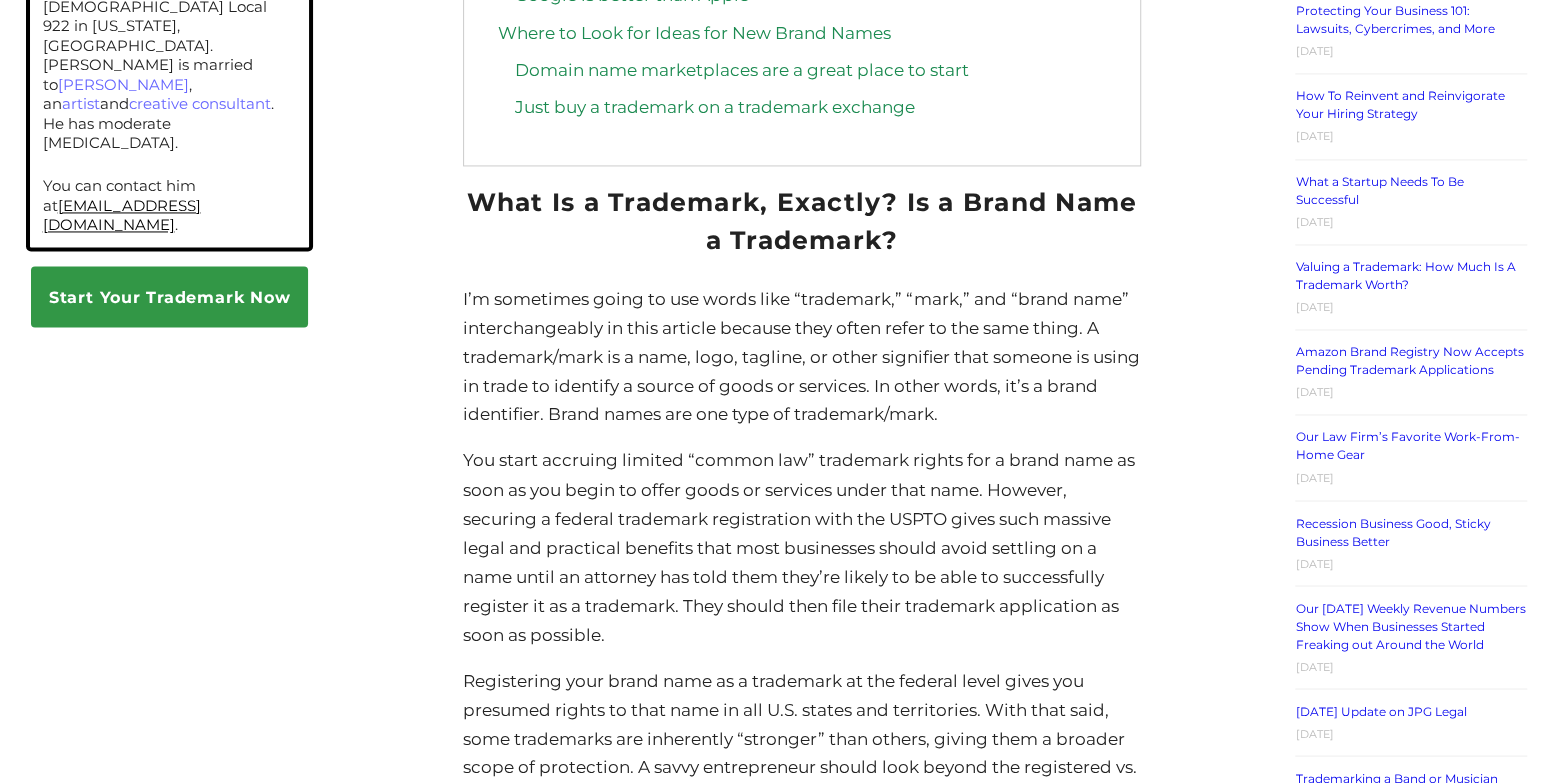 click on "I’m sometimes going to use words like “trademark,” “mark,” and “brand name” interchangeably in this article because they often refer to the same thing. A trademark/mark is a name, logo, tagline, or other signifier that someone is using in trade to identify a source of goods or services. In other words, it’s a brand identifier. Brand names are one type of trademark/mark." at bounding box center [802, 358] 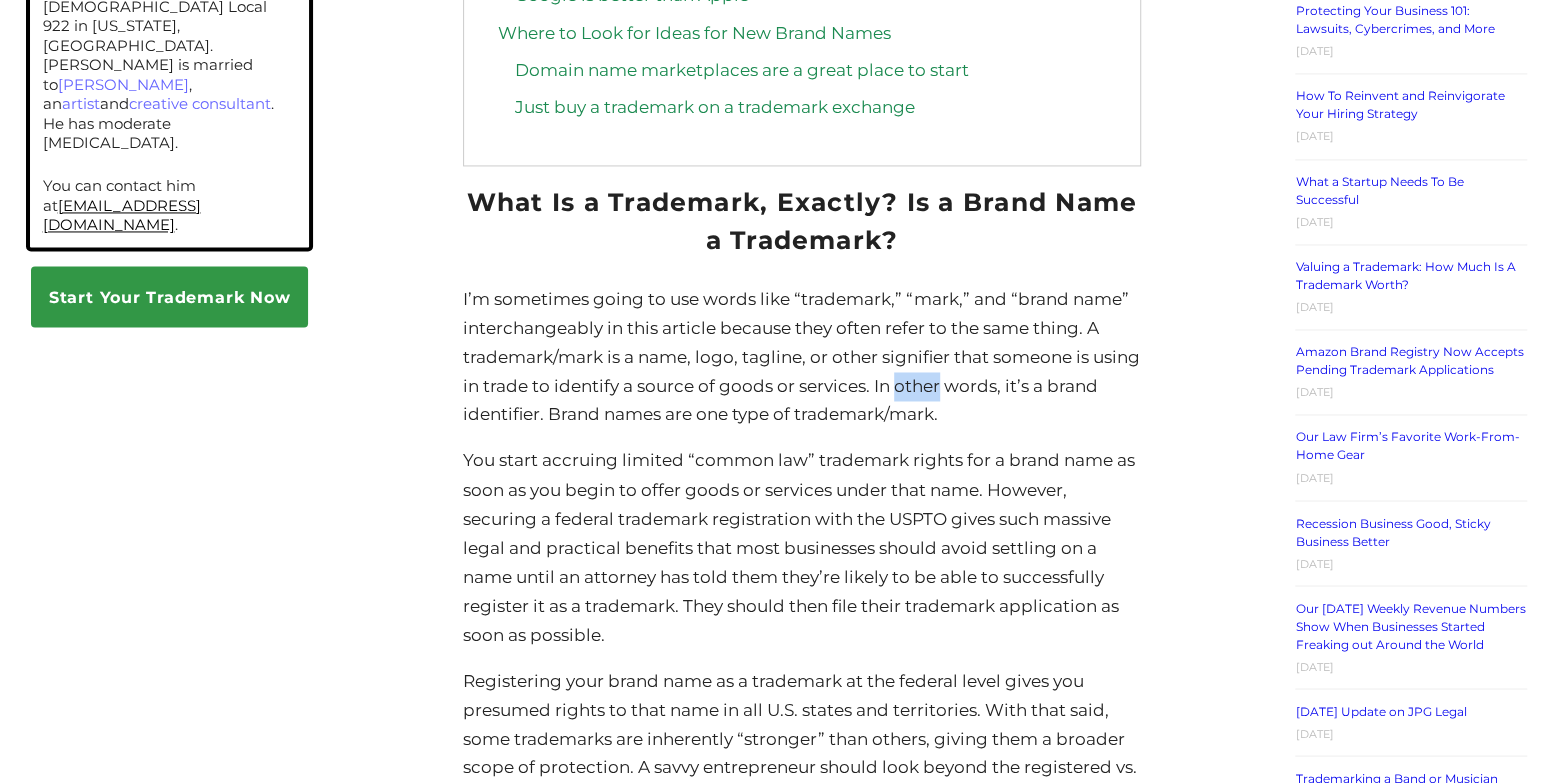 click on "I’m sometimes going to use words like “trademark,” “mark,” and “brand name” interchangeably in this article because they often refer to the same thing. A trademark/mark is a name, logo, tagline, or other signifier that someone is using in trade to identify a source of goods or services. In other words, it’s a brand identifier. Brand names are one type of trademark/mark." at bounding box center (802, 358) 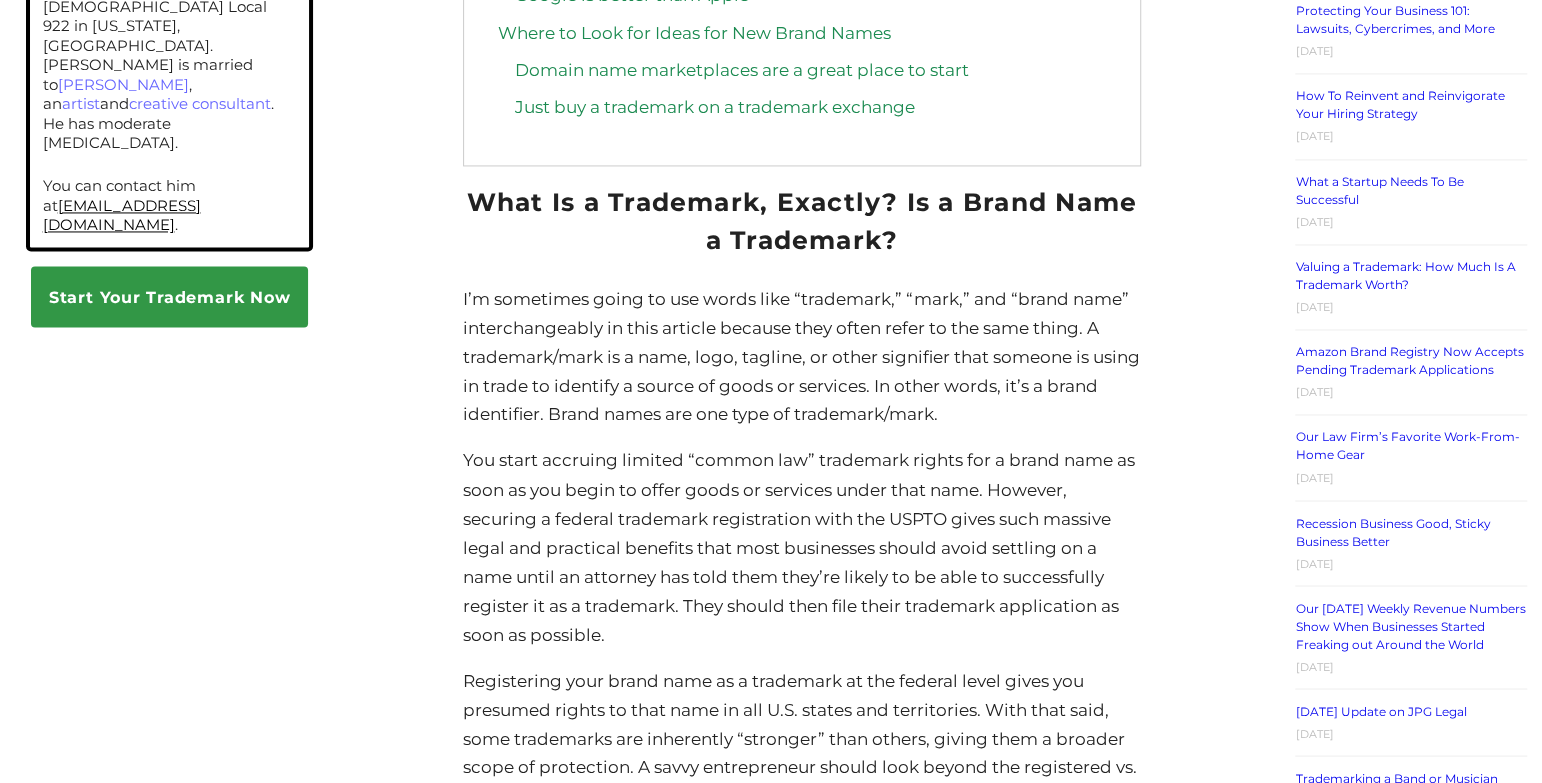 drag, startPoint x: 995, startPoint y: 399, endPoint x: 562, endPoint y: 330, distance: 438.46323 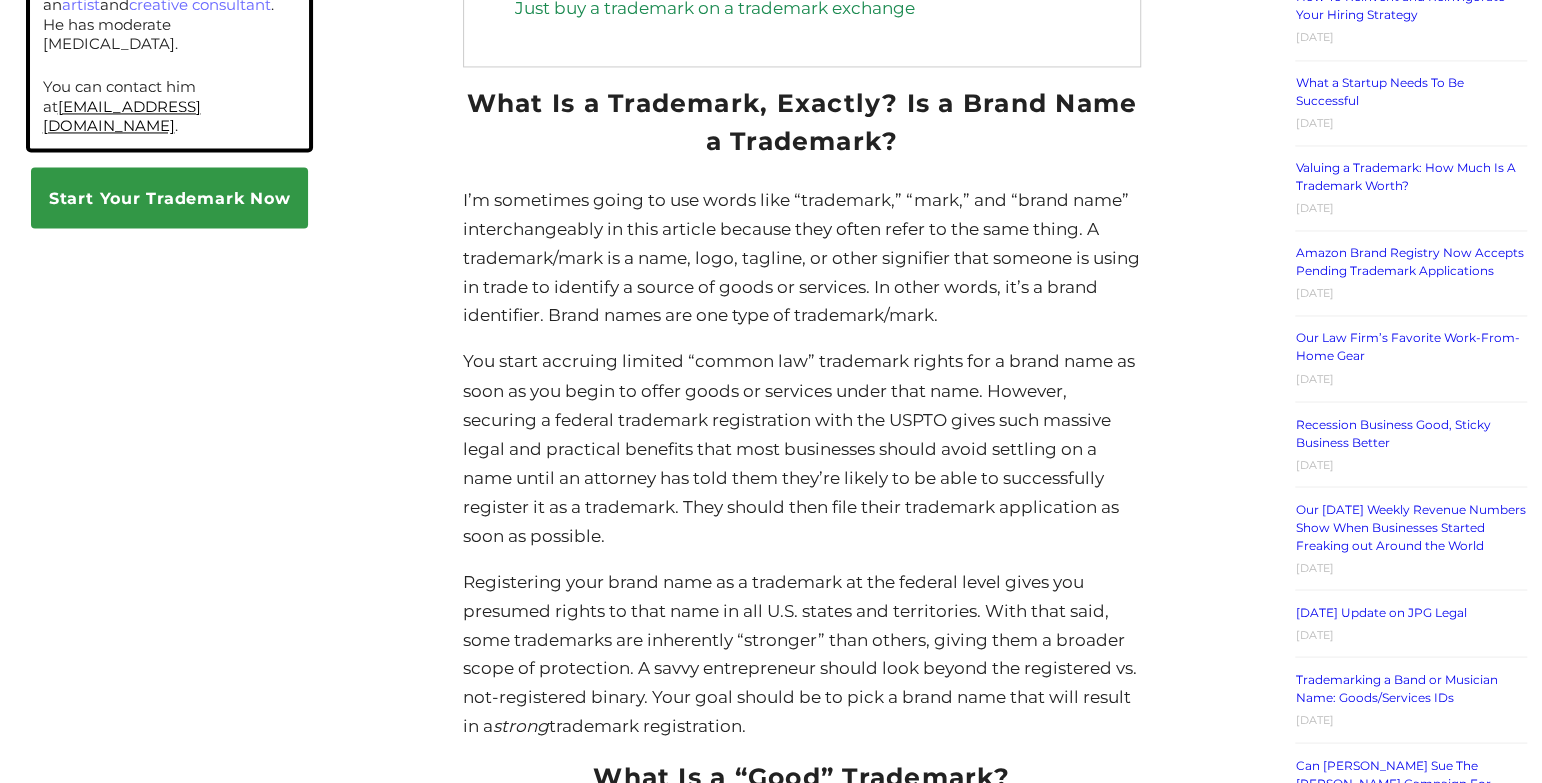 scroll, scrollTop: 1942, scrollLeft: 0, axis: vertical 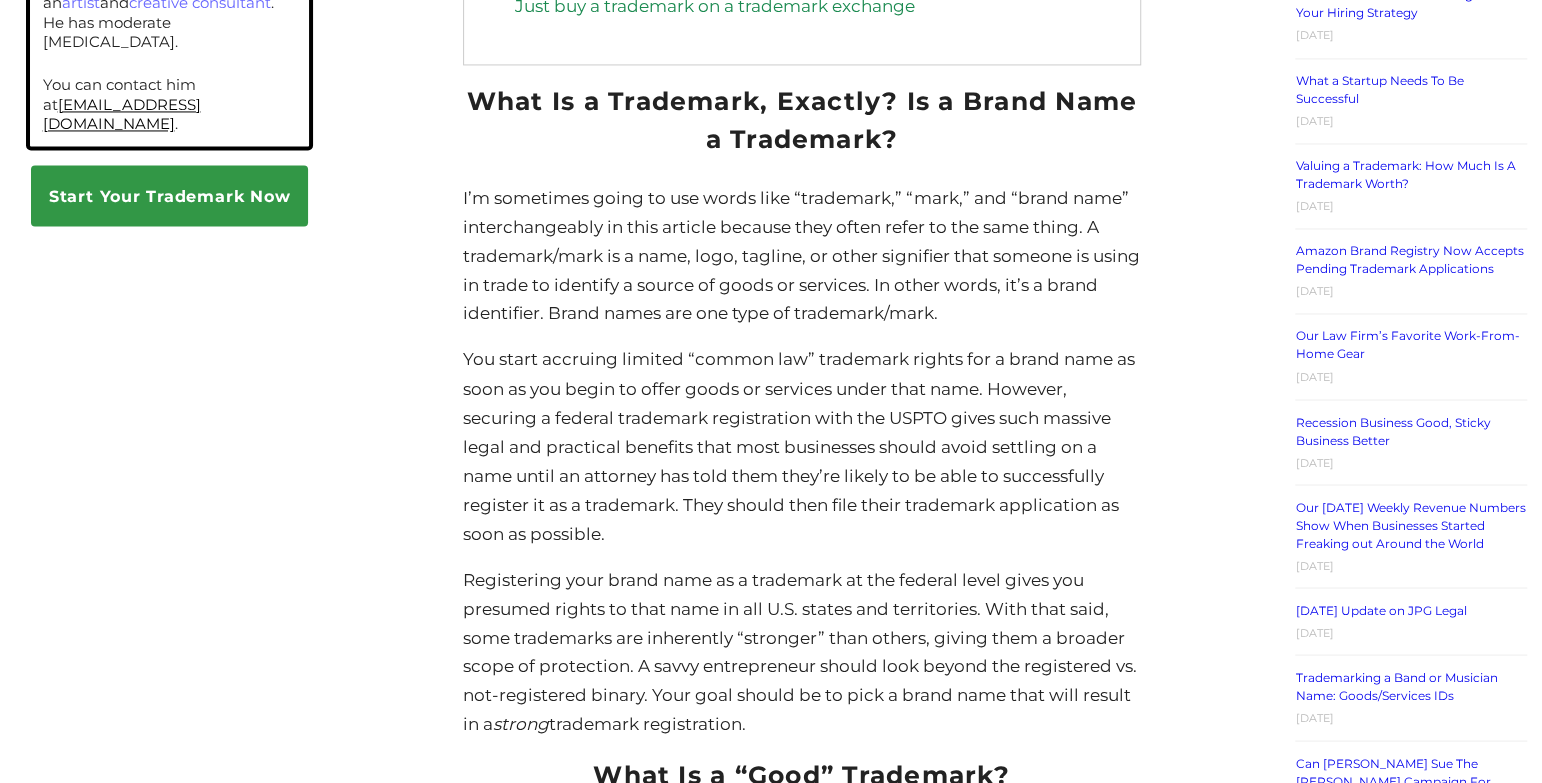 click on "You start accruing limited “common law” trademark rights for a brand name as soon as you begin to offer goods or services under that name. However, securing a federal trademark registration with the USPTO gives such massive legal and practical benefits that most businesses should avoid settling on a name until an attorney has told them they’re likely to be able to successfully register it as a trademark. They should then file their trademark application as soon as possible." at bounding box center [802, 446] 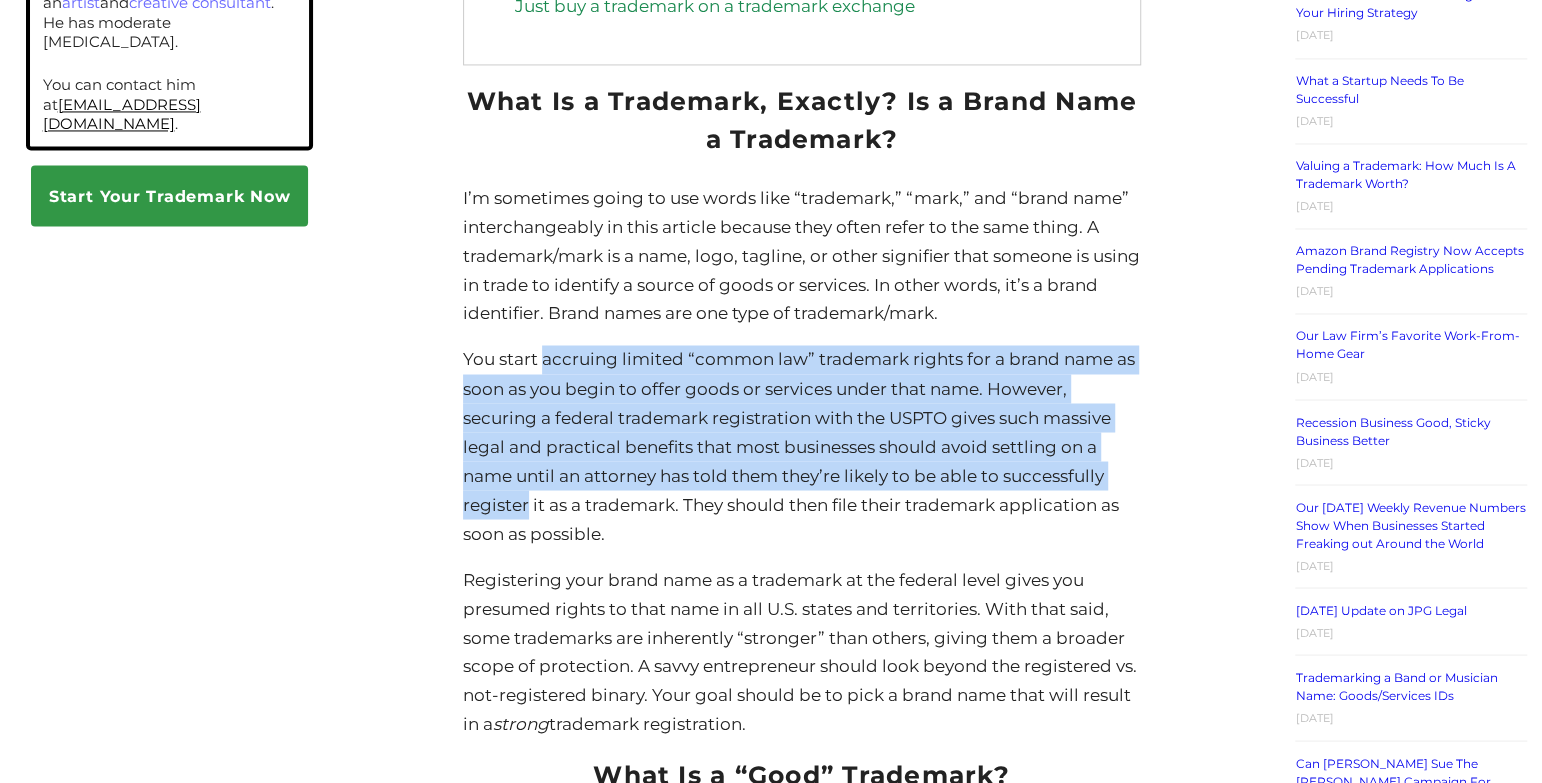 drag, startPoint x: 543, startPoint y: 368, endPoint x: 509, endPoint y: 512, distance: 147.95946 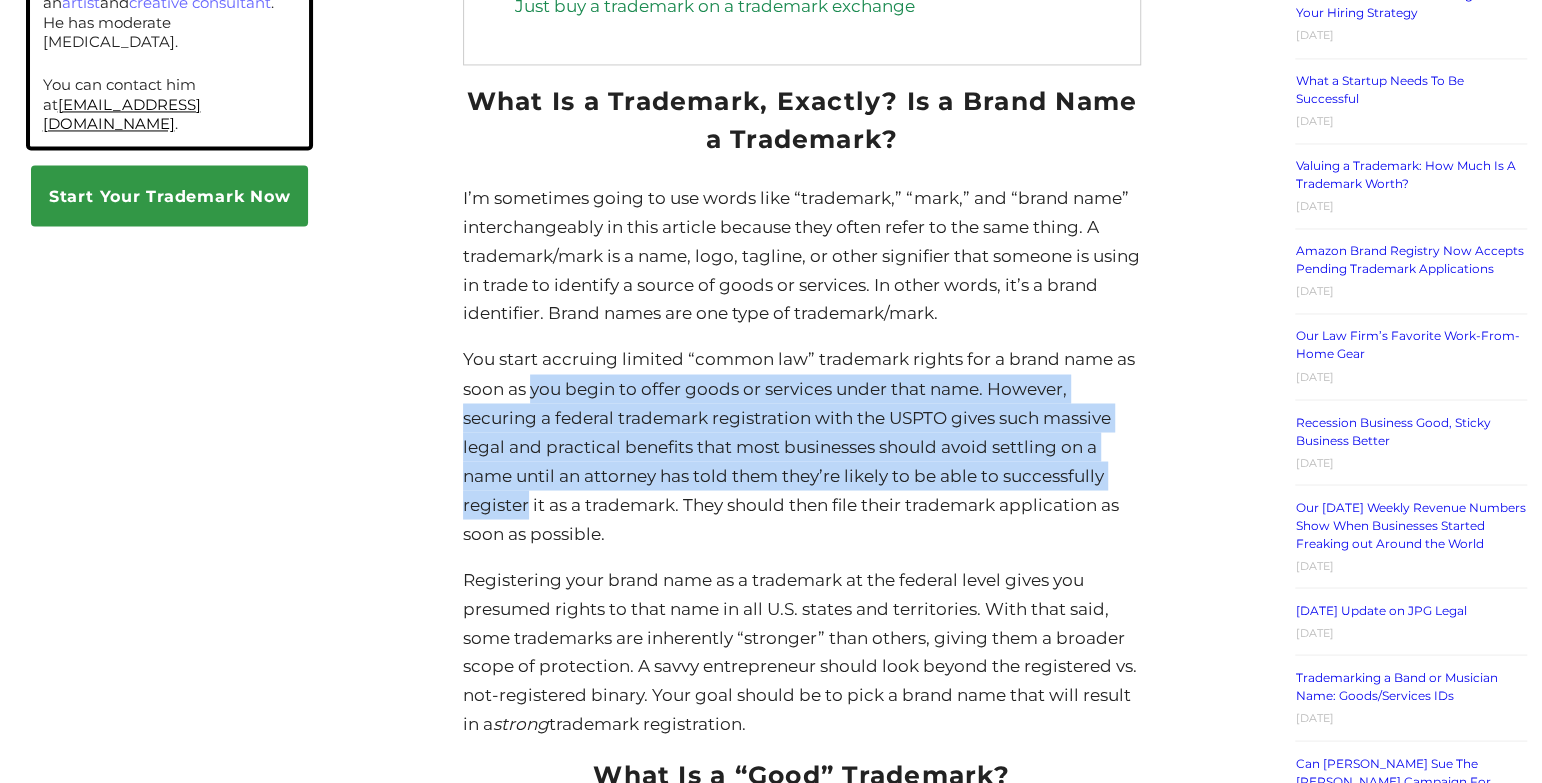 drag, startPoint x: 509, startPoint y: 512, endPoint x: 541, endPoint y: 381, distance: 134.85178 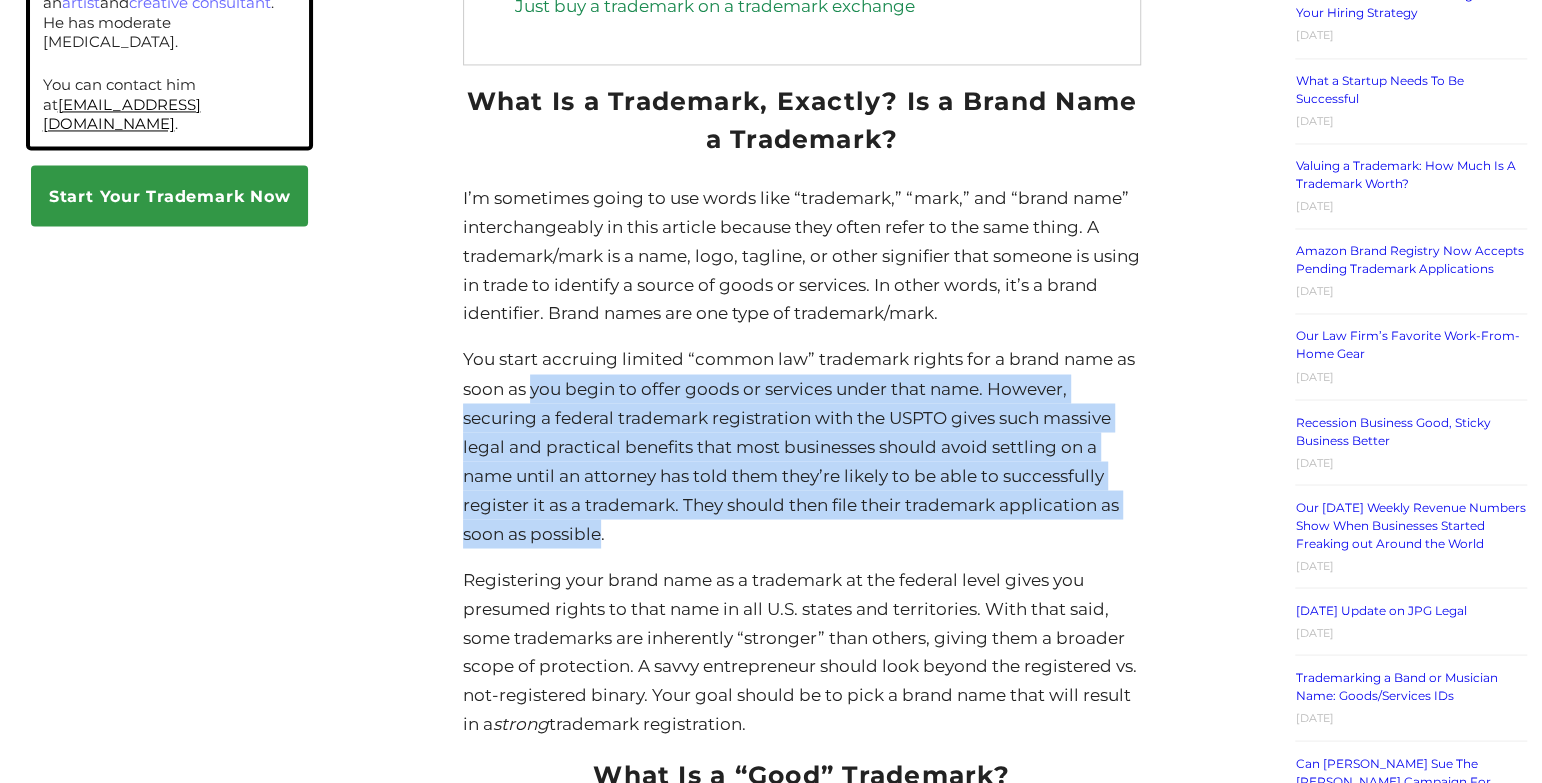 drag, startPoint x: 541, startPoint y: 381, endPoint x: 545, endPoint y: 523, distance: 142.05632 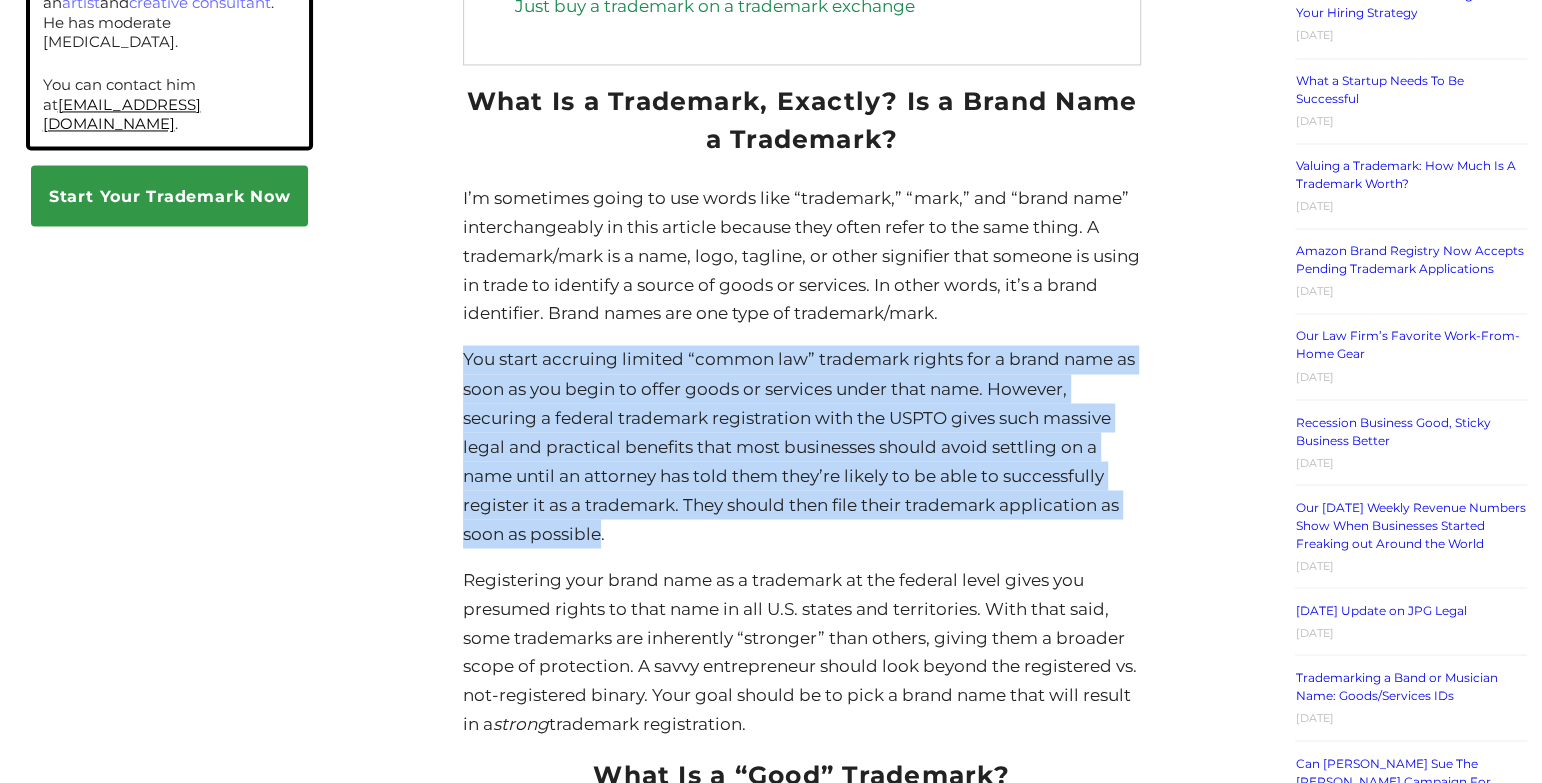 drag, startPoint x: 545, startPoint y: 523, endPoint x: 488, endPoint y: 361, distance: 171.73526 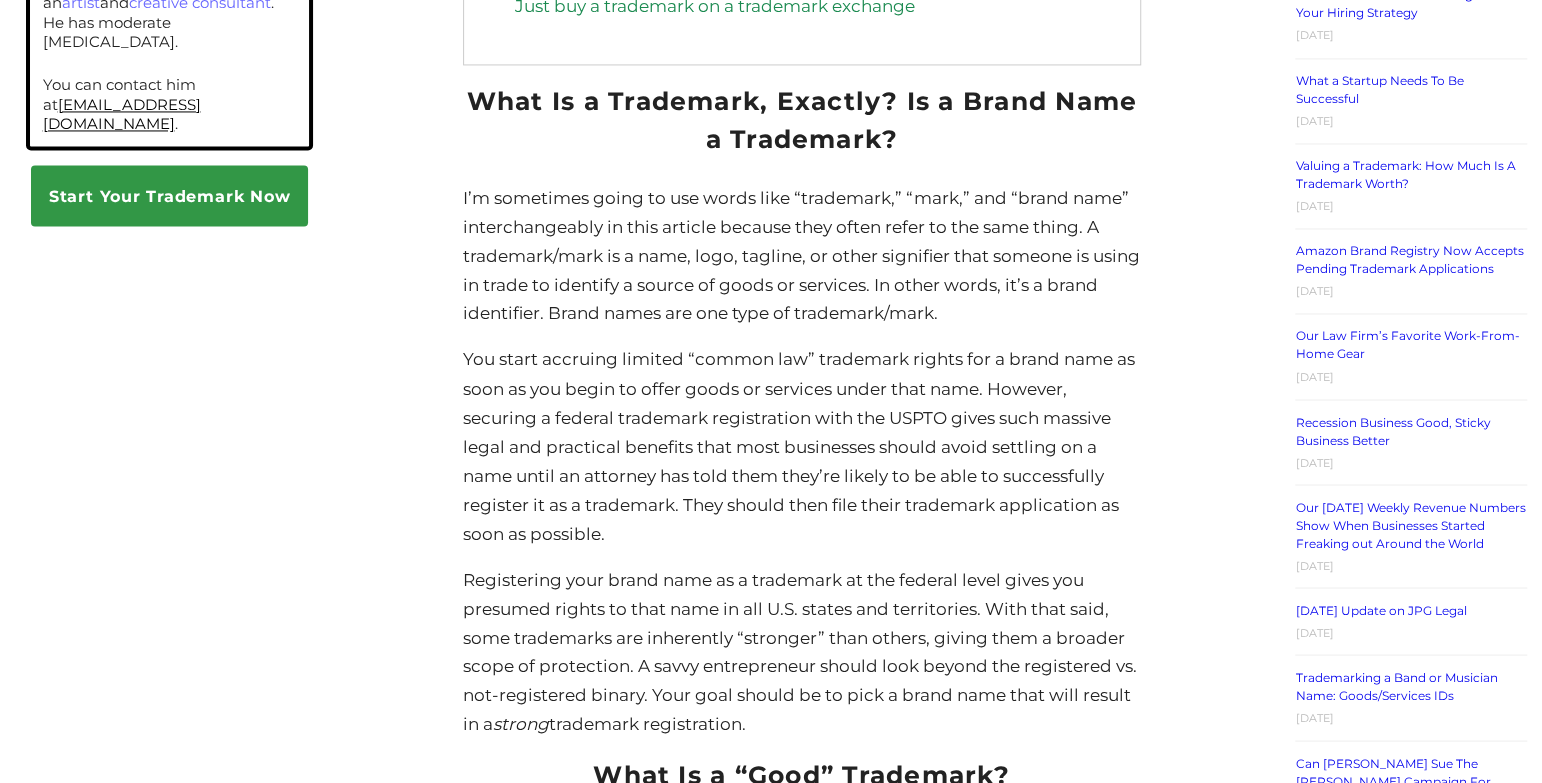 click on "How to Come up with a Brand Name: A Lawyer’s Advice
Posted on  [DATE]
By [PERSON_NAME] Eche
You may not be surprised that clients frequently ask me how to come up with a brand name that they can successfully register as a trademark. Sometimes they ask after we give them a negative legal opinion about the name they wanted to register. Other times they ask after they get a major refusal from the USPTO and have to think of a new name.
Over the years, I’ve refined and augmented my answer to this question so much that it’s now worth sharing publicly. In this post I will:
Go over some trademark basics to keep in mind when coming up with a name for your business.
Discuss additional naming factors entrepreneurs should consider, beyond conventional trademark law.
Tell you what strategies I use when trying to think of a new brand name, especially if I’m having trouble thinking of anything.
Table of Contents" at bounding box center (802, 4297) 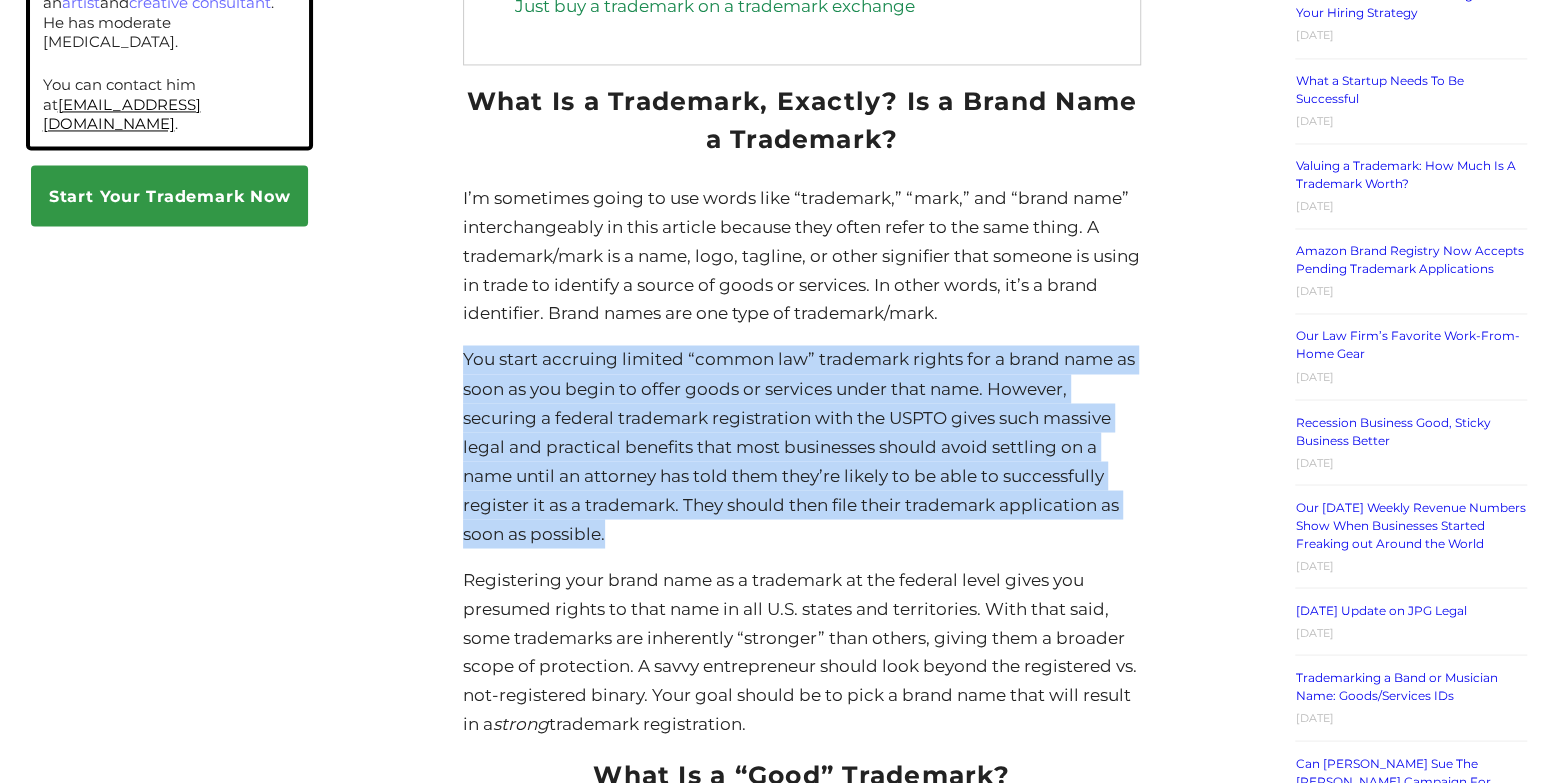 drag, startPoint x: 599, startPoint y: 548, endPoint x: 484, endPoint y: 352, distance: 227.24657 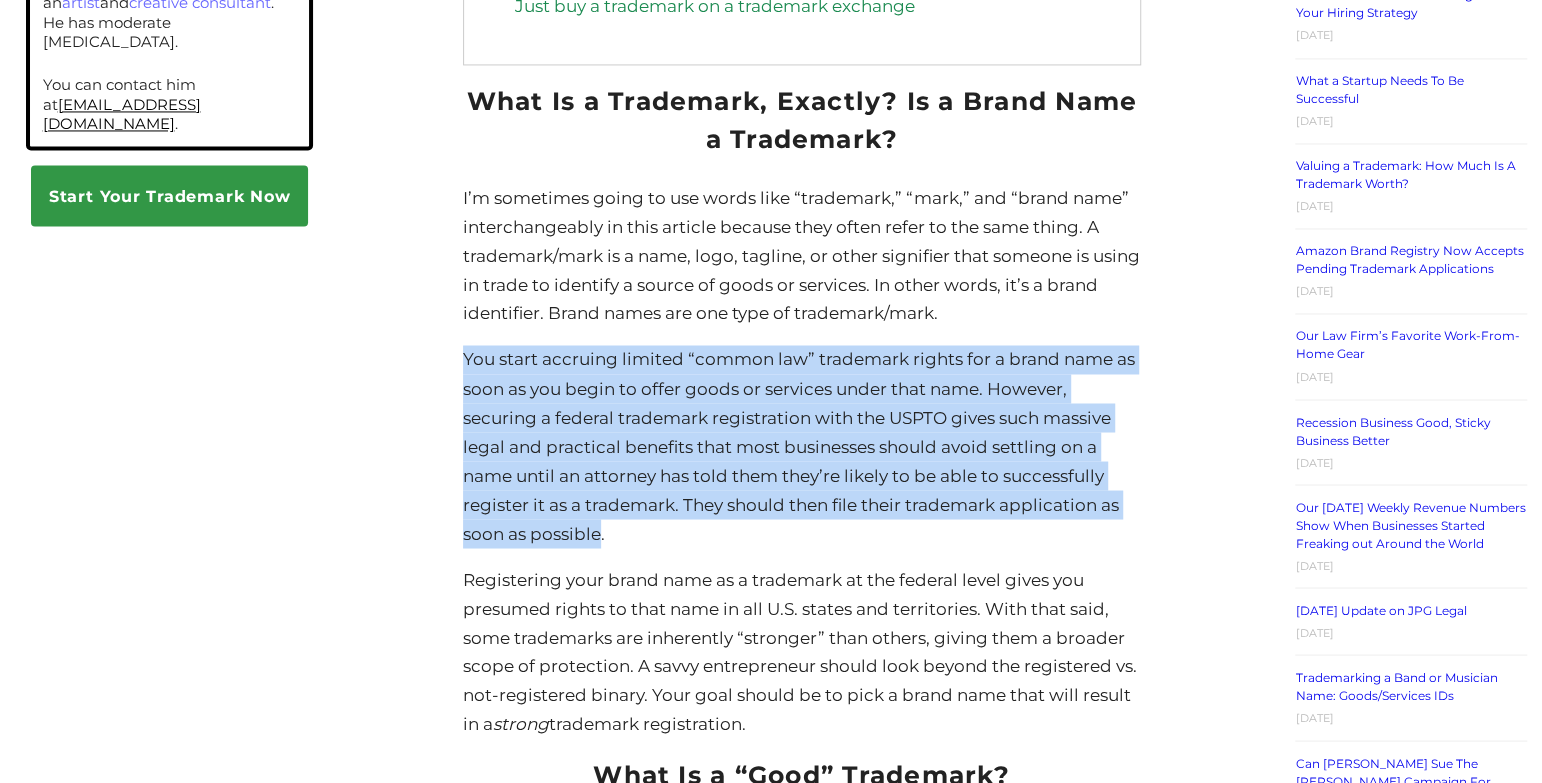 drag, startPoint x: 484, startPoint y: 352, endPoint x: 585, endPoint y: 536, distance: 209.8976 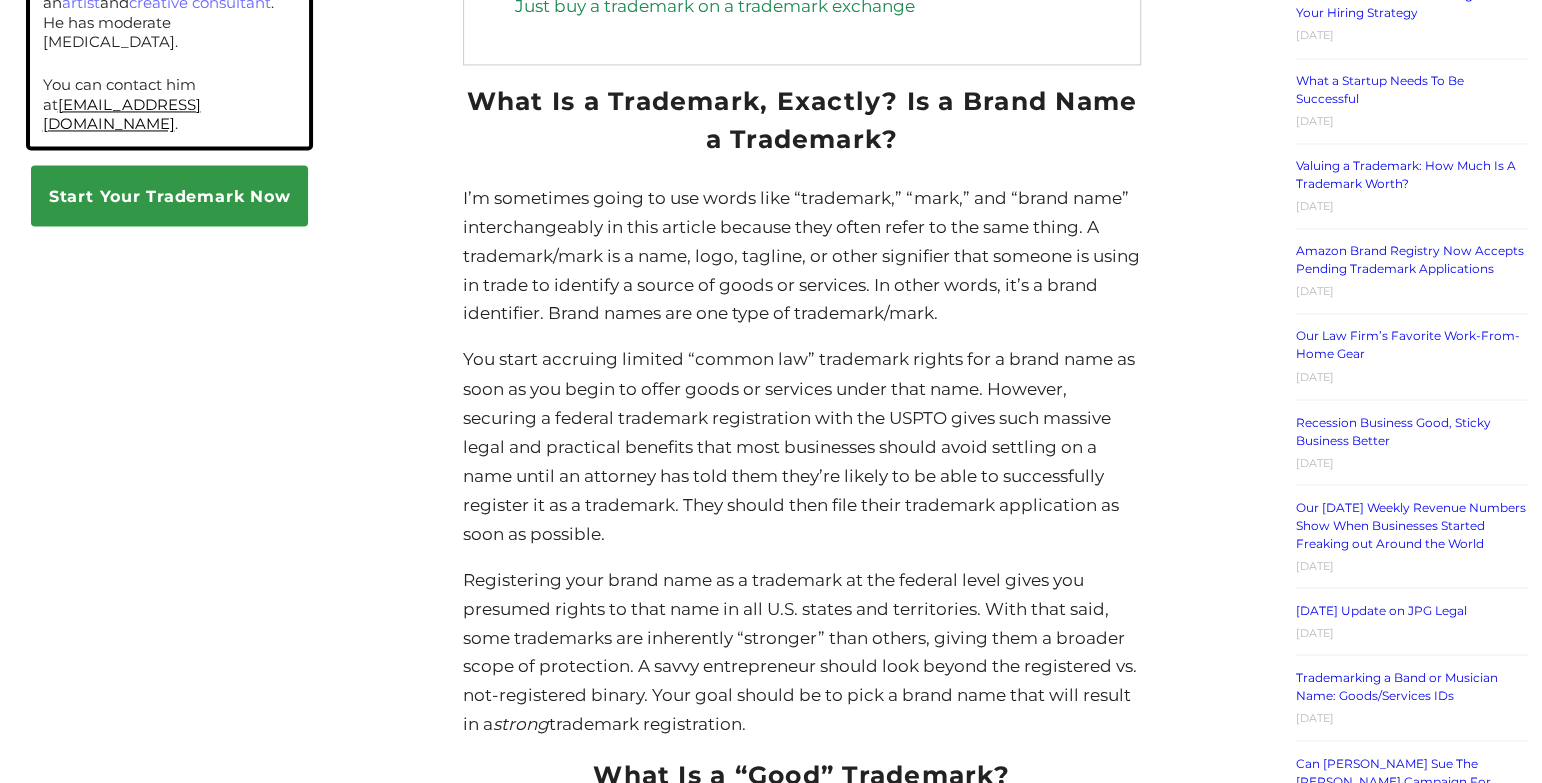 click on "I’m sometimes going to use words like “trademark,” “mark,” and “brand name” interchangeably in this article because they often refer to the same thing. A trademark/mark is a name, logo, tagline, or other signifier that someone is using in trade to identify a source of goods or services. In other words, it’s a brand identifier. Brand names are one type of trademark/mark." at bounding box center (802, 256) 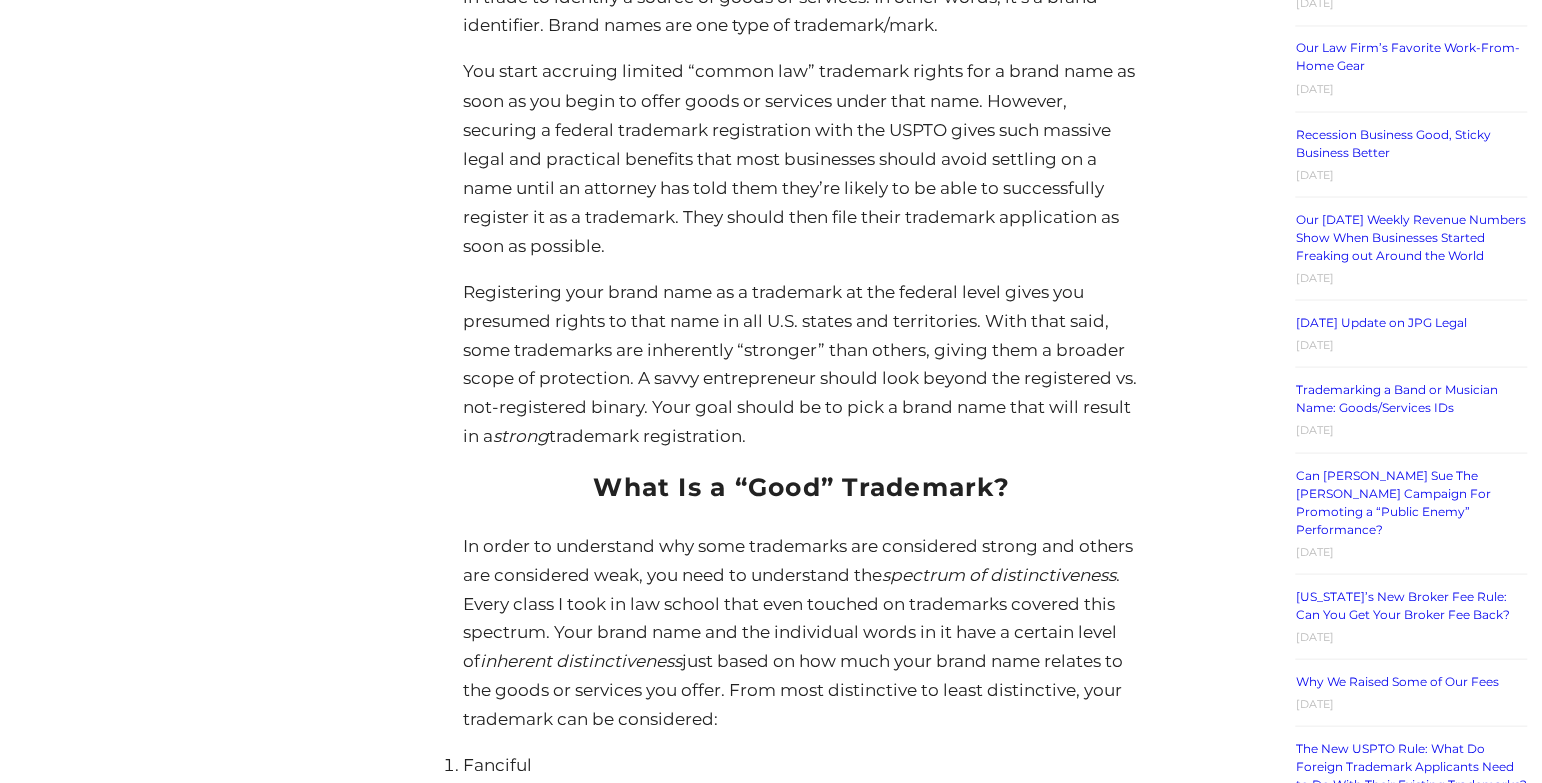 scroll, scrollTop: 2232, scrollLeft: 0, axis: vertical 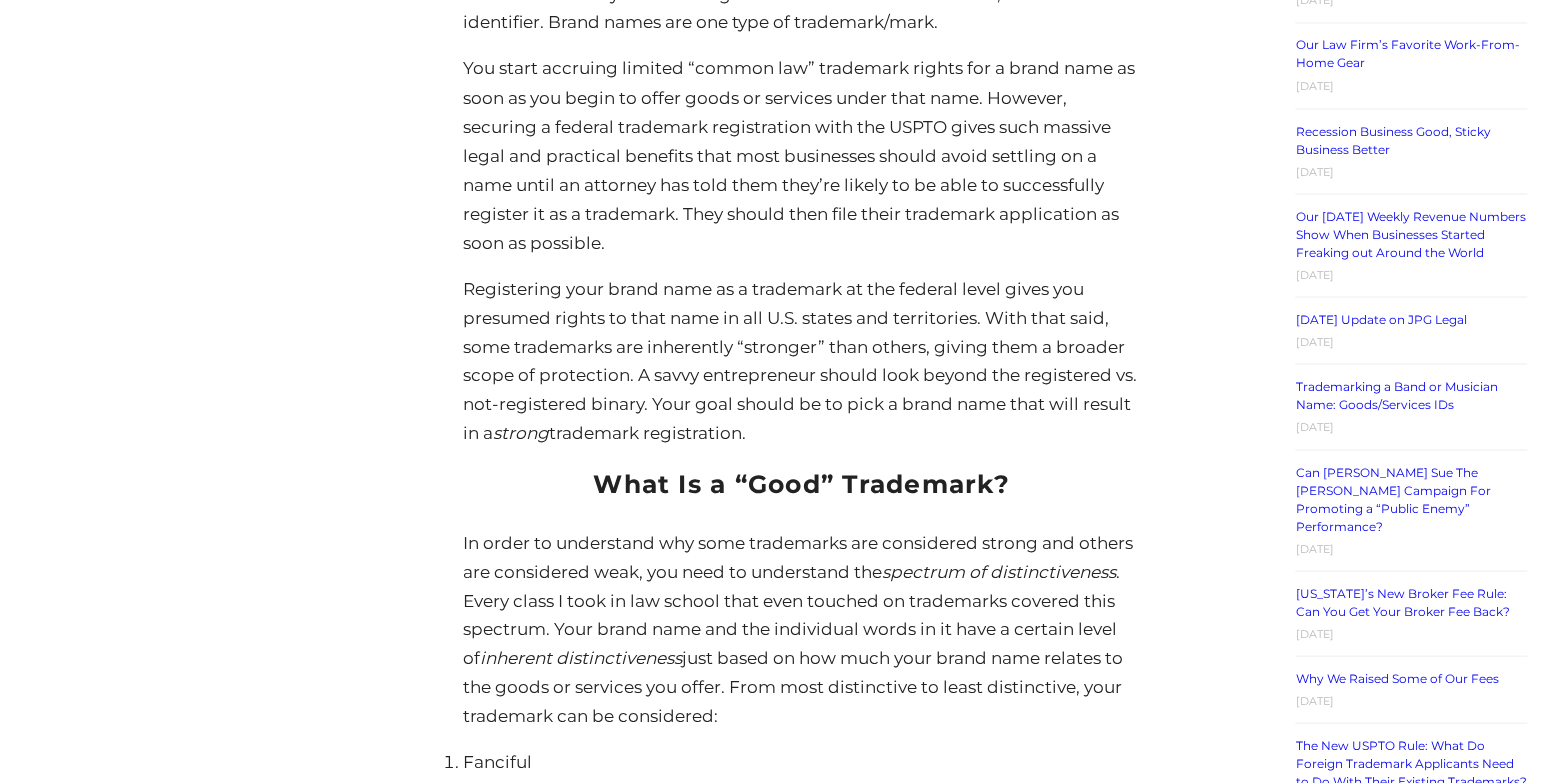 drag, startPoint x: 755, startPoint y: 263, endPoint x: 829, endPoint y: 438, distance: 190.00262 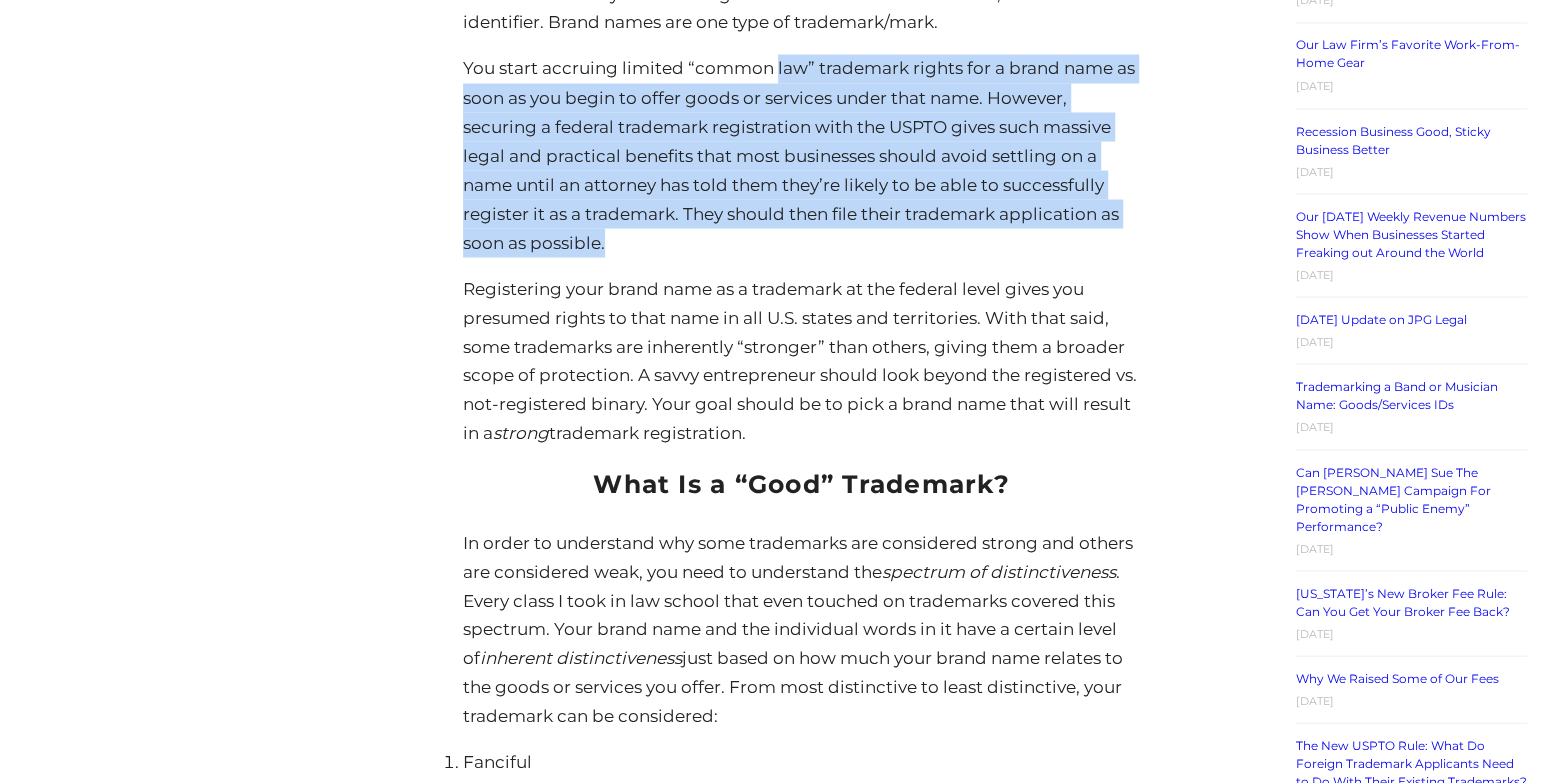 drag, startPoint x: 811, startPoint y: 247, endPoint x: 774, endPoint y: 64, distance: 186.70297 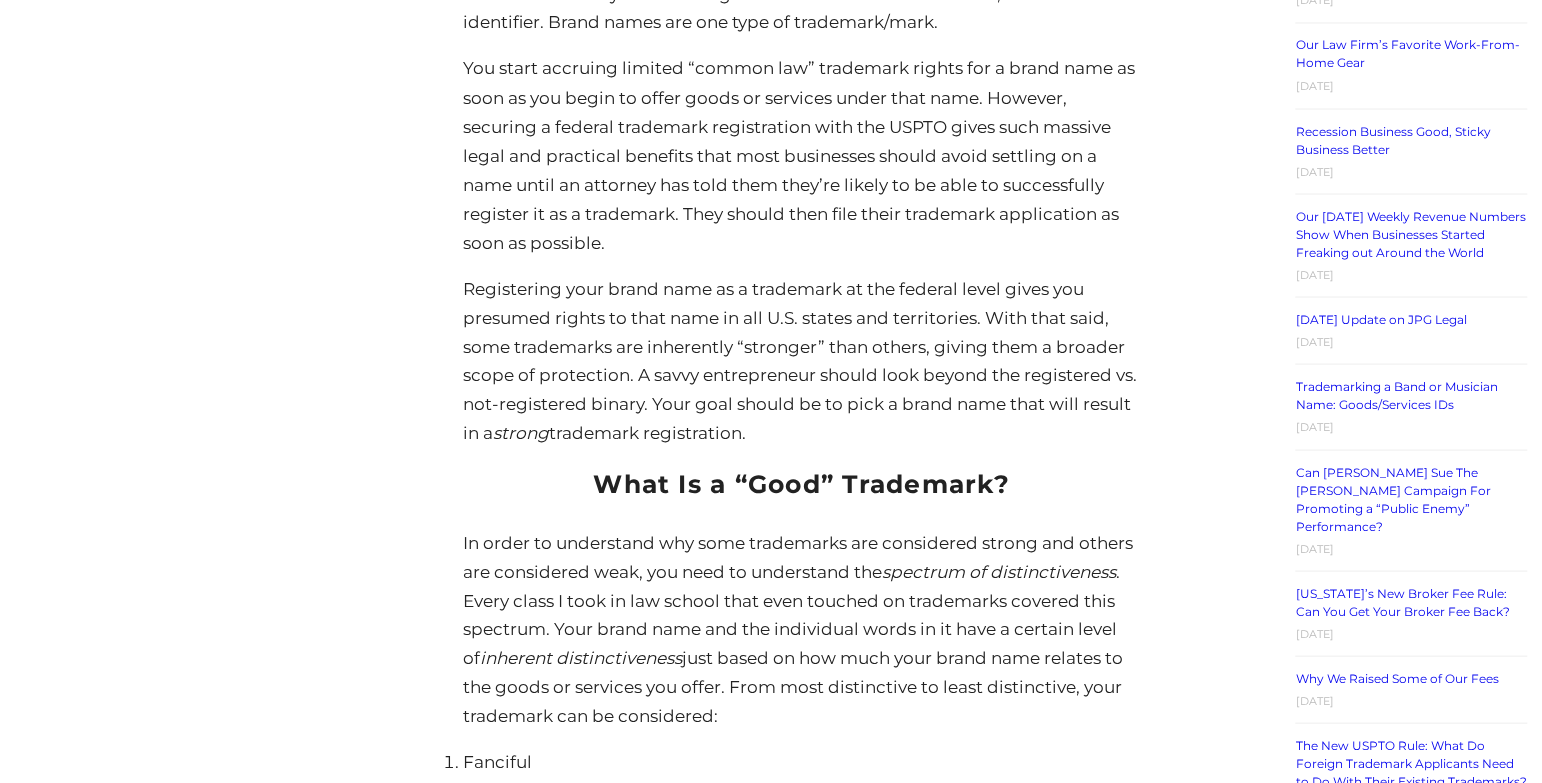 click on "You start accruing limited “common law” trademark rights for a brand name as soon as you begin to offer goods or services under that name. However, securing a federal trademark registration with the USPTO gives such massive legal and practical benefits that most businesses should avoid settling on a name until an attorney has told them they’re likely to be able to successfully register it as a trademark. They should then file their trademark application as soon as possible." at bounding box center [802, 156] 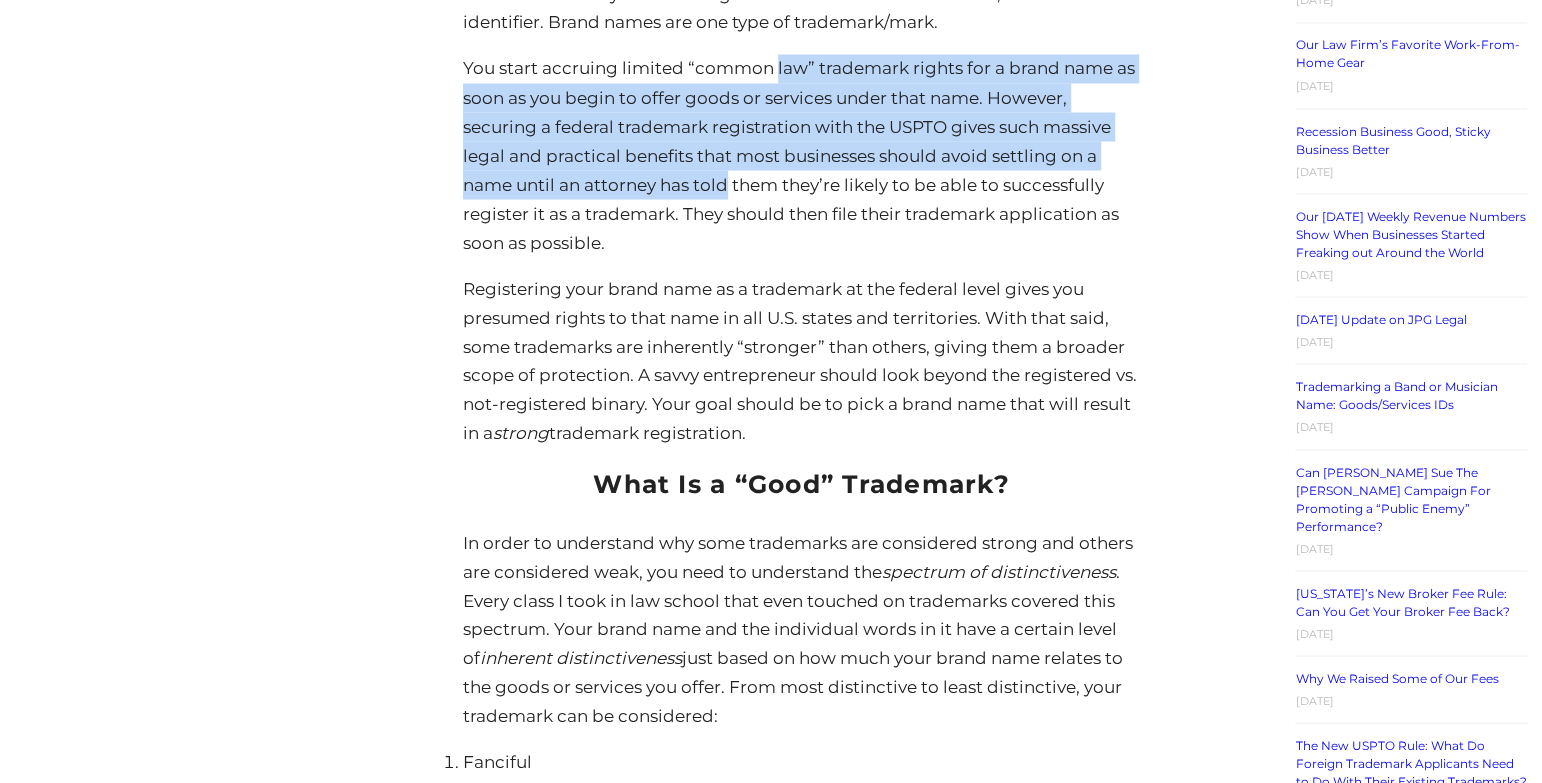 drag, startPoint x: 774, startPoint y: 64, endPoint x: 723, endPoint y: 189, distance: 135.00371 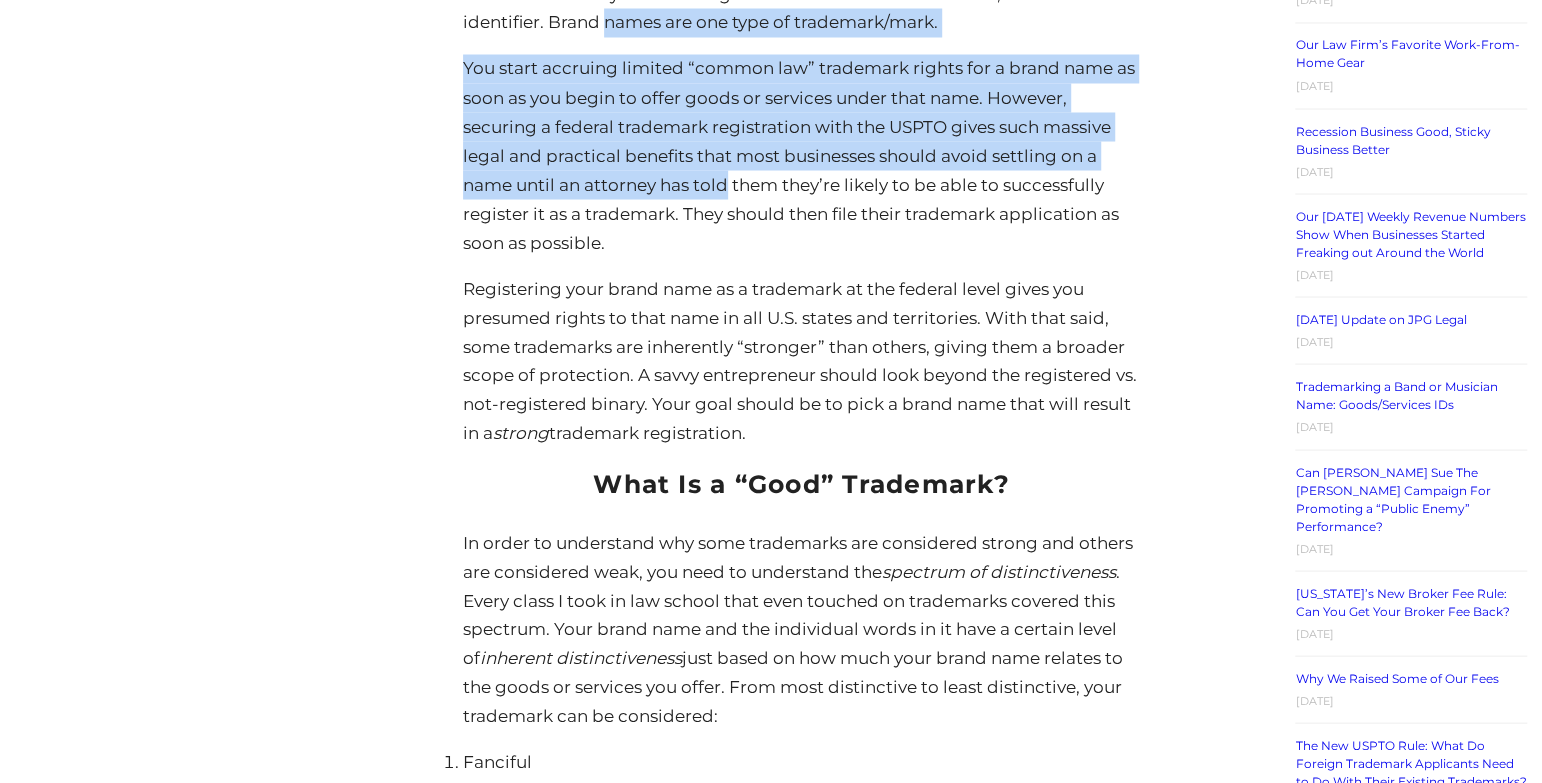 drag, startPoint x: 723, startPoint y: 189, endPoint x: 706, endPoint y: 37, distance: 152.94771 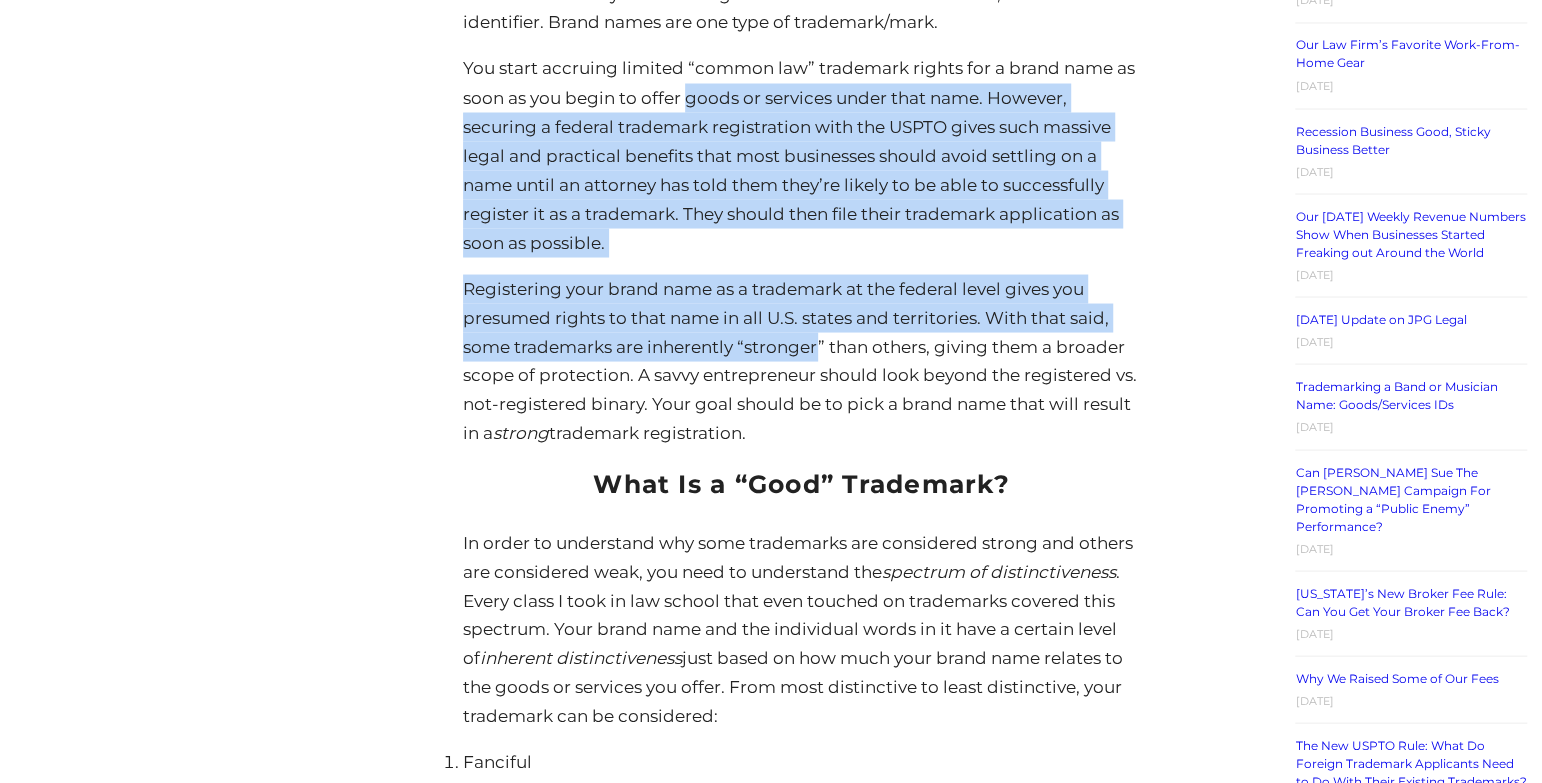 drag, startPoint x: 702, startPoint y: 100, endPoint x: 758, endPoint y: 342, distance: 248.39485 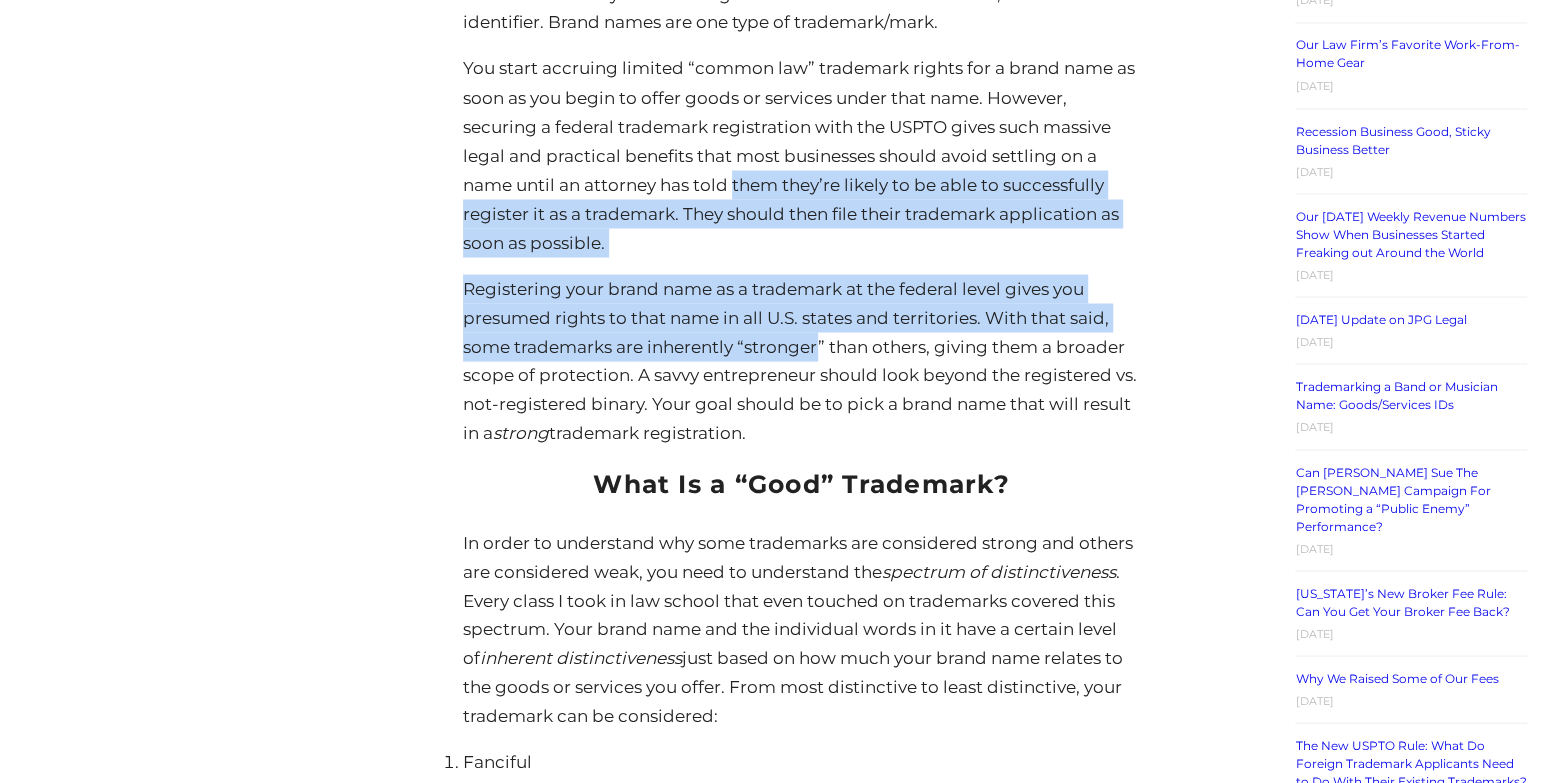 drag, startPoint x: 758, startPoint y: 342, endPoint x: 751, endPoint y: 169, distance: 173.14156 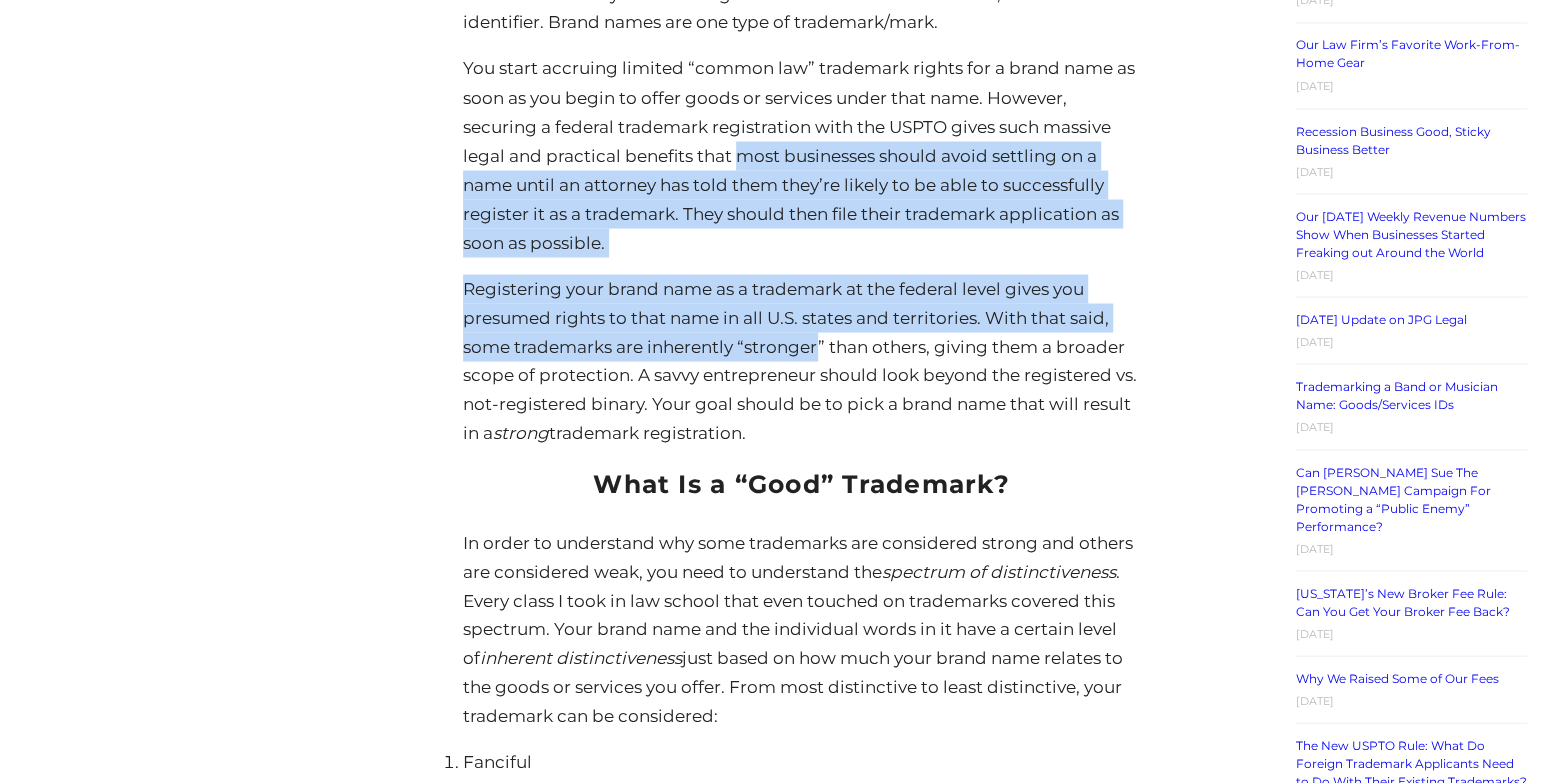 click on "You start accruing limited “common law” trademark rights for a brand name as soon as you begin to offer goods or services under that name. However, securing a federal trademark registration with the USPTO gives such massive legal and practical benefits that most businesses should avoid settling on a name until an attorney has told them they’re likely to be able to successfully register it as a trademark. They should then file their trademark application as soon as possible." at bounding box center (802, 156) 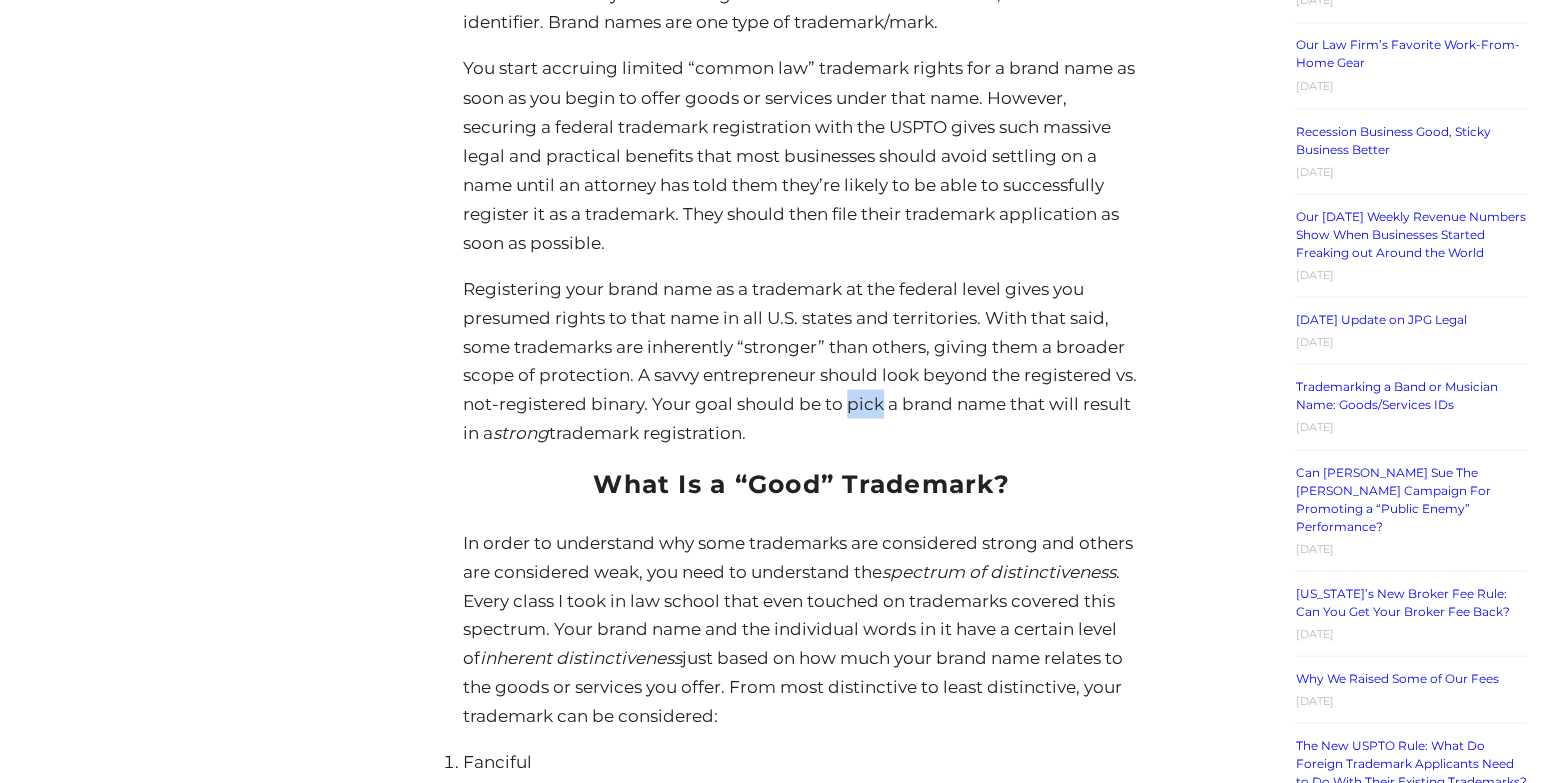 click on "Registering your brand name as a trademark at the federal level gives you presumed rights to that name in all U.S. states and territories. With that said, some trademarks are inherently “stronger” than others, giving them a broader scope of protection. A savvy entrepreneur should look beyond the registered vs. not-registered binary. Your goal should be to pick a brand name that will result in a  strong  trademark registration." at bounding box center [802, 361] 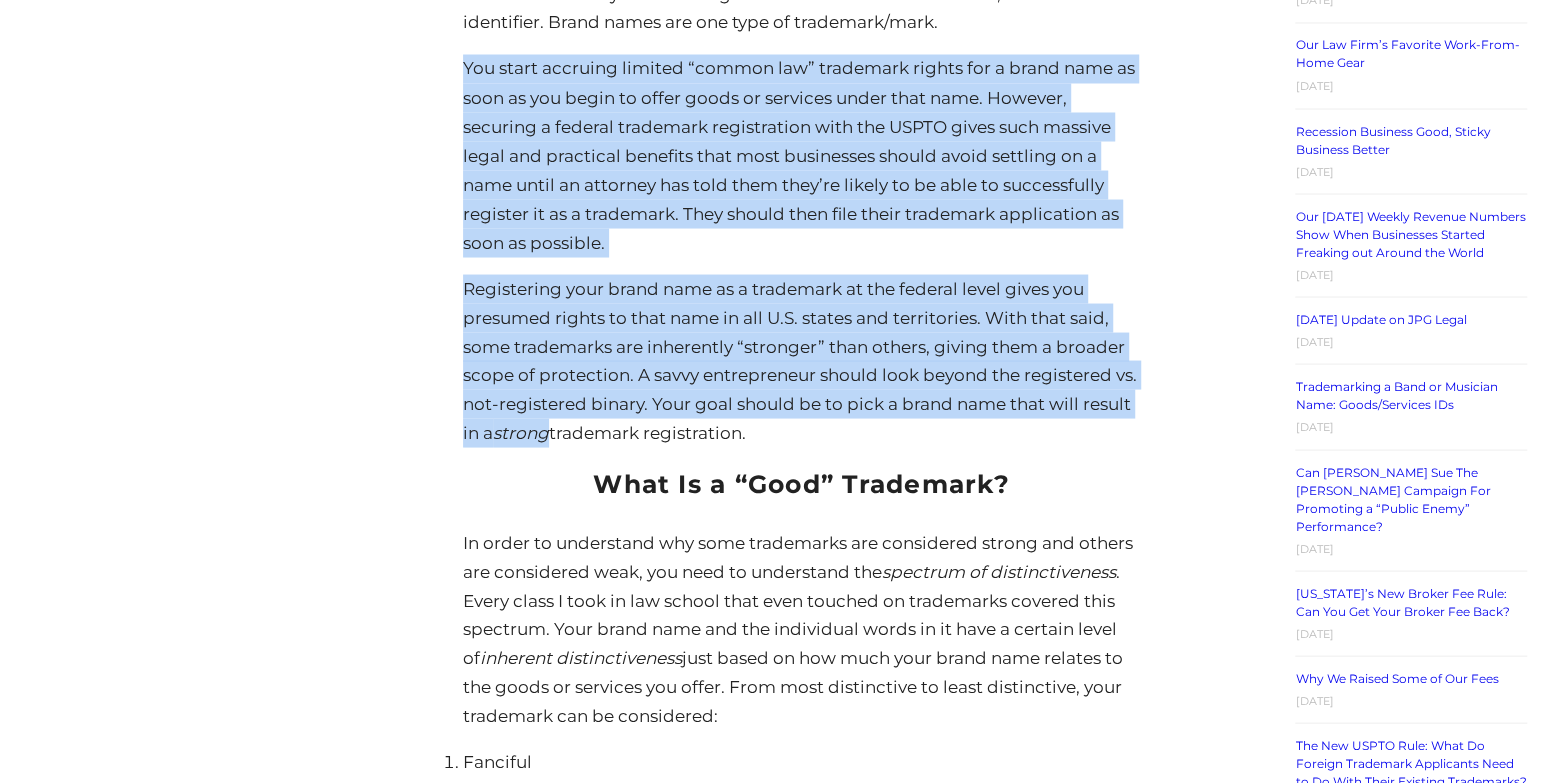 drag, startPoint x: 857, startPoint y: 393, endPoint x: 834, endPoint y: 128, distance: 265.99625 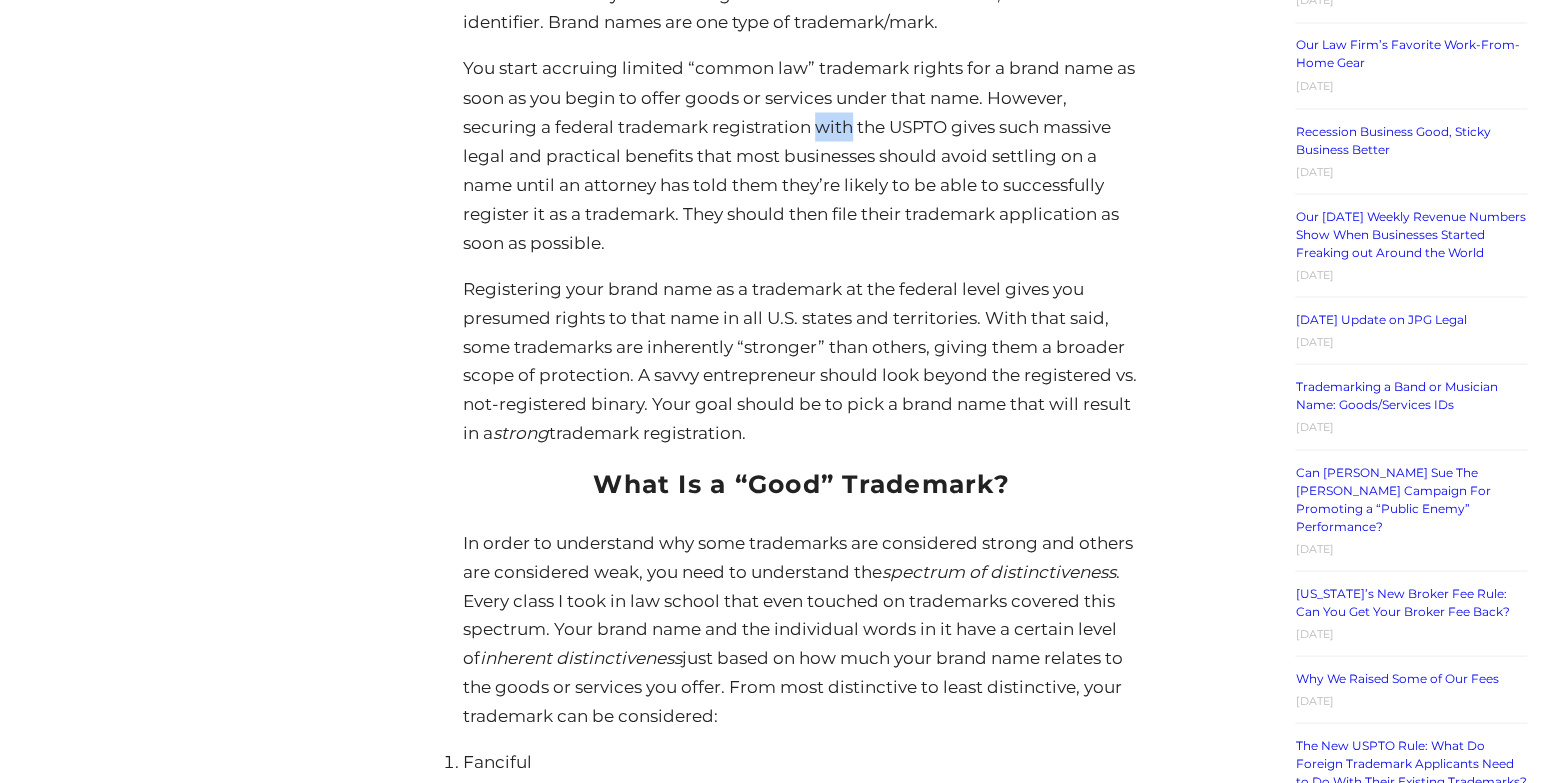 click on "You start accruing limited “common law” trademark rights for a brand name as soon as you begin to offer goods or services under that name. However, securing a federal trademark registration with the USPTO gives such massive legal and practical benefits that most businesses should avoid settling on a name until an attorney has told them they’re likely to be able to successfully register it as a trademark. They should then file their trademark application as soon as possible." at bounding box center [802, 156] 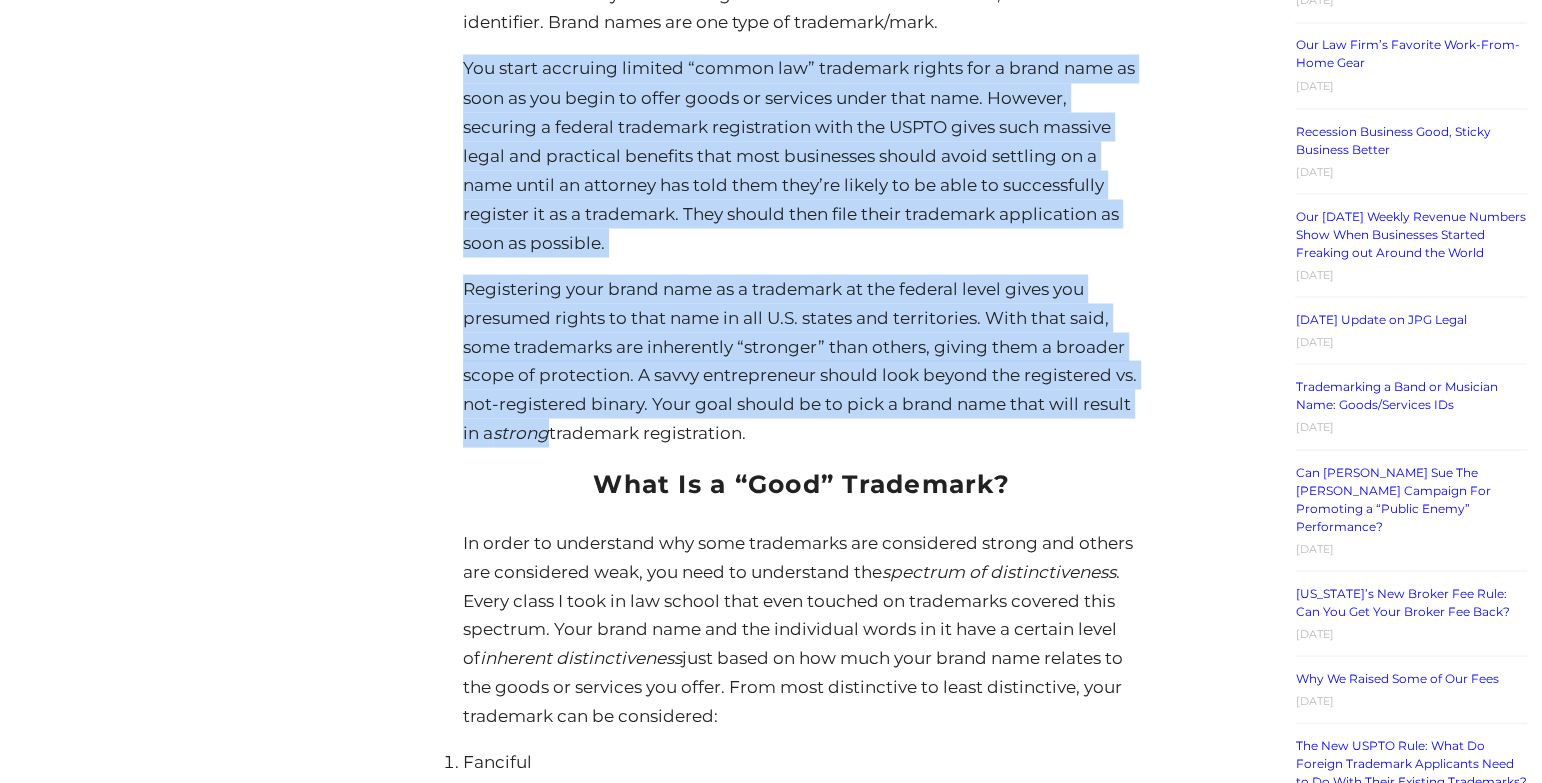 drag, startPoint x: 834, startPoint y: 128, endPoint x: 846, endPoint y: 329, distance: 201.3579 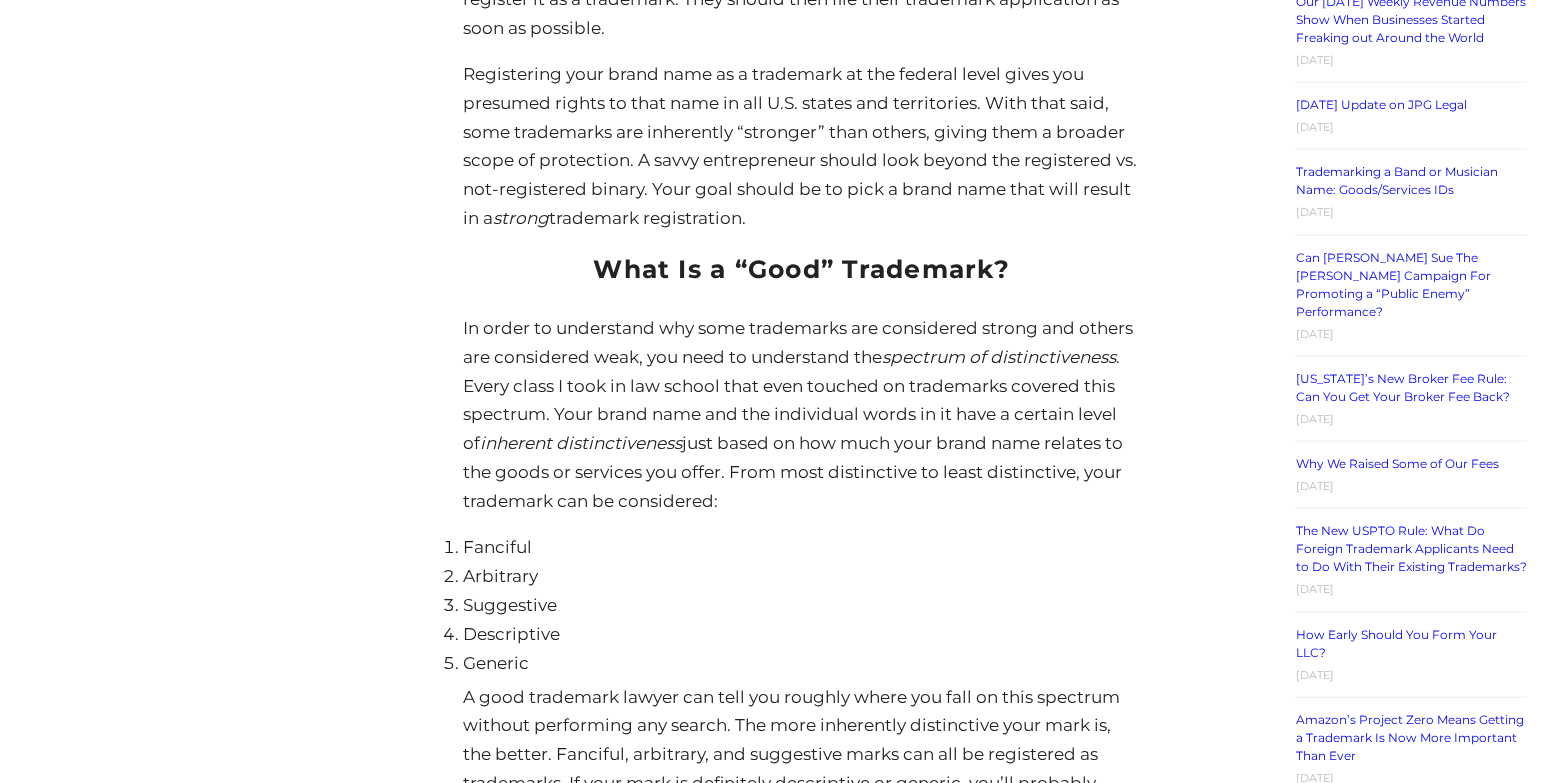 scroll, scrollTop: 2465, scrollLeft: 0, axis: vertical 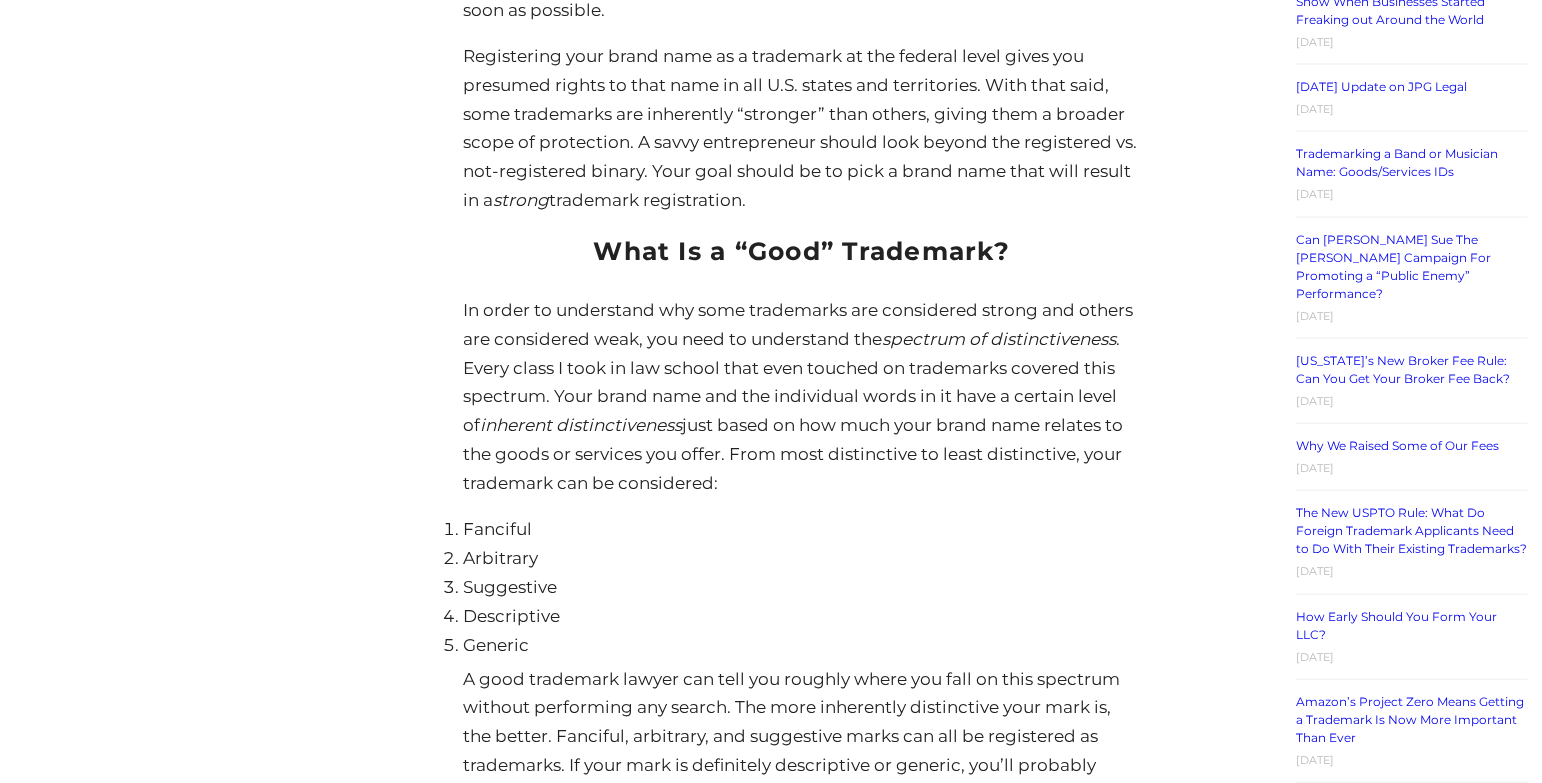 drag, startPoint x: 832, startPoint y: 214, endPoint x: 862, endPoint y: 502, distance: 289.5583 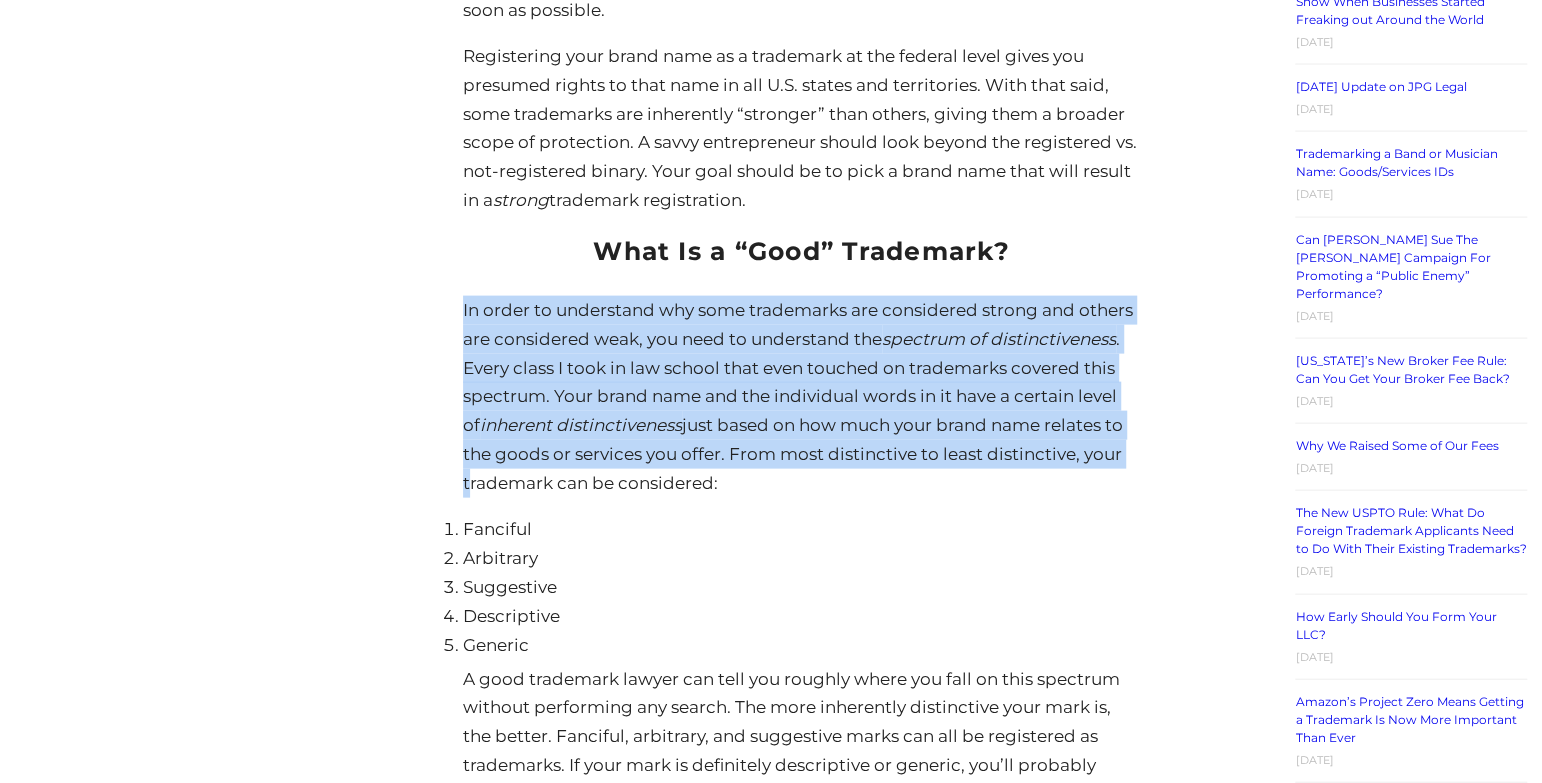 drag, startPoint x: 1148, startPoint y: 457, endPoint x: 1088, endPoint y: 239, distance: 226.10617 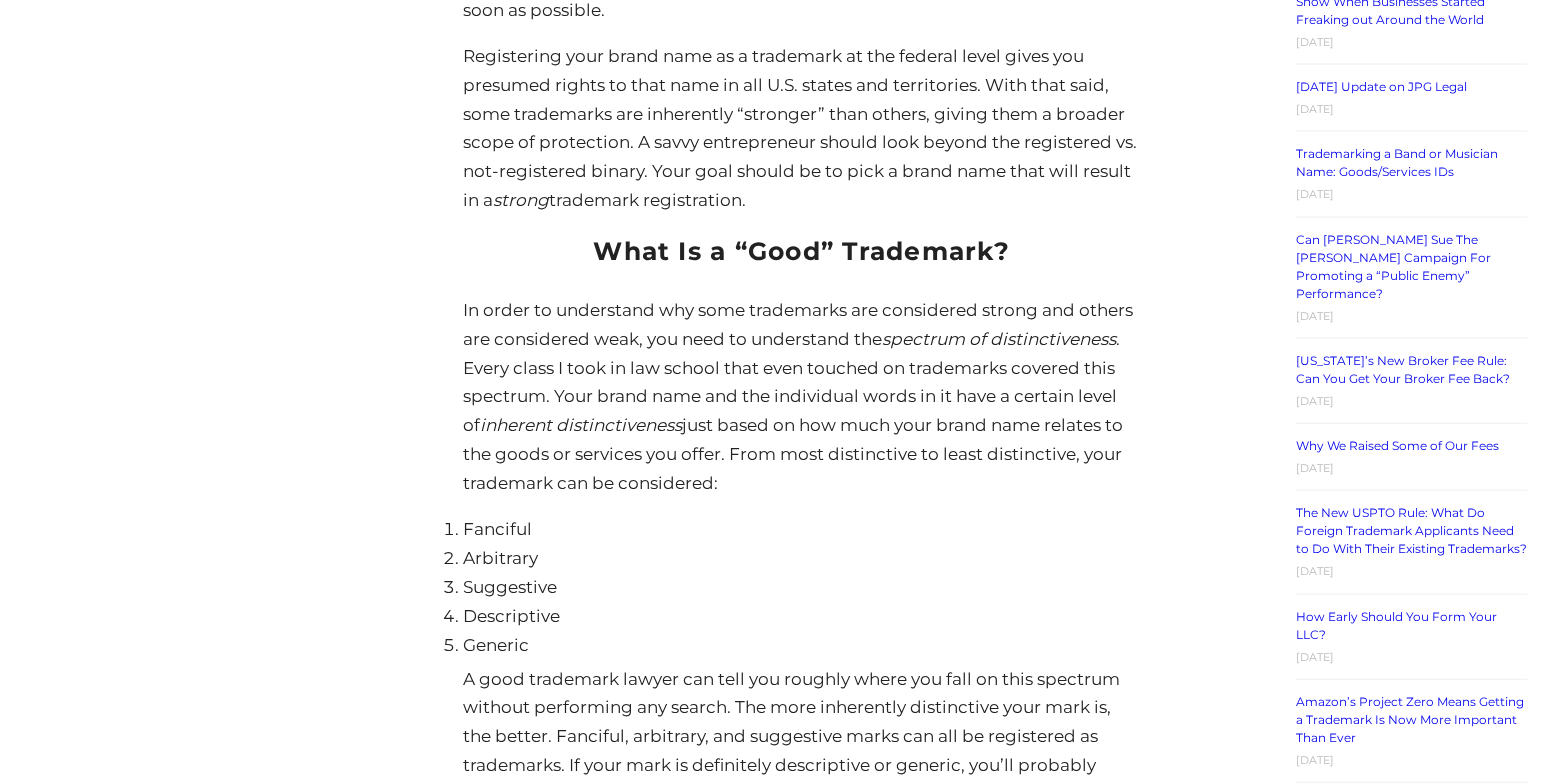 click on "What Is a “Good” Trademark?" at bounding box center [802, 251] 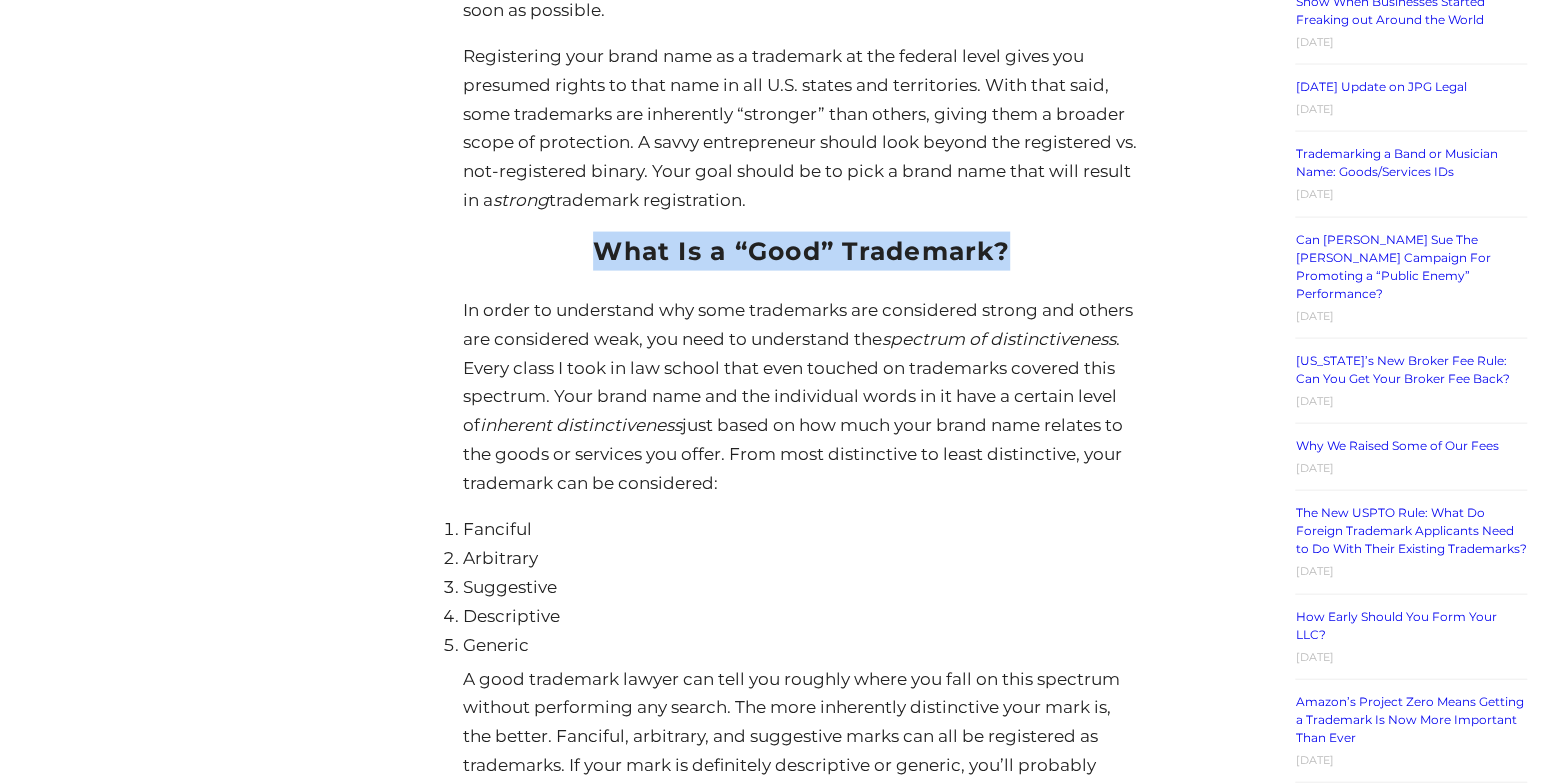 drag, startPoint x: 1088, startPoint y: 239, endPoint x: 1027, endPoint y: 213, distance: 66.309875 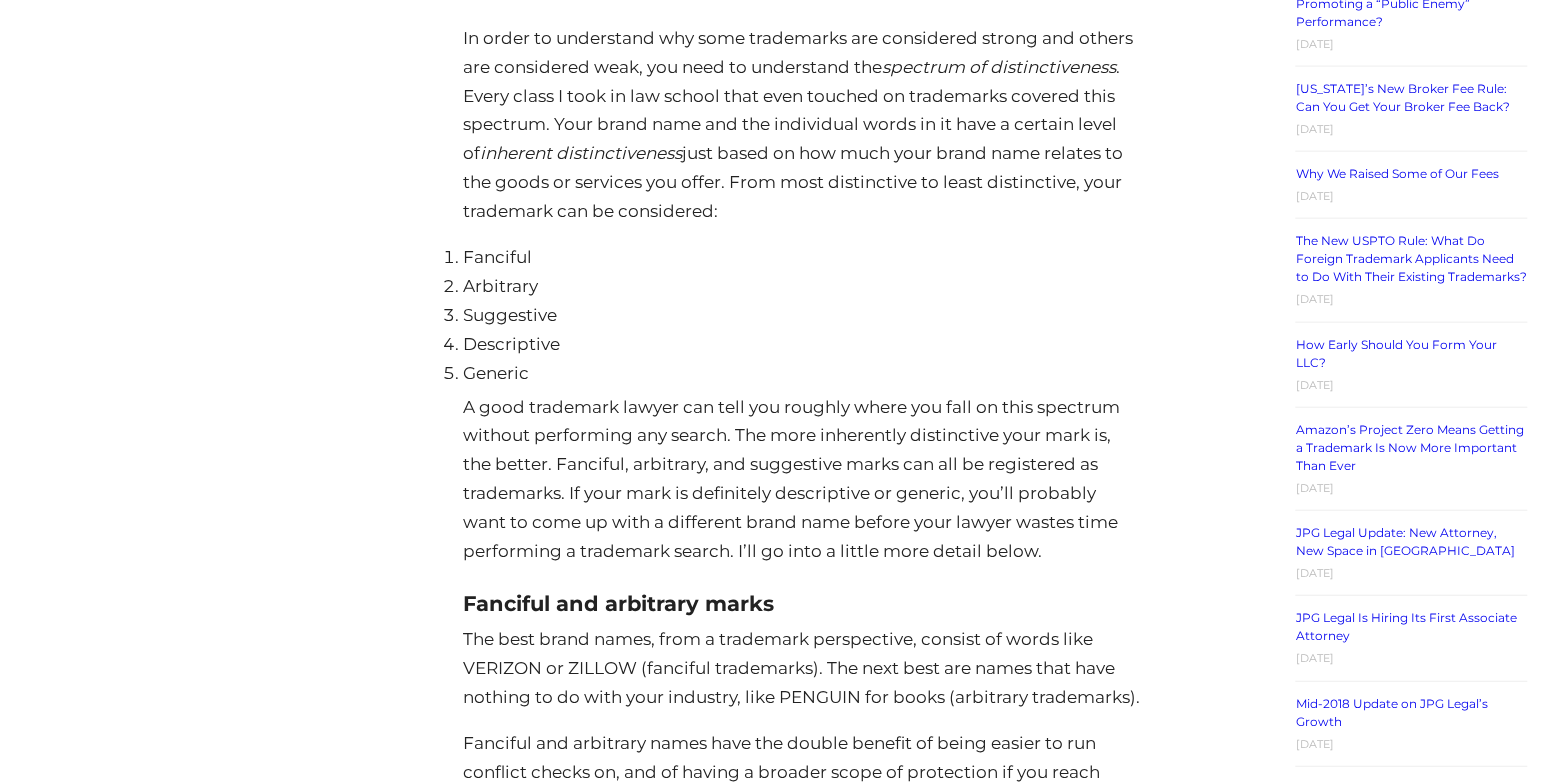 scroll, scrollTop: 2742, scrollLeft: 0, axis: vertical 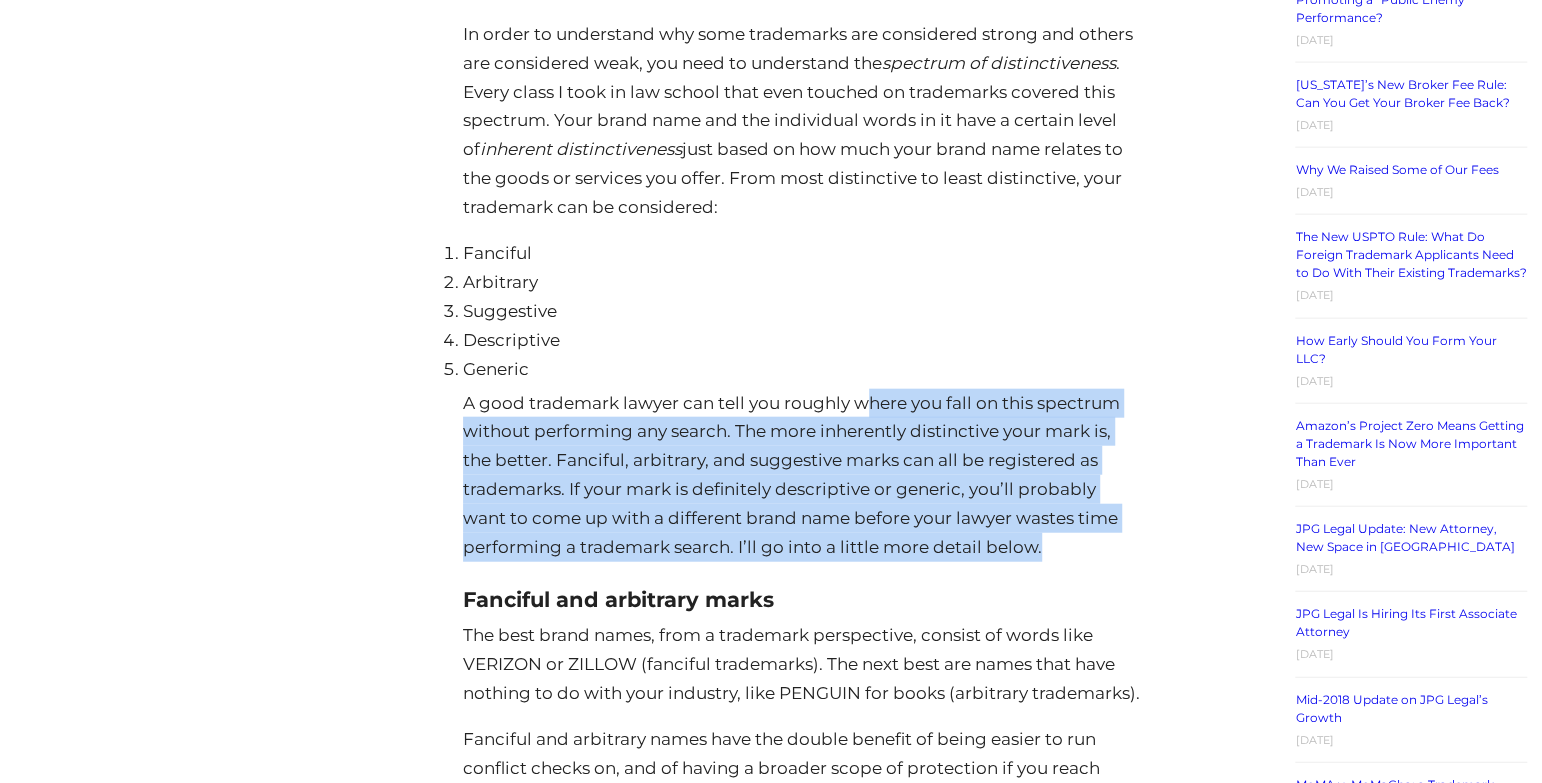 drag, startPoint x: 864, startPoint y: 398, endPoint x: 785, endPoint y: 561, distance: 181.13531 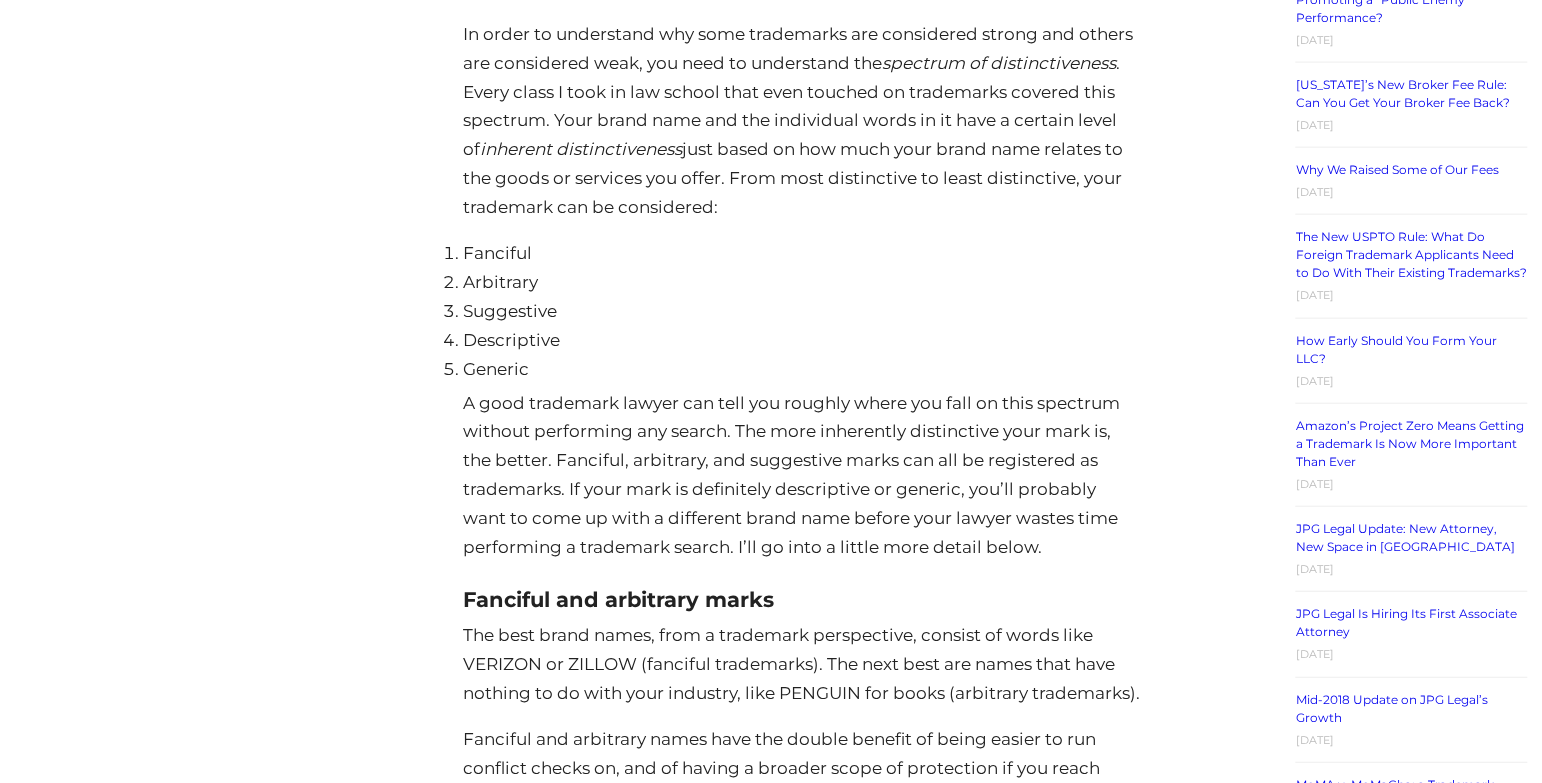 click on "How to Come up with a Brand Name: A Lawyer’s Advice
Posted on  [DATE]
By [PERSON_NAME] Eche
You may not be surprised that clients frequently ask me how to come up with a brand name that they can successfully register as a trademark. Sometimes they ask after we give them a negative legal opinion about the name they wanted to register. Other times they ask after they get a major refusal from the USPTO and have to think of a new name.
Over the years, I’ve refined and augmented my answer to this question so much that it’s now worth sharing publicly. In this post I will:
Go over some trademark basics to keep in mind when coming up with a name for your business.
Discuss additional naming factors entrepreneurs should consider, beyond conventional trademark law.
Tell you what strategies I use when trying to think of a new brand name, especially if I’m having trouble thinking of anything.
Table of Contents" at bounding box center (802, 3497) 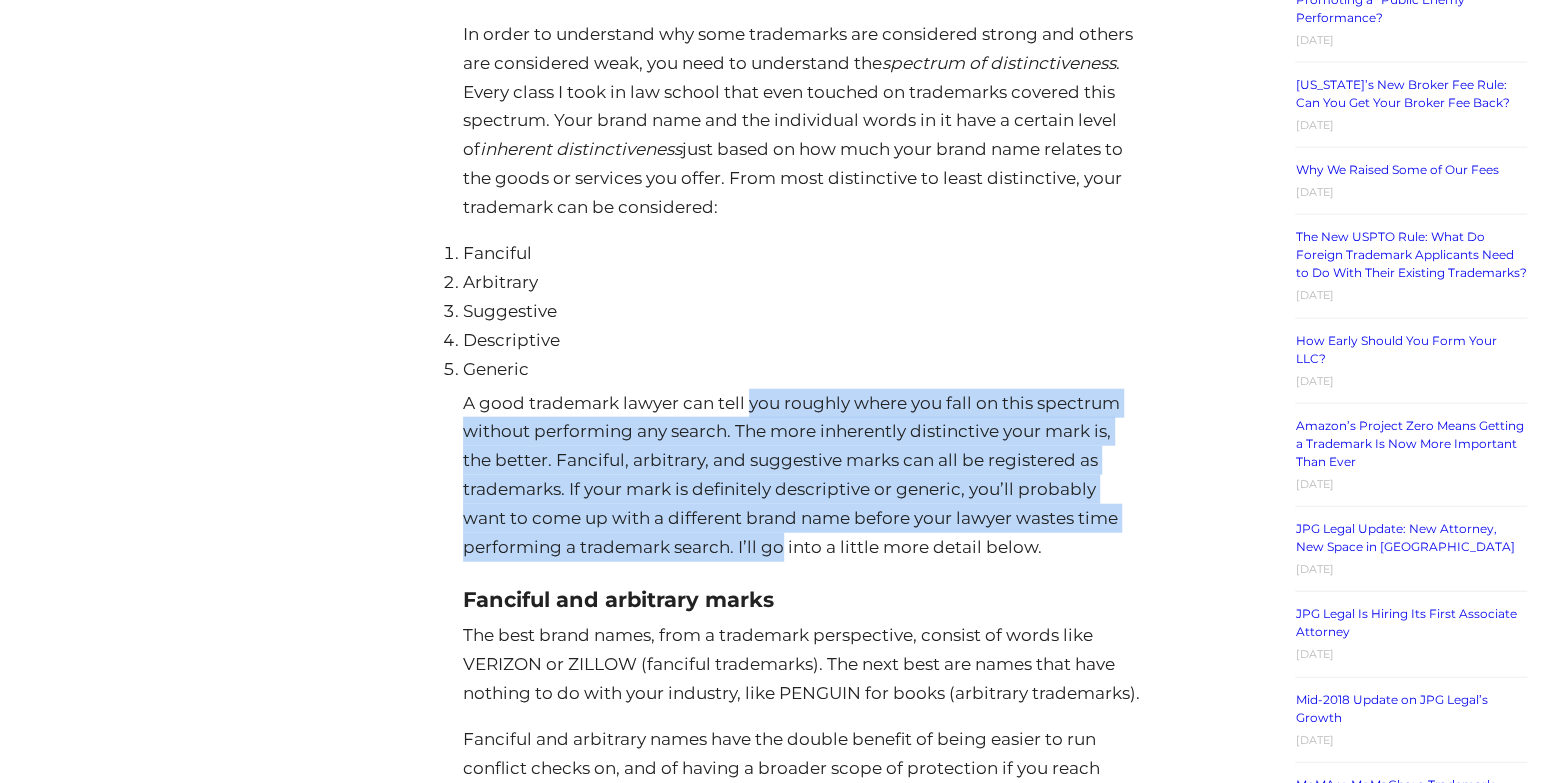 drag, startPoint x: 764, startPoint y: 550, endPoint x: 751, endPoint y: 396, distance: 154.54773 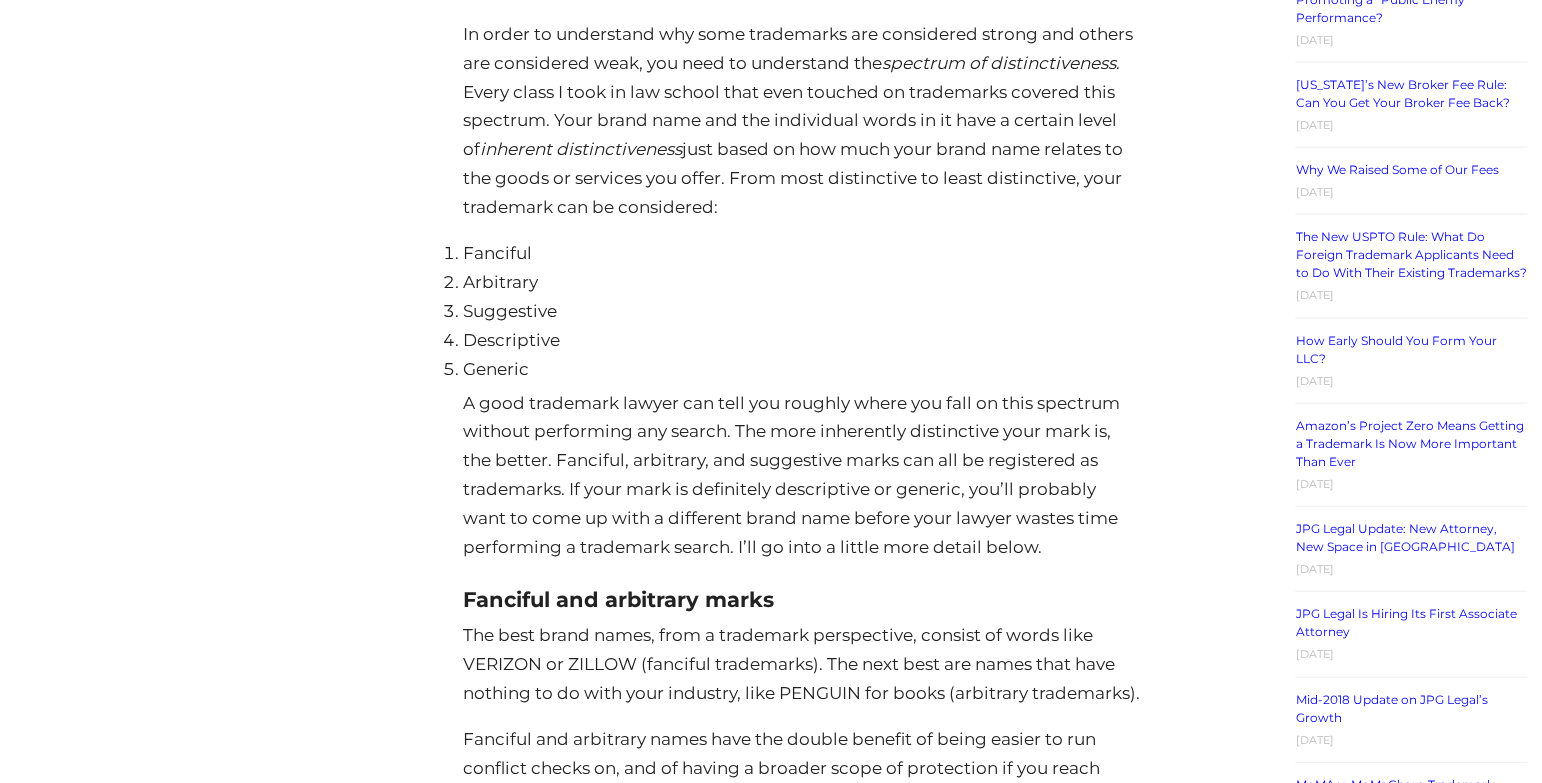 click on "A good trademark lawyer can tell you roughly where you fall on this spectrum without performing any search. The more inherently distinctive your mark is, the better. Fanciful, arbitrary, and suggestive marks can all be registered as trademarks. If your mark is definitely descriptive or generic, you’ll probably want to come up with a different brand name before your lawyer wastes time performing a trademark search. I’ll go into a little more detail below." at bounding box center (802, 474) 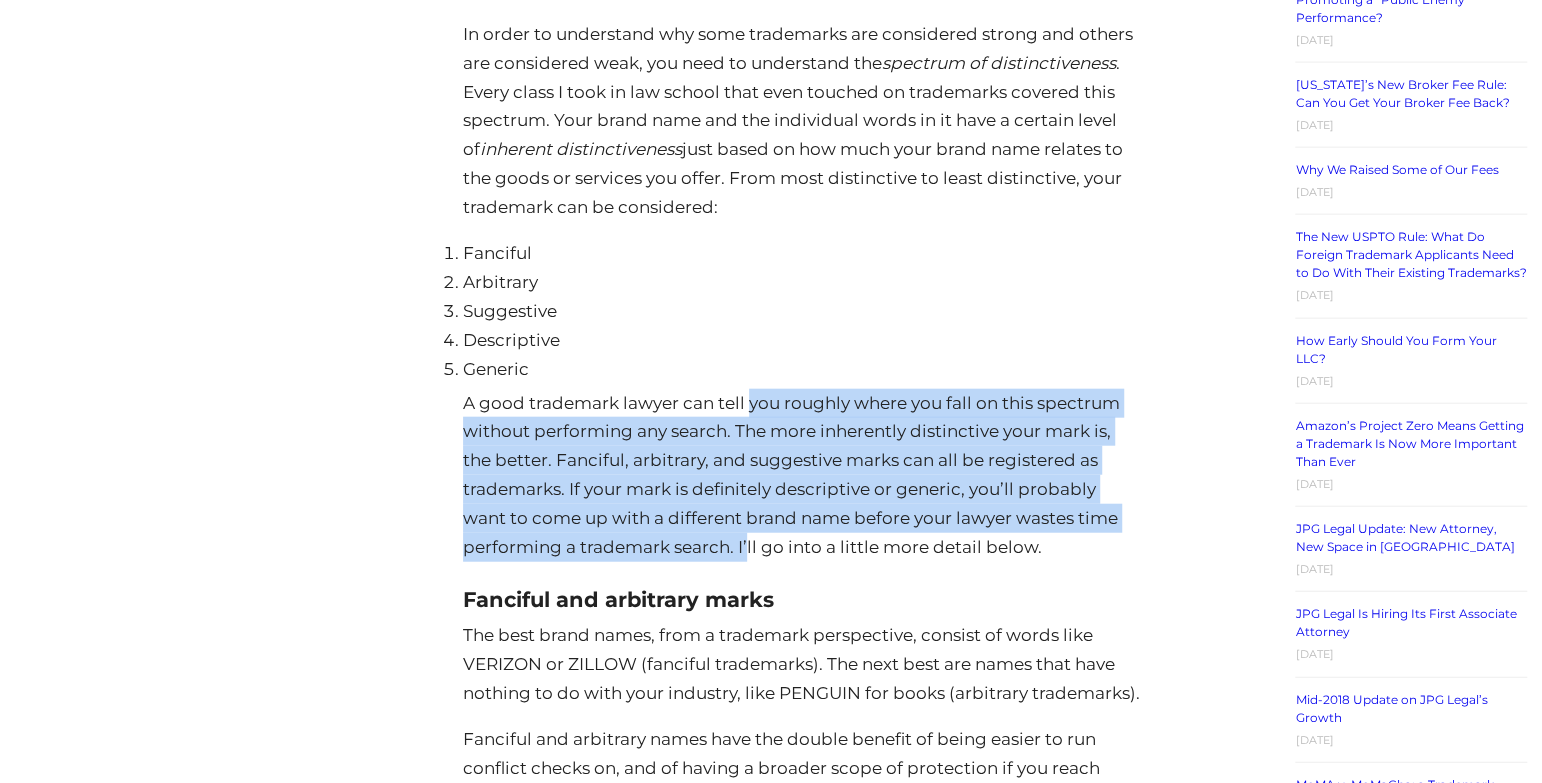 drag, startPoint x: 751, startPoint y: 396, endPoint x: 741, endPoint y: 536, distance: 140.35669 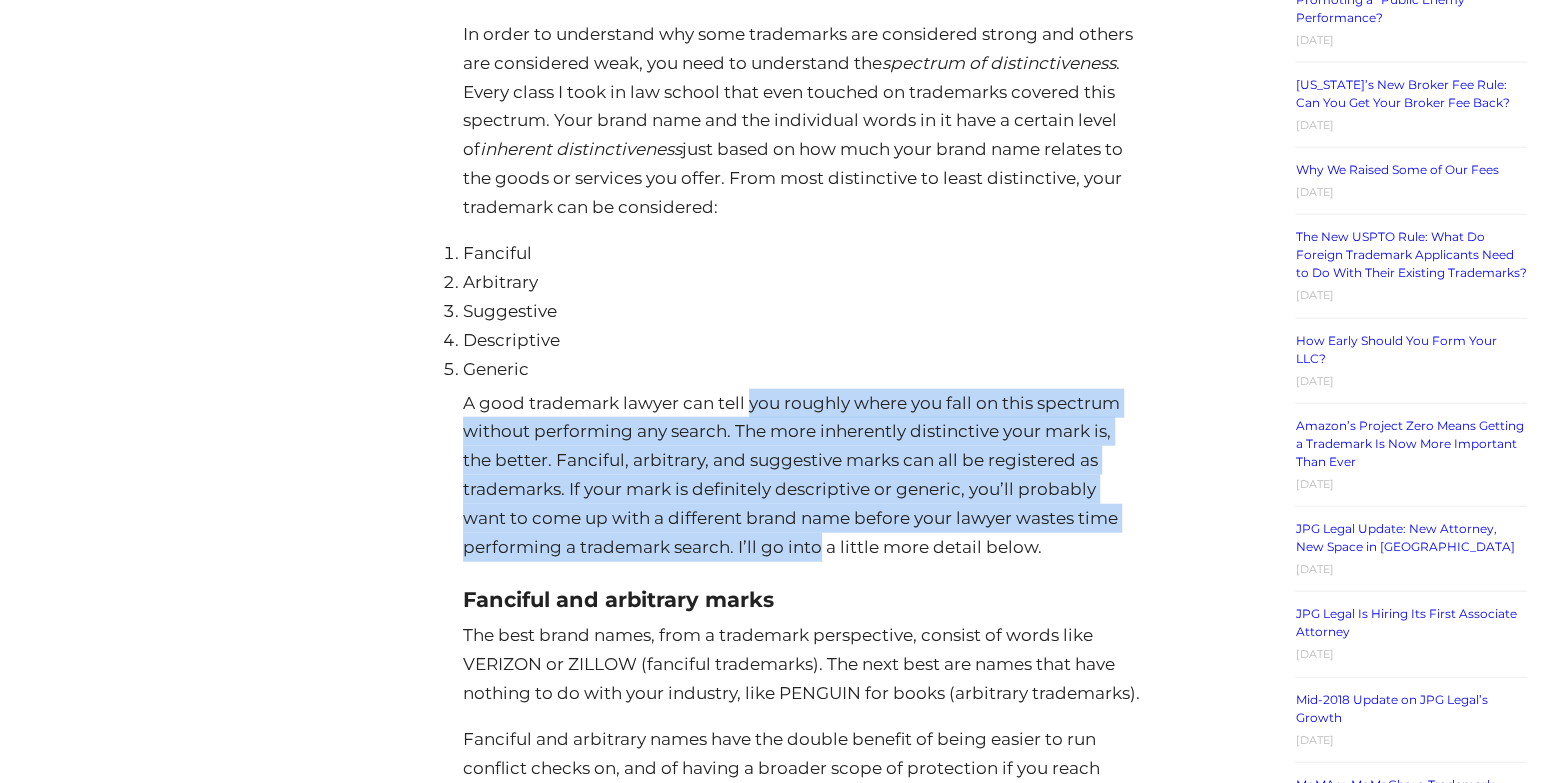 drag, startPoint x: 778, startPoint y: 396, endPoint x: 777, endPoint y: 535, distance: 139.0036 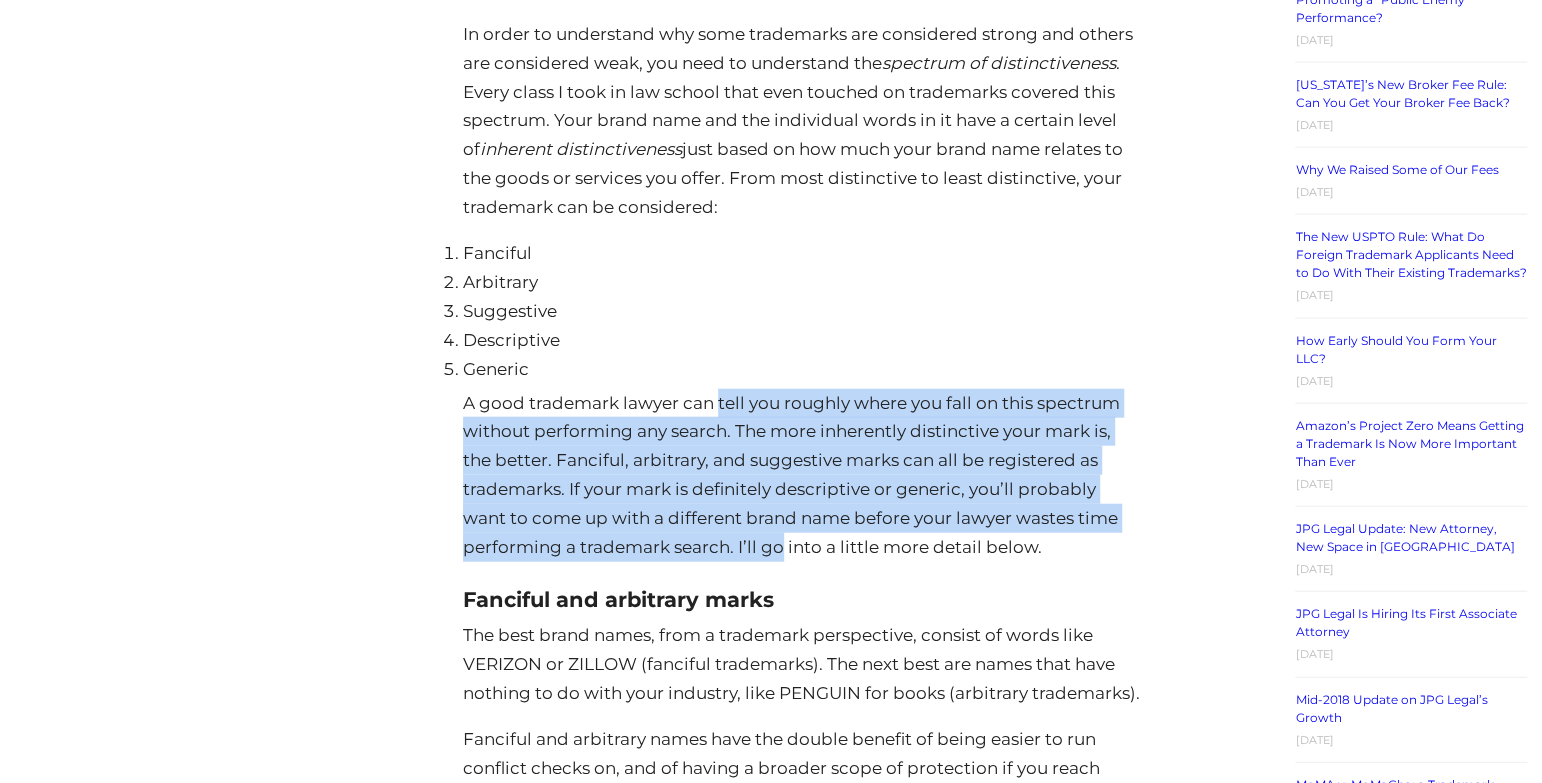 drag, startPoint x: 777, startPoint y: 535, endPoint x: 729, endPoint y: 395, distance: 148 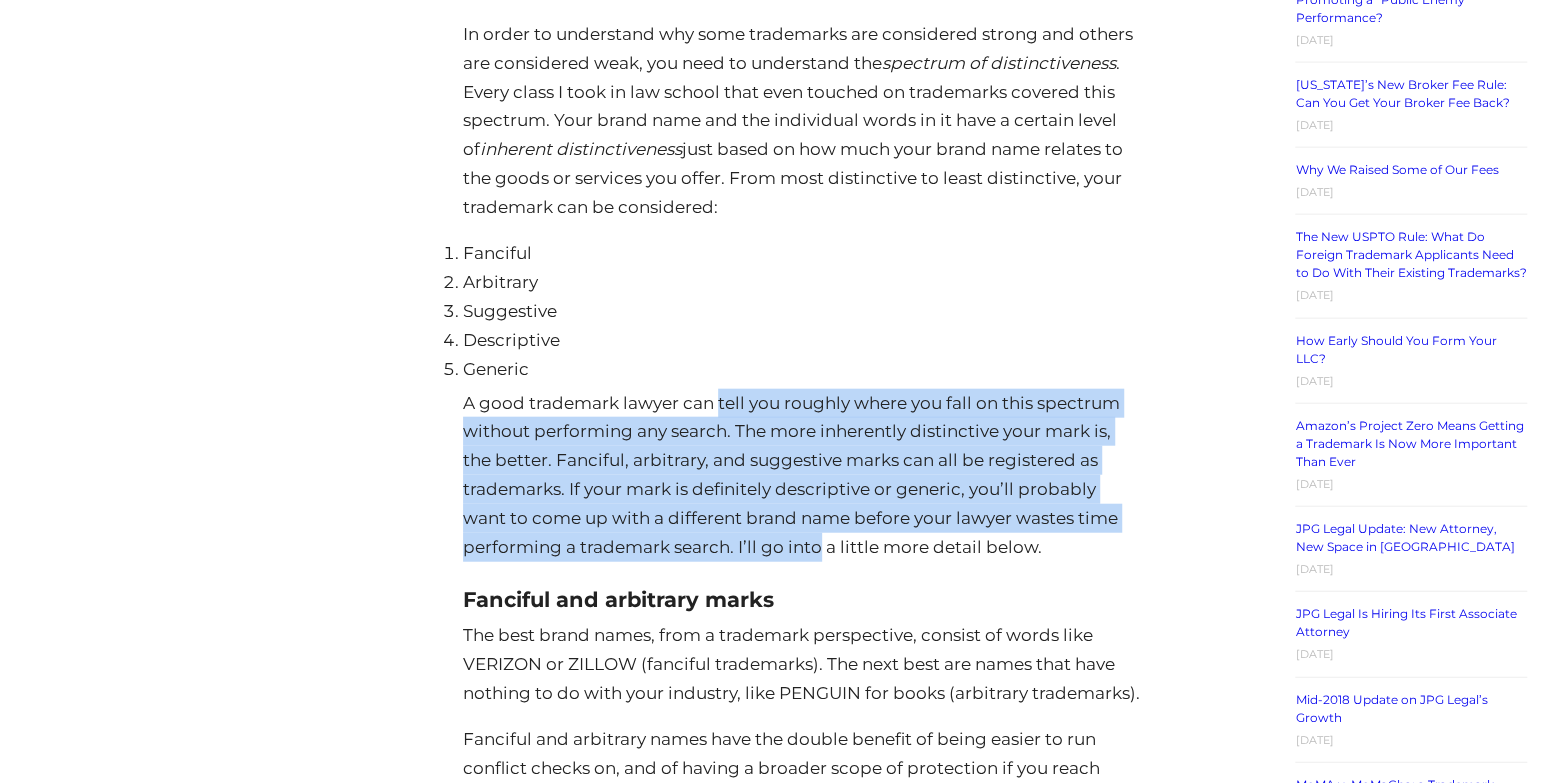 drag, startPoint x: 729, startPoint y: 395, endPoint x: 783, endPoint y: 557, distance: 170.763 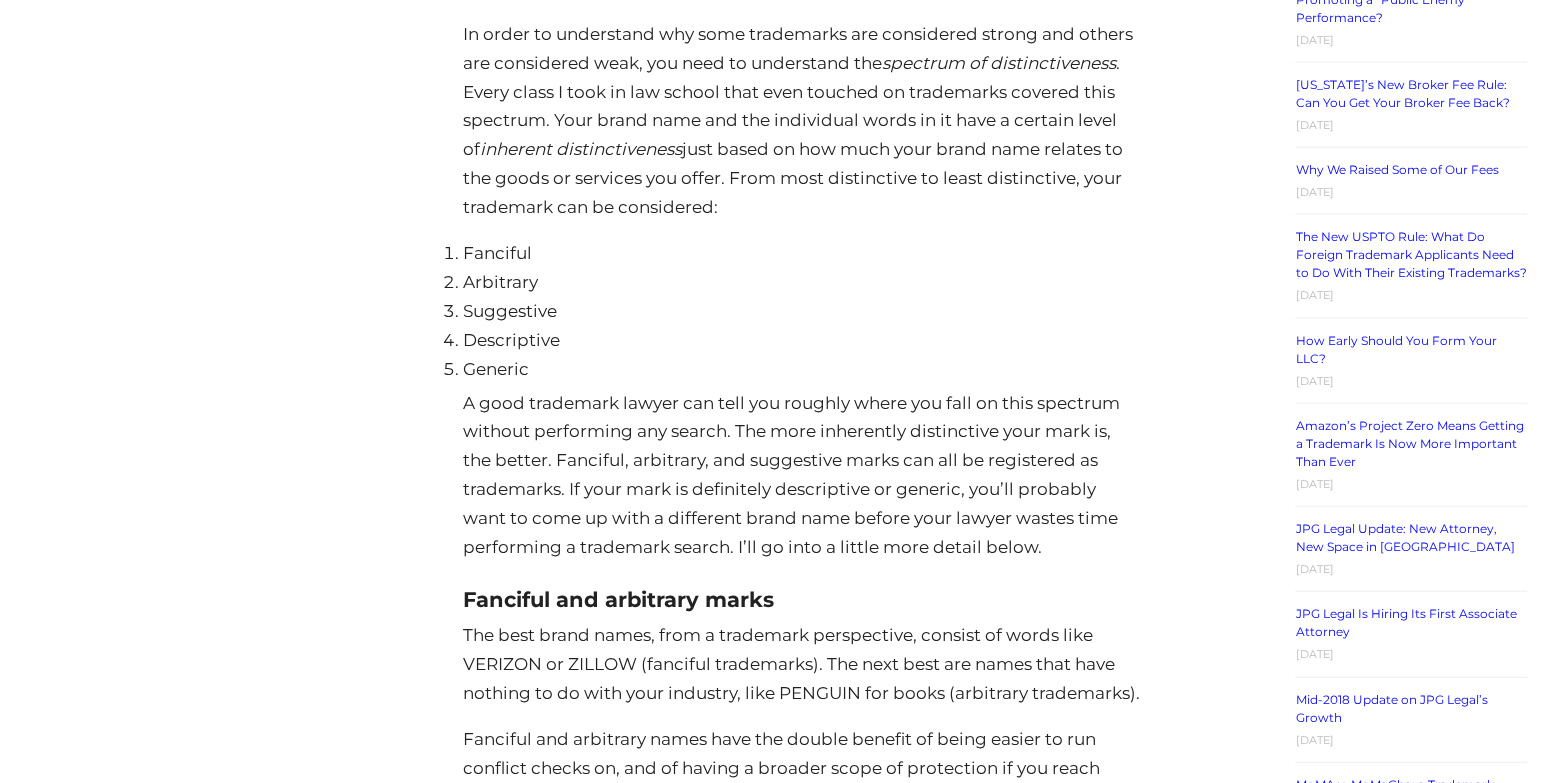 click on "A good trademark lawyer can tell you roughly where you fall on this spectrum without performing any search. The more inherently distinctive your mark is, the better. Fanciful, arbitrary, and suggestive marks can all be registered as trademarks. If your mark is definitely descriptive or generic, you’ll probably want to come up with a different brand name before your lawyer wastes time performing a trademark search. I’ll go into a little more detail below." at bounding box center (802, 474) 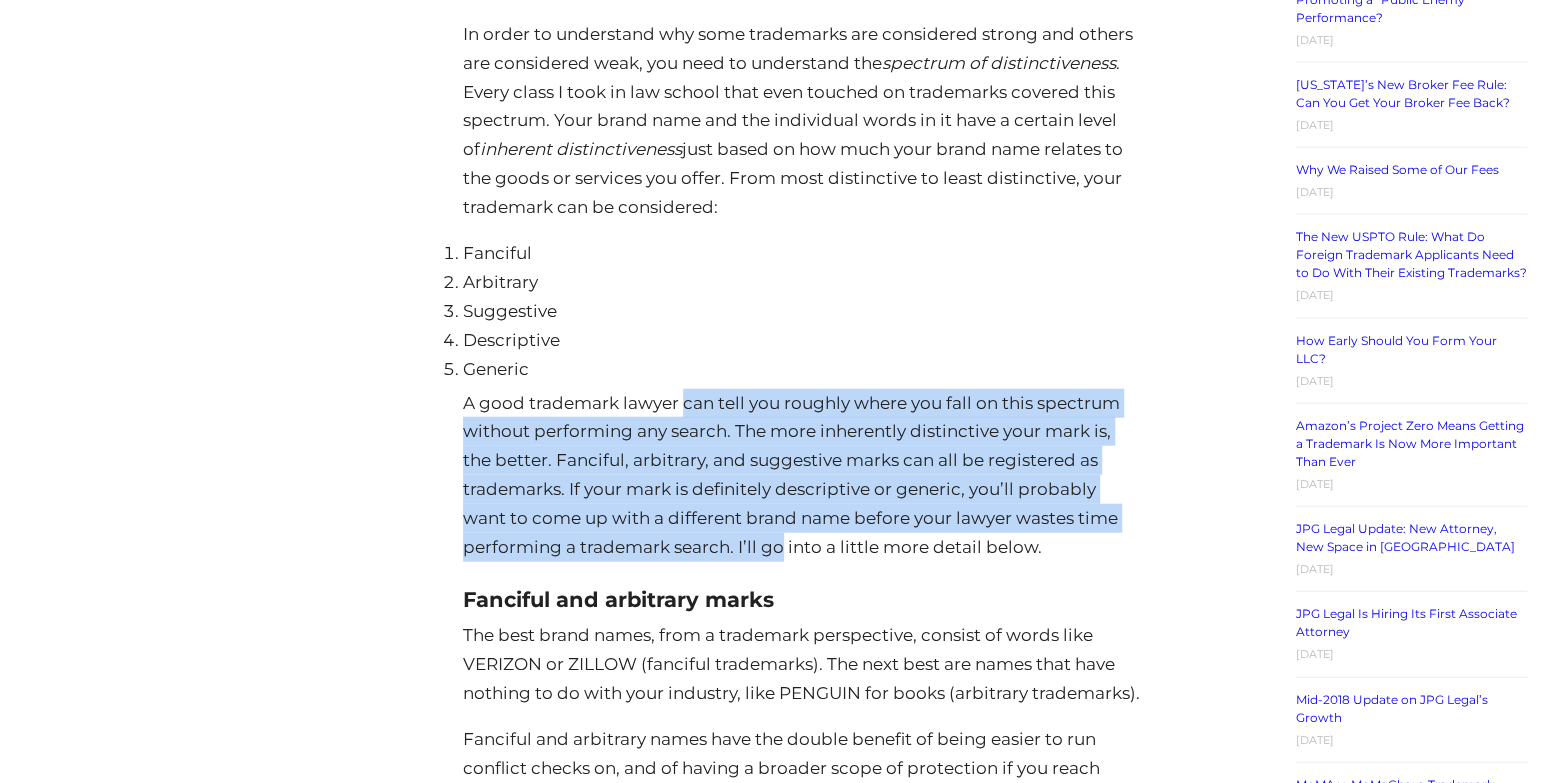 drag, startPoint x: 783, startPoint y: 557, endPoint x: 703, endPoint y: 399, distance: 177.09885 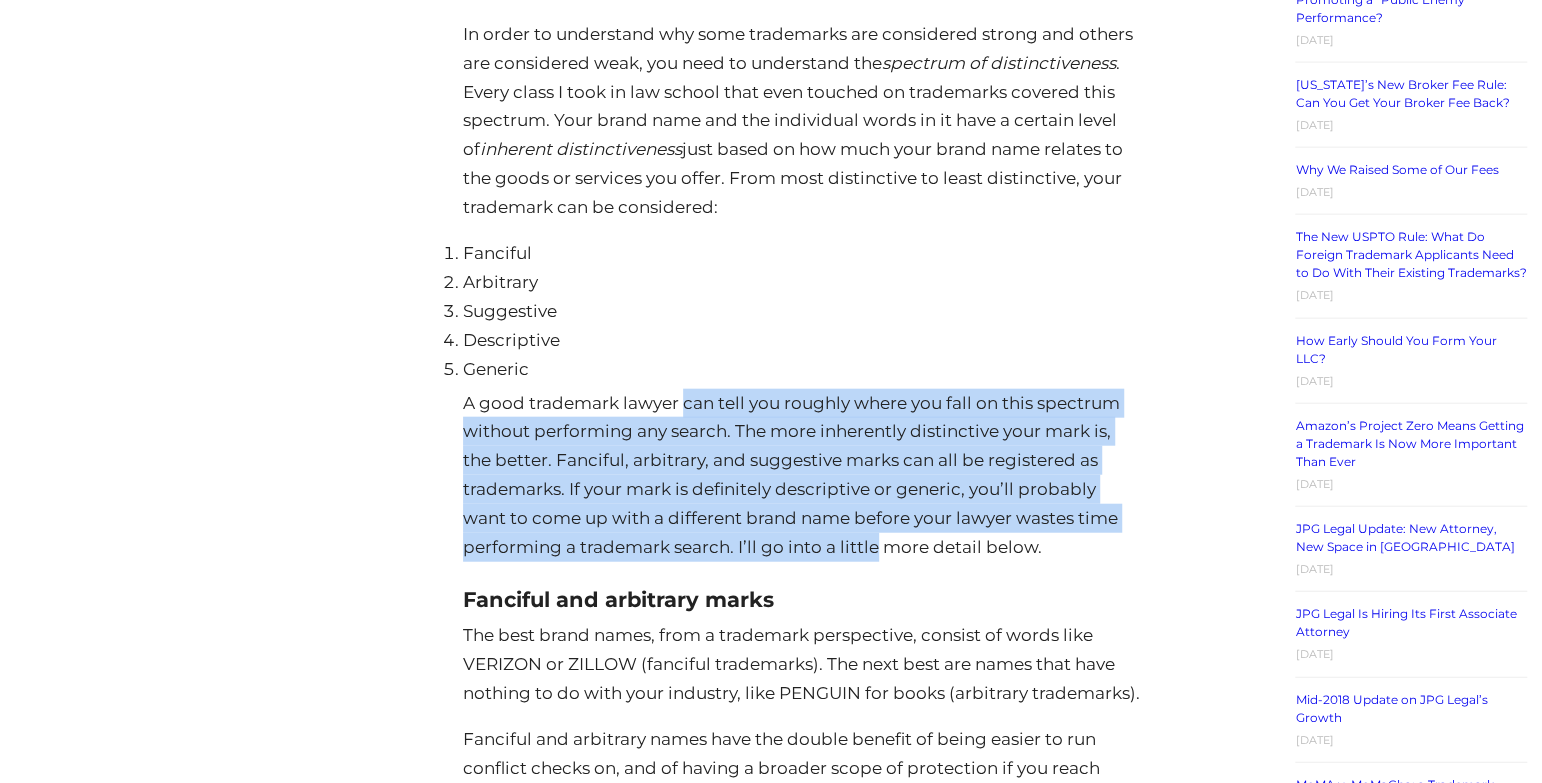 drag, startPoint x: 703, startPoint y: 399, endPoint x: 854, endPoint y: 552, distance: 214.96512 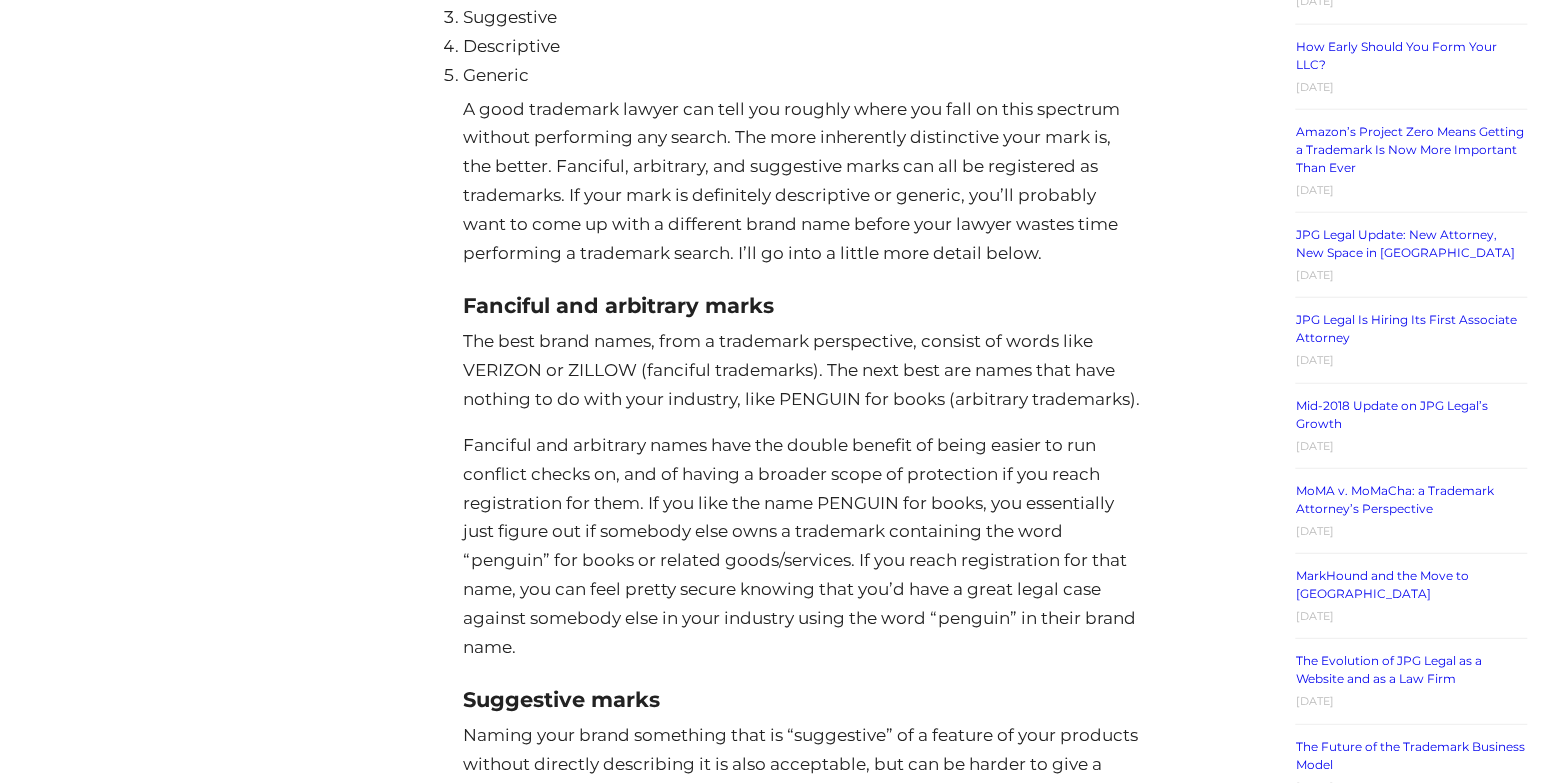 scroll, scrollTop: 3037, scrollLeft: 0, axis: vertical 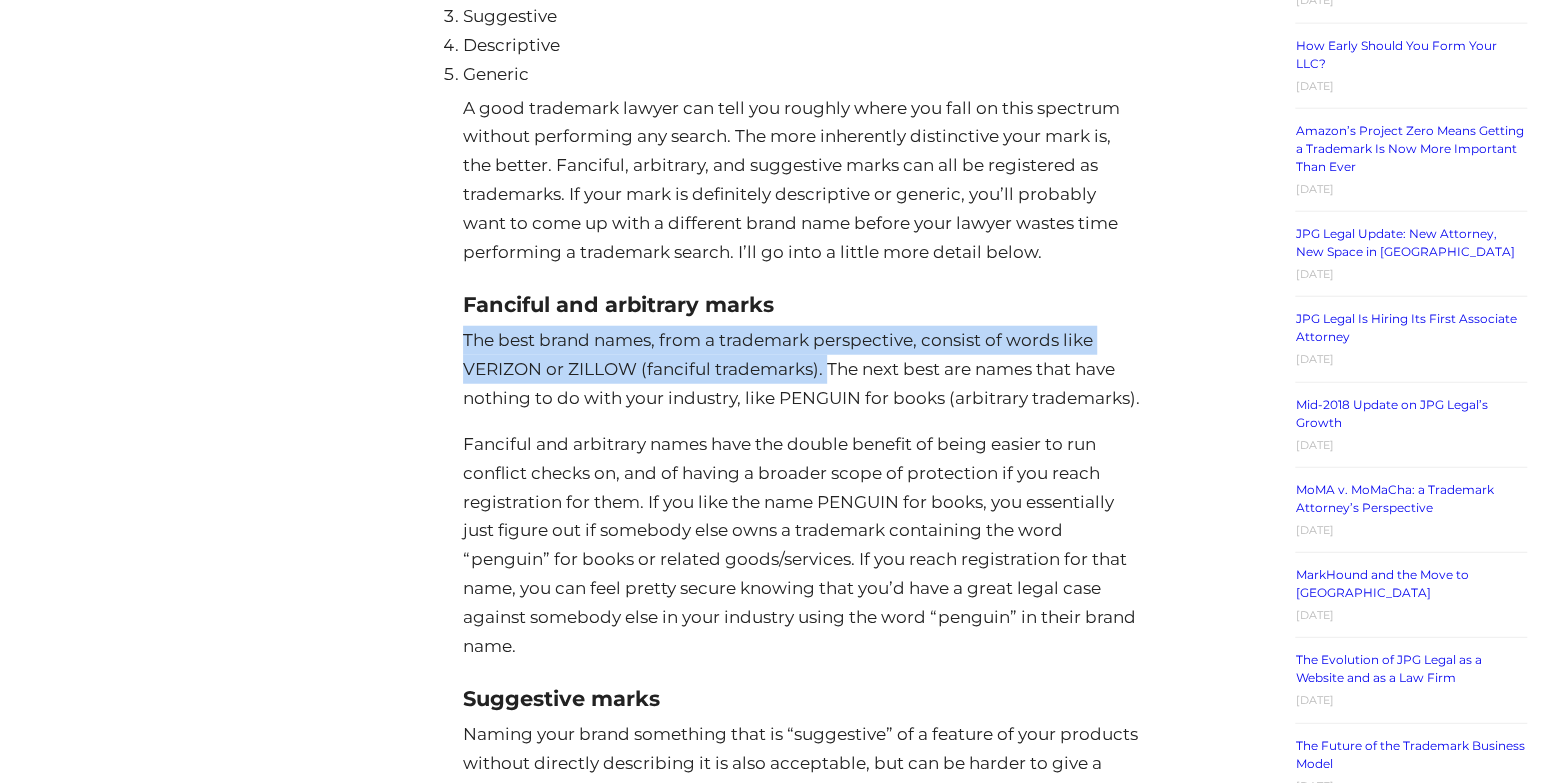 drag, startPoint x: 828, startPoint y: 375, endPoint x: 808, endPoint y: 315, distance: 63.245552 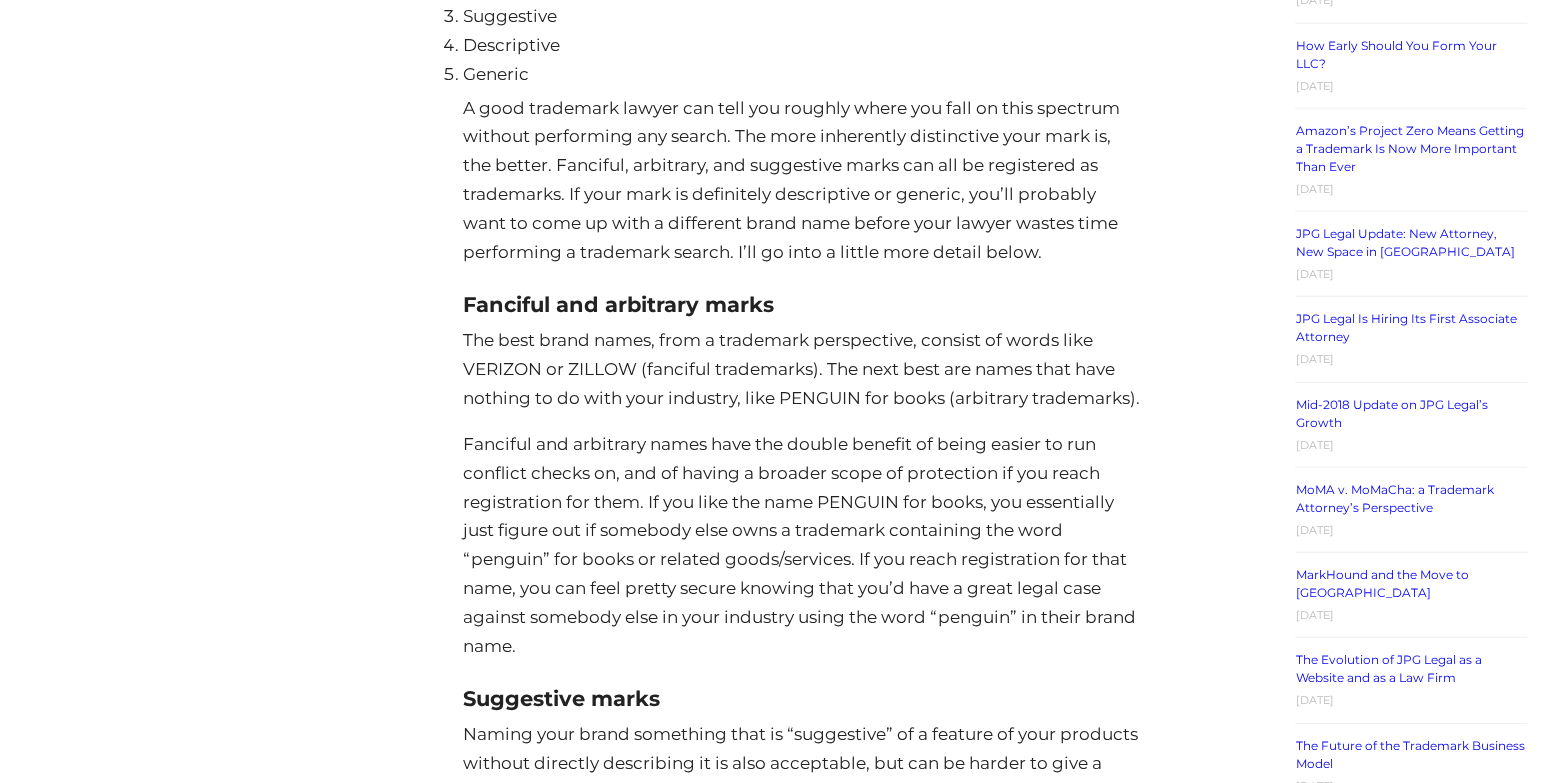 click on "Fanciful and arbitrary marks" at bounding box center (802, 304) 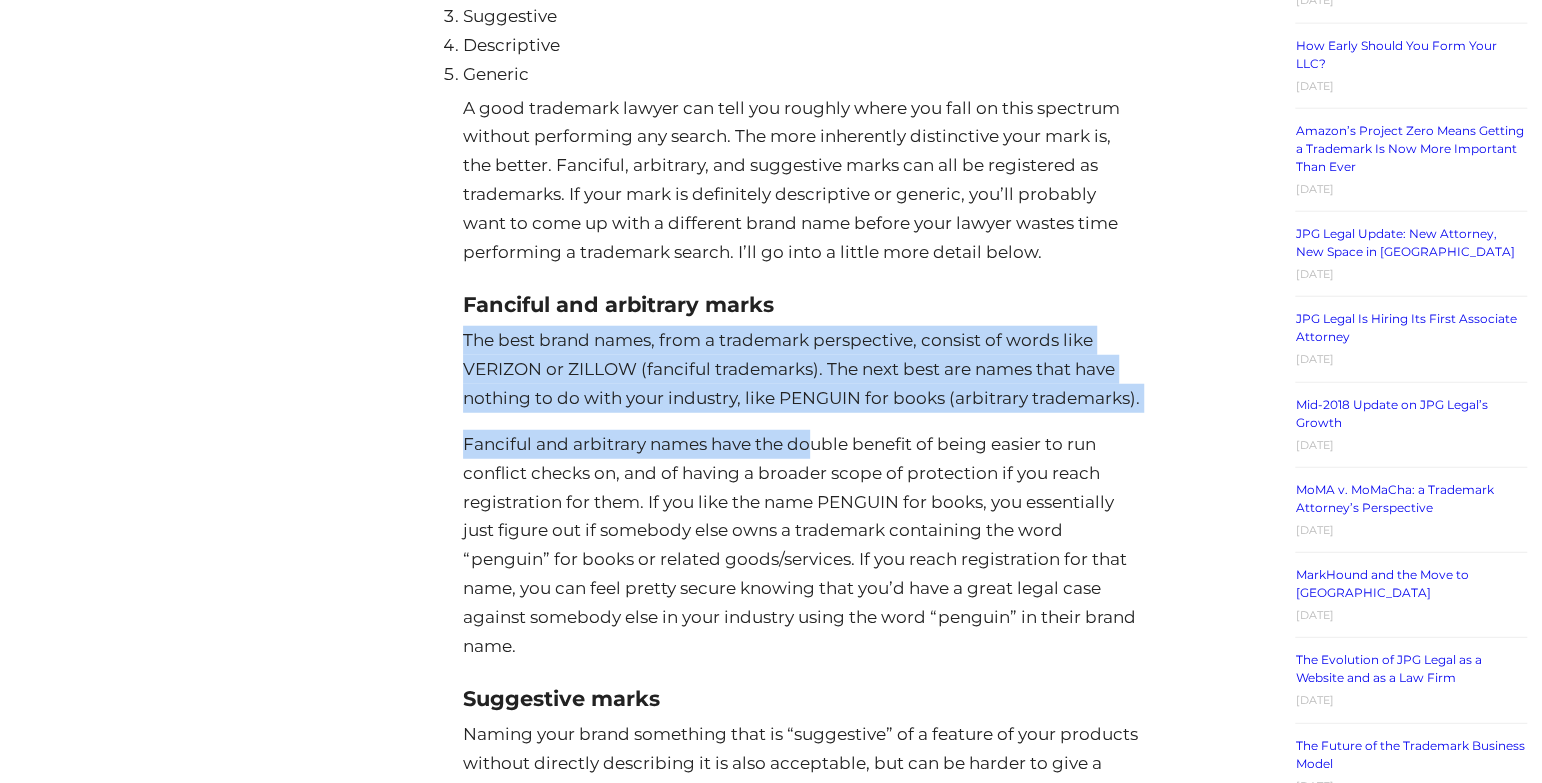 drag, startPoint x: 796, startPoint y: 317, endPoint x: 813, endPoint y: 444, distance: 128.13274 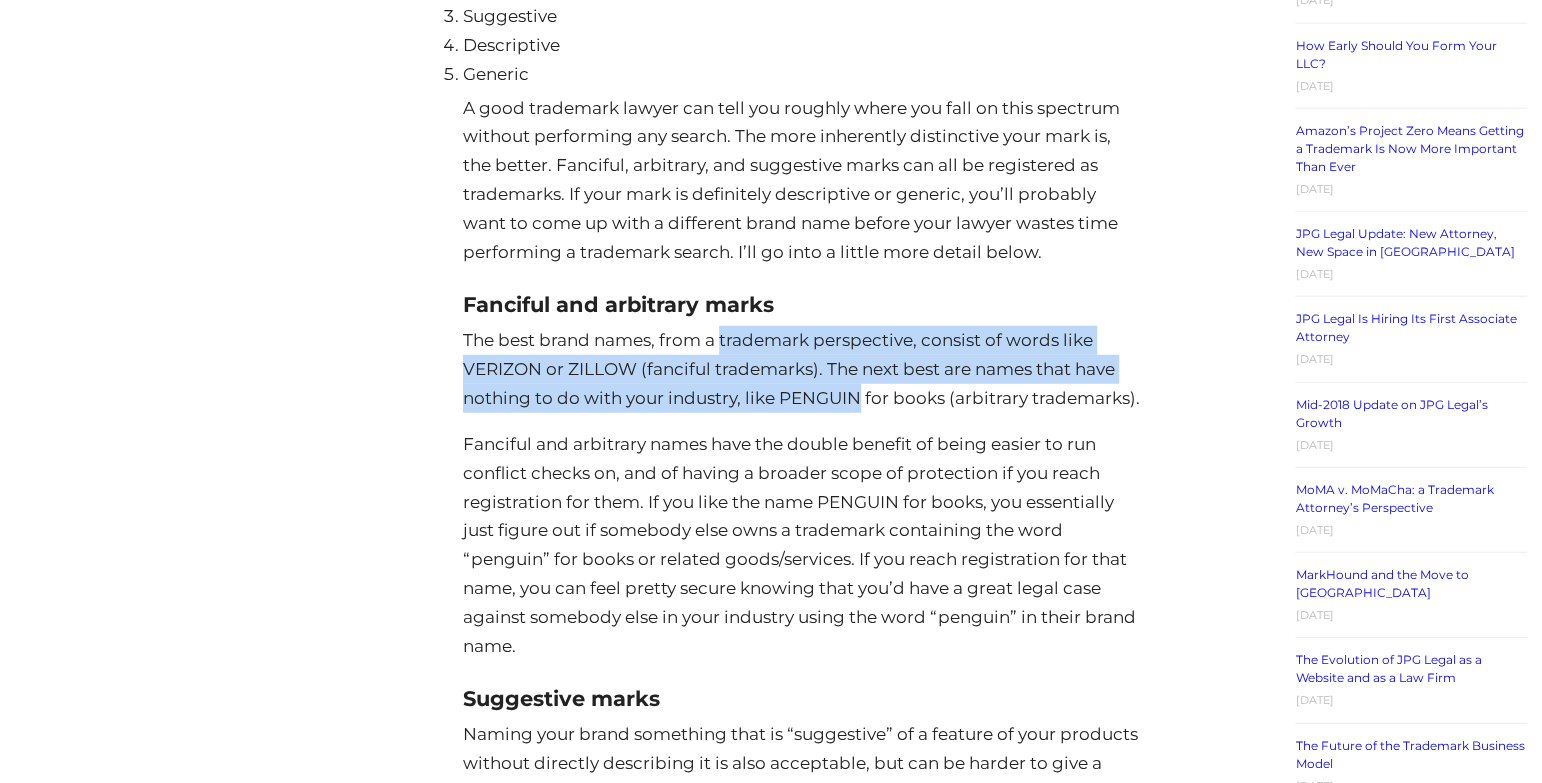 drag, startPoint x: 843, startPoint y: 408, endPoint x: 793, endPoint y: 326, distance: 96.04166 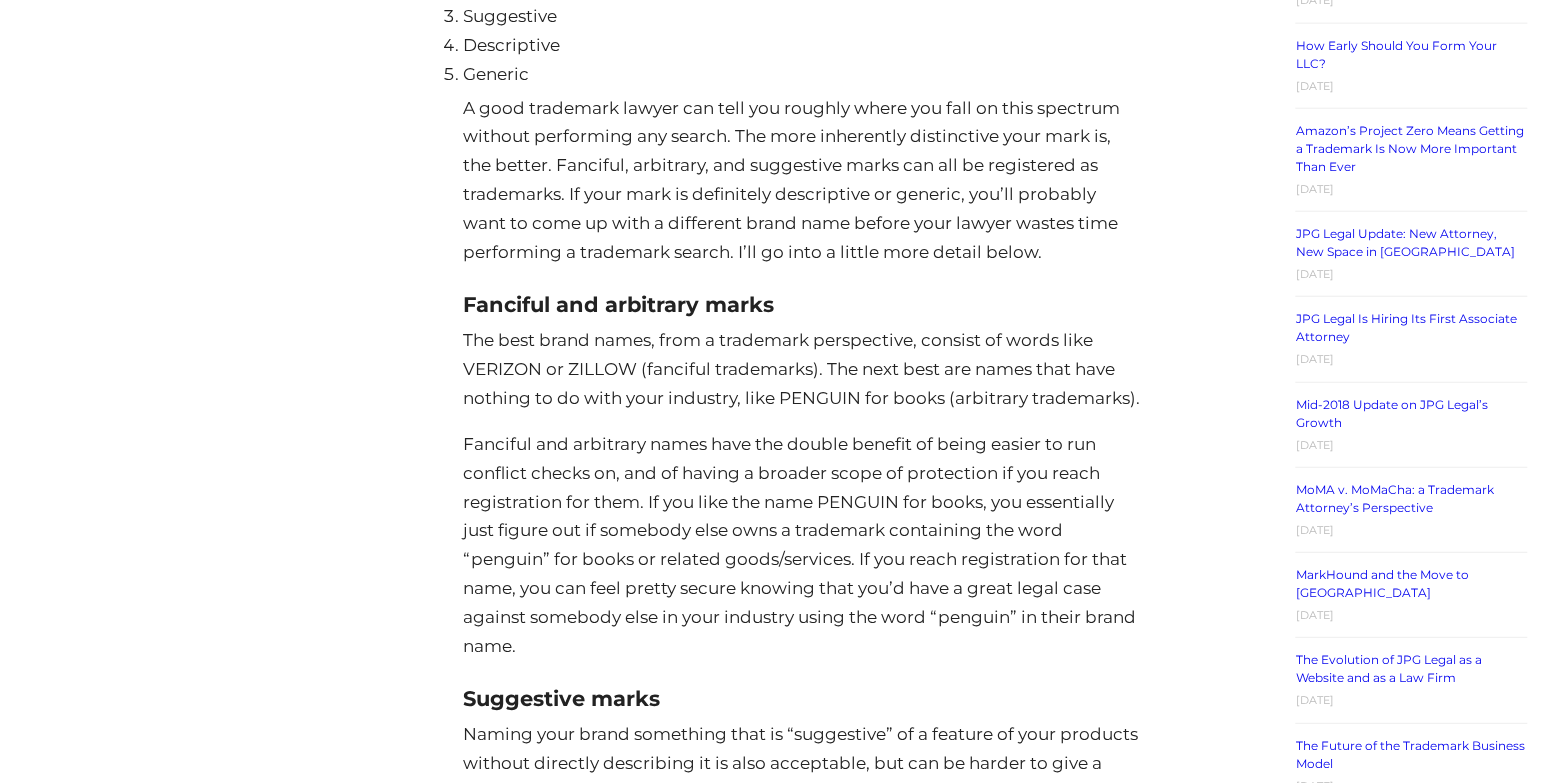 click on "The best brand names, from a trademark perspective, consist of words like VERIZON or ZILLOW (fanciful trademarks). The next best are names that have nothing to do with your industry, like PENGUIN for books (arbitrary trademarks)." at bounding box center (802, 368) 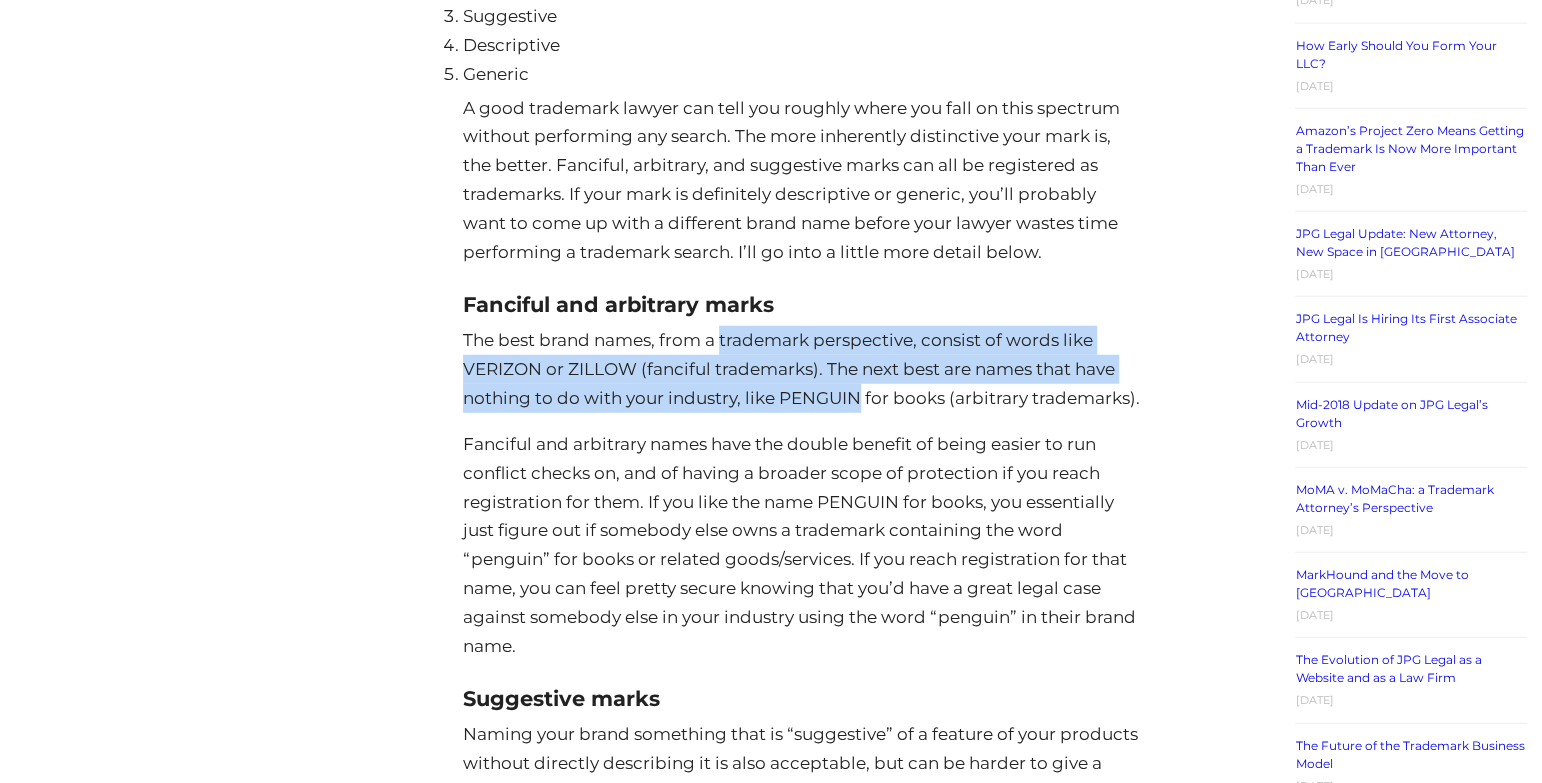 drag, startPoint x: 738, startPoint y: 341, endPoint x: 843, endPoint y: 383, distance: 113.08846 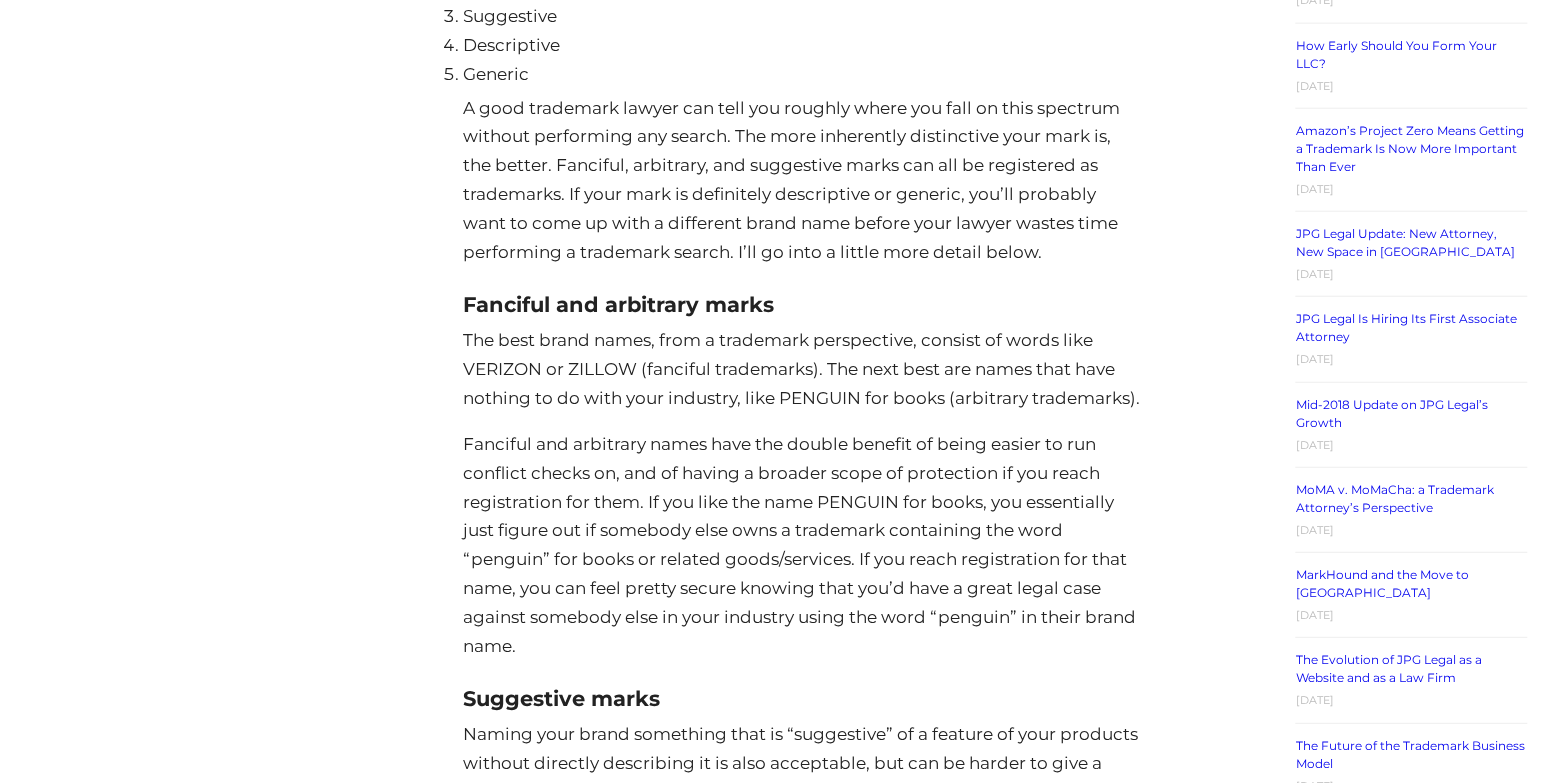 click on "The best brand names, from a trademark perspective, consist of words like VERIZON or ZILLOW (fanciful trademarks). The next best are names that have nothing to do with your industry, like PENGUIN for books (arbitrary trademarks)." at bounding box center [802, 368] 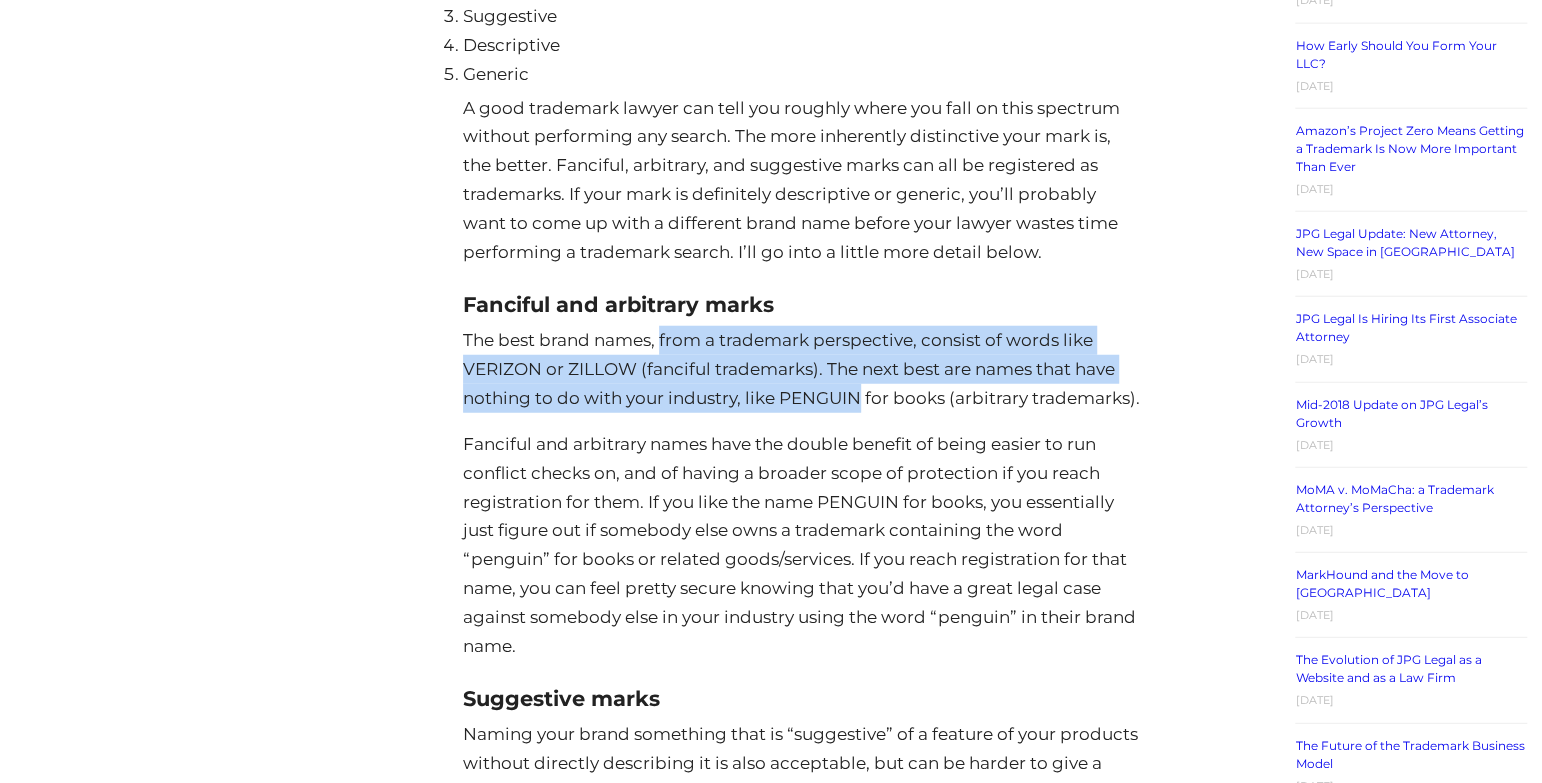 drag 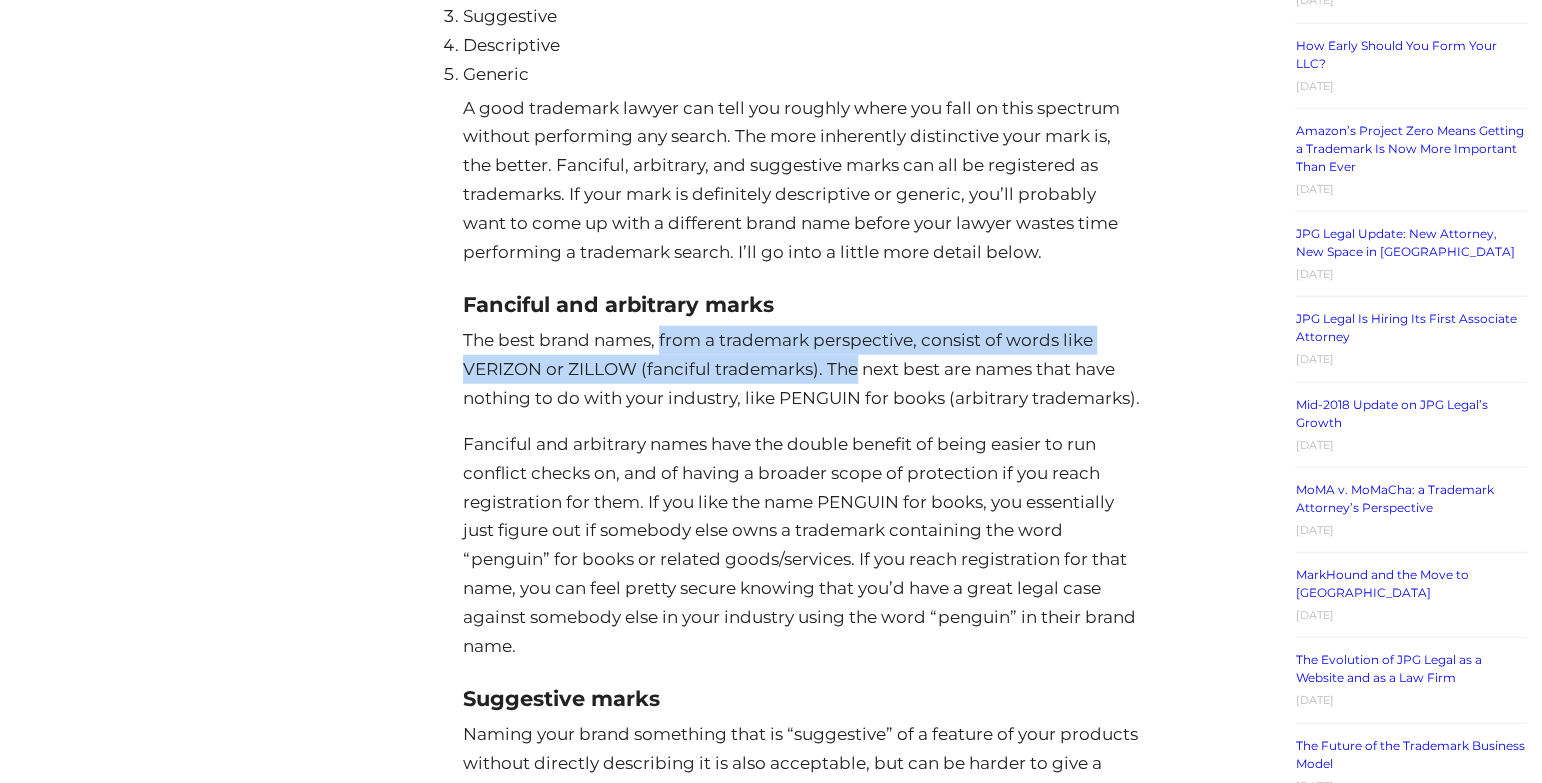 click on "The best brand names, from a trademark perspective, consist of words like VERIZON or ZILLOW (fanciful trademarks). The next best are names that have nothing to do with your industry, like PENGUIN for books (arbitrary trademarks)." at bounding box center (802, 368) 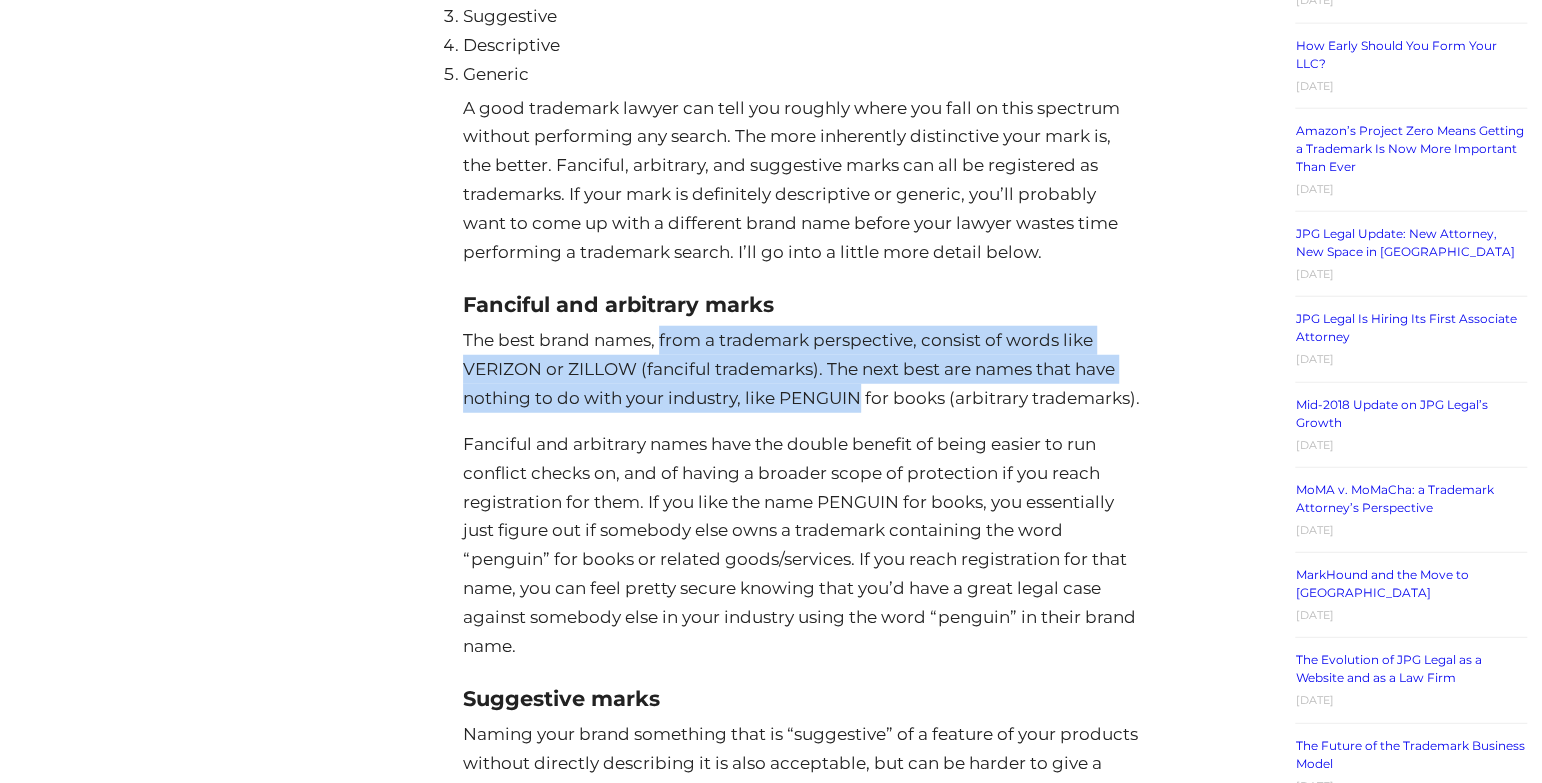 click on "The best brand names, from a trademark perspective, consist of words like VERIZON or ZILLOW (fanciful trademarks). The next best are names that have nothing to do with your industry, like PENGUIN for books (arbitrary trademarks)." at bounding box center (802, 368) 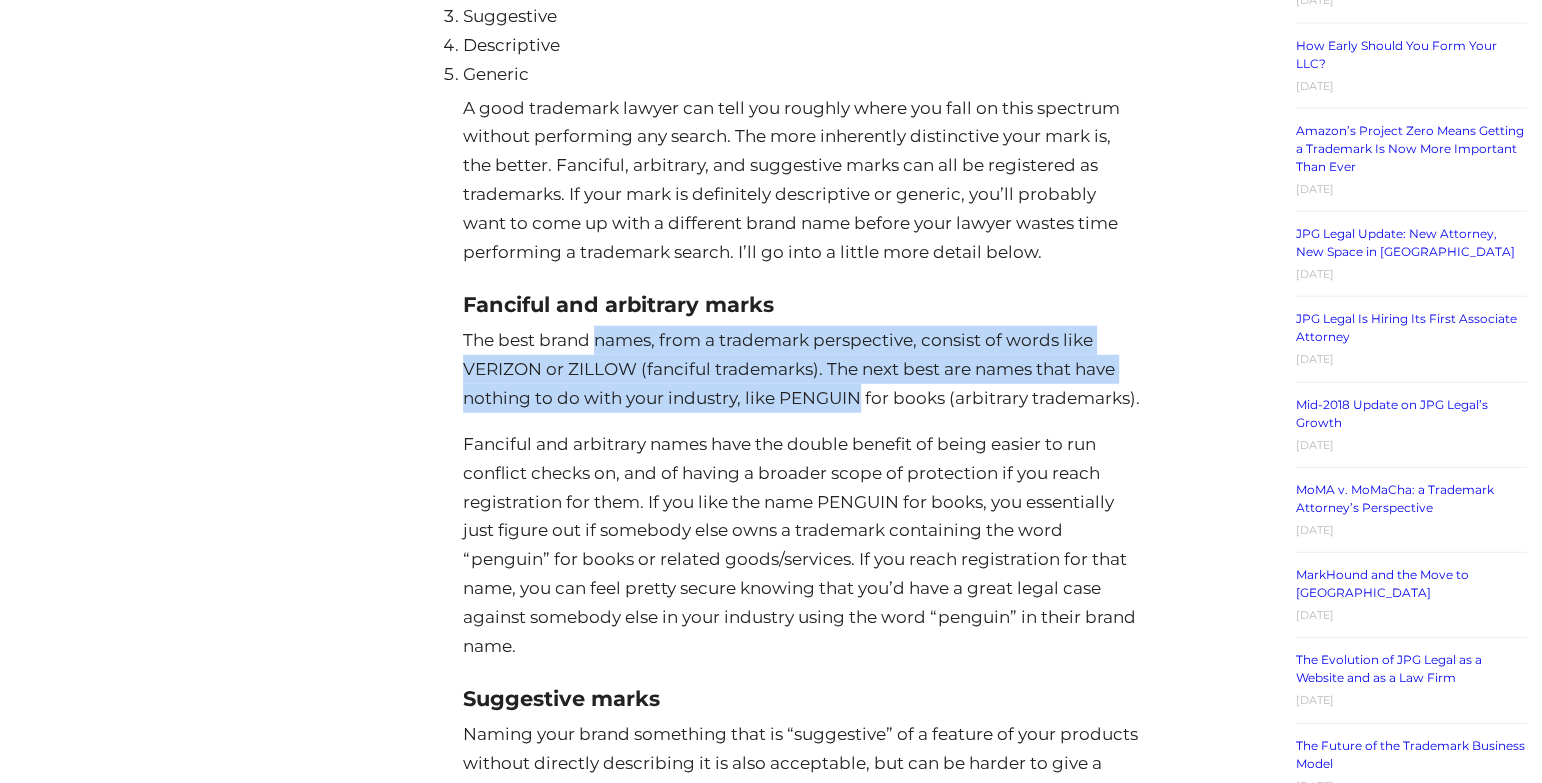 click on "The best brand names, from a trademark perspective, consist of words like VERIZON or ZILLOW (fanciful trademarks). The next best are names that have nothing to do with your industry, like PENGUIN for books (arbitrary trademarks)." at bounding box center (802, 368) 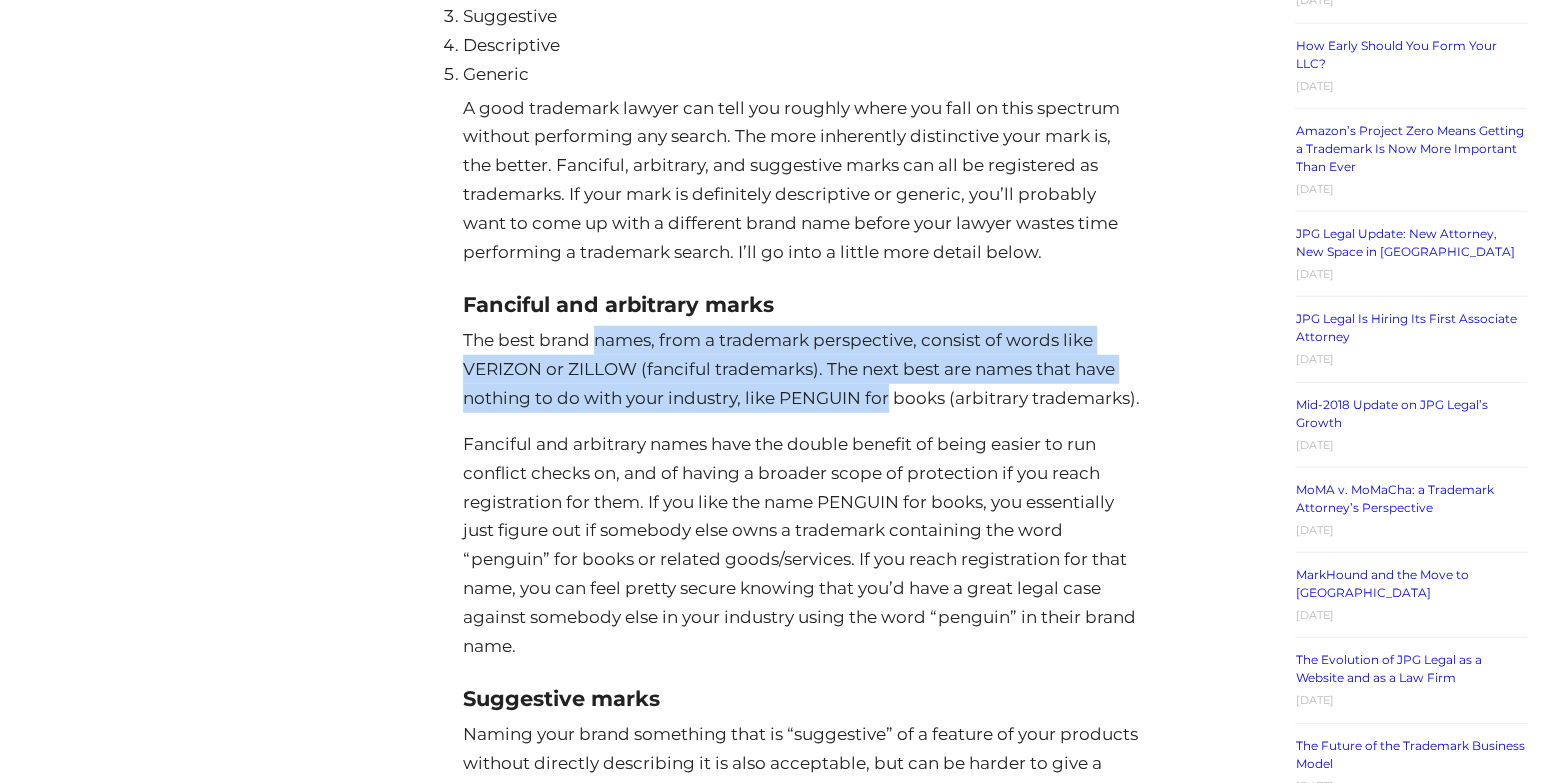 click on "The best brand names, from a trademark perspective, consist of words like VERIZON or ZILLOW (fanciful trademarks). The next best are names that have nothing to do with your industry, like PENGUIN for books (arbitrary trademarks)." at bounding box center [802, 368] 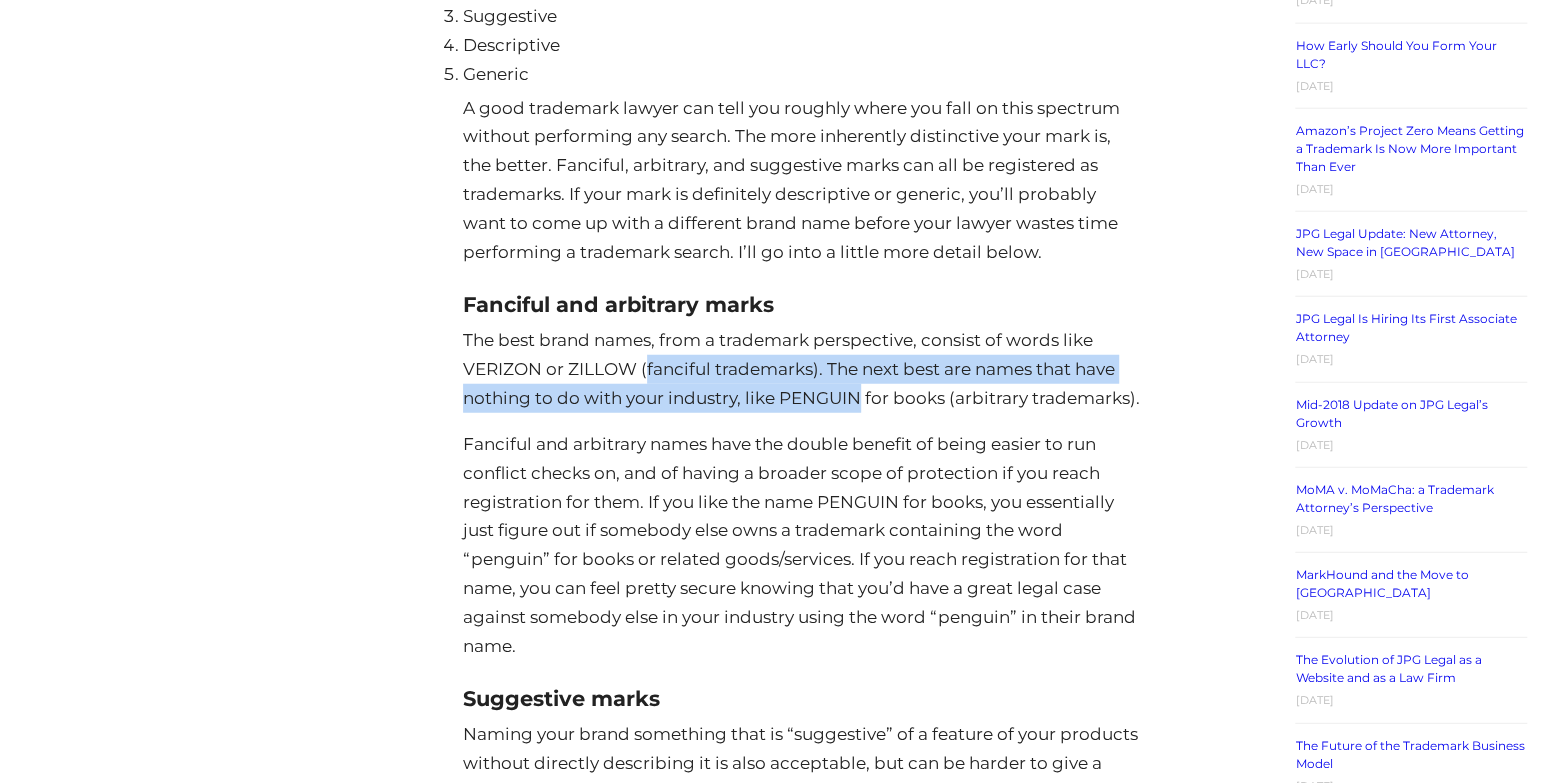 click on "The best brand names, from a trademark perspective, consist of words like VERIZON or ZILLOW (fanciful trademarks). The next best are names that have nothing to do with your industry, like PENGUIN for books (arbitrary trademarks)." at bounding box center (802, 368) 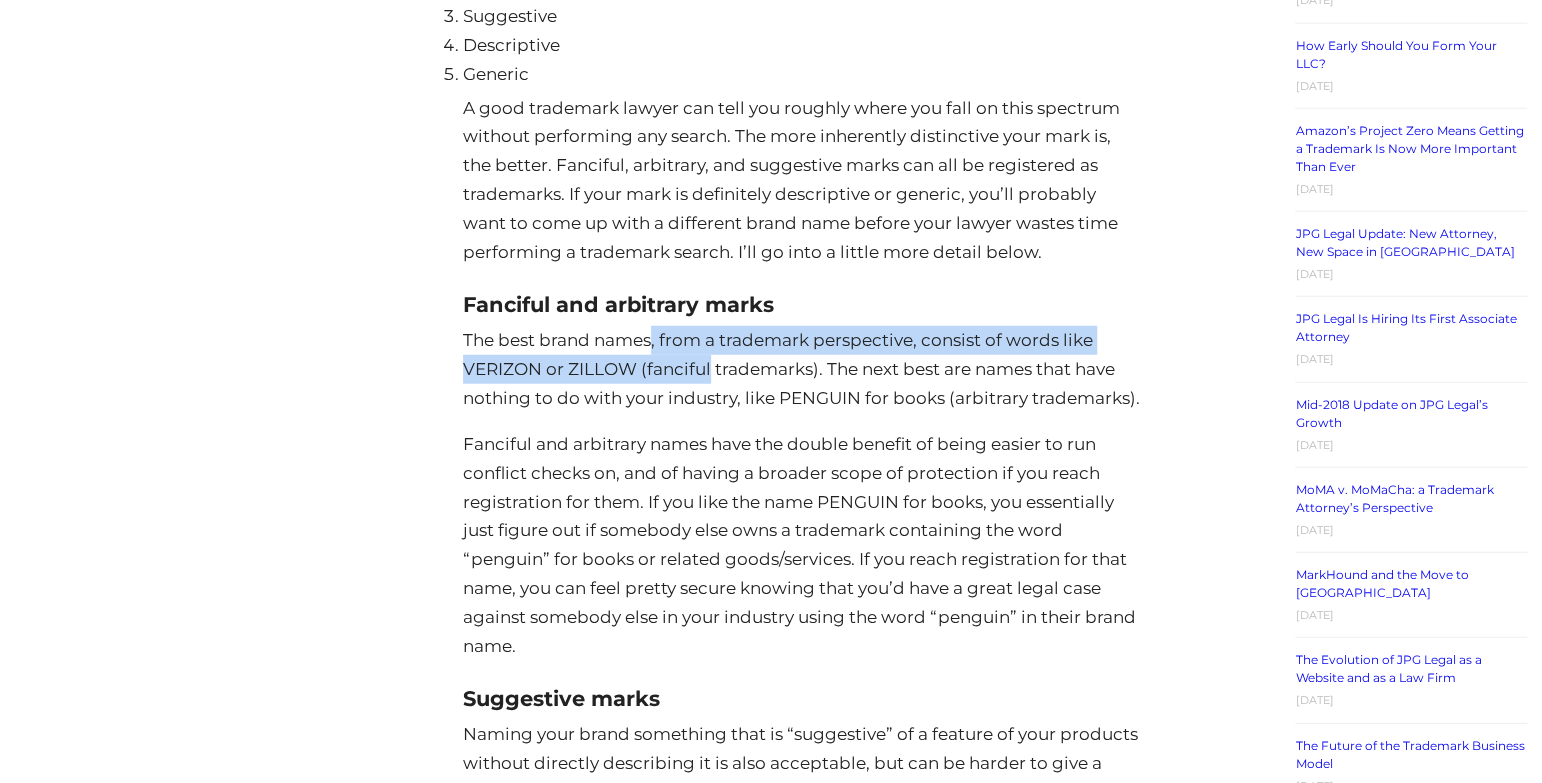 click on "The best brand names, from a trademark perspective, consist of words like VERIZON or ZILLOW (fanciful trademarks). The next best are names that have nothing to do with your industry, like PENGUIN for books (arbitrary trademarks)." at bounding box center [802, 368] 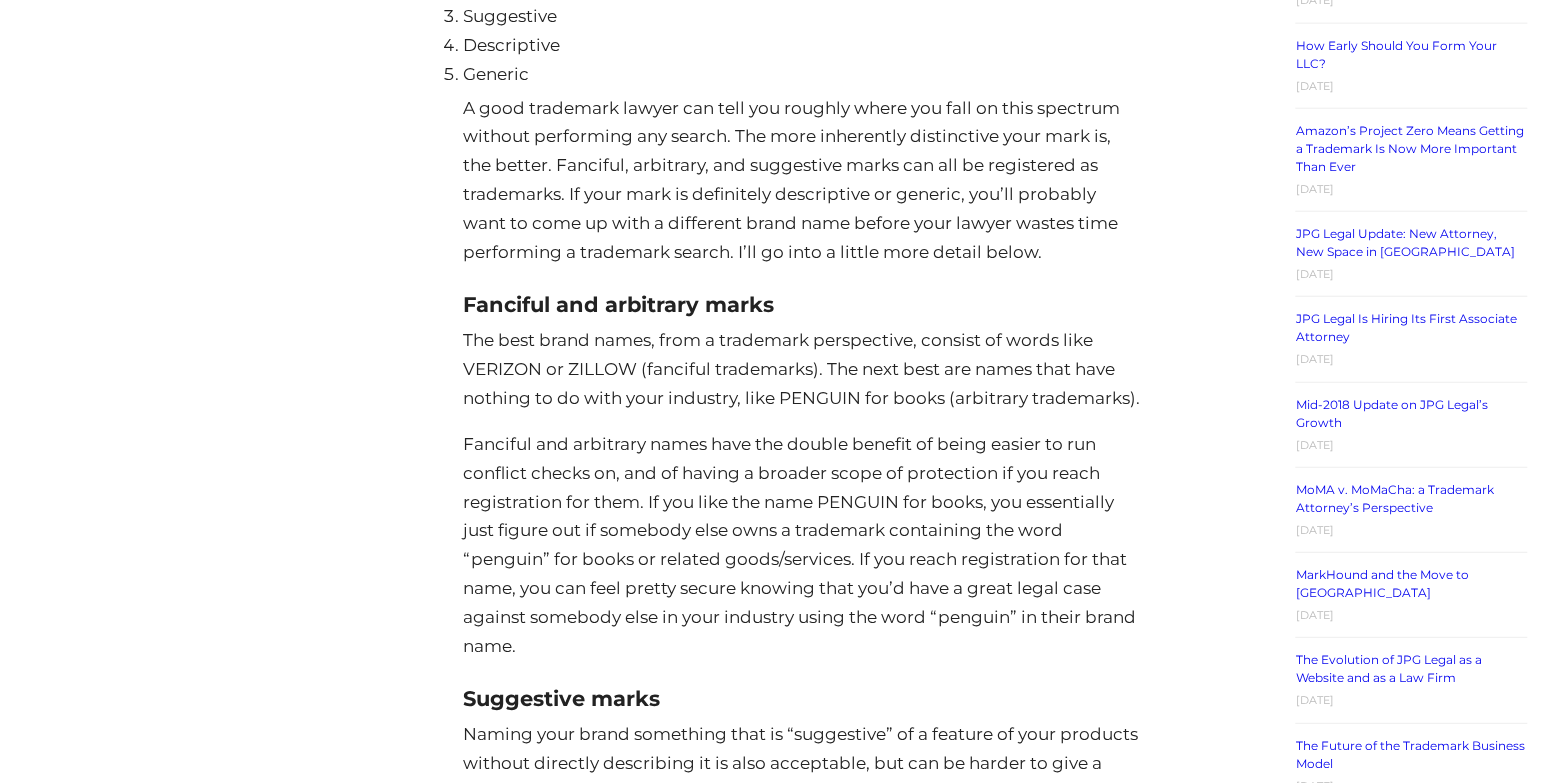 click on "The best brand names, from a trademark perspective, consist of words like VERIZON or ZILLOW (fanciful trademarks). The next best are names that have nothing to do with your industry, like PENGUIN for books (arbitrary trademarks)." at bounding box center (802, 368) 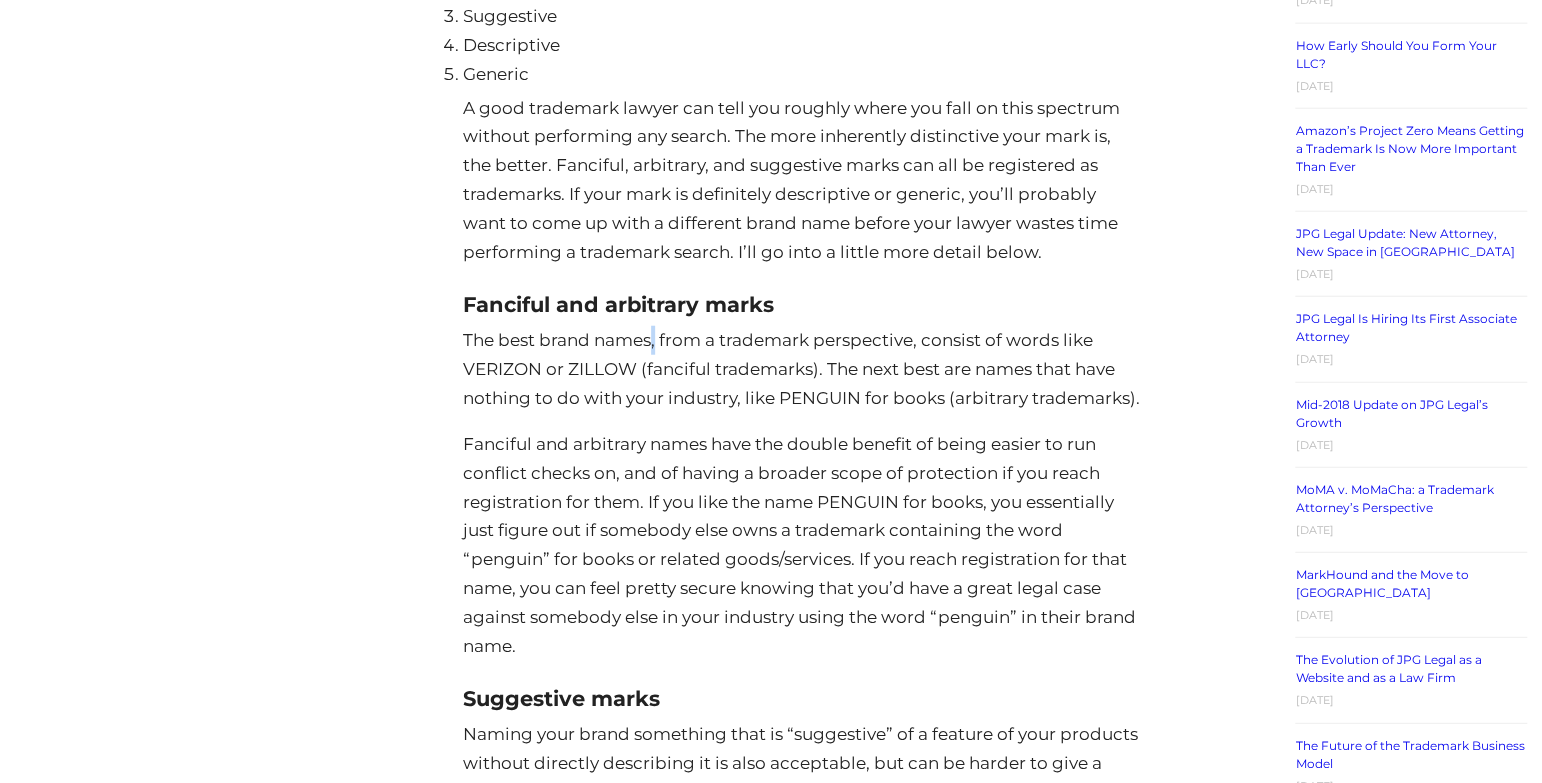 click on "The best brand names, from a trademark perspective, consist of words like VERIZON or ZILLOW (fanciful trademarks). The next best are names that have nothing to do with your industry, like PENGUIN for books (arbitrary trademarks)." at bounding box center (802, 368) 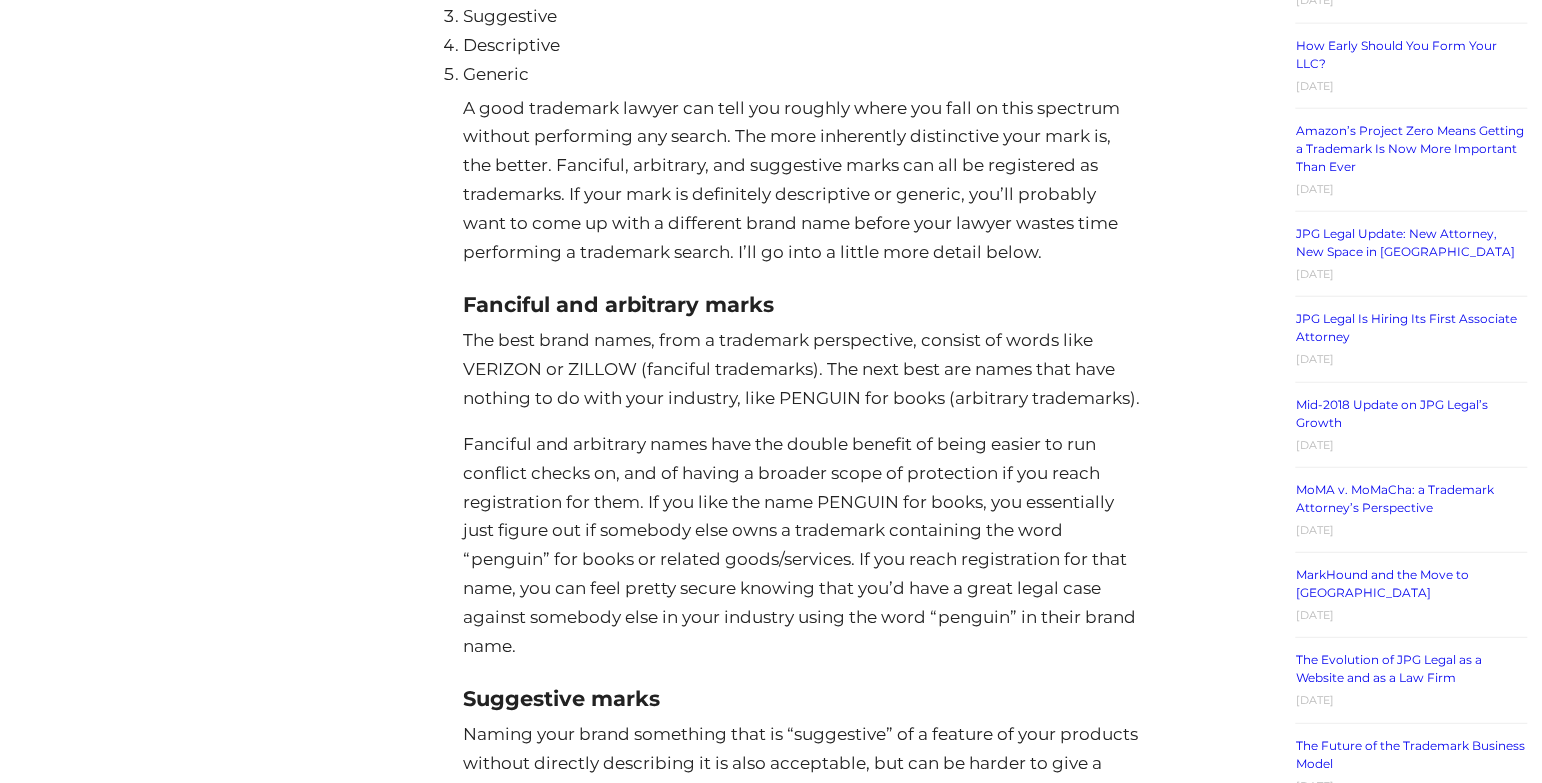 click on "The best brand names, from a trademark perspective, consist of words like VERIZON or ZILLOW (fanciful trademarks). The next best are names that have nothing to do with your industry, like PENGUIN for books (arbitrary trademarks)." at bounding box center [802, 368] 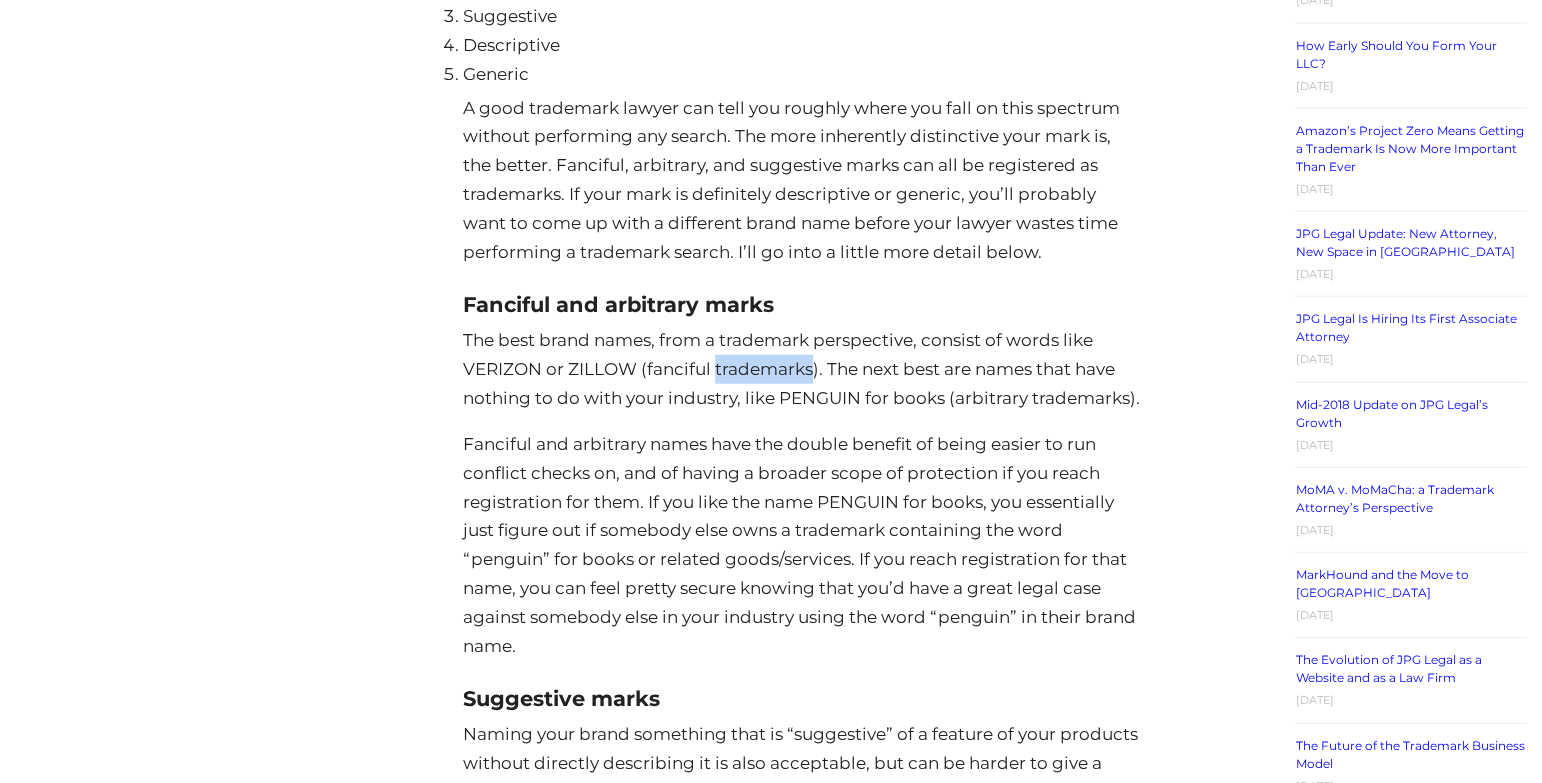 click on "The best brand names, from a trademark perspective, consist of words like VERIZON or ZILLOW (fanciful trademarks). The next best are names that have nothing to do with your industry, like PENGUIN for books (arbitrary trademarks)." at bounding box center [802, 368] 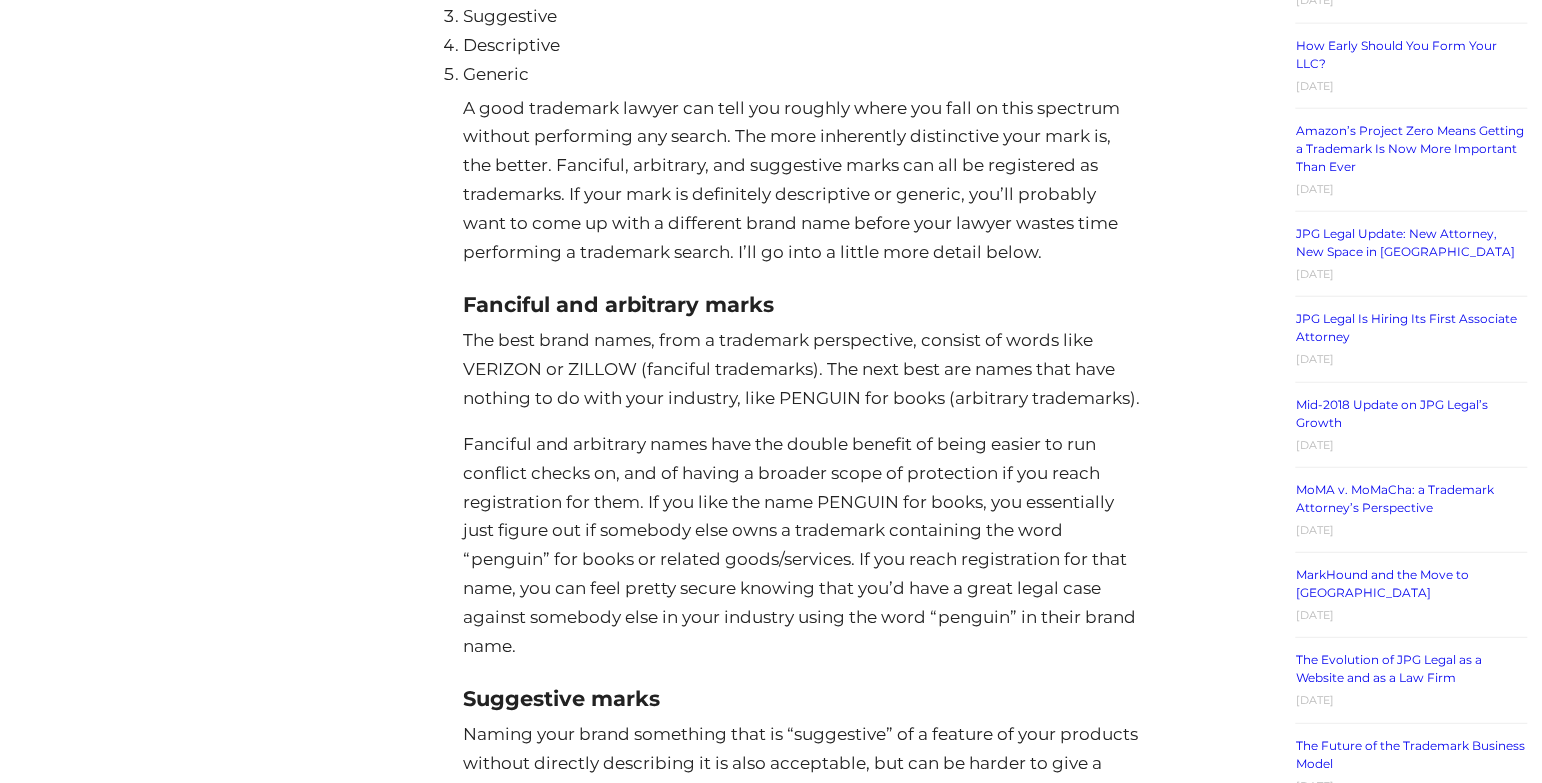 click on "The best brand names, from a trademark perspective, consist of words like VERIZON or ZILLOW (fanciful trademarks). The next best are names that have nothing to do with your industry, like PENGUIN for books (arbitrary trademarks)." at bounding box center [802, 368] 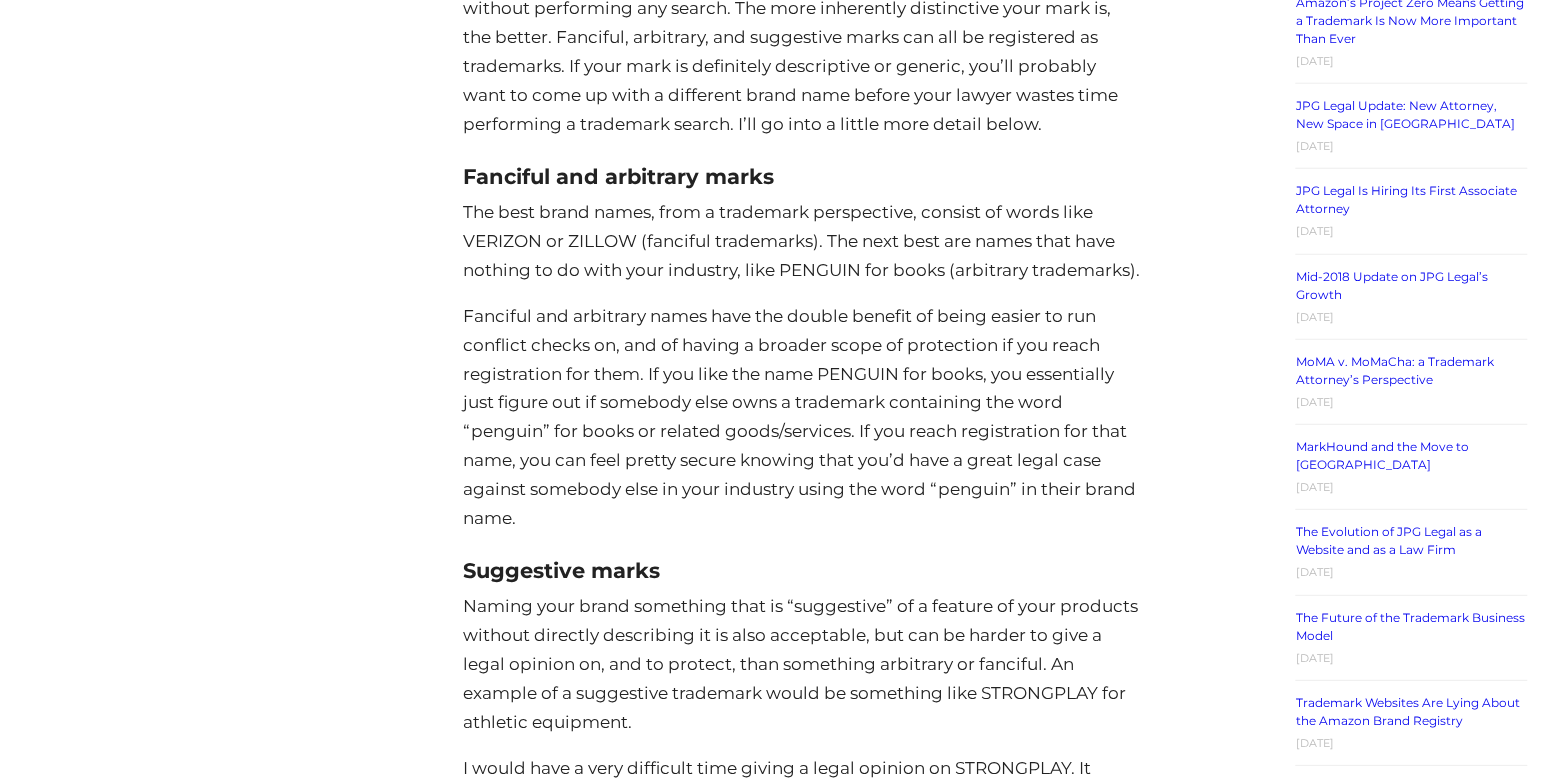 scroll, scrollTop: 3168, scrollLeft: 0, axis: vertical 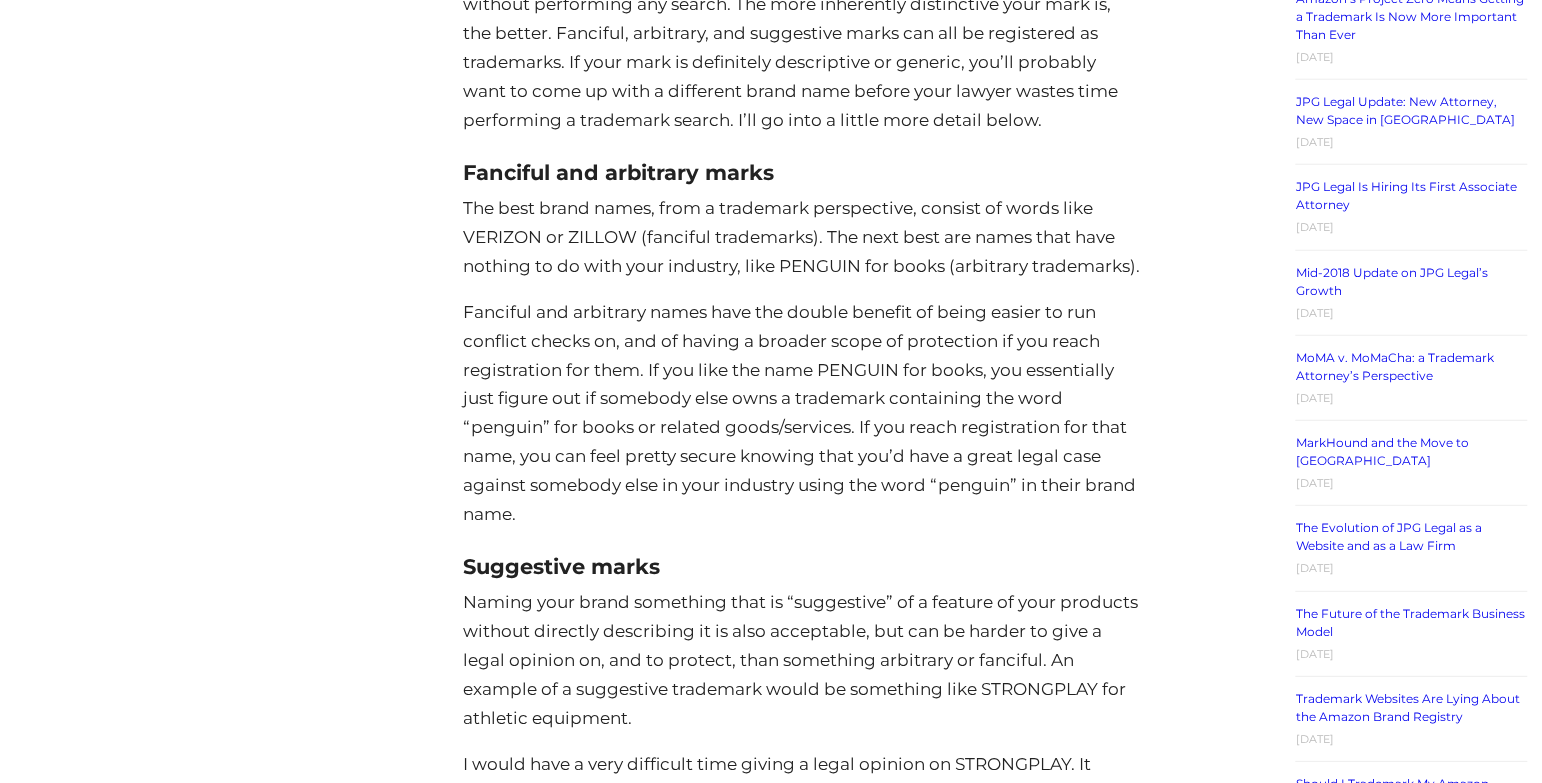 click on "Fanciful and arbitrary names have the double benefit of being easier to run conflict checks on, and of having a broader scope of protection if you reach registration for them. If you like the name PENGUIN for books, you essentially just figure out if somebody else owns a trademark containing the word “penguin” for books or related goods/services. If you reach registration for that name, you can feel pretty secure knowing that you’d have a great legal case against somebody else in your industry using the word “penguin” in their brand name." at bounding box center [802, 413] 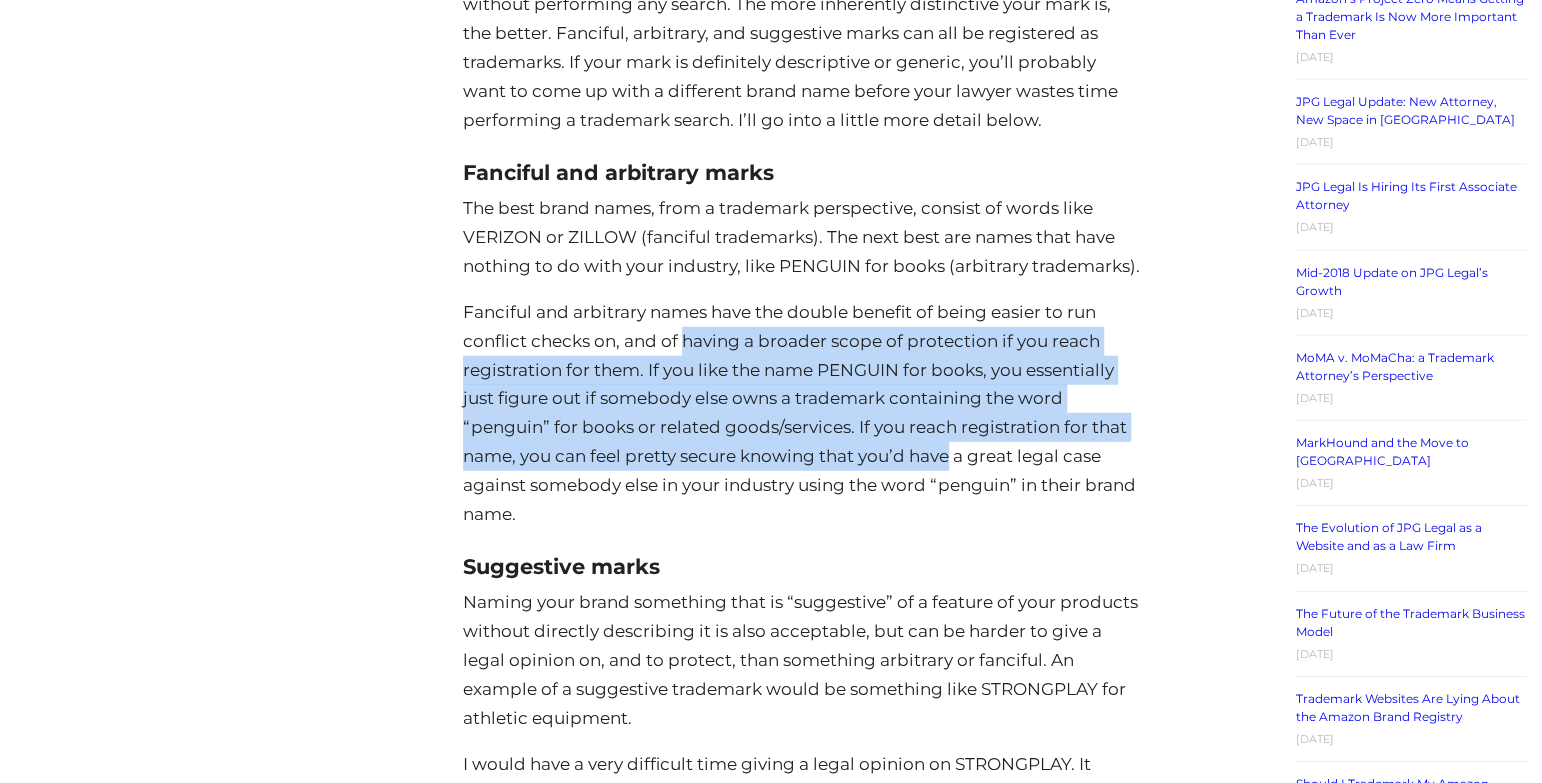 click on "Fanciful and arbitrary names have the double benefit of being easier to run conflict checks on, and of having a broader scope of protection if you reach registration for them. If you like the name PENGUIN for books, you essentially just figure out if somebody else owns a trademark containing the word “penguin” for books or related goods/services. If you reach registration for that name, you can feel pretty secure knowing that you’d have a great legal case against somebody else in your industry using the word “penguin” in their brand name." at bounding box center (802, 413) 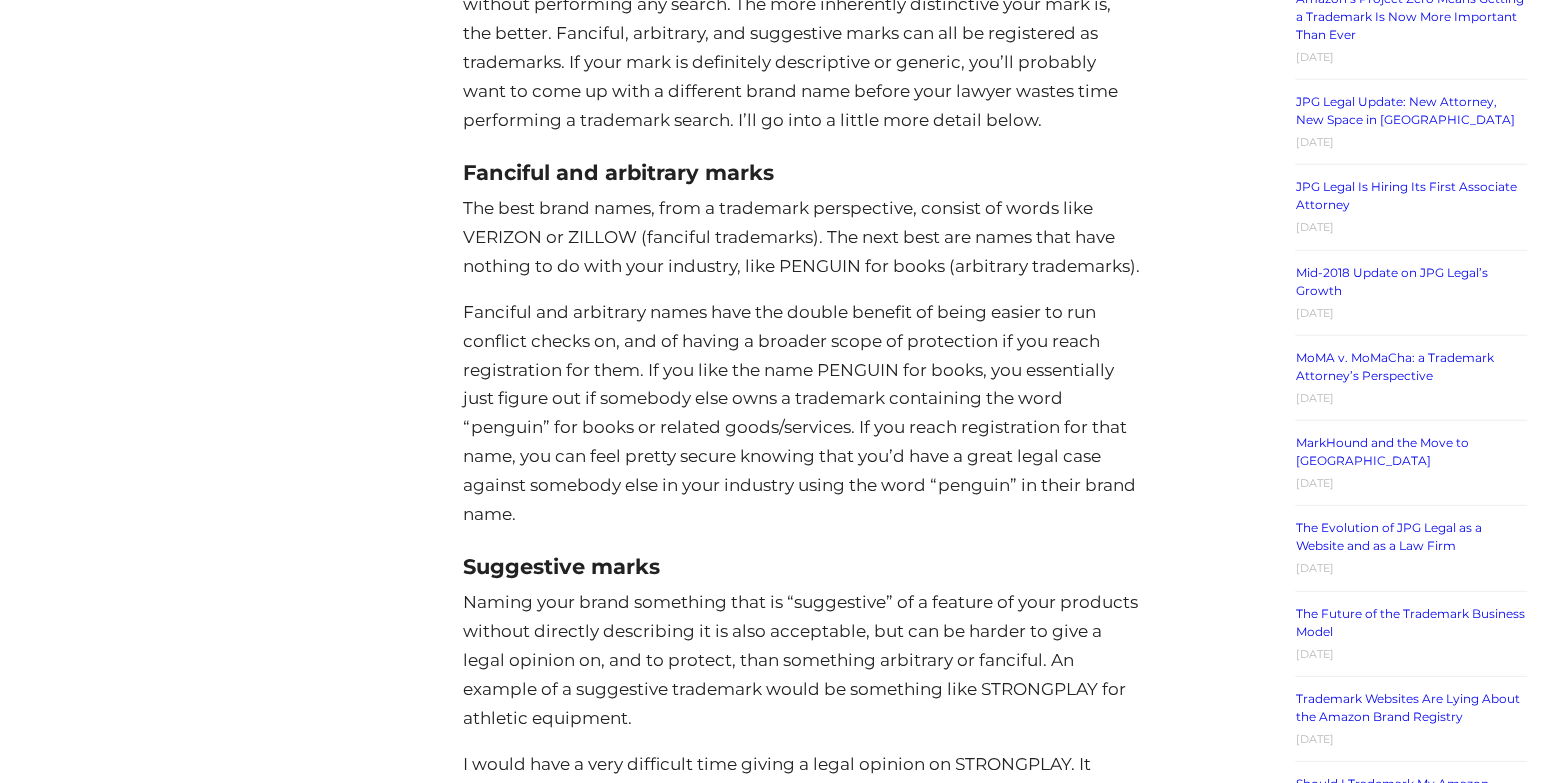scroll, scrollTop: 3352, scrollLeft: 0, axis: vertical 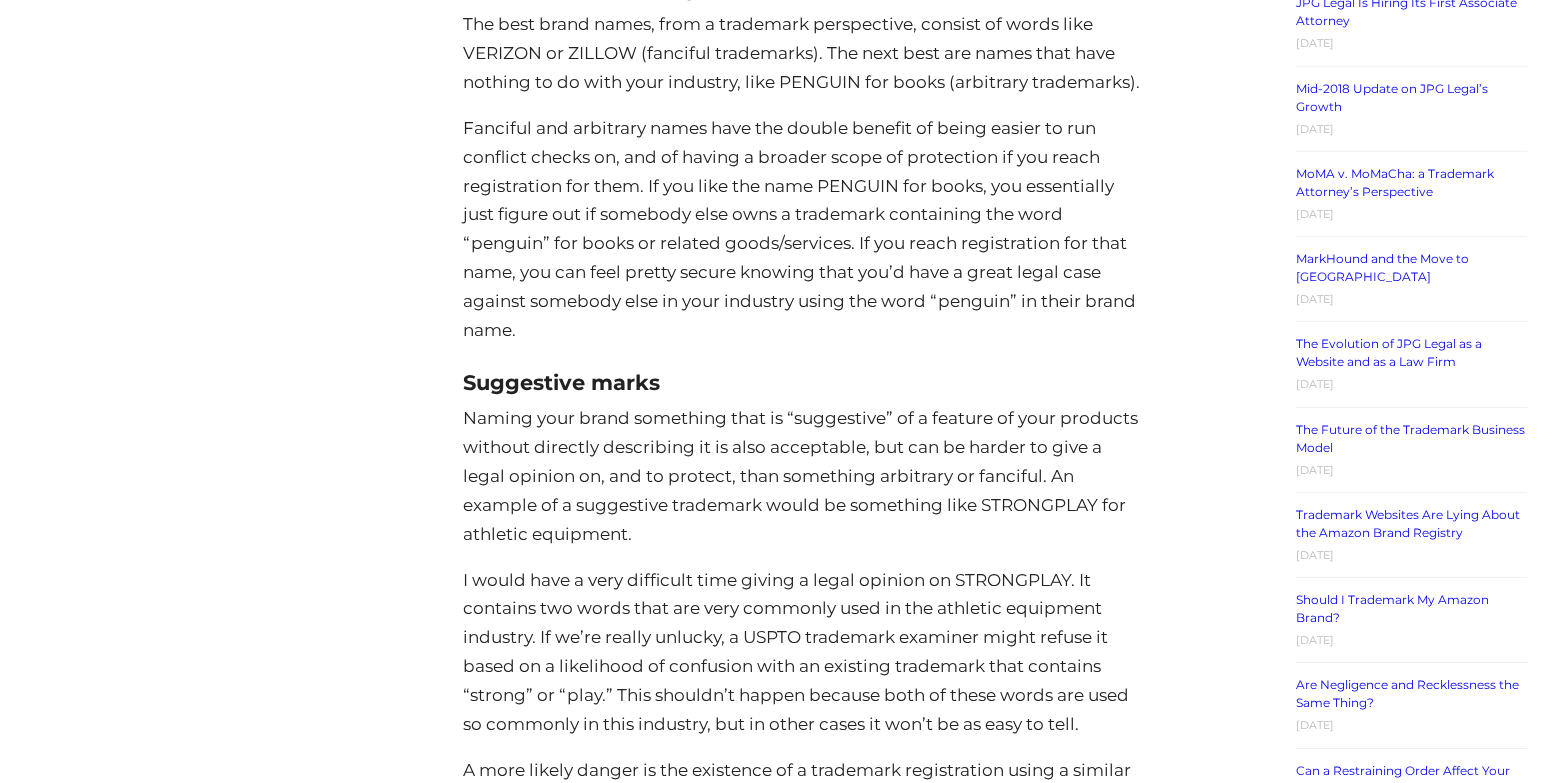click on "How to Come up with a Brand Name: A Lawyer’s Advice
Posted on  [DATE]
By [PERSON_NAME] Eche
You may not be surprised that clients frequently ask me how to come up with a brand name that they can successfully register as a trademark. Sometimes they ask after we give them a negative legal opinion about the name they wanted to register. Other times they ask after they get a major refusal from the USPTO and have to think of a new name.
Over the years, I’ve refined and augmented my answer to this question so much that it’s now worth sharing publicly. In this post I will:
Go over some trademark basics to keep in mind when coming up with a name for your business.
Discuss additional naming factors entrepreneurs should consider, beyond conventional trademark law.
Tell you what strategies I use when trying to think of a new brand name, especially if I’m having trouble thinking of anything.
Table of Contents" at bounding box center (802, 2887) 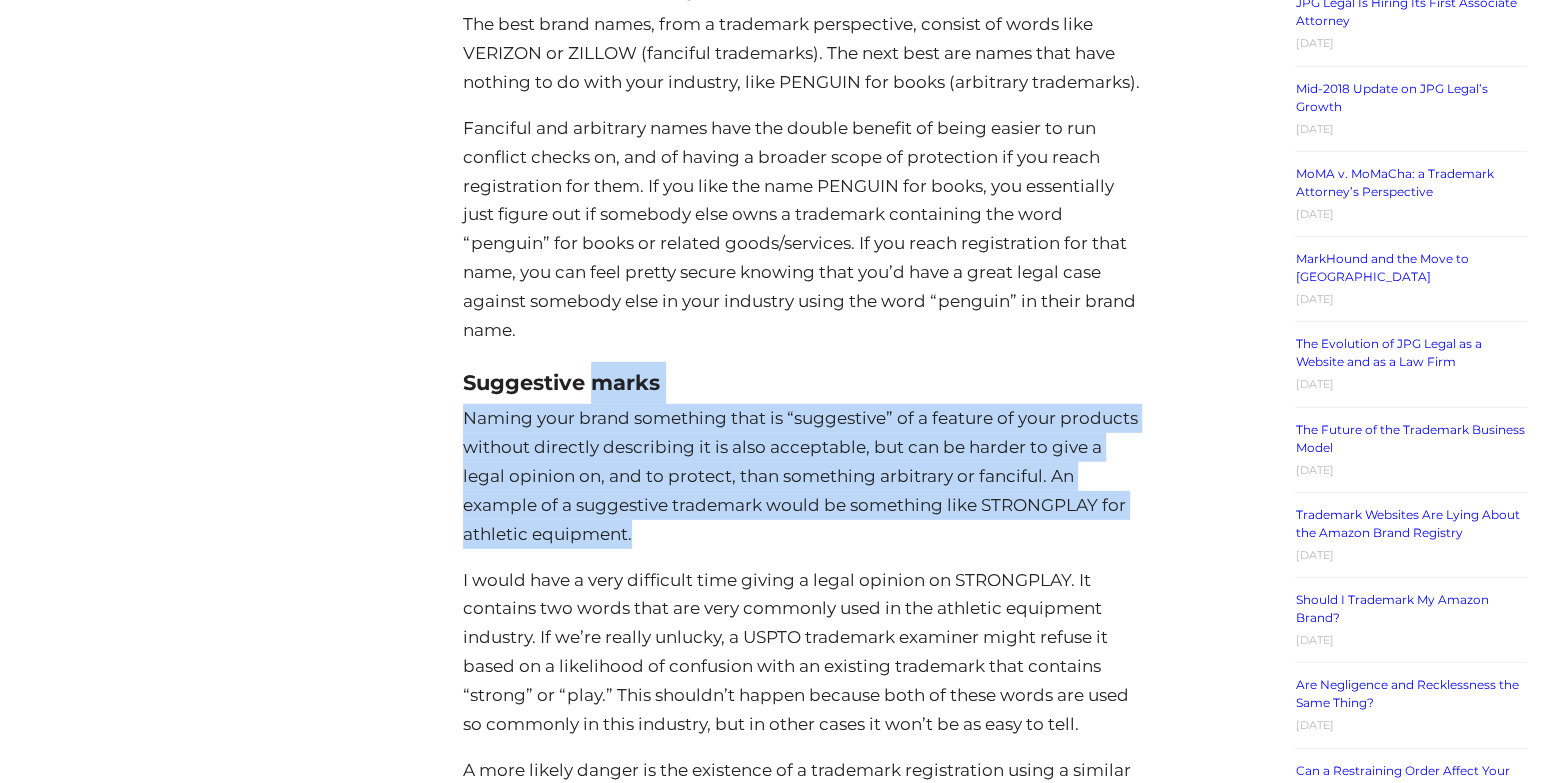 click on "How to Come up with a Brand Name: A Lawyer’s Advice
Posted on  [DATE]
By [PERSON_NAME] Eche
You may not be surprised that clients frequently ask me how to come up with a brand name that they can successfully register as a trademark. Sometimes they ask after we give them a negative legal opinion about the name they wanted to register. Other times they ask after they get a major refusal from the USPTO and have to think of a new name.
Over the years, I’ve refined and augmented my answer to this question so much that it’s now worth sharing publicly. In this post I will:
Go over some trademark basics to keep in mind when coming up with a name for your business.
Discuss additional naming factors entrepreneurs should consider, beyond conventional trademark law.
Tell you what strategies I use when trying to think of a new brand name, especially if I’m having trouble thinking of anything.
Table of Contents" at bounding box center (802, 2887) 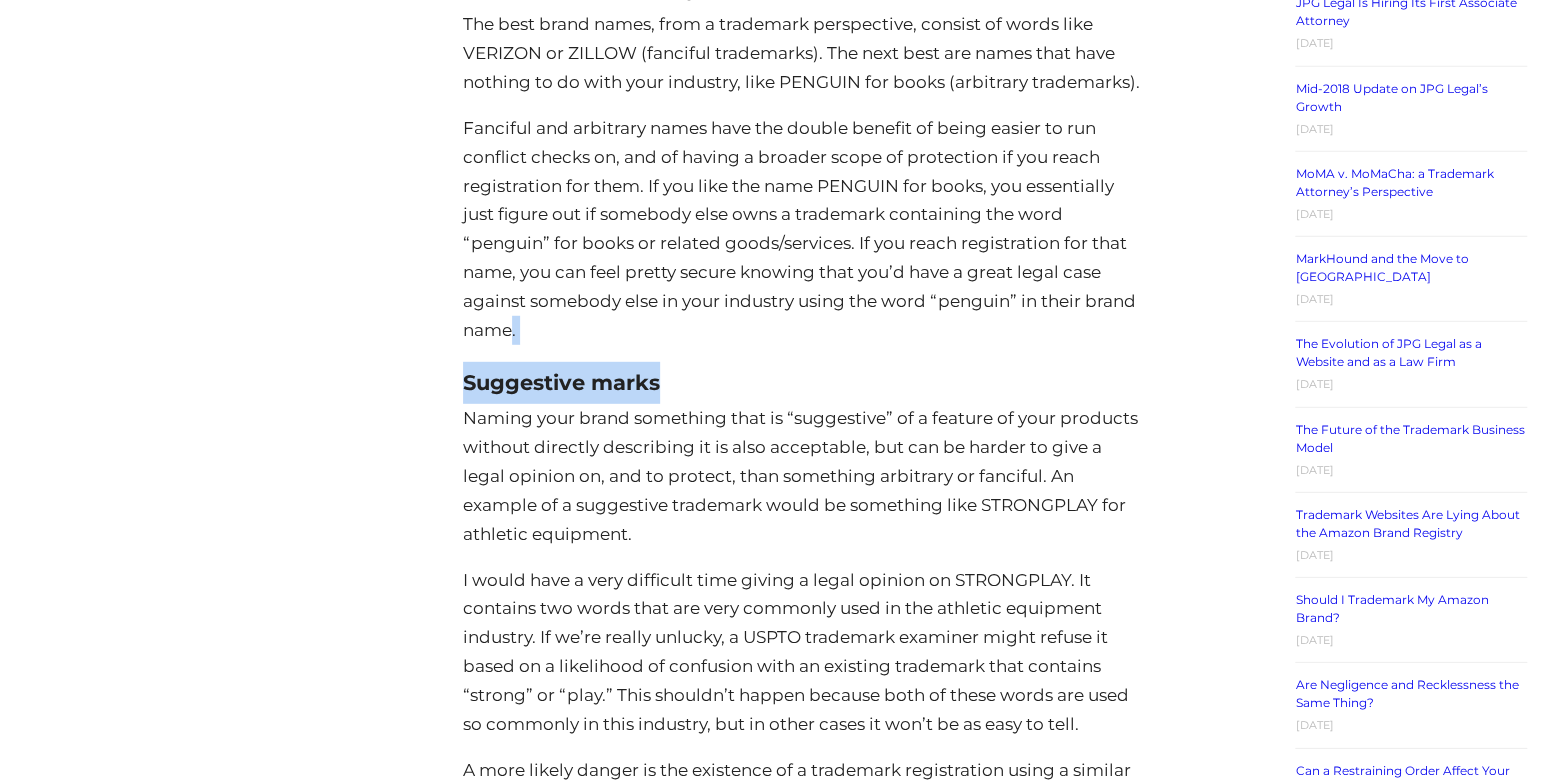 click on "How to Come up with a Brand Name: A Lawyer’s Advice
Posted on  [DATE]
By [PERSON_NAME] Eche
You may not be surprised that clients frequently ask me how to come up with a brand name that they can successfully register as a trademark. Sometimes they ask after we give them a negative legal opinion about the name they wanted to register. Other times they ask after they get a major refusal from the USPTO and have to think of a new name.
Over the years, I’ve refined and augmented my answer to this question so much that it’s now worth sharing publicly. In this post I will:
Go over some trademark basics to keep in mind when coming up with a name for your business.
Discuss additional naming factors entrepreneurs should consider, beyond conventional trademark law.
Tell you what strategies I use when trying to think of a new brand name, especially if I’m having trouble thinking of anything.
Table of Contents" at bounding box center [802, 2887] 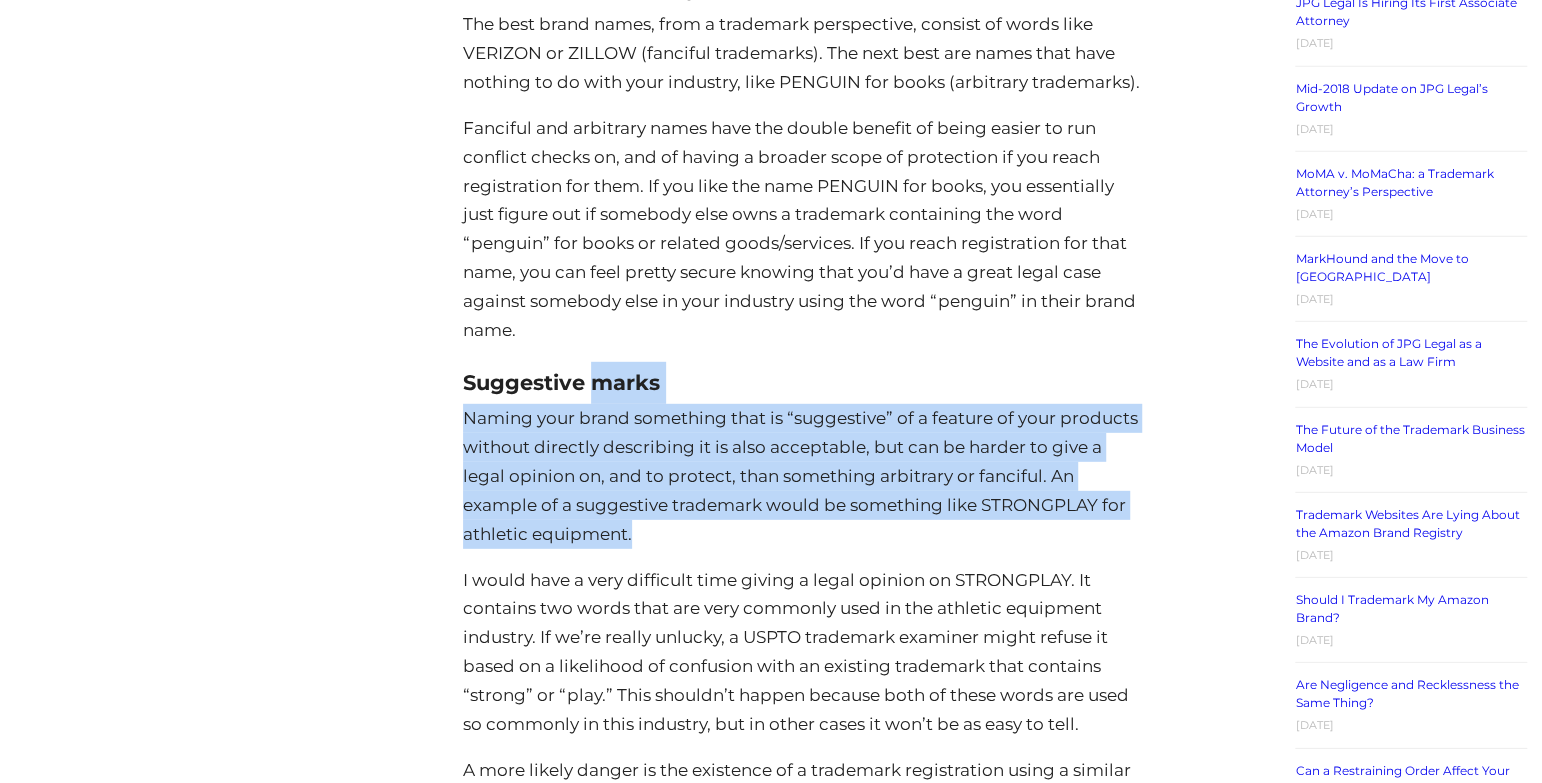 click on "How to Come up with a Brand Name: A Lawyer’s Advice
Posted on  [DATE]
By [PERSON_NAME] Eche
You may not be surprised that clients frequently ask me how to come up with a brand name that they can successfully register as a trademark. Sometimes they ask after we give them a negative legal opinion about the name they wanted to register. Other times they ask after they get a major refusal from the USPTO and have to think of a new name.
Over the years, I’ve refined and augmented my answer to this question so much that it’s now worth sharing publicly. In this post I will:
Go over some trademark basics to keep in mind when coming up with a name for your business.
Discuss additional naming factors entrepreneurs should consider, beyond conventional trademark law.
Tell you what strategies I use when trying to think of a new brand name, especially if I’m having trouble thinking of anything.
Table of Contents" at bounding box center (802, 2887) 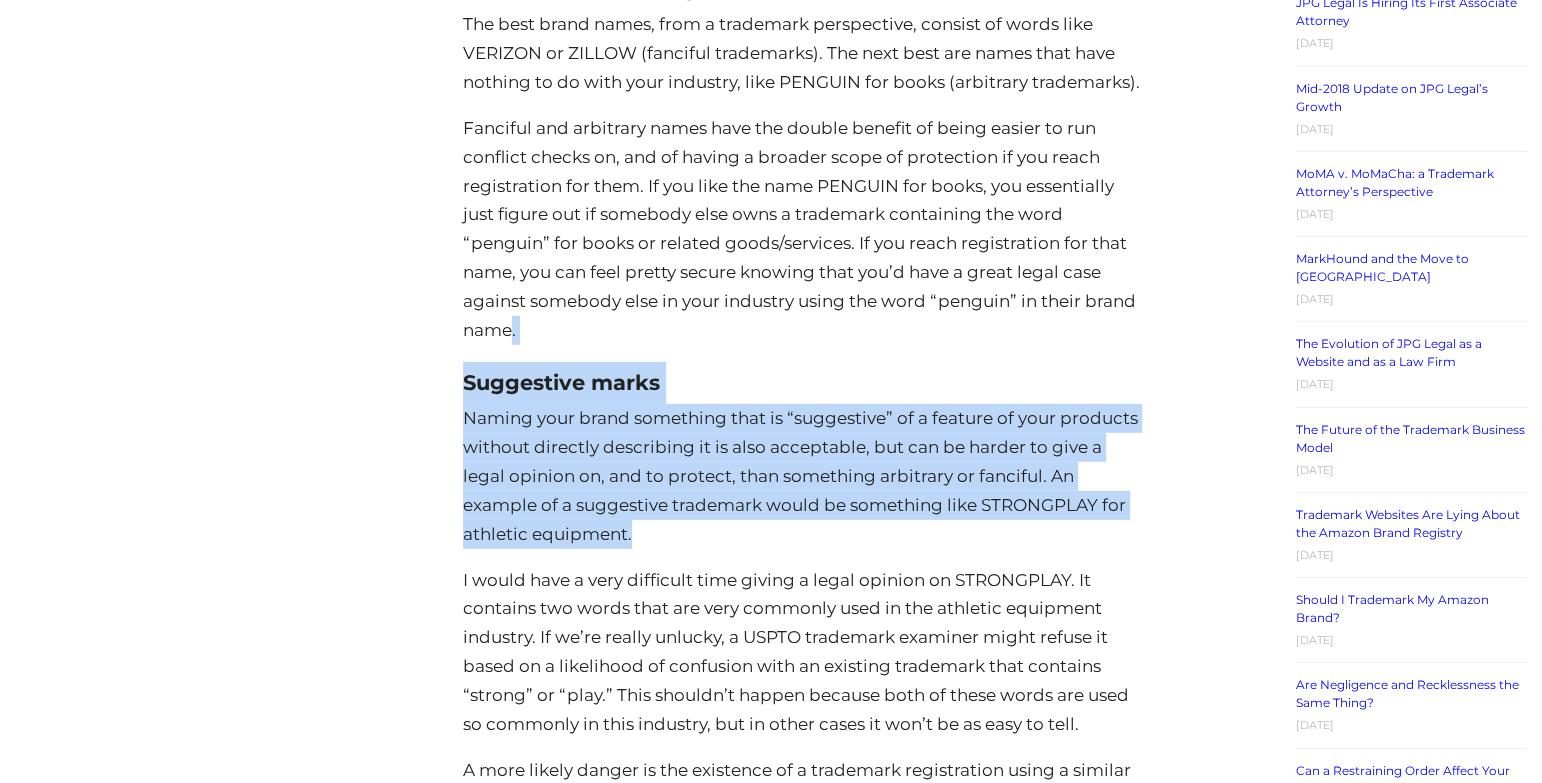 click on "How to Come up with a Brand Name: A Lawyer’s Advice
Posted on  [DATE]
By [PERSON_NAME] Eche
You may not be surprised that clients frequently ask me how to come up with a brand name that they can successfully register as a trademark. Sometimes they ask after we give them a negative legal opinion about the name they wanted to register. Other times they ask after they get a major refusal from the USPTO and have to think of a new name.
Over the years, I’ve refined and augmented my answer to this question so much that it’s now worth sharing publicly. In this post I will:
Go over some trademark basics to keep in mind when coming up with a name for your business.
Discuss additional naming factors entrepreneurs should consider, beyond conventional trademark law.
Tell you what strategies I use when trying to think of a new brand name, especially if I’m having trouble thinking of anything.
Table of Contents" at bounding box center (802, 2887) 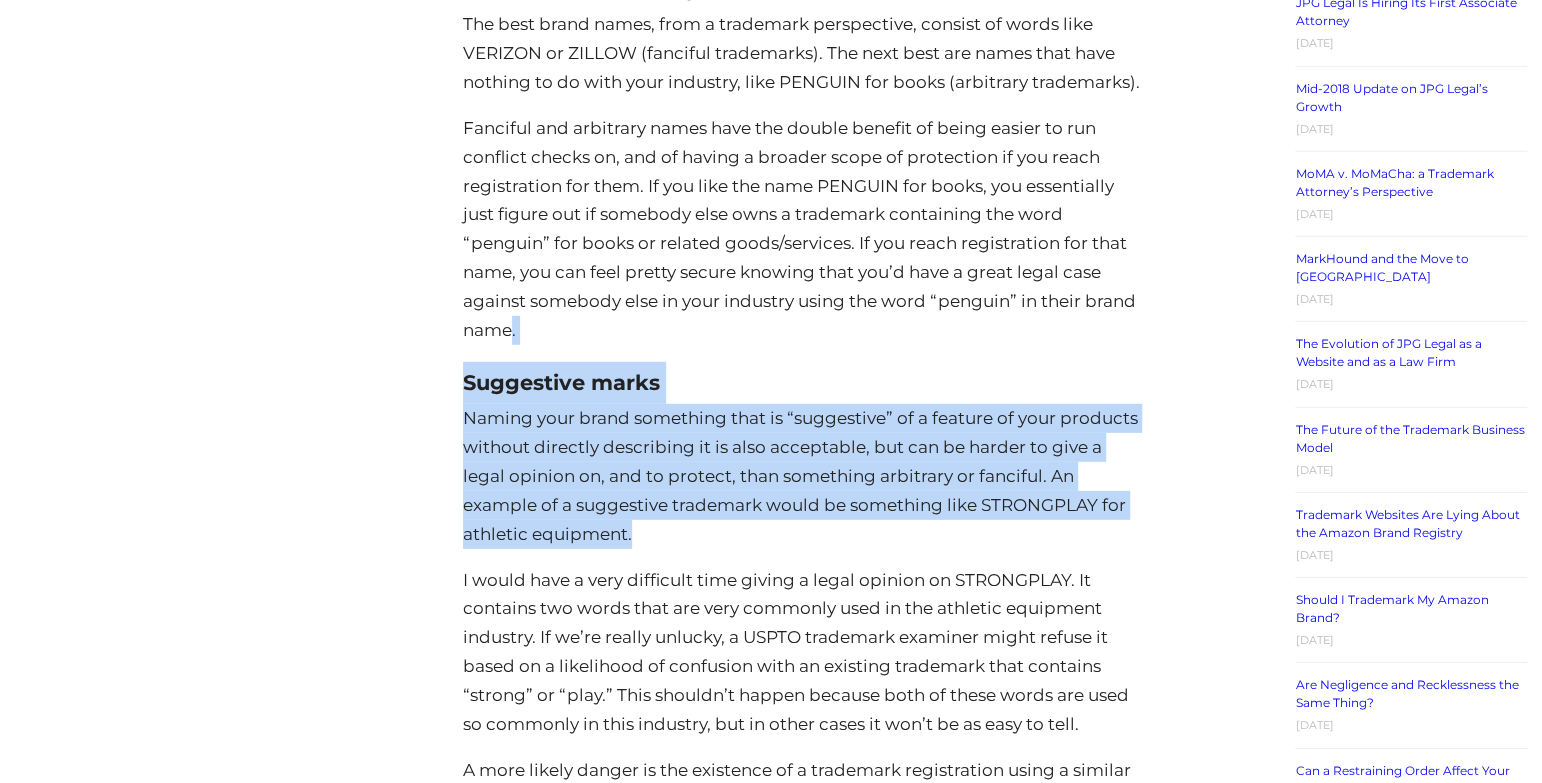 click on "How to Come up with a Brand Name: A Lawyer’s Advice
Posted on  [DATE]
By [PERSON_NAME] Eche
You may not be surprised that clients frequently ask me how to come up with a brand name that they can successfully register as a trademark. Sometimes they ask after we give them a negative legal opinion about the name they wanted to register. Other times they ask after they get a major refusal from the USPTO and have to think of a new name.
Over the years, I’ve refined and augmented my answer to this question so much that it’s now worth sharing publicly. In this post I will:
Go over some trademark basics to keep in mind when coming up with a name for your business.
Discuss additional naming factors entrepreneurs should consider, beyond conventional trademark law.
Tell you what strategies I use when trying to think of a new brand name, especially if I’m having trouble thinking of anything.
Table of Contents" at bounding box center (802, 2887) 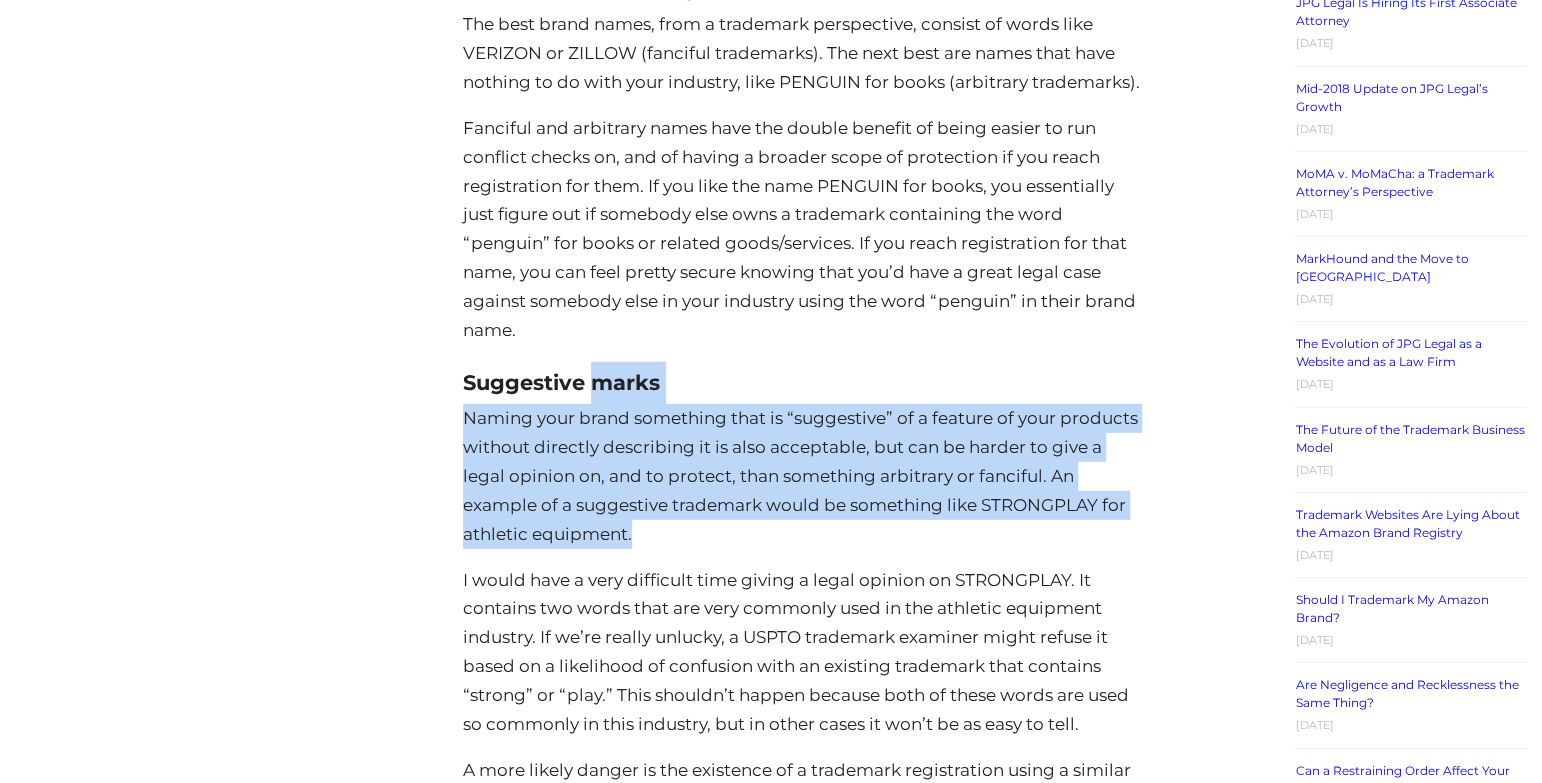 click on "How to Come up with a Brand Name: A Lawyer’s Advice
Posted on  [DATE]
By [PERSON_NAME] Eche
You may not be surprised that clients frequently ask me how to come up with a brand name that they can successfully register as a trademark. Sometimes they ask after we give them a negative legal opinion about the name they wanted to register. Other times they ask after they get a major refusal from the USPTO and have to think of a new name.
Over the years, I’ve refined and augmented my answer to this question so much that it’s now worth sharing publicly. In this post I will:
Go over some trademark basics to keep in mind when coming up with a name for your business.
Discuss additional naming factors entrepreneurs should consider, beyond conventional trademark law.
Tell you what strategies I use when trying to think of a new brand name, especially if I’m having trouble thinking of anything.
Table of Contents" at bounding box center [802, 2887] 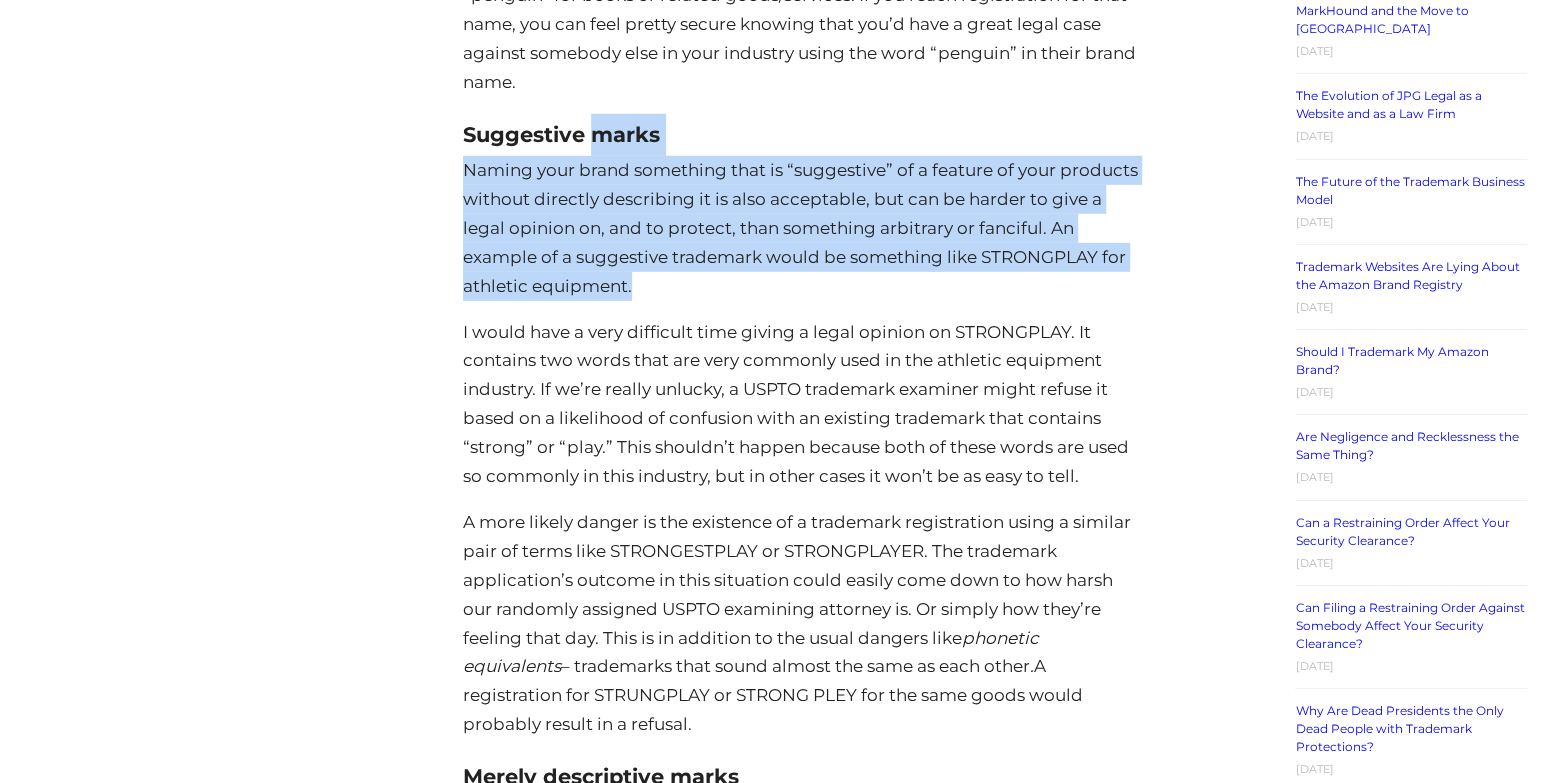 scroll, scrollTop: 3602, scrollLeft: 0, axis: vertical 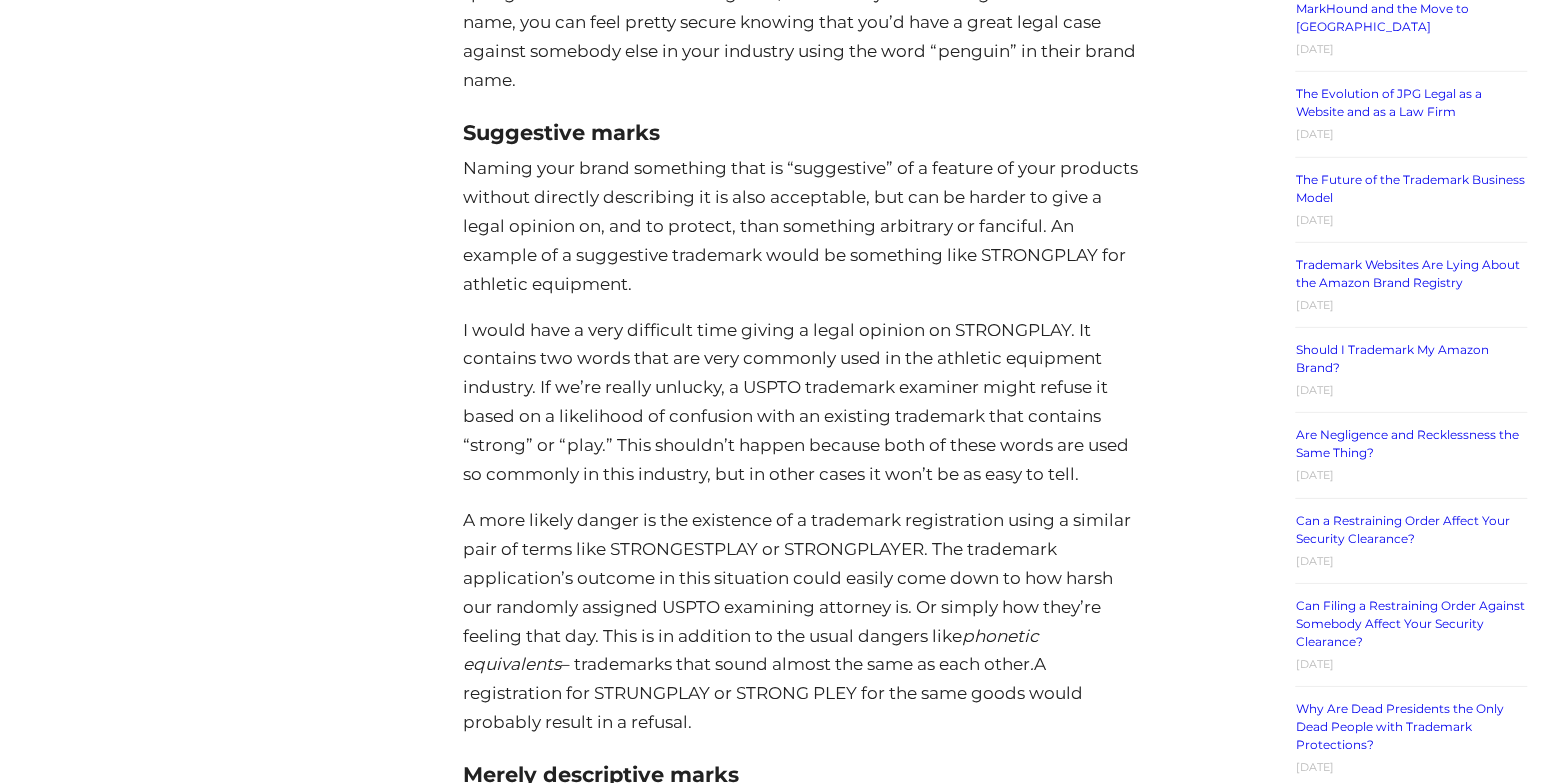 click on "Naming your brand something that is “suggestive” of a feature of your products without directly describing it is also acceptable, but can be harder to give a legal opinion on, and to protect, than something arbitrary or fanciful. An example of a suggestive trademark would be something like STRONGPLAY for athletic equipment." at bounding box center (802, 226) 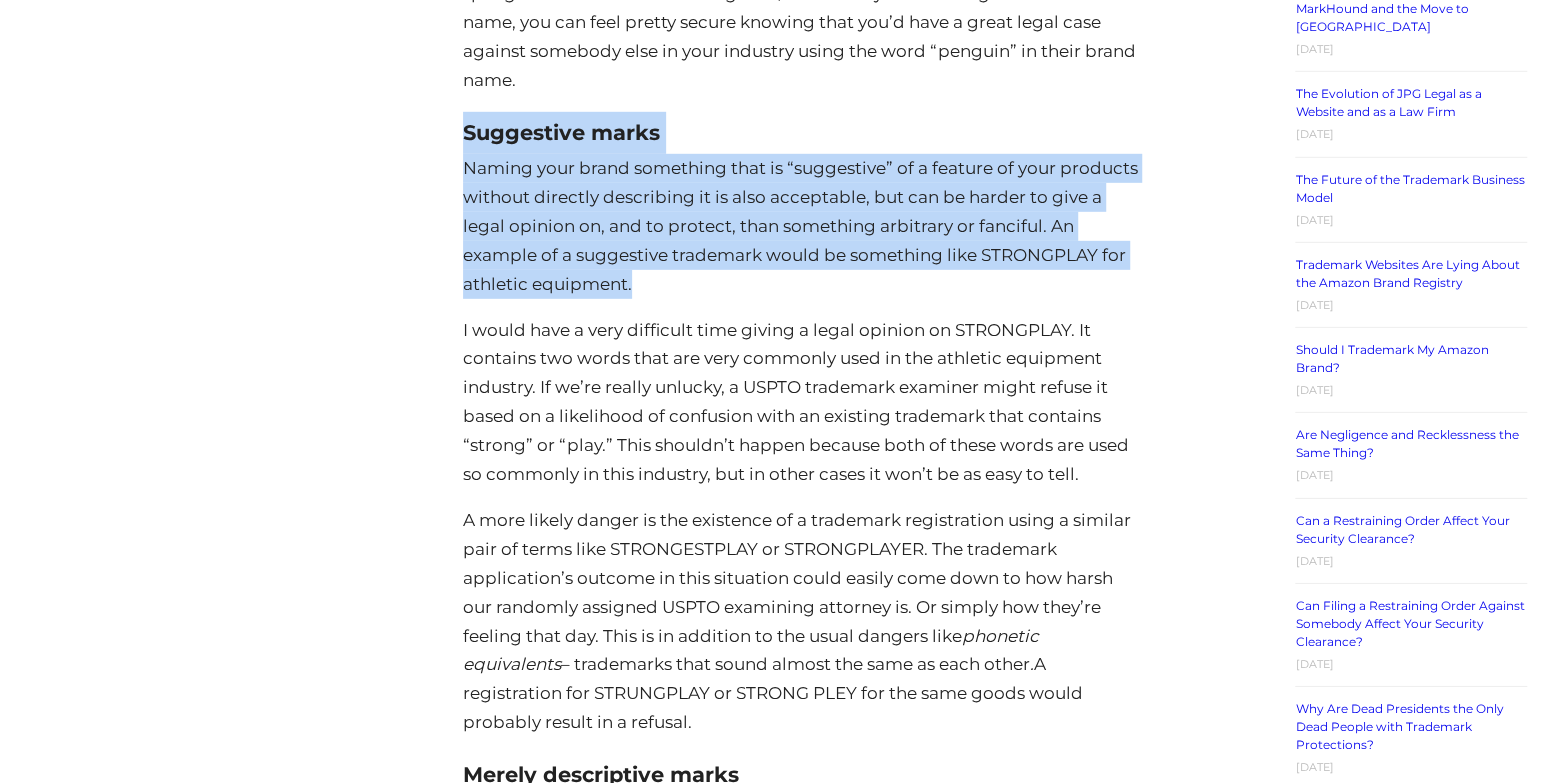 click on "How to Come up with a Brand Name: A Lawyer’s Advice
Posted on  [DATE]
By [PERSON_NAME] Eche
You may not be surprised that clients frequently ask me how to come up with a brand name that they can successfully register as a trademark. Sometimes they ask after we give them a negative legal opinion about the name they wanted to register. Other times they ask after they get a major refusal from the USPTO and have to think of a new name.
Over the years, I’ve refined and augmented my answer to this question so much that it’s now worth sharing publicly. In this post I will:
Go over some trademark basics to keep in mind when coming up with a name for your business.
Discuss additional naming factors entrepreneurs should consider, beyond conventional trademark law.
Tell you what strategies I use when trying to think of a new brand name, especially if I’m having trouble thinking of anything.
Table of Contents" at bounding box center (802, 2637) 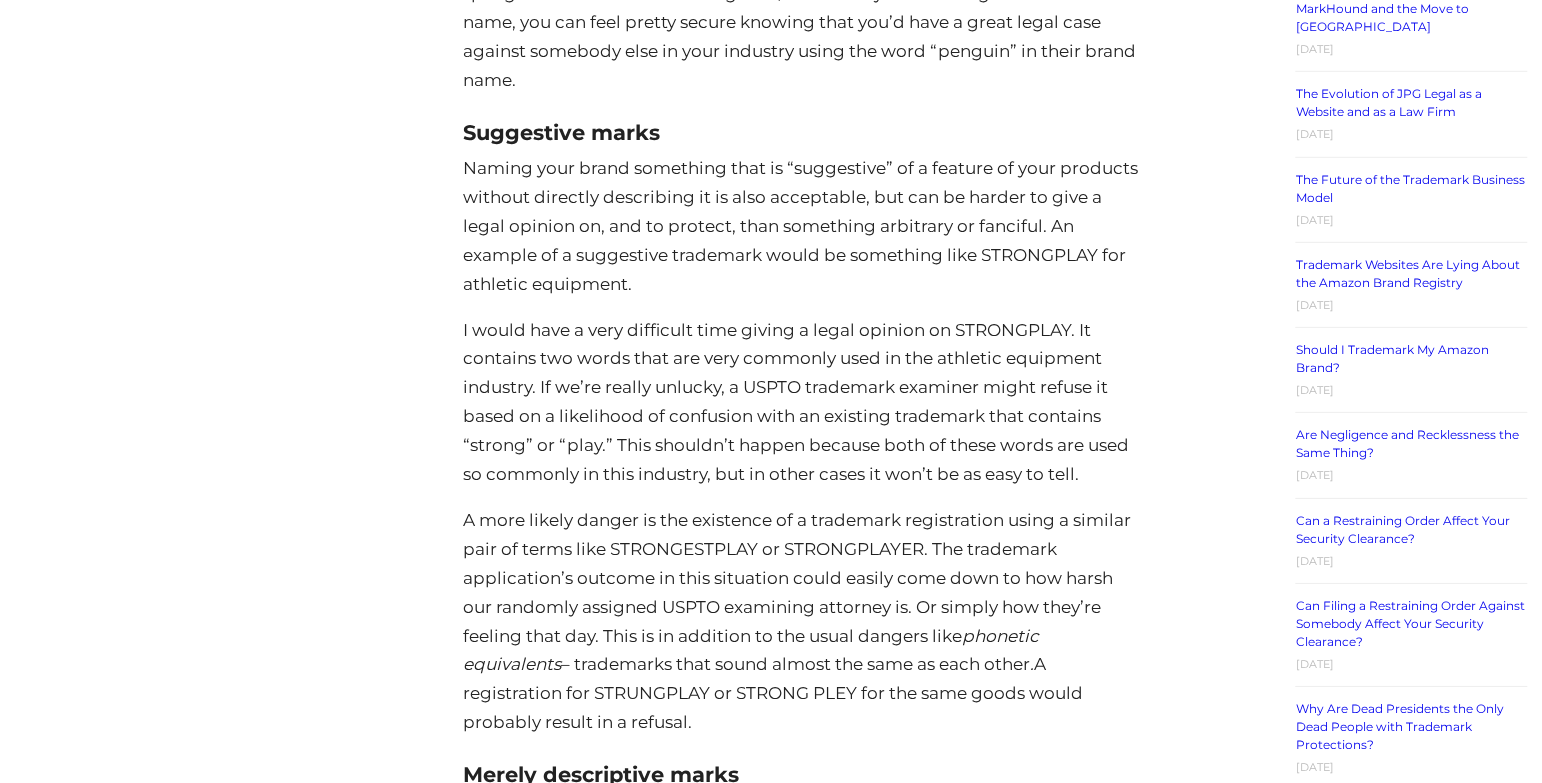 click on "How to Come up with a Brand Name: A Lawyer’s Advice
Posted on  [DATE]
By [PERSON_NAME] Eche
You may not be surprised that clients frequently ask me how to come up with a brand name that they can successfully register as a trademark. Sometimes they ask after we give them a negative legal opinion about the name they wanted to register. Other times they ask after they get a major refusal from the USPTO and have to think of a new name.
Over the years, I’ve refined and augmented my answer to this question so much that it’s now worth sharing publicly. In this post I will:
Go over some trademark basics to keep in mind when coming up with a name for your business.
Discuss additional naming factors entrepreneurs should consider, beyond conventional trademark law.
Tell you what strategies I use when trying to think of a new brand name, especially if I’m having trouble thinking of anything.
Table of Contents" at bounding box center (802, 2637) 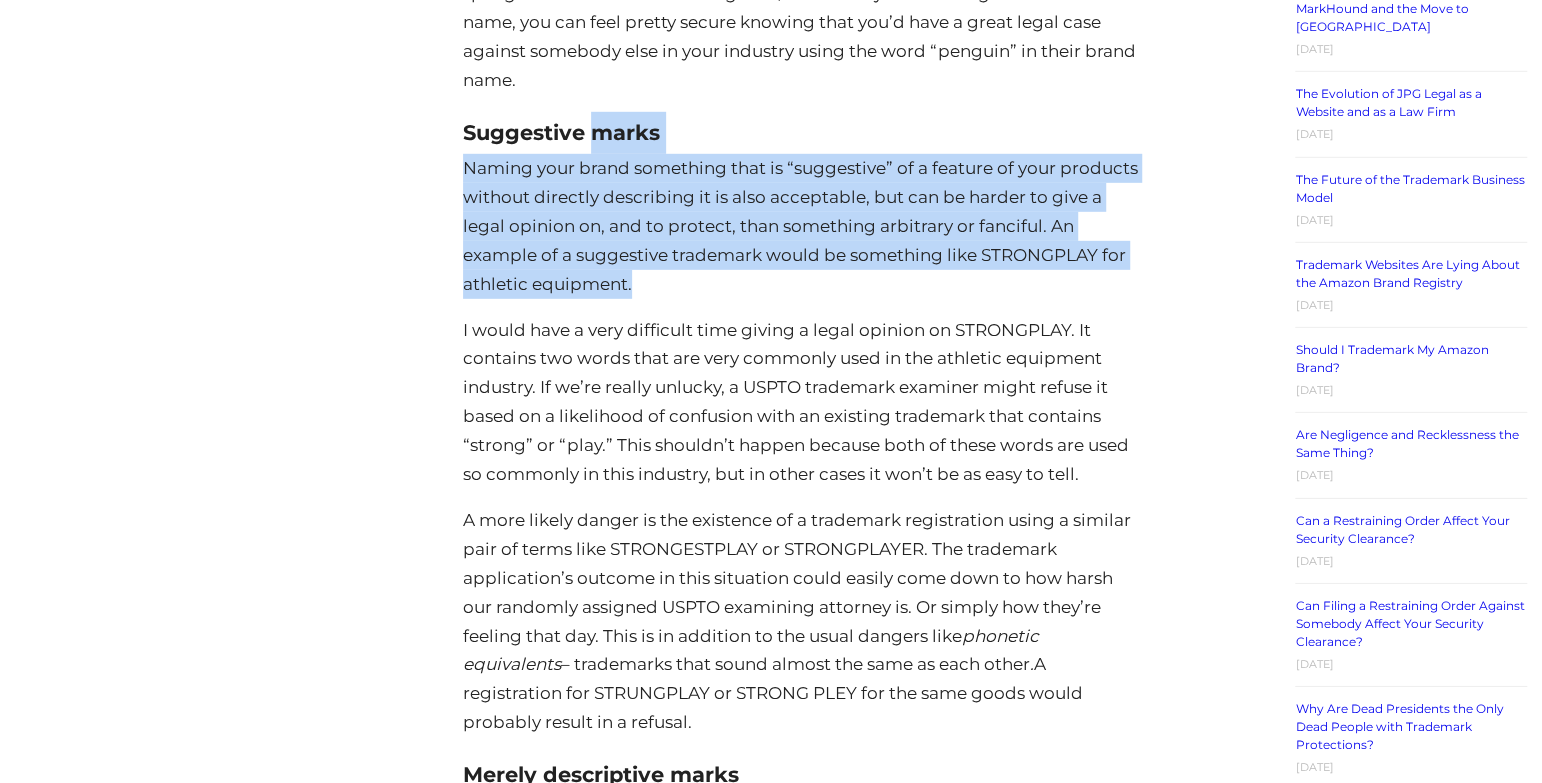 click on "How to Come up with a Brand Name: A Lawyer’s Advice
Posted on  [DATE]
By [PERSON_NAME] Eche
You may not be surprised that clients frequently ask me how to come up with a brand name that they can successfully register as a trademark. Sometimes they ask after we give them a negative legal opinion about the name they wanted to register. Other times they ask after they get a major refusal from the USPTO and have to think of a new name.
Over the years, I’ve refined and augmented my answer to this question so much that it’s now worth sharing publicly. In this post I will:
Go over some trademark basics to keep in mind when coming up with a name for your business.
Discuss additional naming factors entrepreneurs should consider, beyond conventional trademark law.
Tell you what strategies I use when trying to think of a new brand name, especially if I’m having trouble thinking of anything.
Table of Contents" at bounding box center [802, 2637] 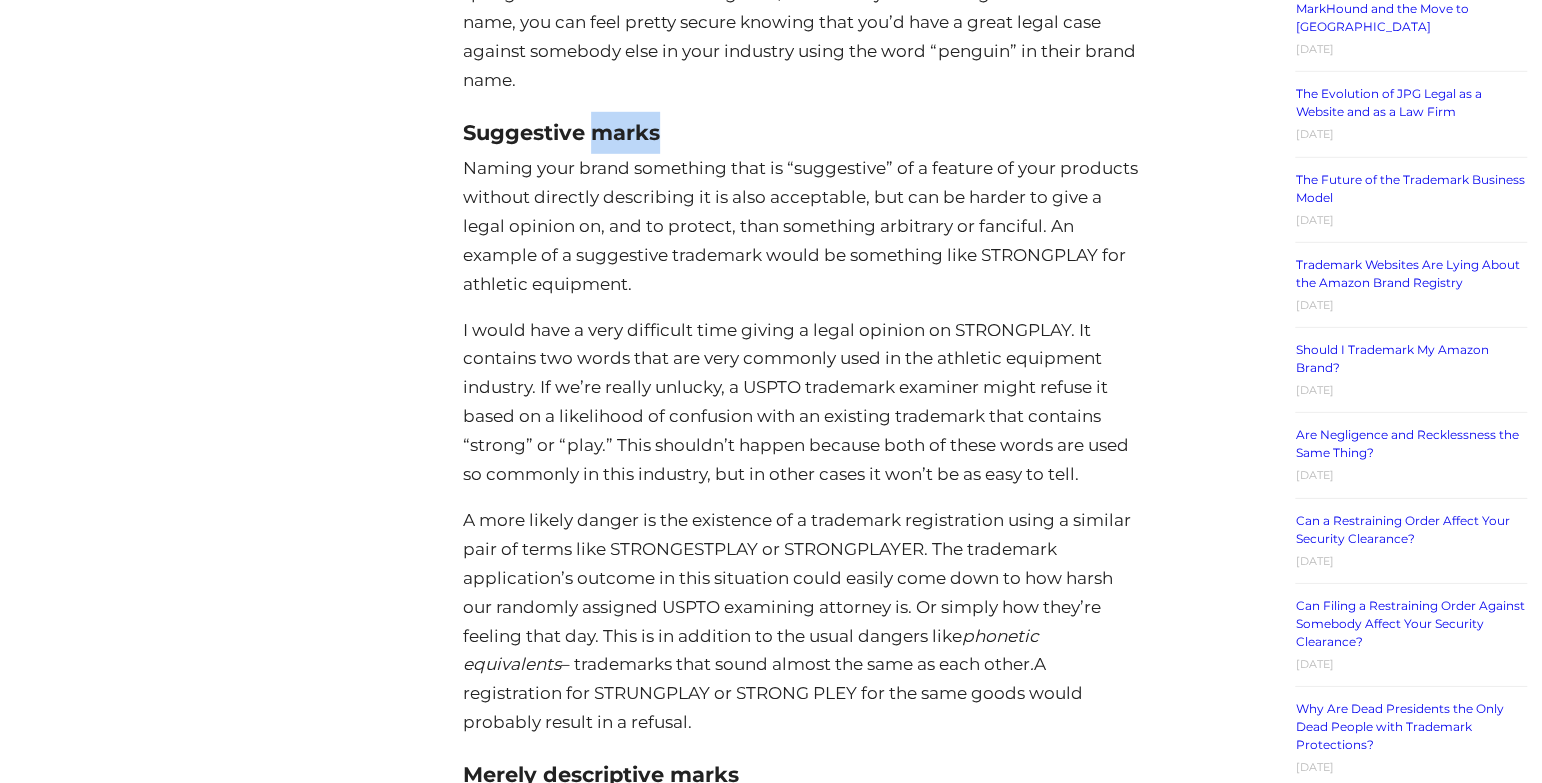 click on "Suggestive marks" at bounding box center (802, 133) 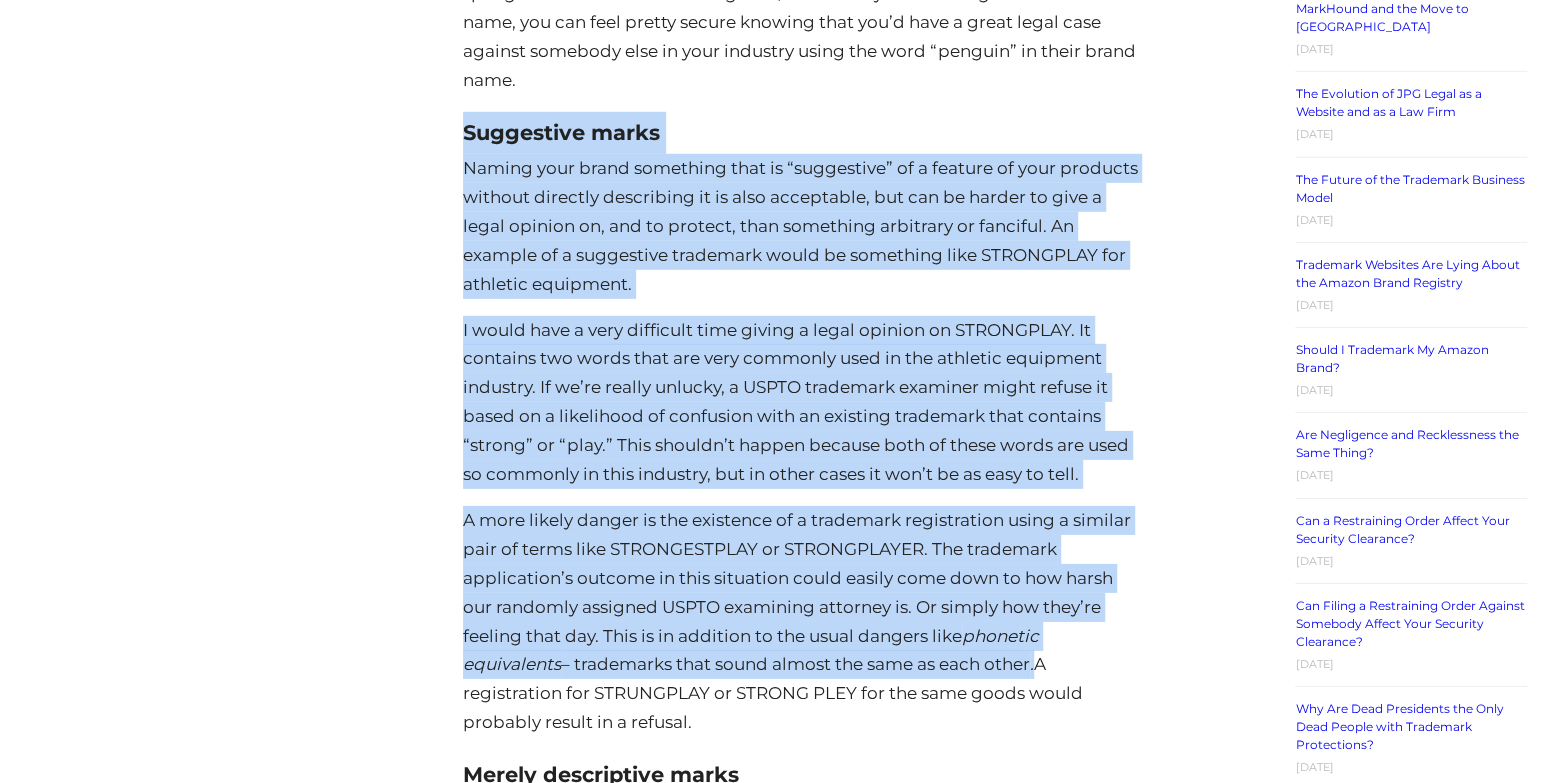 click on "How to Come up with a Brand Name: A Lawyer’s Advice
Posted on  [DATE]
By [PERSON_NAME] Eche
You may not be surprised that clients frequently ask me how to come up with a brand name that they can successfully register as a trademark. Sometimes they ask after we give them a negative legal opinion about the name they wanted to register. Other times they ask after they get a major refusal from the USPTO and have to think of a new name.
Over the years, I’ve refined and augmented my answer to this question so much that it’s now worth sharing publicly. In this post I will:
Go over some trademark basics to keep in mind when coming up with a name for your business.
Discuss additional naming factors entrepreneurs should consider, beyond conventional trademark law.
Tell you what strategies I use when trying to think of a new brand name, especially if I’m having trouble thinking of anything.
Table of Contents" at bounding box center [802, 2637] 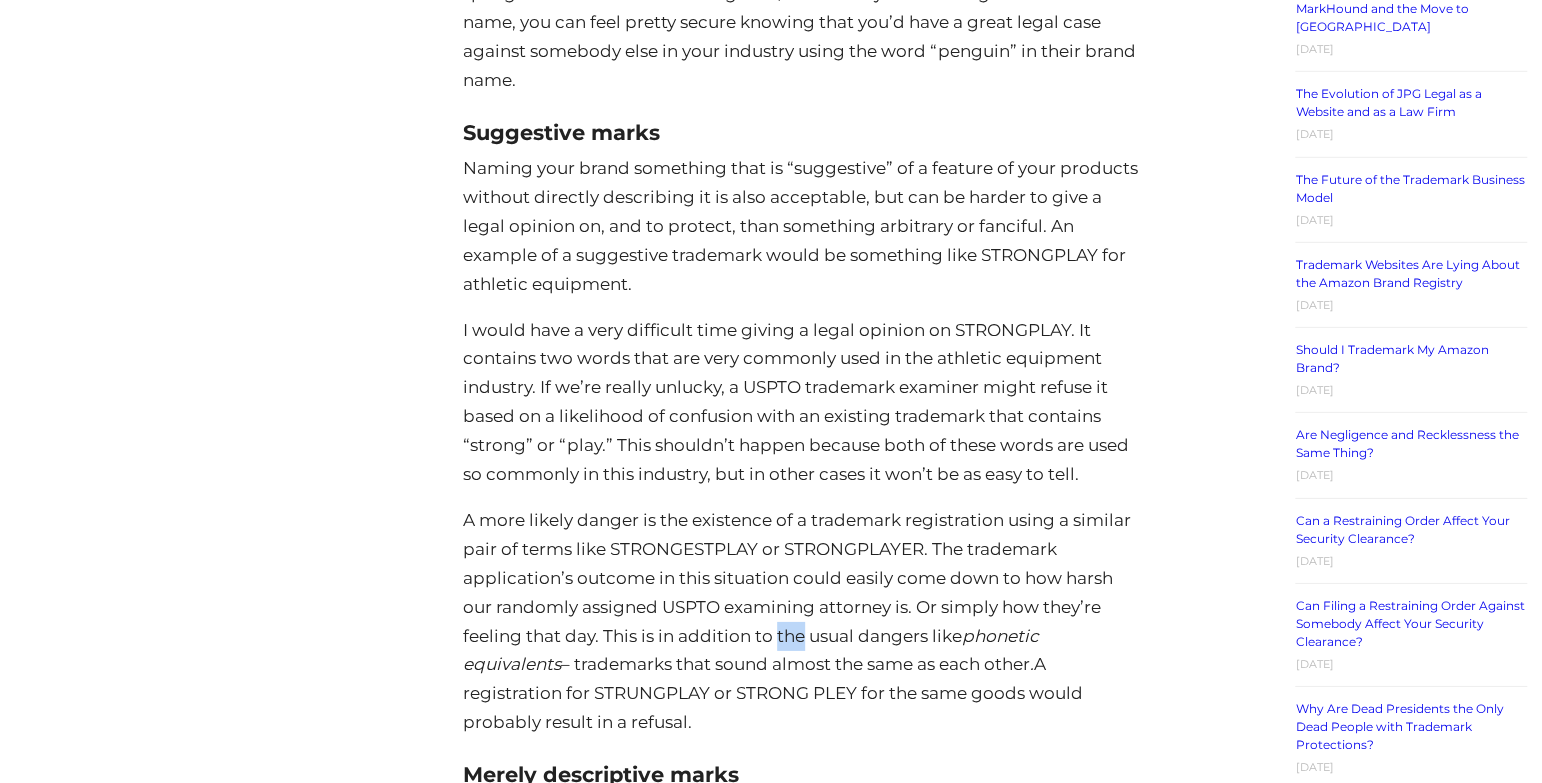 click on "A more likely danger is the existence of a trademark registration using a similar pair of terms like STRONGESTPLAY or STRONGPLAYER. The trademark application’s outcome in this situation could easily come down to how harsh our randomly assigned USPTO examining attorney is. Or simply how they’re feeling that day. This is in addition to the usual dangers like  phonetic equivalents  – trademarks that sound almost the same as each other .  A registration for STRUNGPLAY or STRONG PLEY for the same goods would probably result in a refusal." at bounding box center [802, 621] 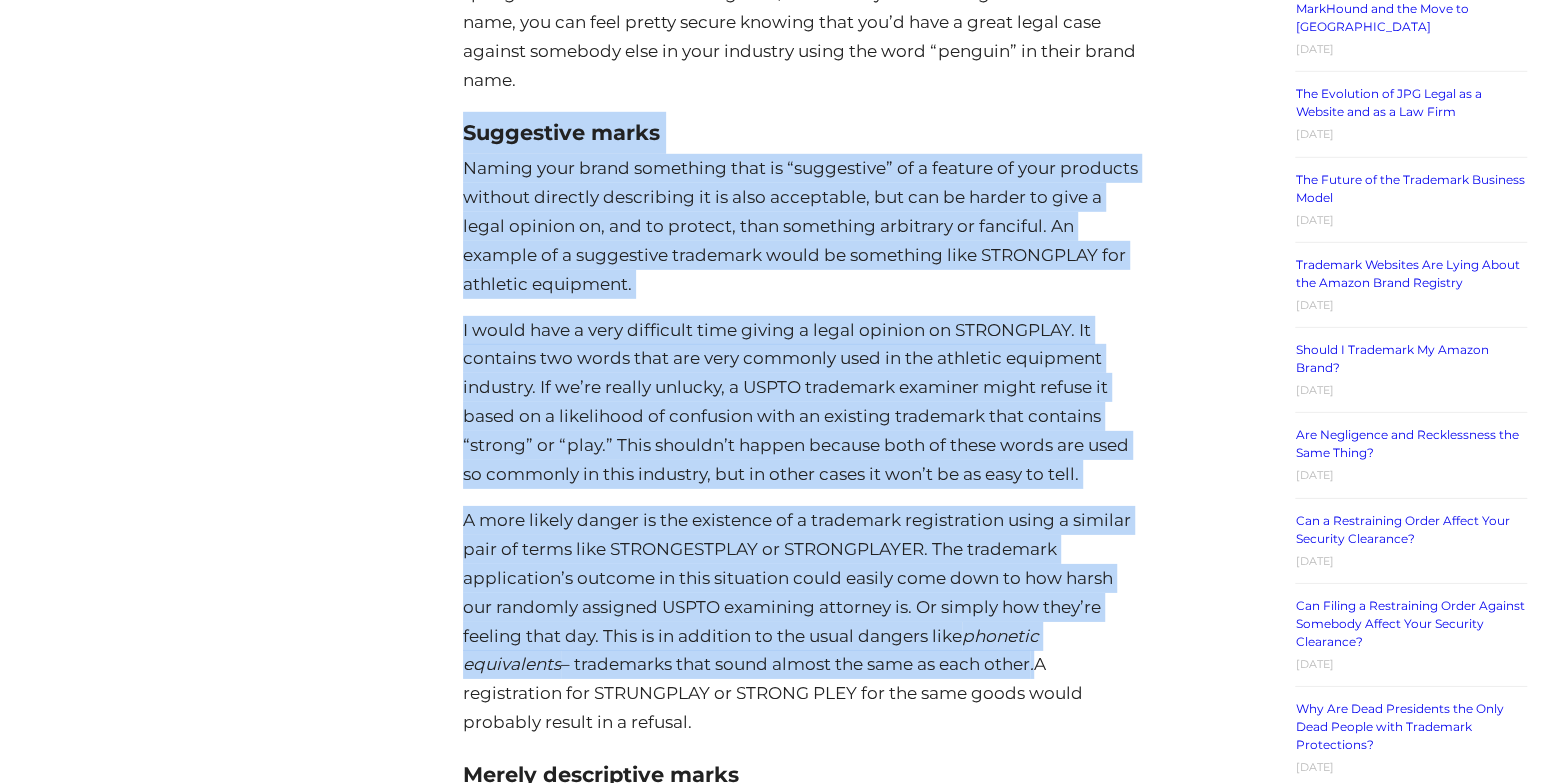 click on "How to Come up with a Brand Name: A Lawyer’s Advice
Posted on  [DATE]
By [PERSON_NAME] Eche
You may not be surprised that clients frequently ask me how to come up with a brand name that they can successfully register as a trademark. Sometimes they ask after we give them a negative legal opinion about the name they wanted to register. Other times they ask after they get a major refusal from the USPTO and have to think of a new name.
Over the years, I’ve refined and augmented my answer to this question so much that it’s now worth sharing publicly. In this post I will:
Go over some trademark basics to keep in mind when coming up with a name for your business.
Discuss additional naming factors entrepreneurs should consider, beyond conventional trademark law.
Tell you what strategies I use when trying to think of a new brand name, especially if I’m having trouble thinking of anything.
Table of Contents" at bounding box center (802, 2637) 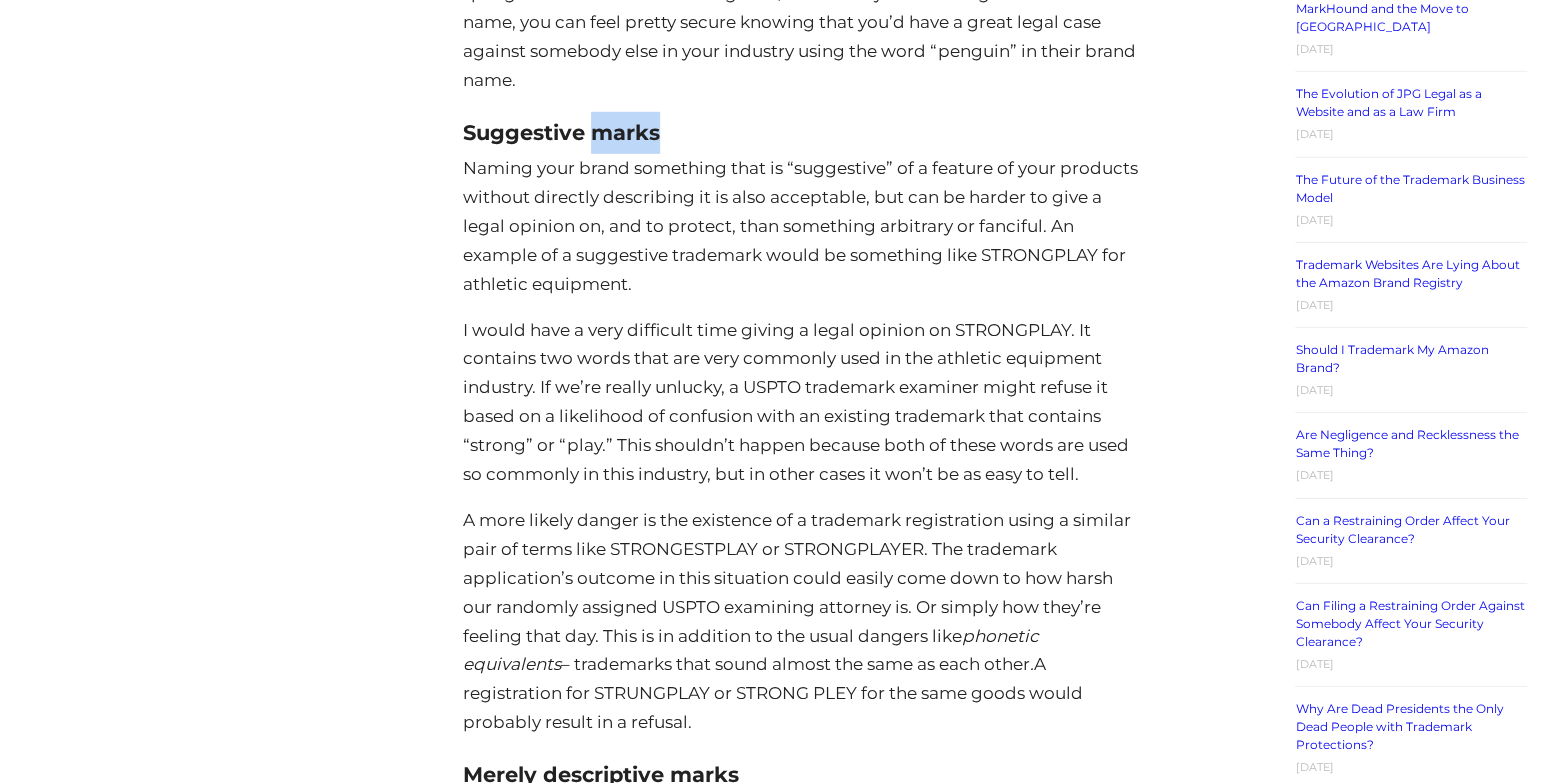 click on "Suggestive marks" at bounding box center [802, 133] 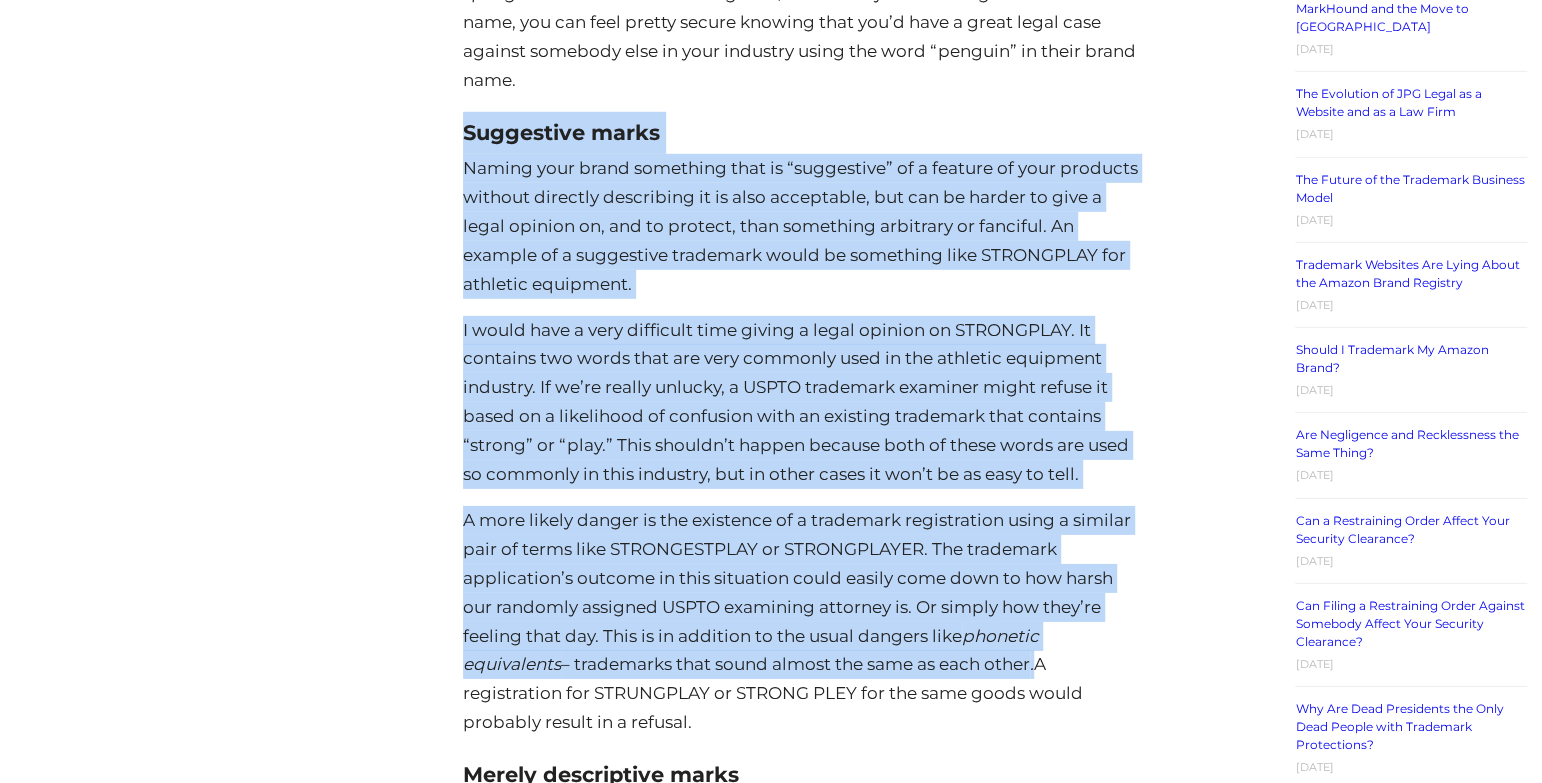 click on "How to Come up with a Brand Name: A Lawyer’s Advice
Posted on  [DATE]
By [PERSON_NAME] Eche
You may not be surprised that clients frequently ask me how to come up with a brand name that they can successfully register as a trademark. Sometimes they ask after we give them a negative legal opinion about the name they wanted to register. Other times they ask after they get a major refusal from the USPTO and have to think of a new name.
Over the years, I’ve refined and augmented my answer to this question so much that it’s now worth sharing publicly. In this post I will:
Go over some trademark basics to keep in mind when coming up with a name for your business.
Discuss additional naming factors entrepreneurs should consider, beyond conventional trademark law.
Tell you what strategies I use when trying to think of a new brand name, especially if I’m having trouble thinking of anything.
Table of Contents" at bounding box center [802, 2637] 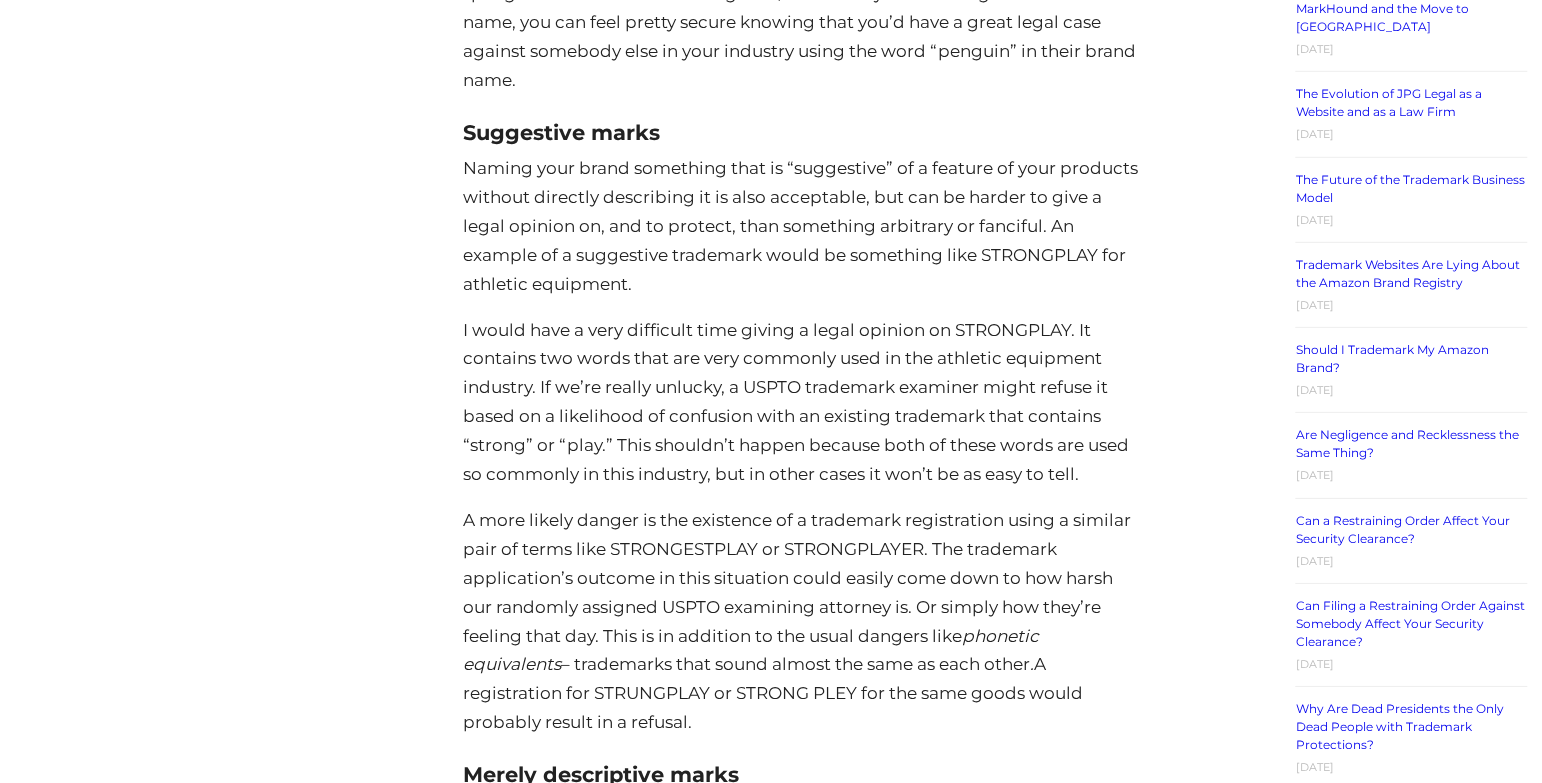 click on "How to Come up with a Brand Name: A Lawyer’s Advice
Posted on  [DATE]
By [PERSON_NAME] Eche
You may not be surprised that clients frequently ask me how to come up with a brand name that they can successfully register as a trademark. Sometimes they ask after we give them a negative legal opinion about the name they wanted to register. Other times they ask after they get a major refusal from the USPTO and have to think of a new name.
Over the years, I’ve refined and augmented my answer to this question so much that it’s now worth sharing publicly. In this post I will:
Go over some trademark basics to keep in mind when coming up with a name for your business.
Discuss additional naming factors entrepreneurs should consider, beyond conventional trademark law.
Tell you what strategies I use when trying to think of a new brand name, especially if I’m having trouble thinking of anything.
Table of Contents" at bounding box center (802, 2637) 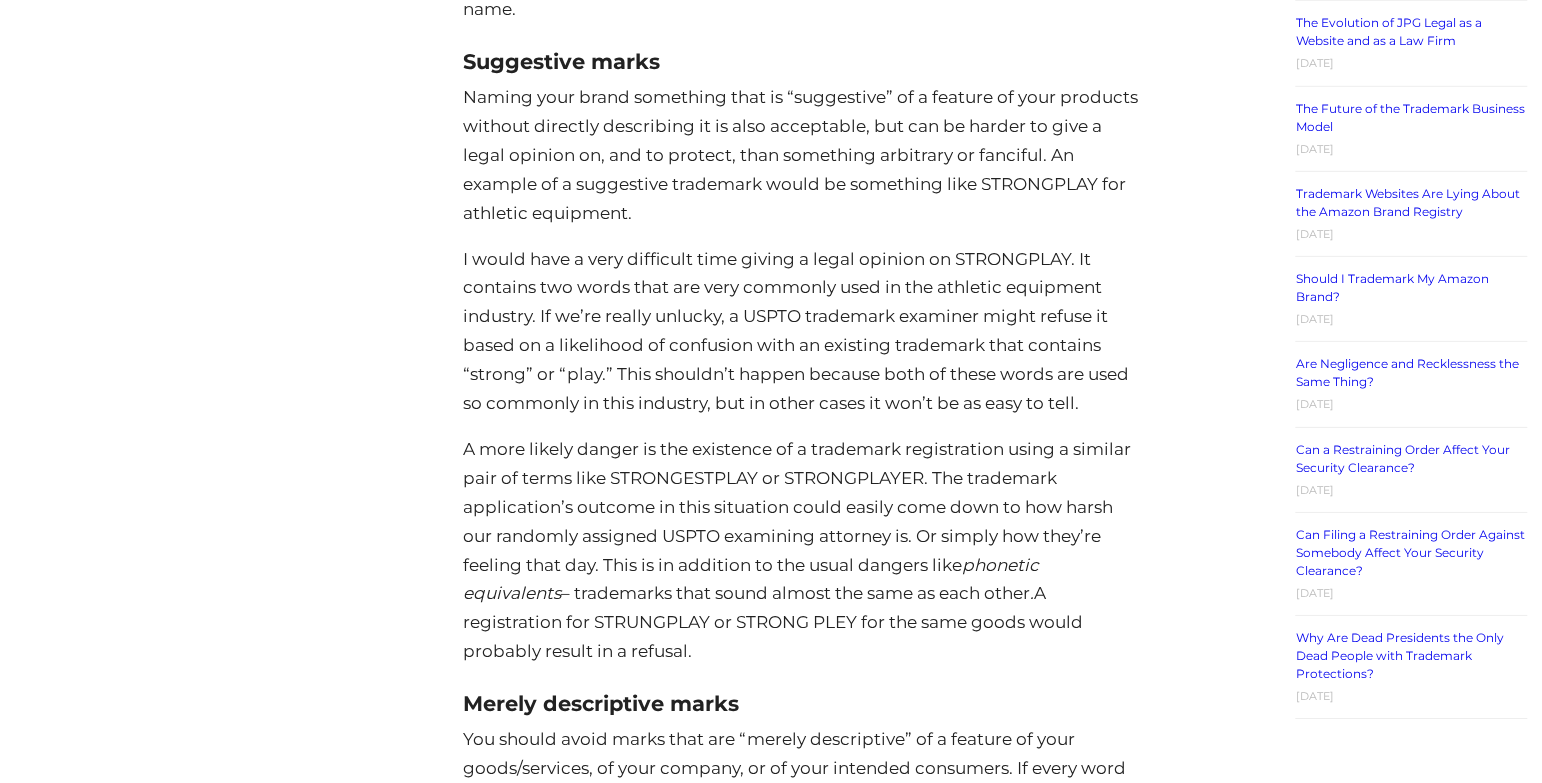 scroll, scrollTop: 3665, scrollLeft: 0, axis: vertical 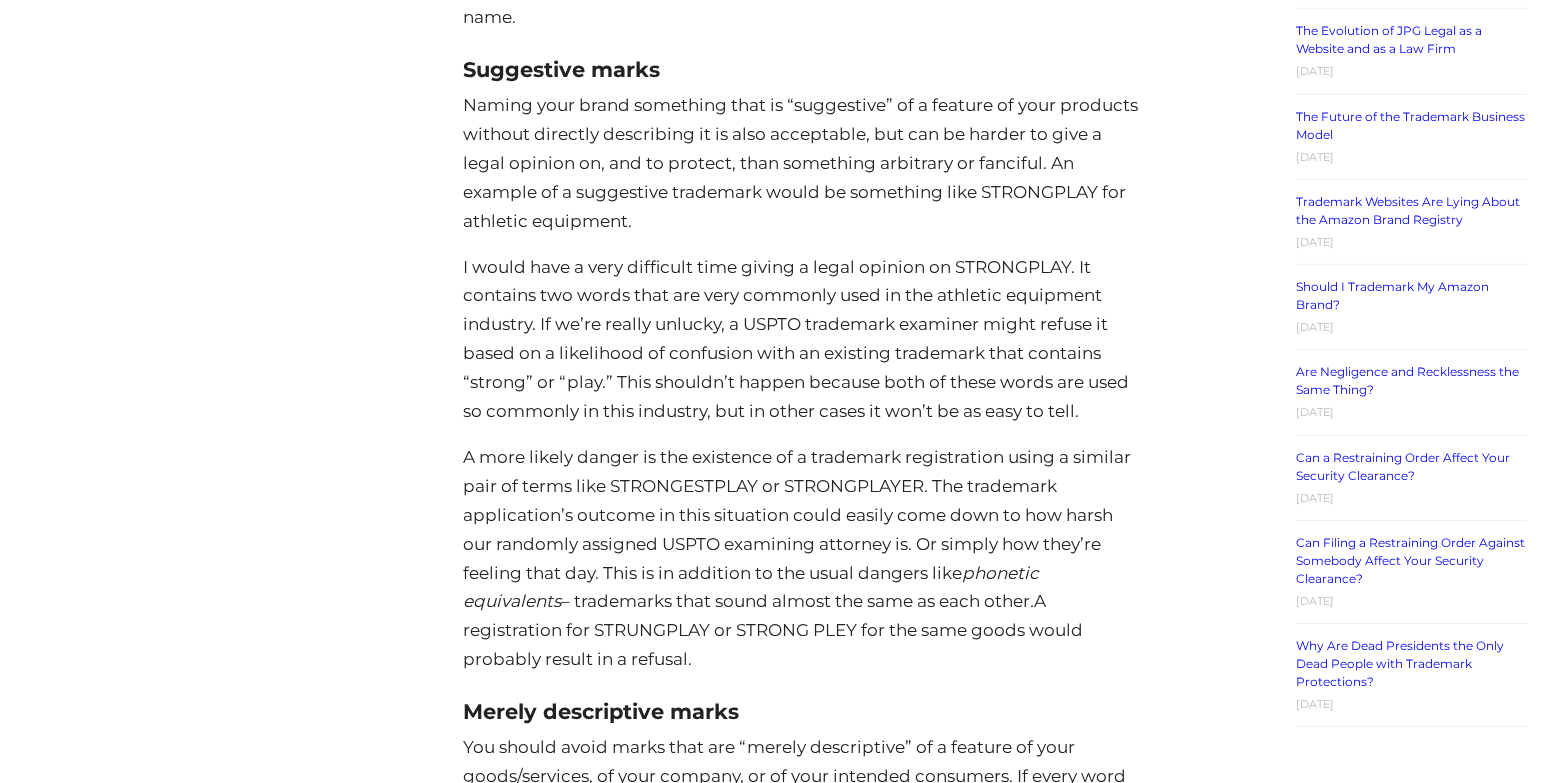 click on "Naming your brand something that is “suggestive” of a feature of your products without directly describing it is also acceptable, but can be harder to give a legal opinion on, and to protect, than something arbitrary or fanciful. An example of a suggestive trademark would be something like STRONGPLAY for athletic equipment." at bounding box center [802, 163] 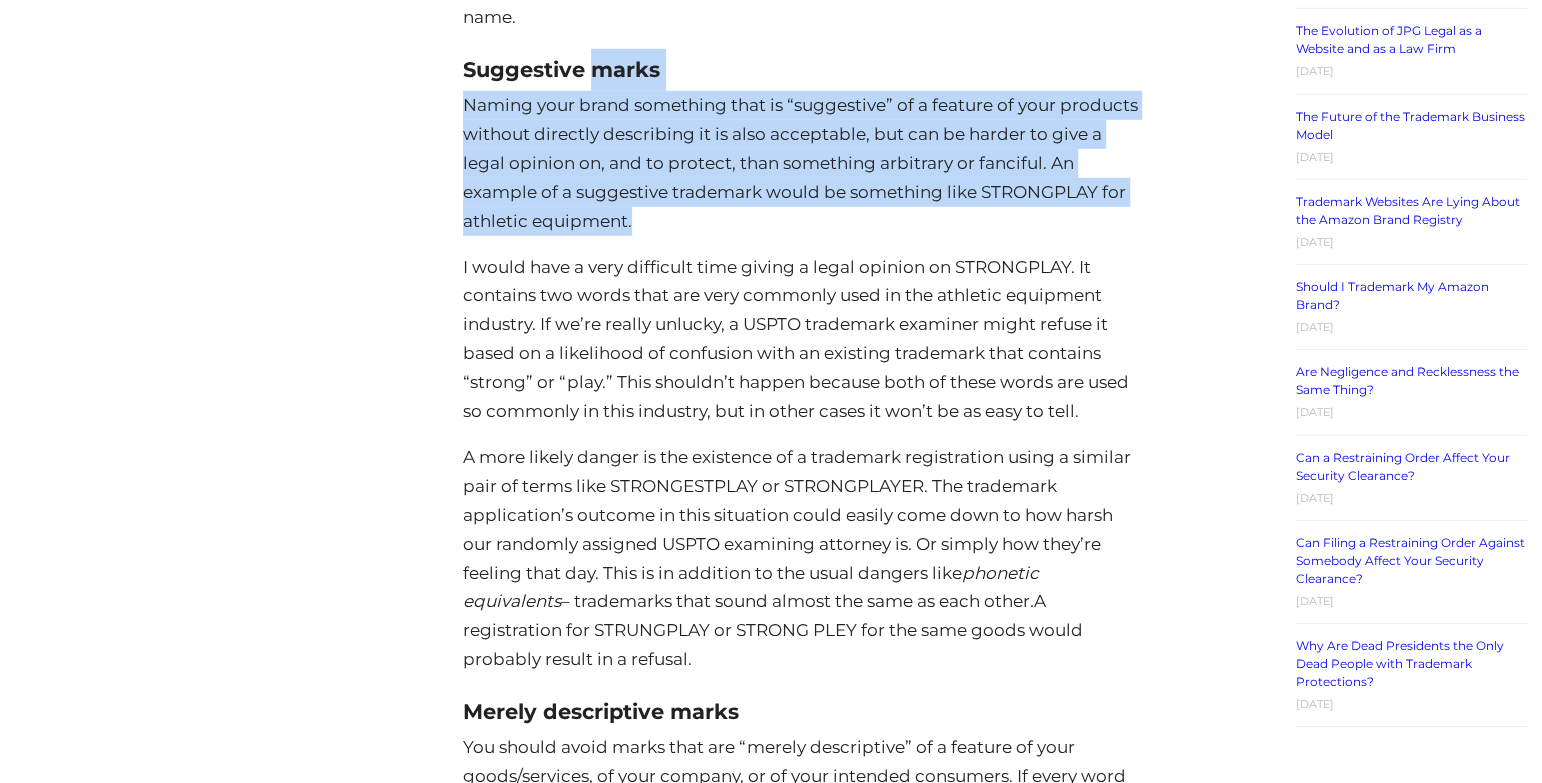 drag, startPoint x: 793, startPoint y: 213, endPoint x: 795, endPoint y: 64, distance: 149.01343 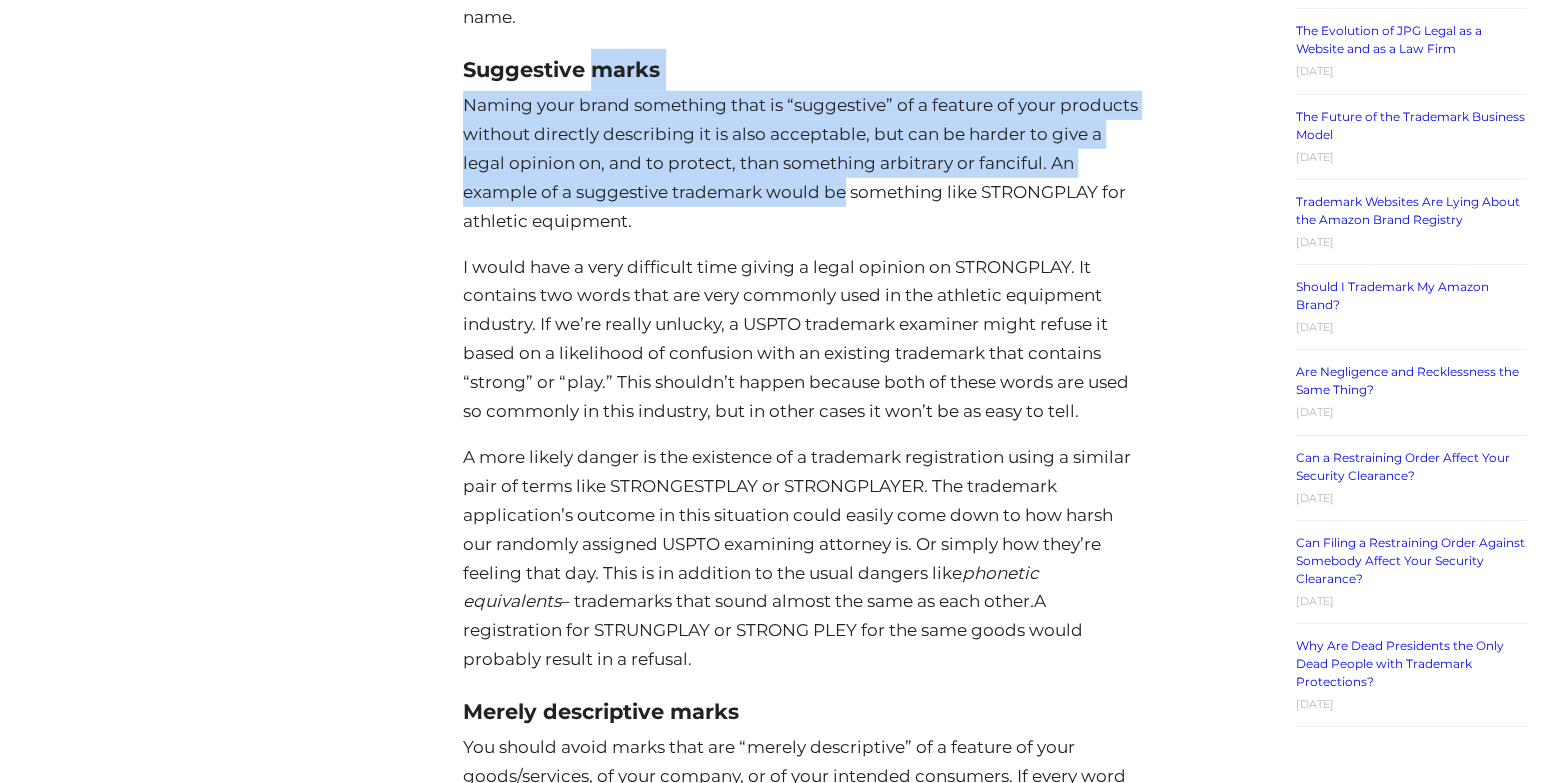 drag, startPoint x: 814, startPoint y: 51, endPoint x: 840, endPoint y: 186, distance: 137.48091 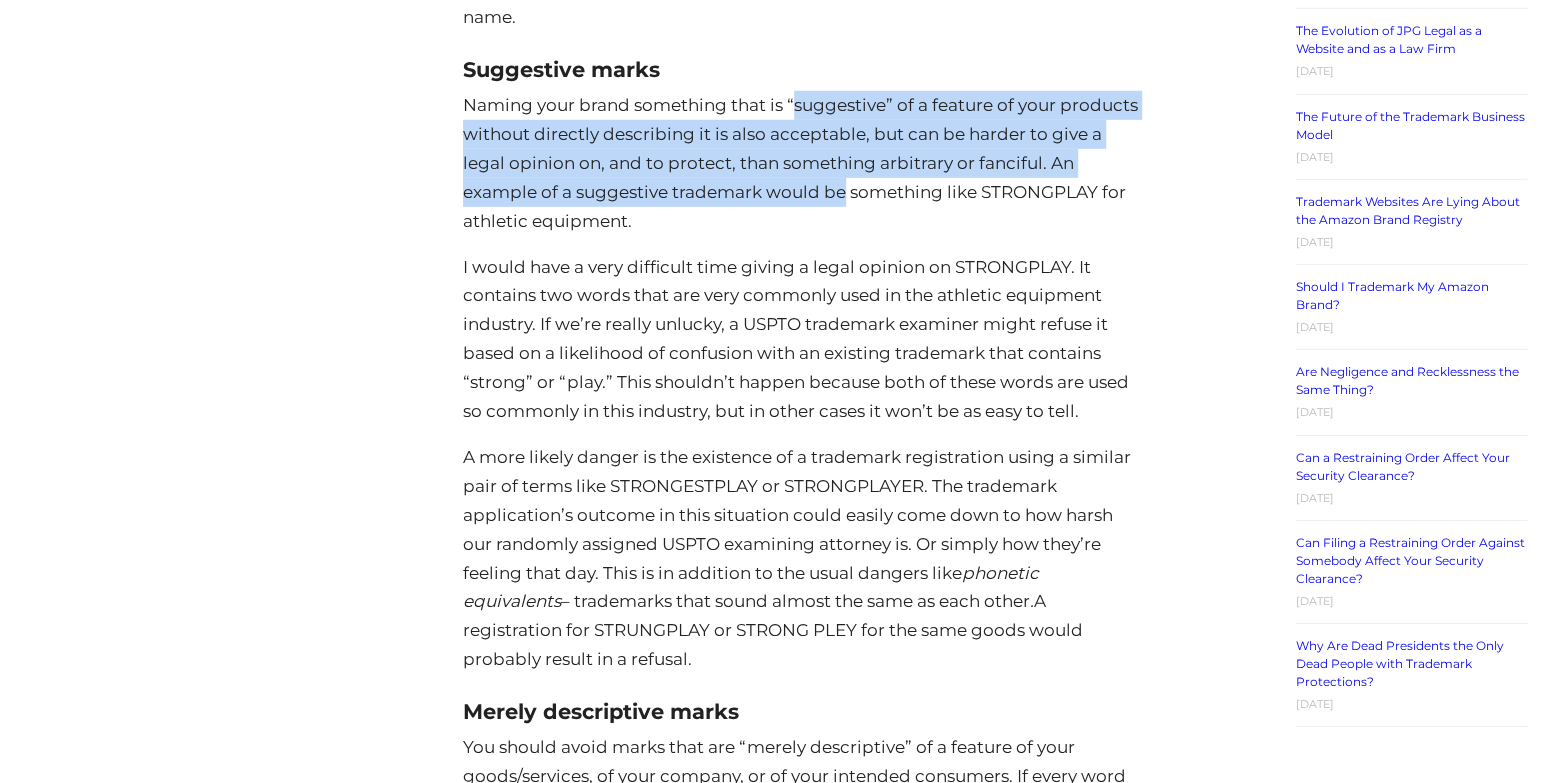 drag, startPoint x: 840, startPoint y: 186, endPoint x: 820, endPoint y: 105, distance: 83.43261 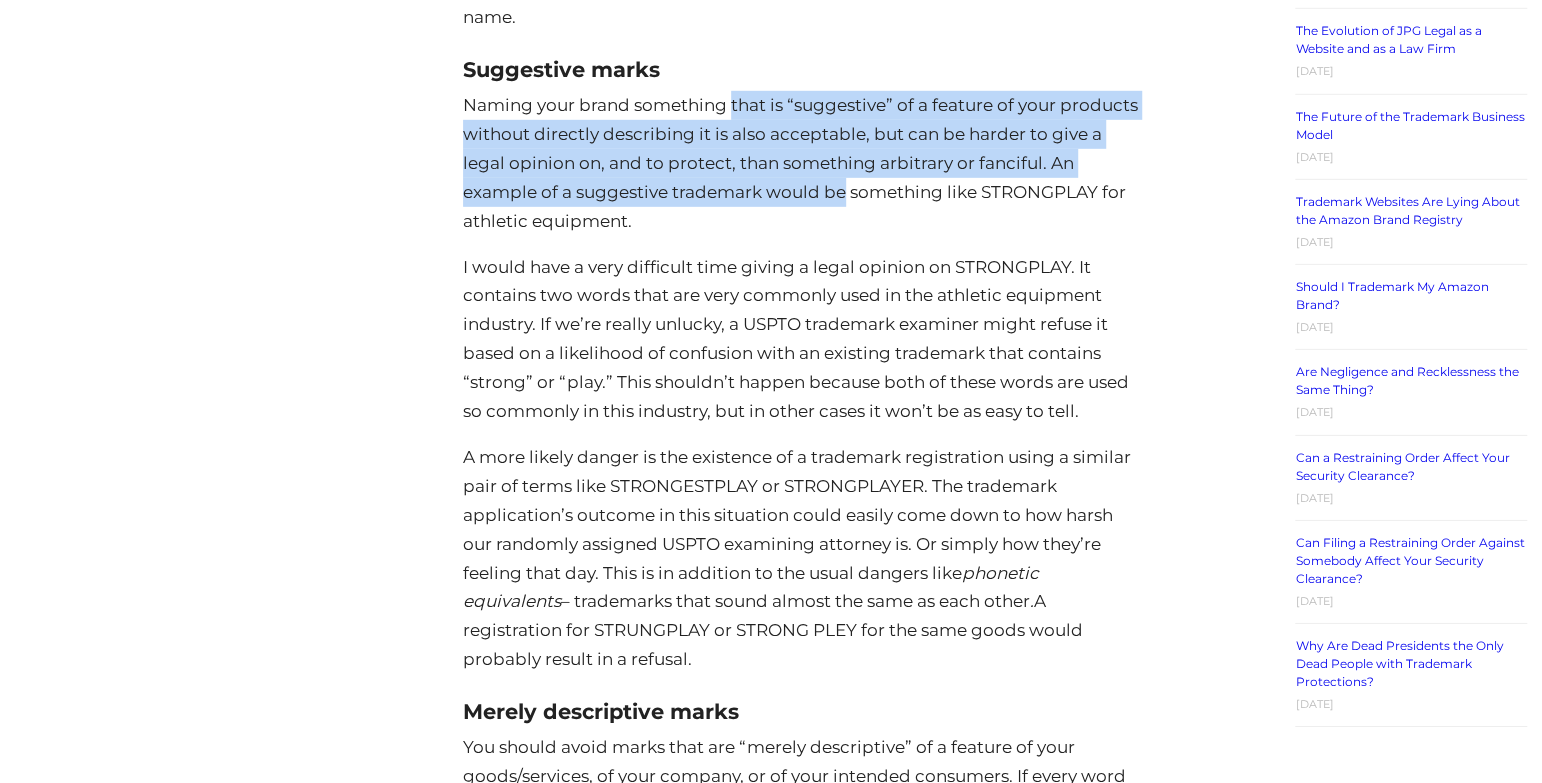 drag, startPoint x: 832, startPoint y: 192, endPoint x: 773, endPoint y: 98, distance: 110.98198 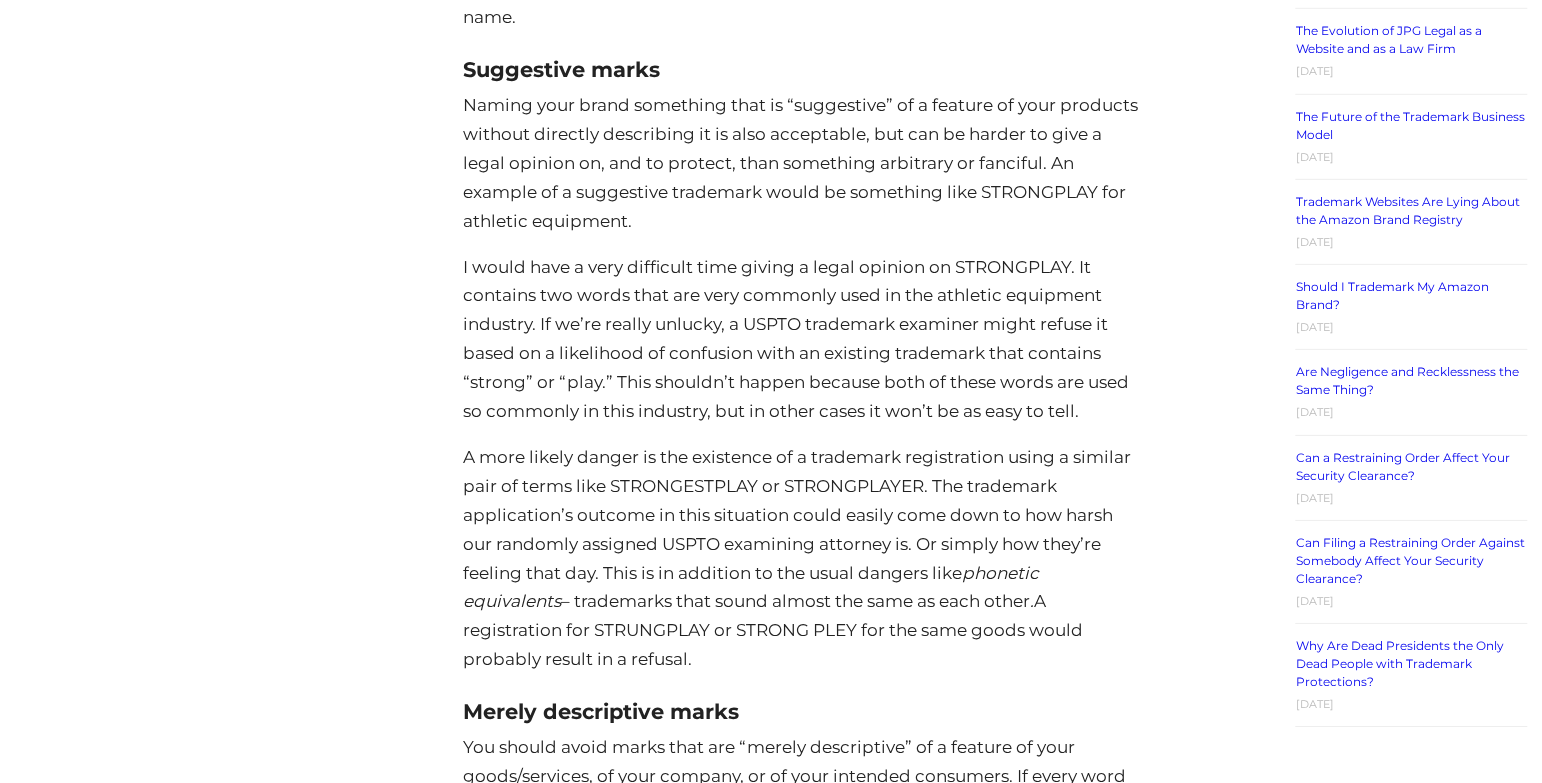 click on "Naming your brand something that is “suggestive” of a feature of your products without directly describing it is also acceptable, but can be harder to give a legal opinion on, and to protect, than something arbitrary or fanciful. An example of a suggestive trademark would be something like STRONGPLAY for athletic equipment." at bounding box center [802, 163] 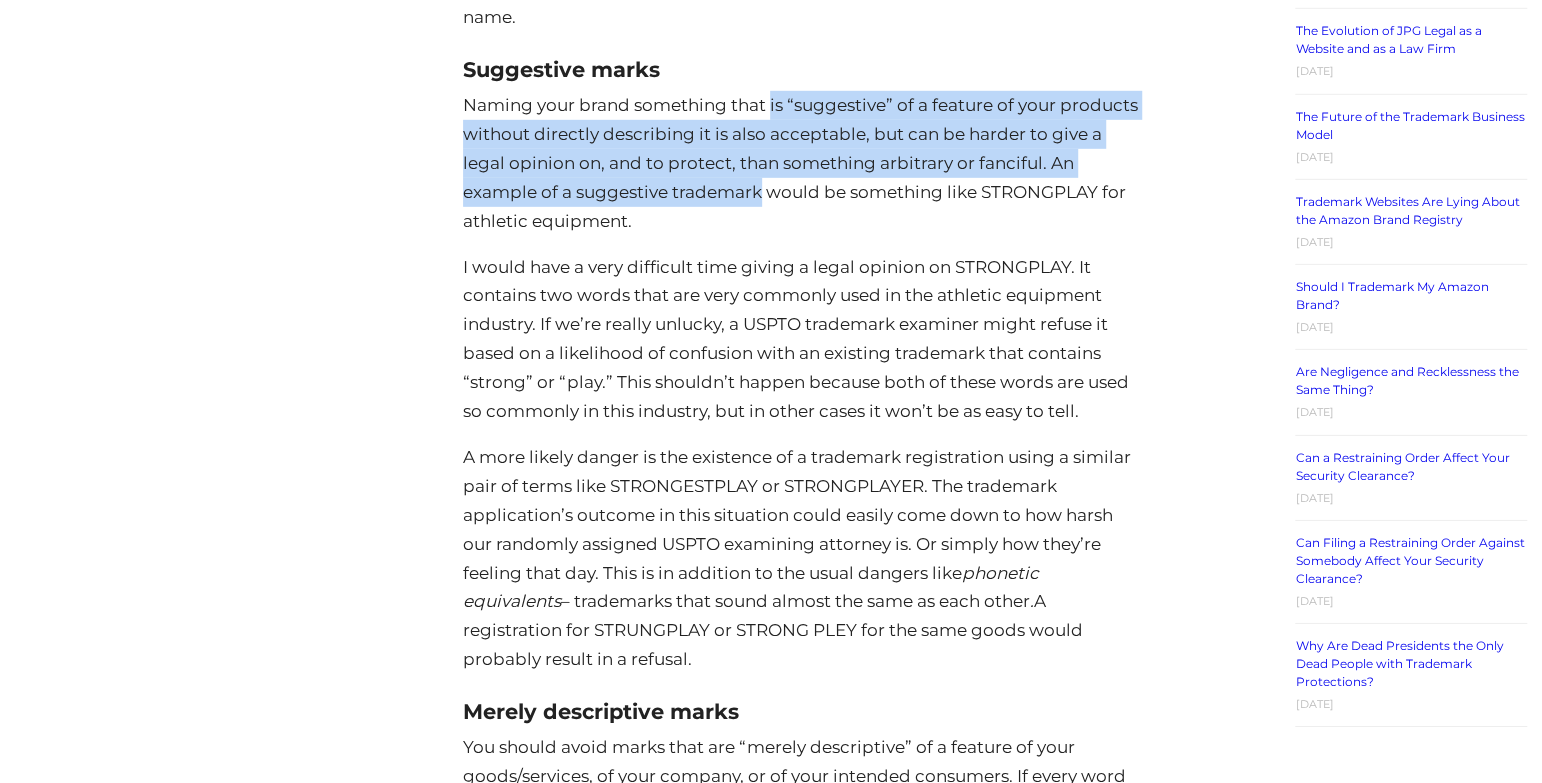 drag, startPoint x: 773, startPoint y: 98, endPoint x: 746, endPoint y: 193, distance: 98.762344 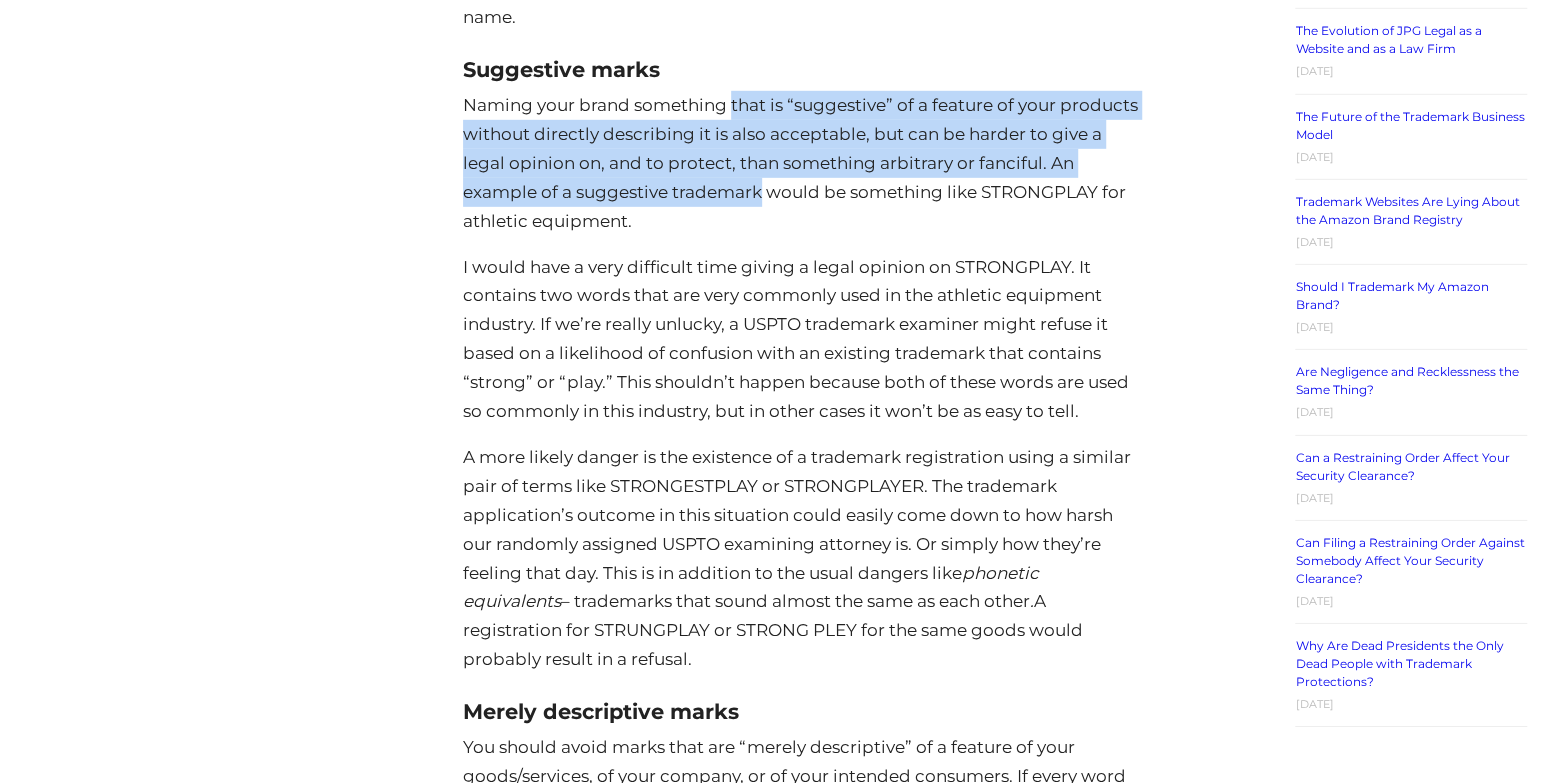 drag, startPoint x: 746, startPoint y: 193, endPoint x: 767, endPoint y: 97, distance: 98.270035 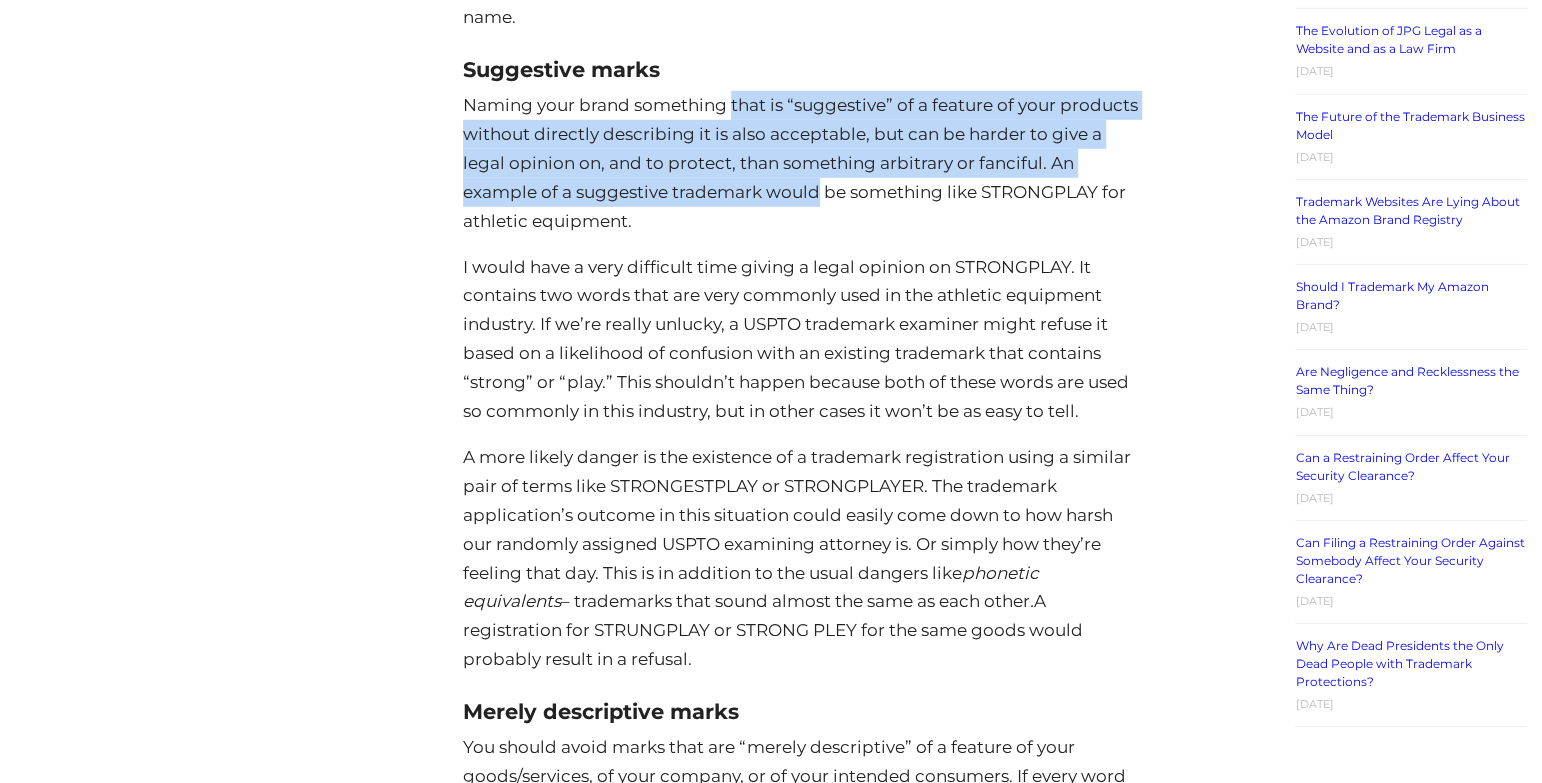 drag, startPoint x: 767, startPoint y: 97, endPoint x: 770, endPoint y: 193, distance: 96.04687 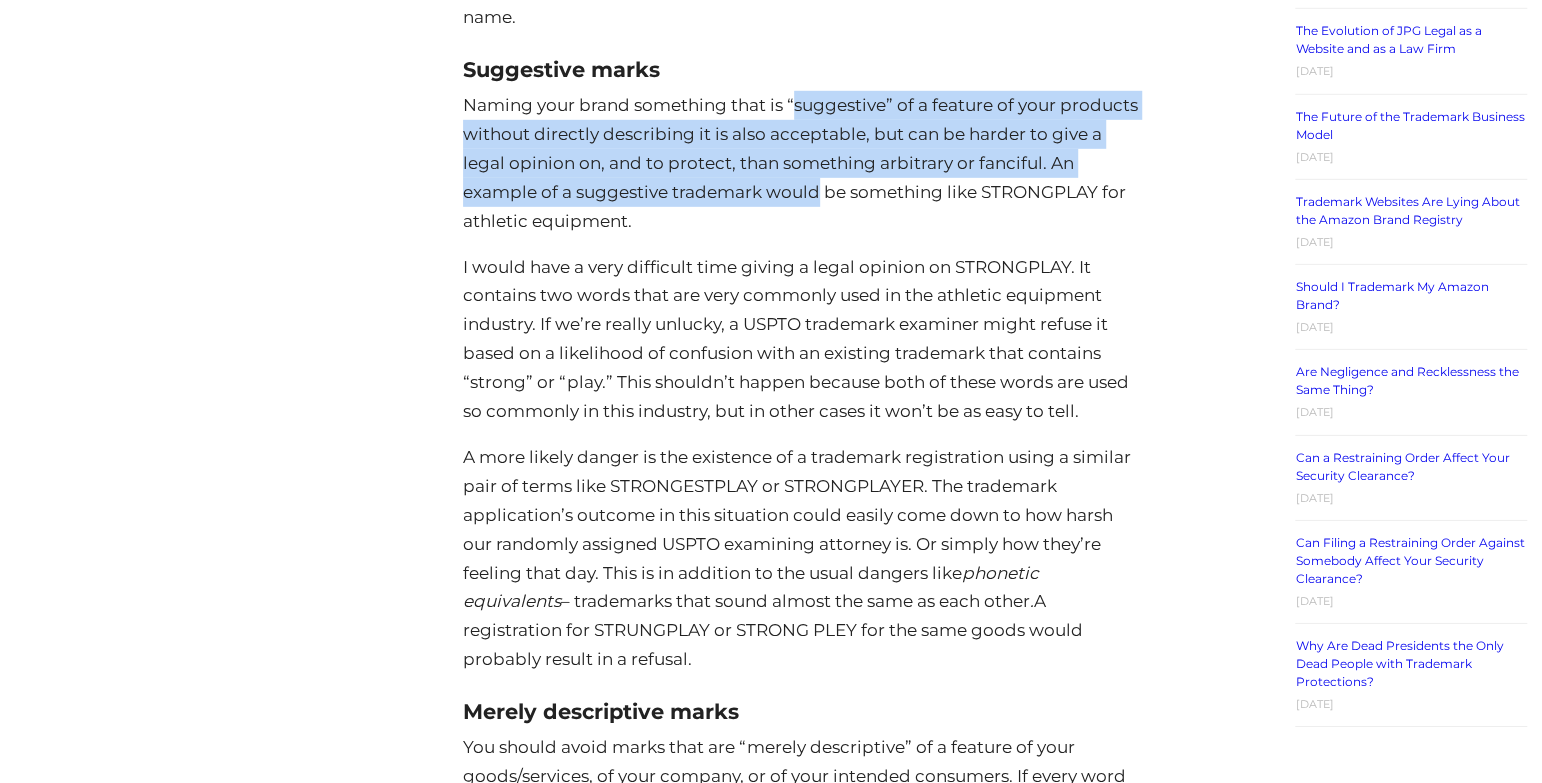 drag, startPoint x: 770, startPoint y: 193, endPoint x: 803, endPoint y: 101, distance: 97.73945 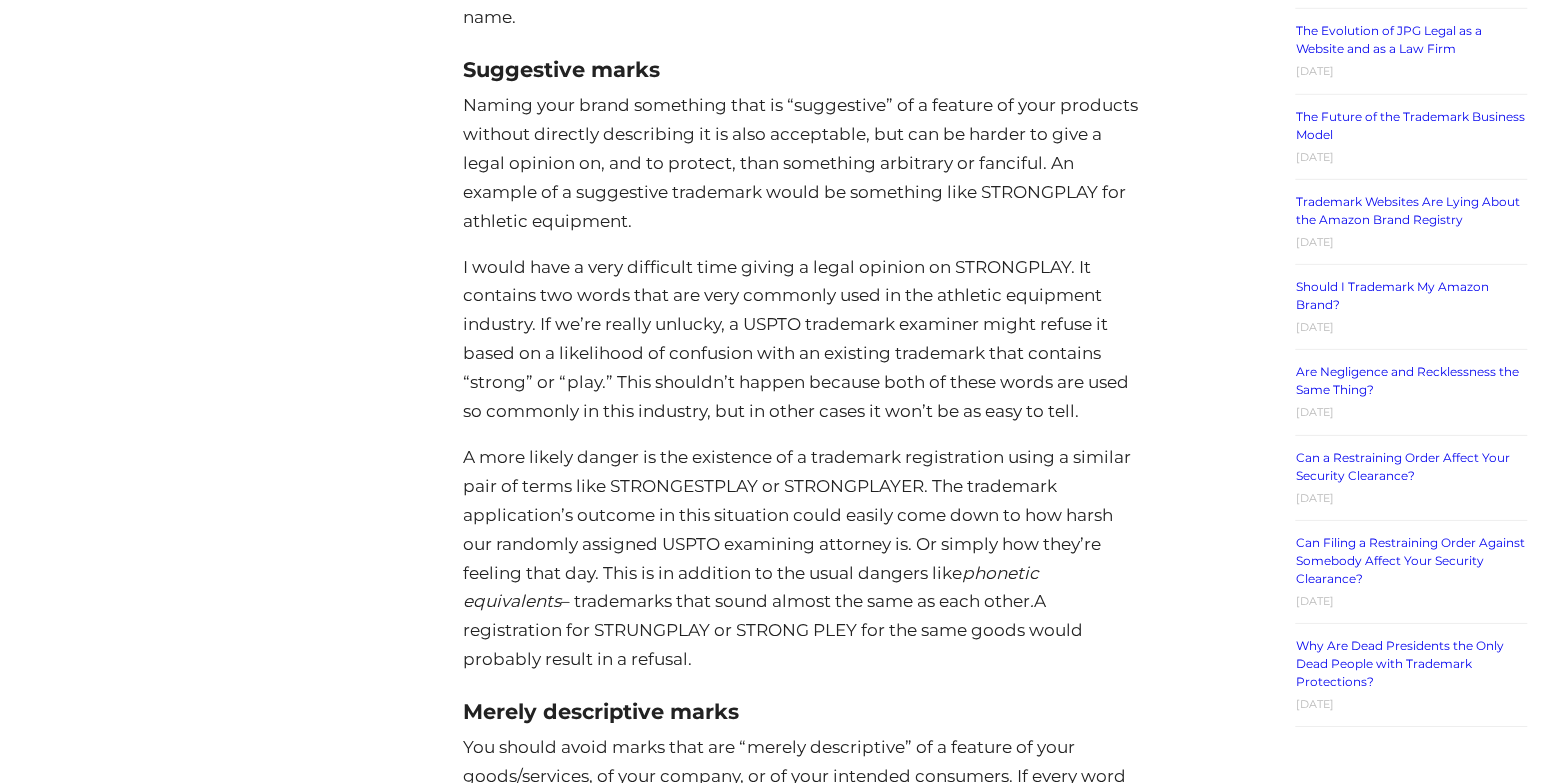 click on "I would have a very difficult time giving a legal opinion on STRONGPLAY. It contains two words that are very commonly used in the athletic equipment industry. If we’re really unlucky, a USPTO trademark examiner might refuse it based on a likelihood of confusion with an existing trademark that contains “strong” or “play.” This shouldn’t happen because both of these words are used so commonly in this industry, but in other cases it won’t be as easy to tell." at bounding box center [802, 339] 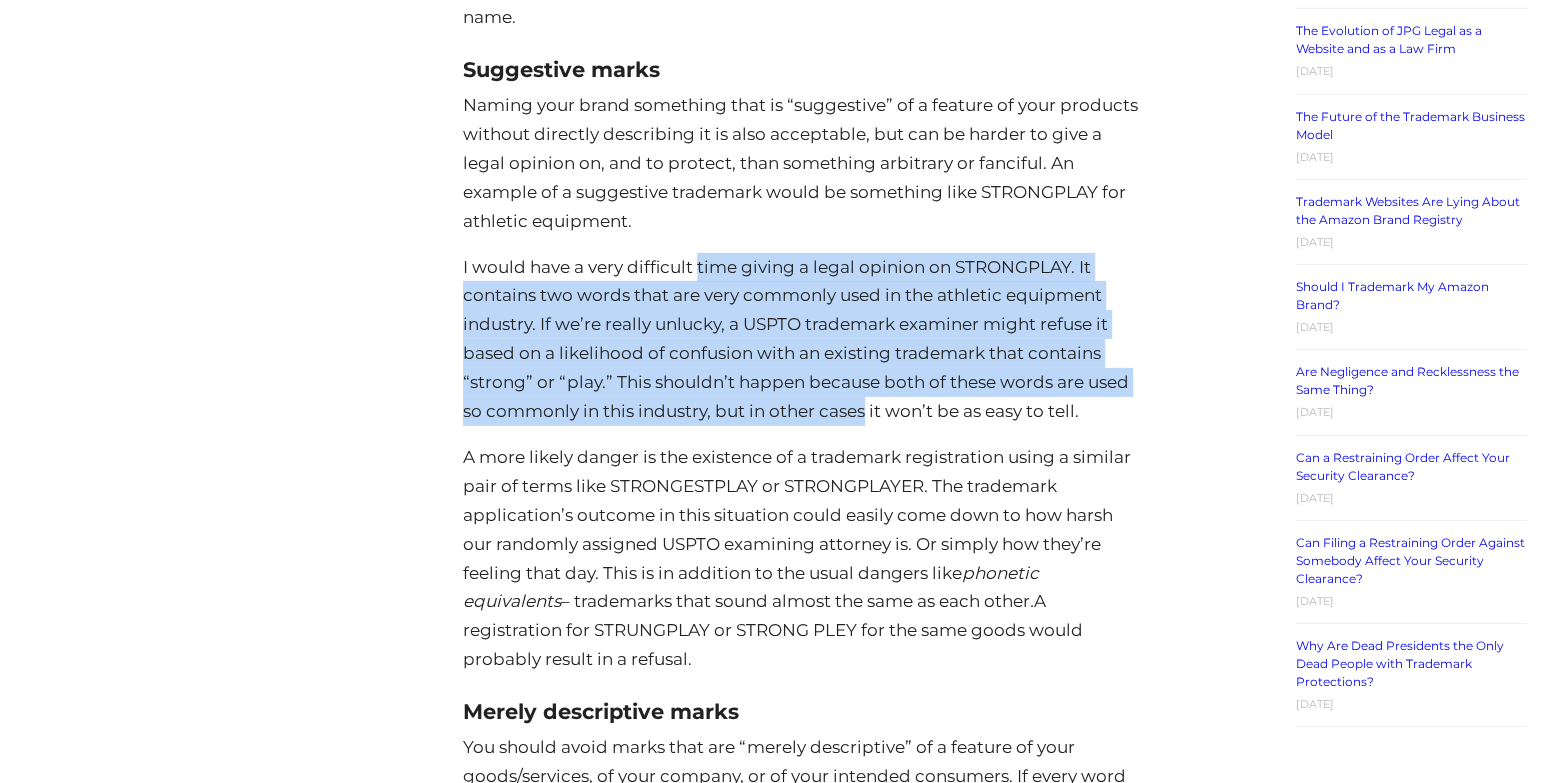 drag, startPoint x: 724, startPoint y: 273, endPoint x: 842, endPoint y: 398, distance: 171.89822 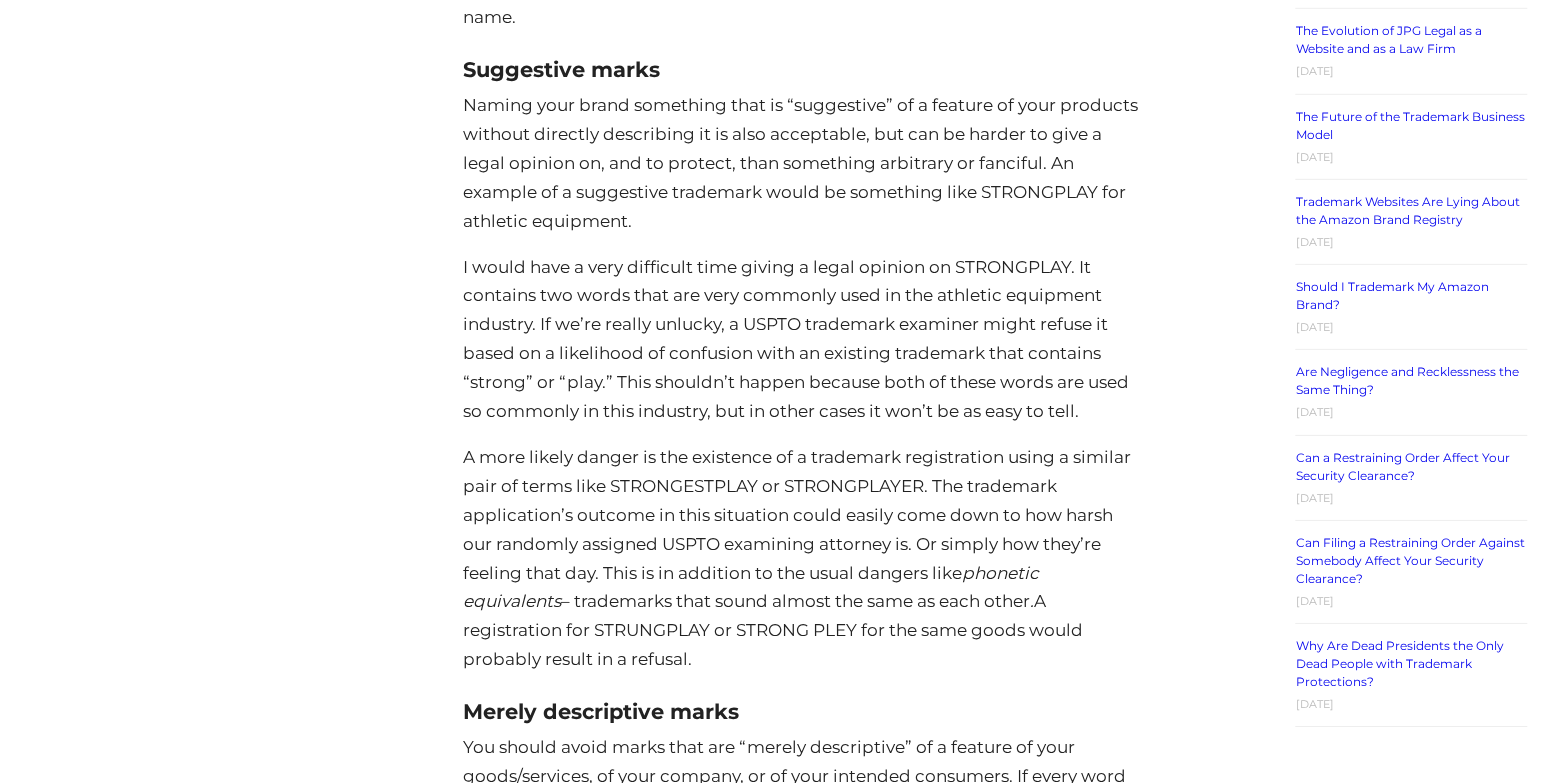 click on "I would have a very difficult time giving a legal opinion on STRONGPLAY. It contains two words that are very commonly used in the athletic equipment industry. If we’re really unlucky, a USPTO trademark examiner might refuse it based on a likelihood of confusion with an existing trademark that contains “strong” or “play.” This shouldn’t happen because both of these words are used so commonly in this industry, but in other cases it won’t be as easy to tell." at bounding box center (802, 339) 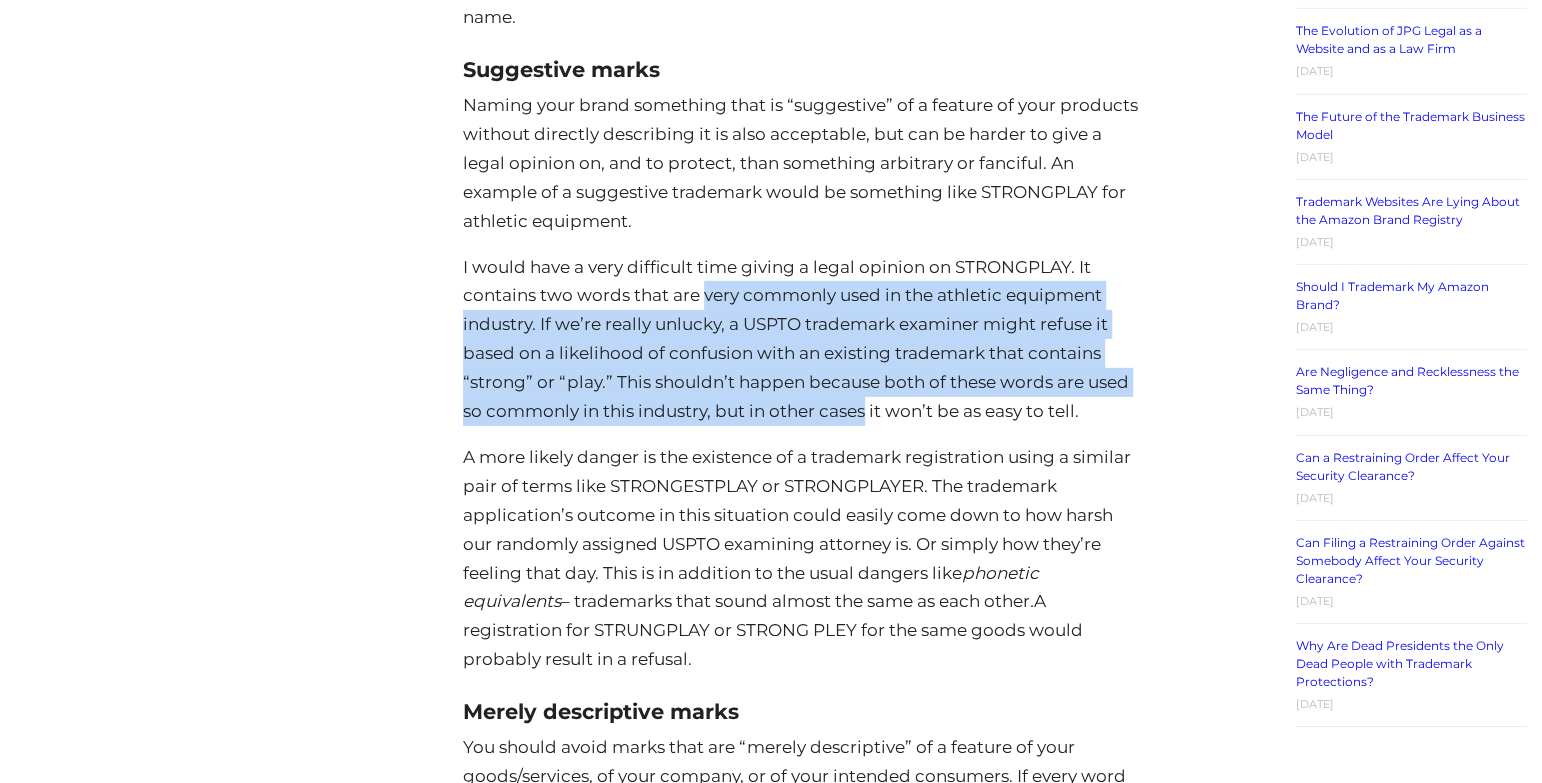 drag, startPoint x: 842, startPoint y: 398, endPoint x: 717, endPoint y: 293, distance: 163.24828 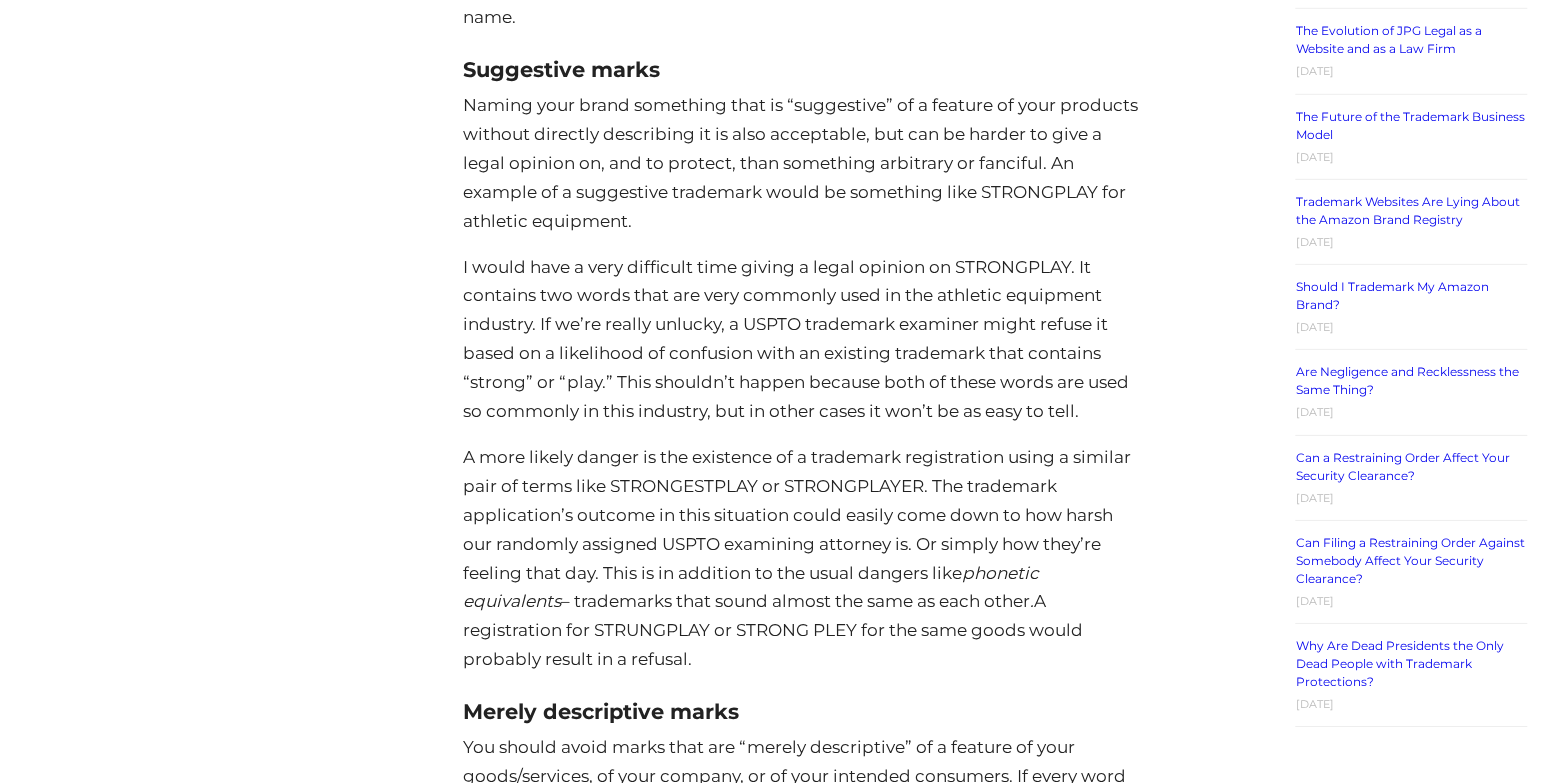 click on "I would have a very difficult time giving a legal opinion on STRONGPLAY. It contains two words that are very commonly used in the athletic equipment industry. If we’re really unlucky, a USPTO trademark examiner might refuse it based on a likelihood of confusion with an existing trademark that contains “strong” or “play.” This shouldn’t happen because both of these words are used so commonly in this industry, but in other cases it won’t be as easy to tell." at bounding box center (802, 339) 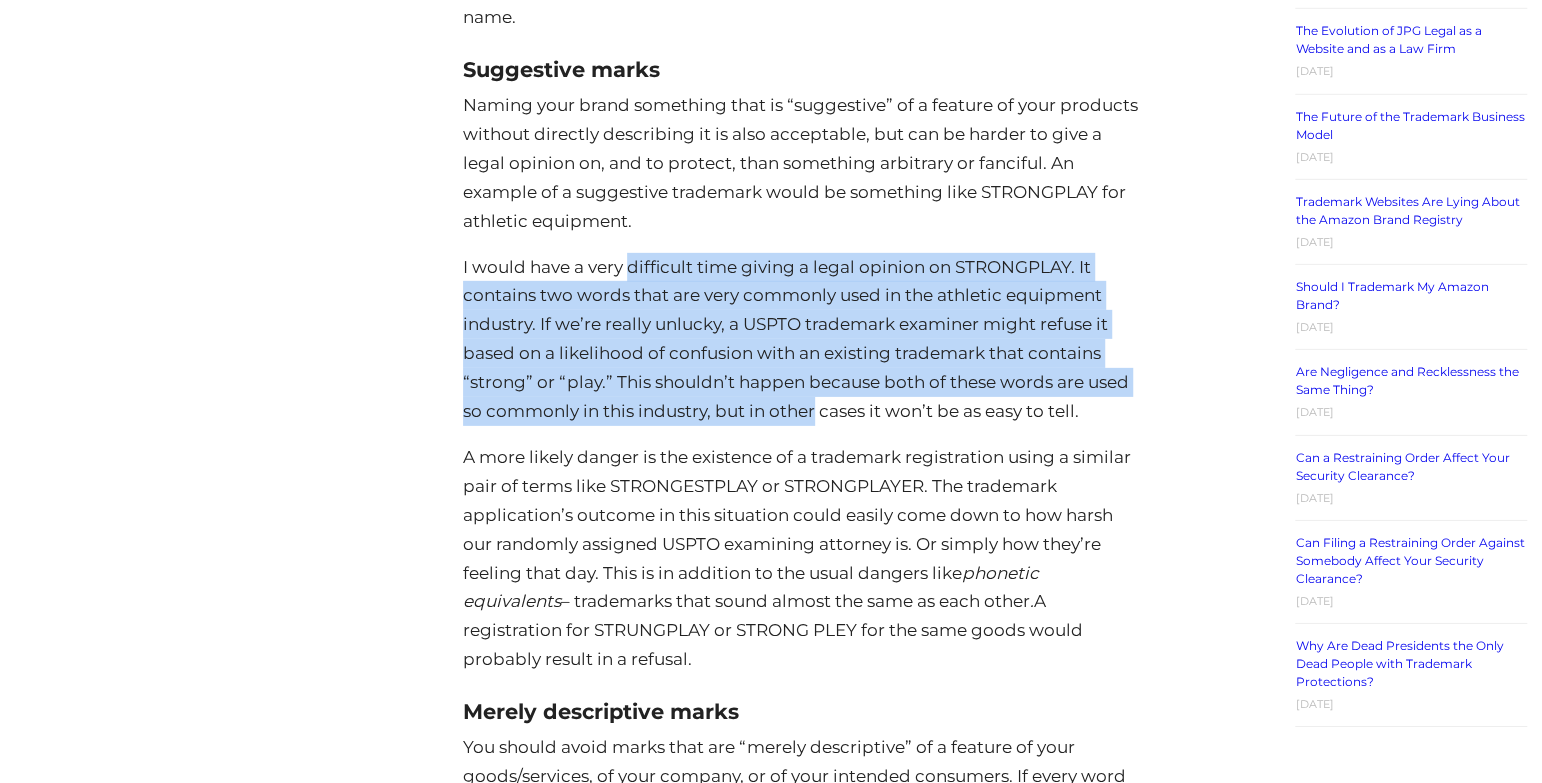 drag, startPoint x: 693, startPoint y: 277, endPoint x: 813, endPoint y: 422, distance: 188.2153 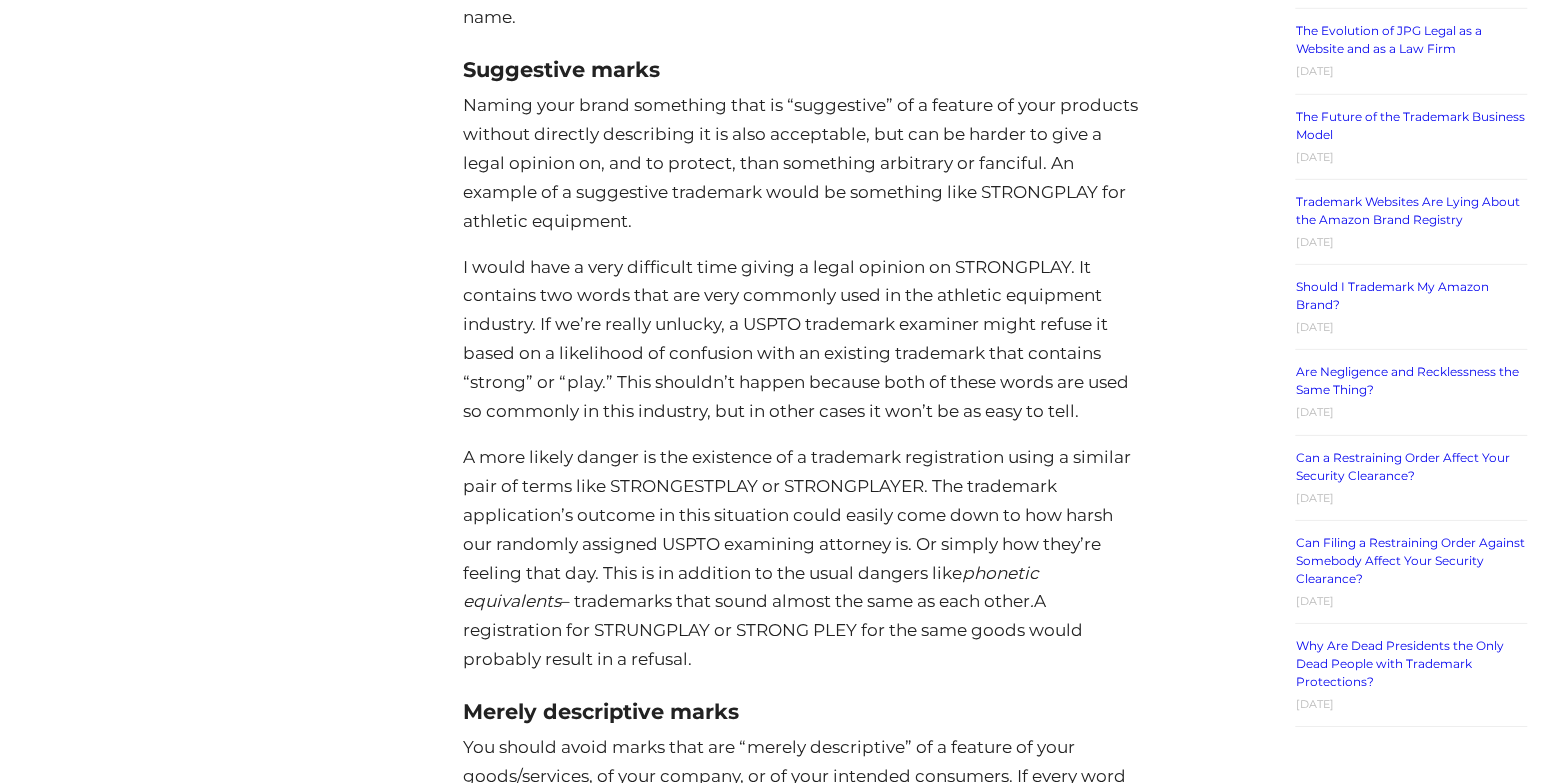 click on "I would have a very difficult time giving a legal opinion on STRONGPLAY. It contains two words that are very commonly used in the athletic equipment industry. If we’re really unlucky, a USPTO trademark examiner might refuse it based on a likelihood of confusion with an existing trademark that contains “strong” or “play.” This shouldn’t happen because both of these words are used so commonly in this industry, but in other cases it won’t be as easy to tell." at bounding box center [802, 339] 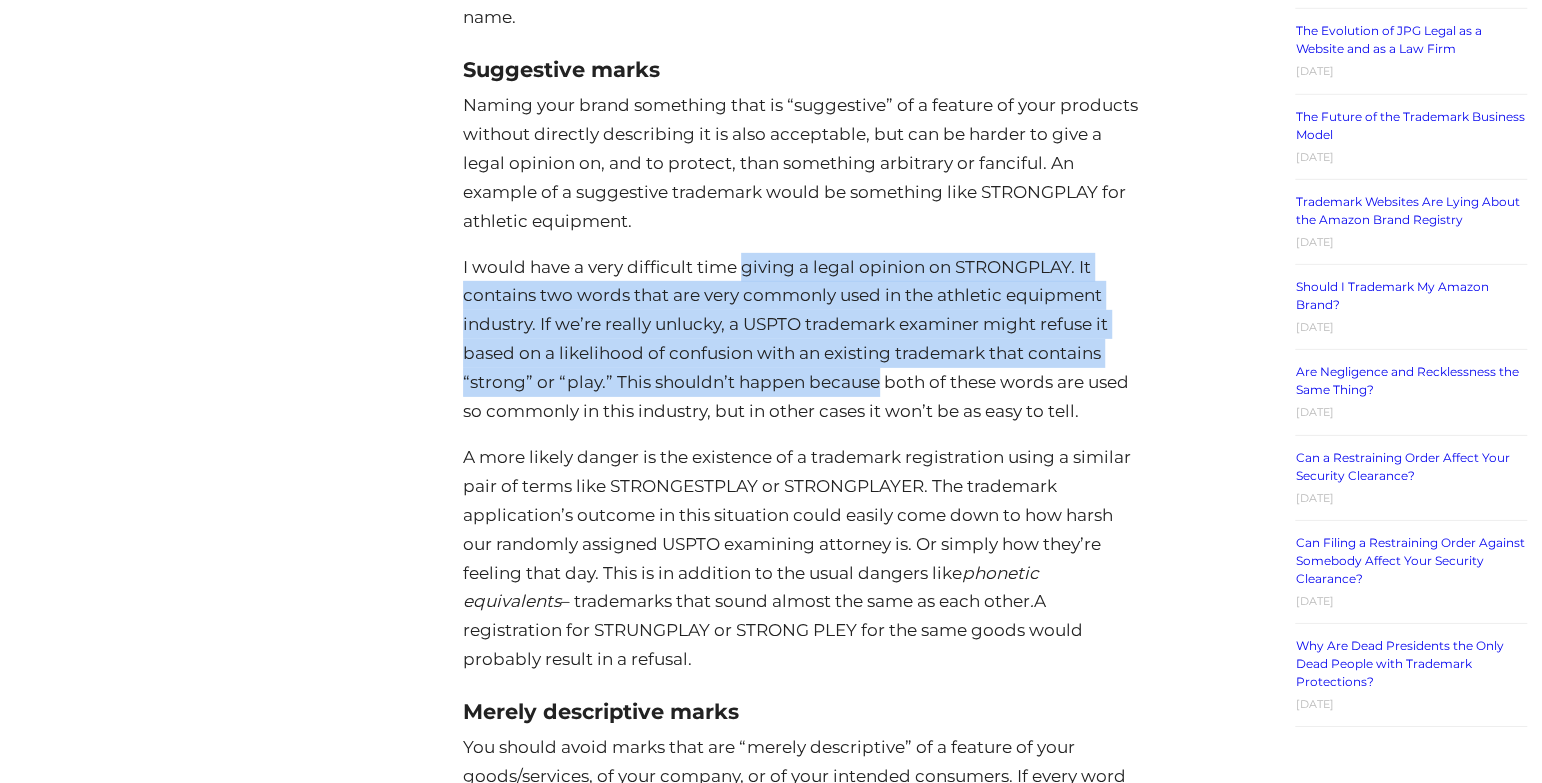 drag, startPoint x: 857, startPoint y: 392, endPoint x: 759, endPoint y: 263, distance: 162.00308 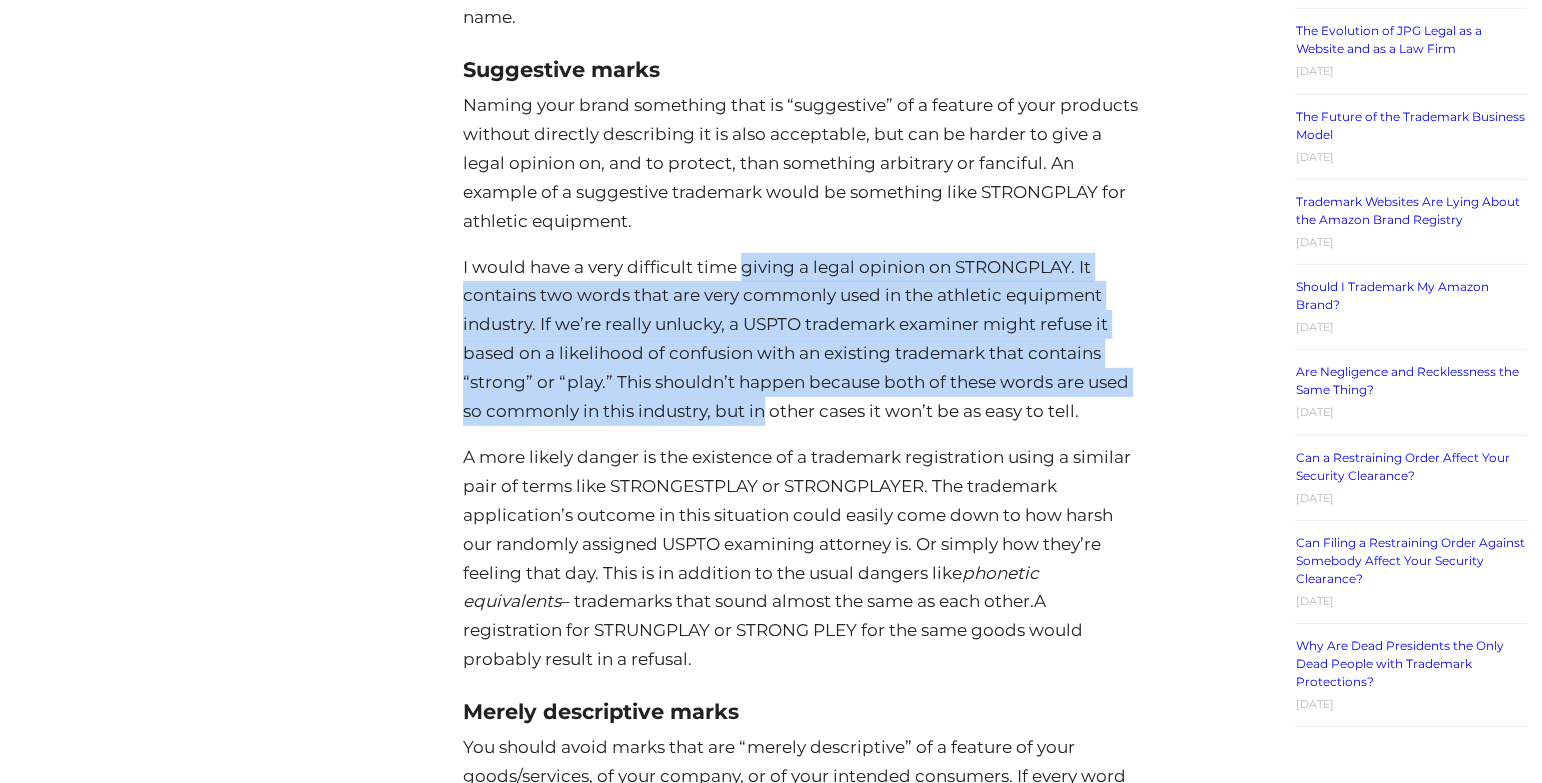 drag, startPoint x: 759, startPoint y: 263, endPoint x: 758, endPoint y: 417, distance: 154.00325 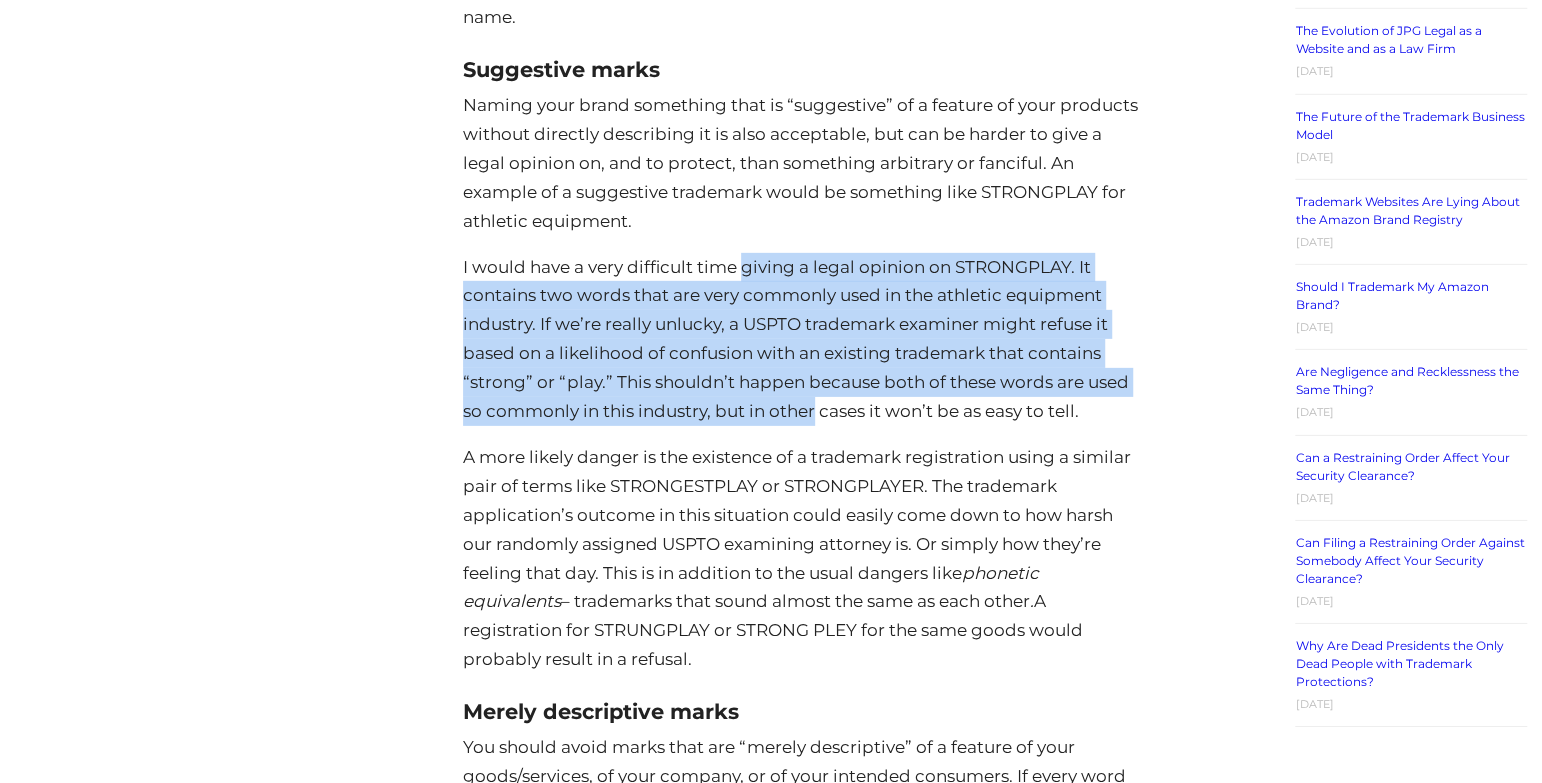 drag, startPoint x: 788, startPoint y: 267, endPoint x: 763, endPoint y: 413, distance: 148.12495 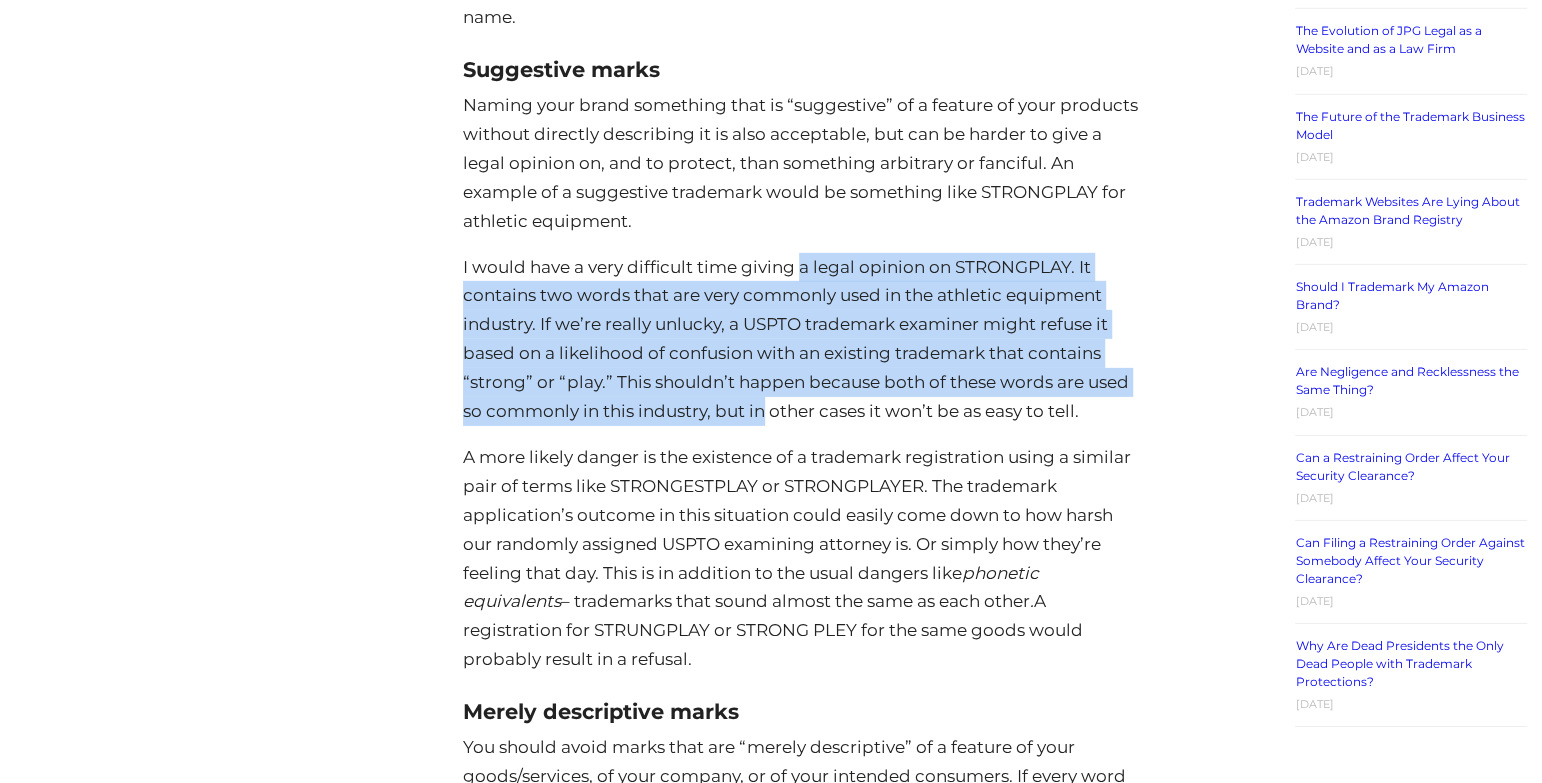 drag, startPoint x: 763, startPoint y: 413, endPoint x: 798, endPoint y: 272, distance: 145.27904 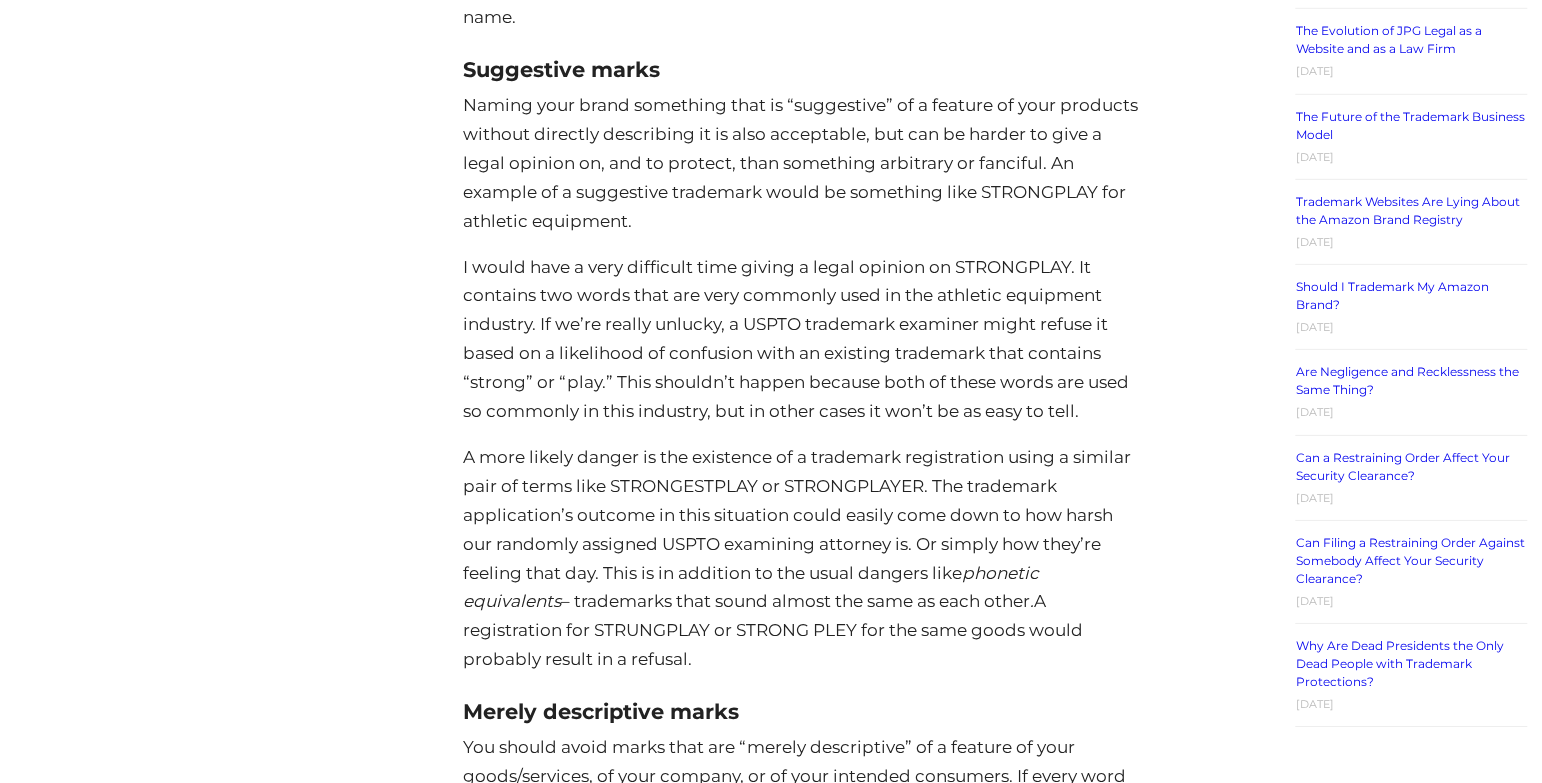 click on "I would have a very difficult time giving a legal opinion on STRONGPLAY. It contains two words that are very commonly used in the athletic equipment industry. If we’re really unlucky, a USPTO trademark examiner might refuse it based on a likelihood of confusion with an existing trademark that contains “strong” or “play.” This shouldn’t happen because both of these words are used so commonly in this industry, but in other cases it won’t be as easy to tell." at bounding box center [802, 339] 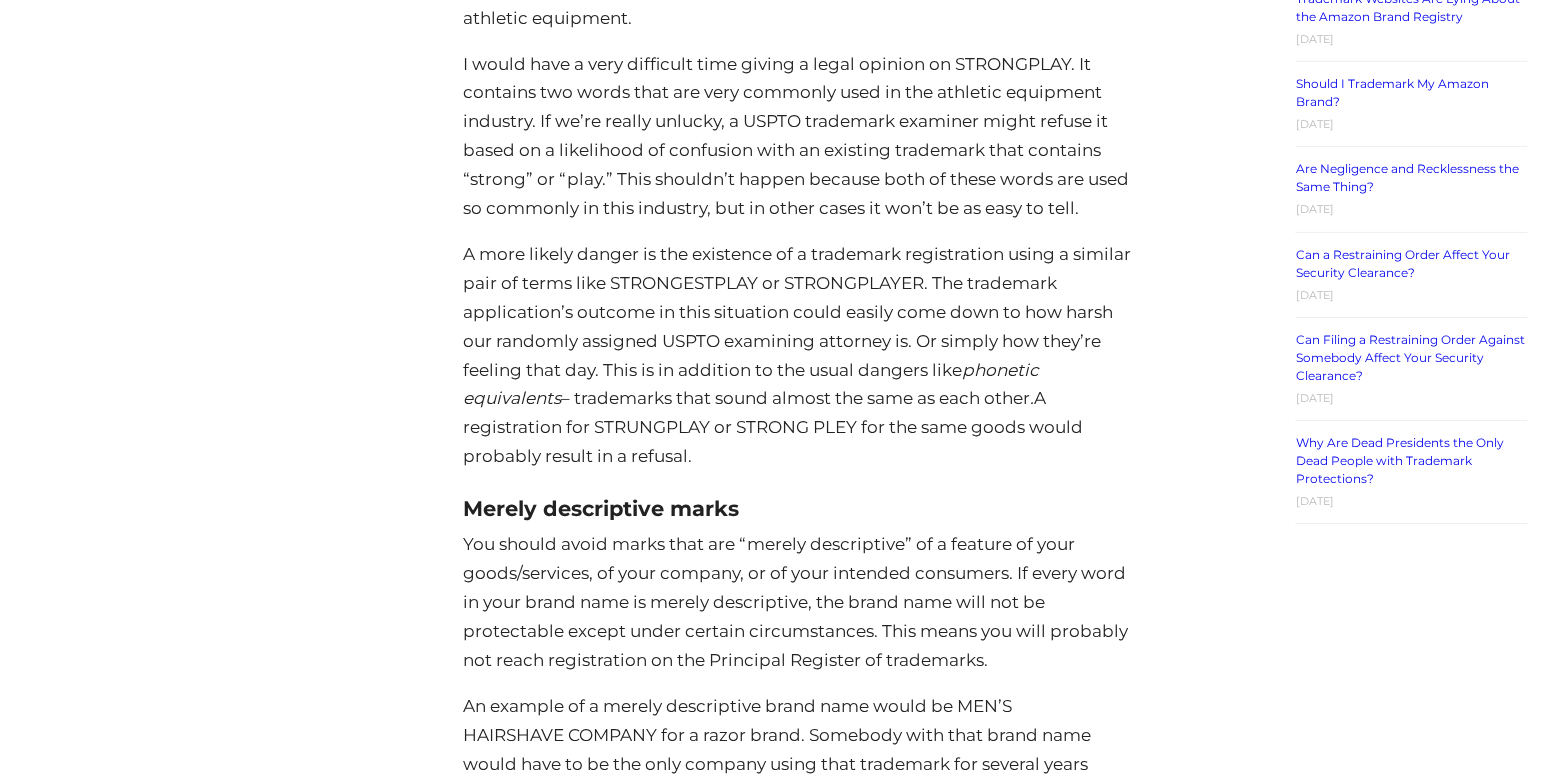 scroll, scrollTop: 3879, scrollLeft: 0, axis: vertical 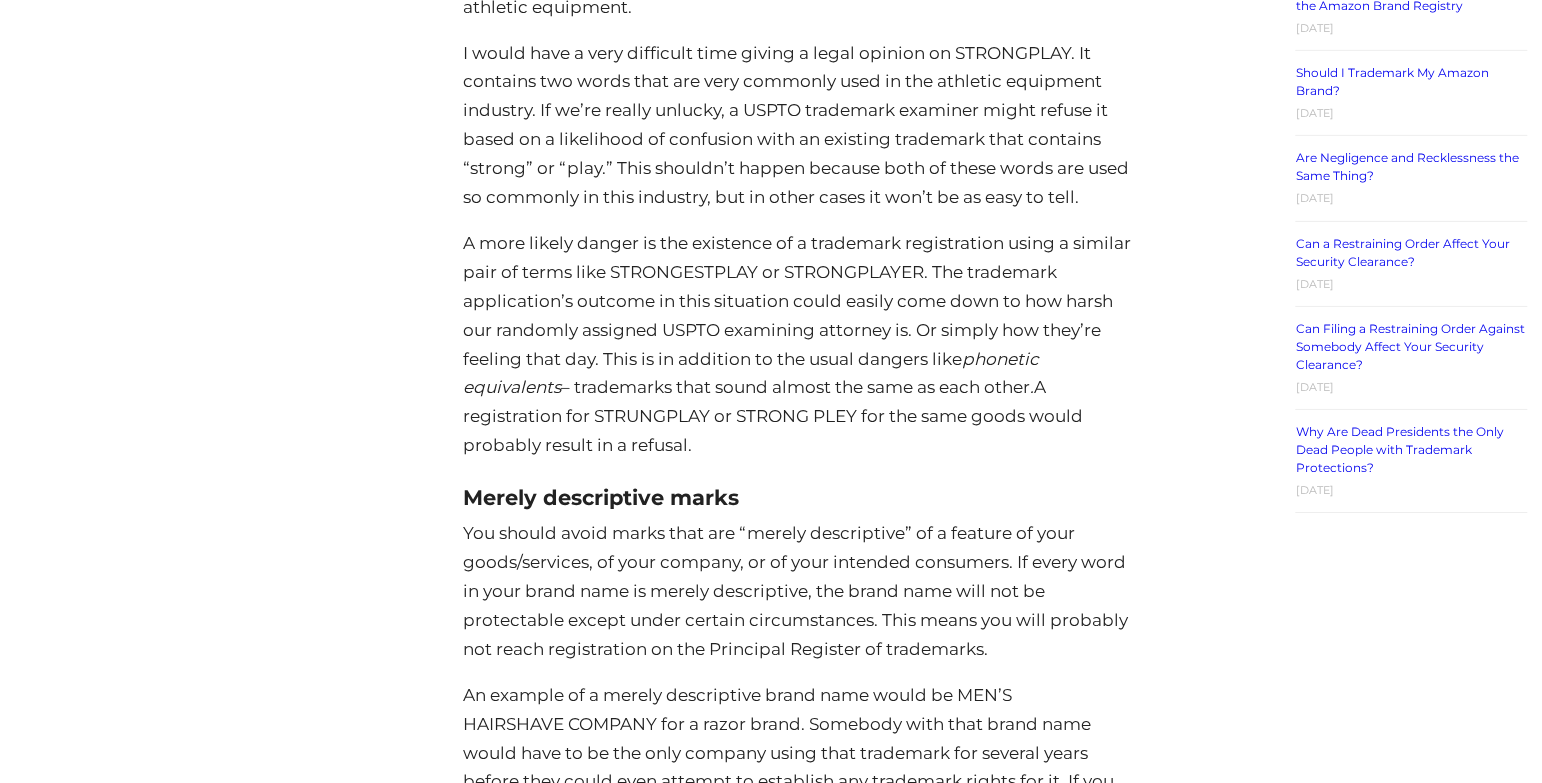 click on "A more likely danger is the existence of a trademark registration using a similar pair of terms like STRONGESTPLAY or STRONGPLAYER. The trademark application’s outcome in this situation could easily come down to how harsh our randomly assigned USPTO examining attorney is. Or simply how they’re feeling that day. This is in addition to the usual dangers like  phonetic equivalents  – trademarks that sound almost the same as each other .  A registration for STRUNGPLAY or STRONG PLEY for the same goods would probably result in a refusal." at bounding box center [802, 344] 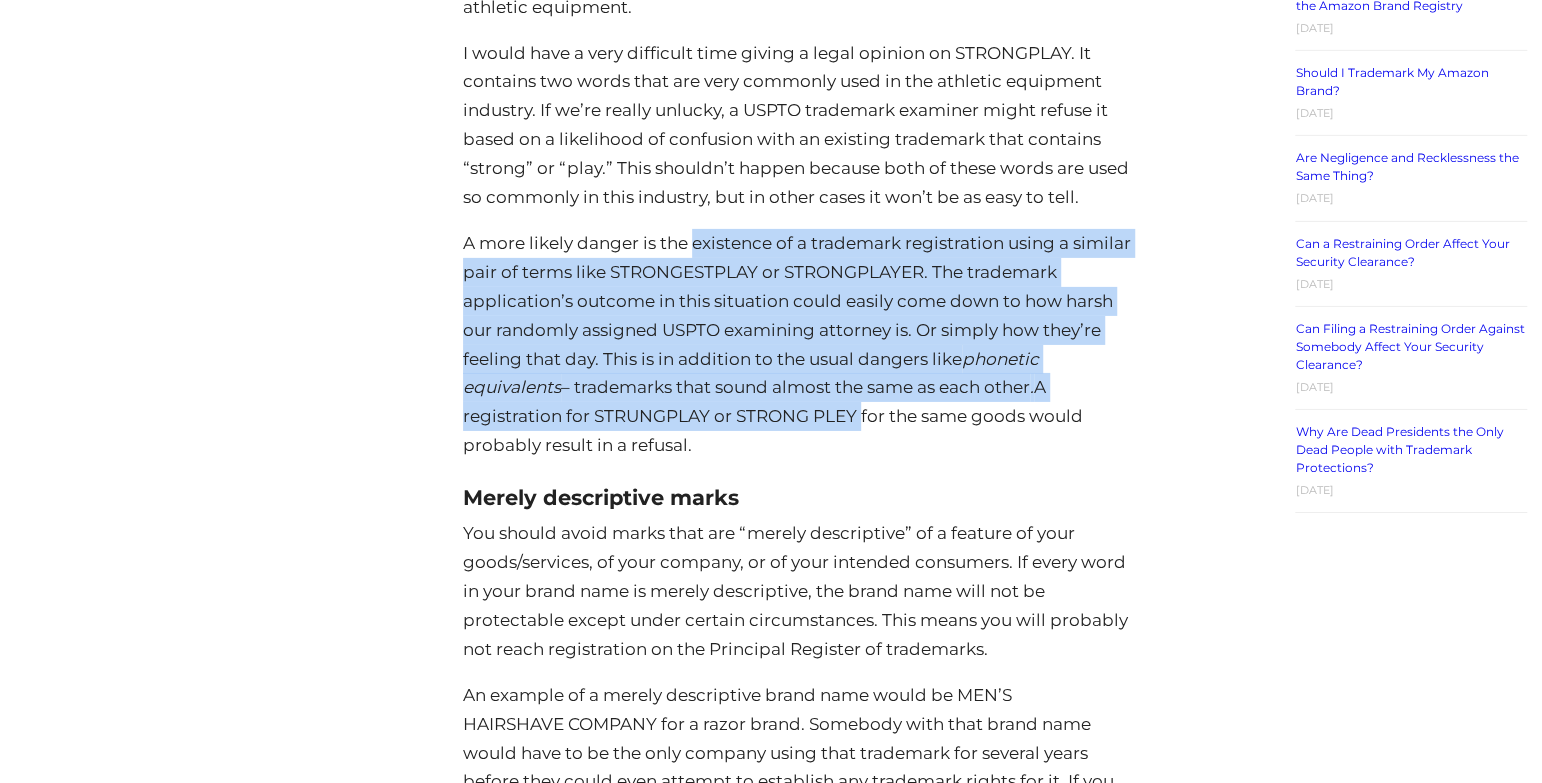 drag, startPoint x: 745, startPoint y: 233, endPoint x: 834, endPoint y: 429, distance: 215.26031 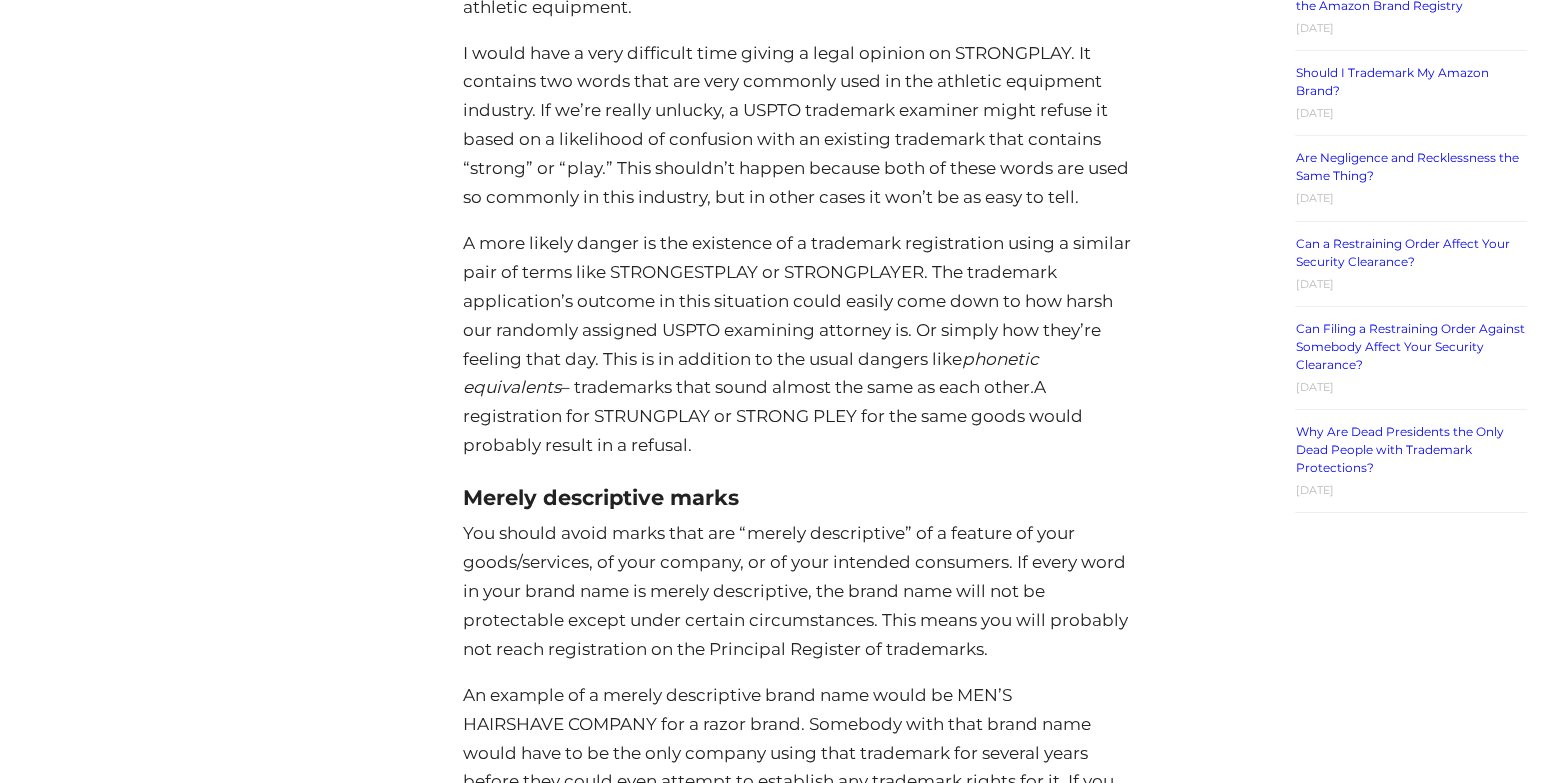 click on "A more likely danger is the existence of a trademark registration using a similar pair of terms like STRONGESTPLAY or STRONGPLAYER. The trademark application’s outcome in this situation could easily come down to how harsh our randomly assigned USPTO examining attorney is. Or simply how they’re feeling that day. This is in addition to the usual dangers like  phonetic equivalents  – trademarks that sound almost the same as each other .  A registration for STRUNGPLAY or STRONG PLEY for the same goods would probably result in a refusal." at bounding box center [802, 344] 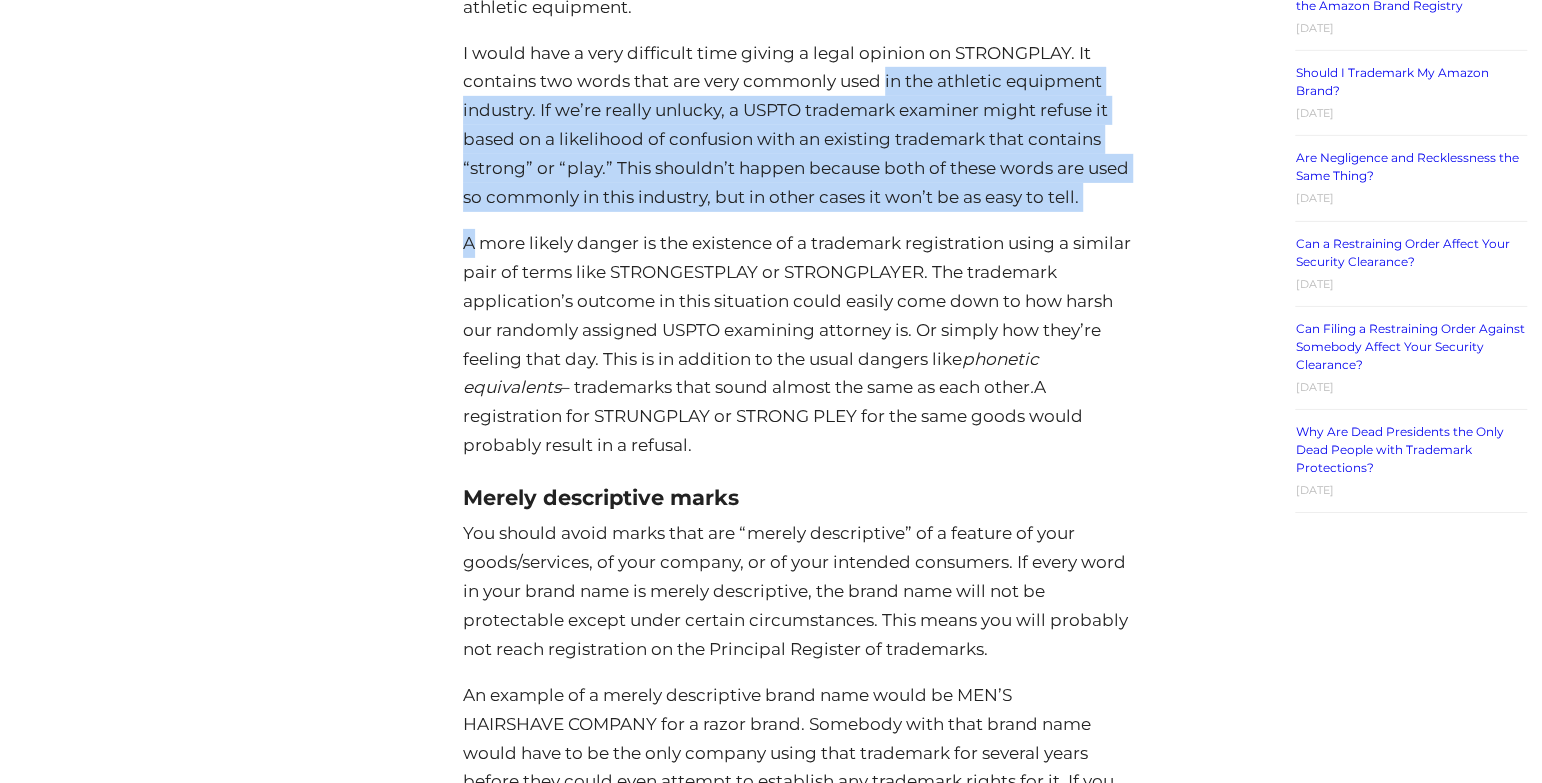 drag, startPoint x: 923, startPoint y: 220, endPoint x: 892, endPoint y: 86, distance: 137.53908 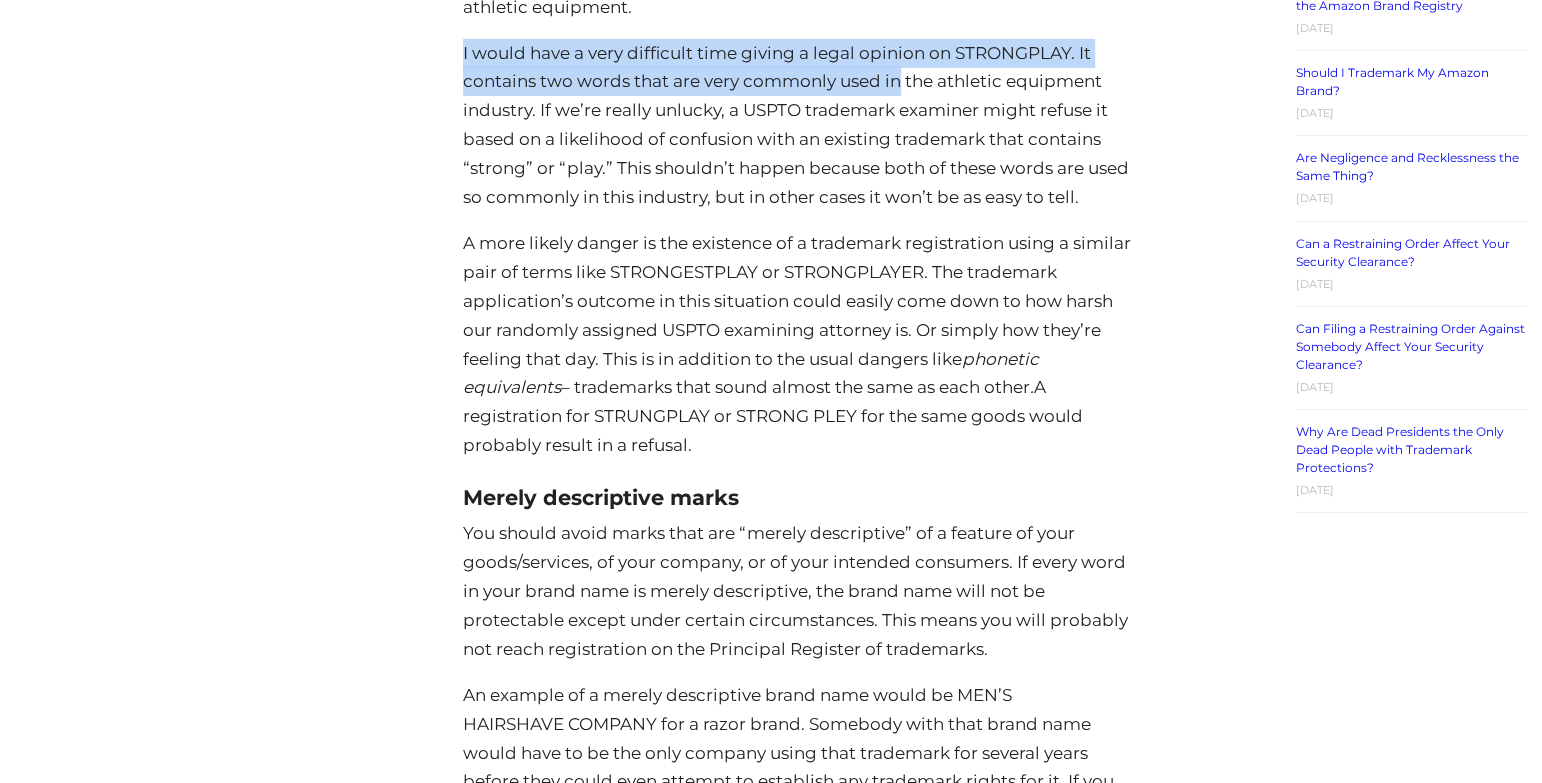 drag, startPoint x: 892, startPoint y: 86, endPoint x: 828, endPoint y: 32, distance: 83.737686 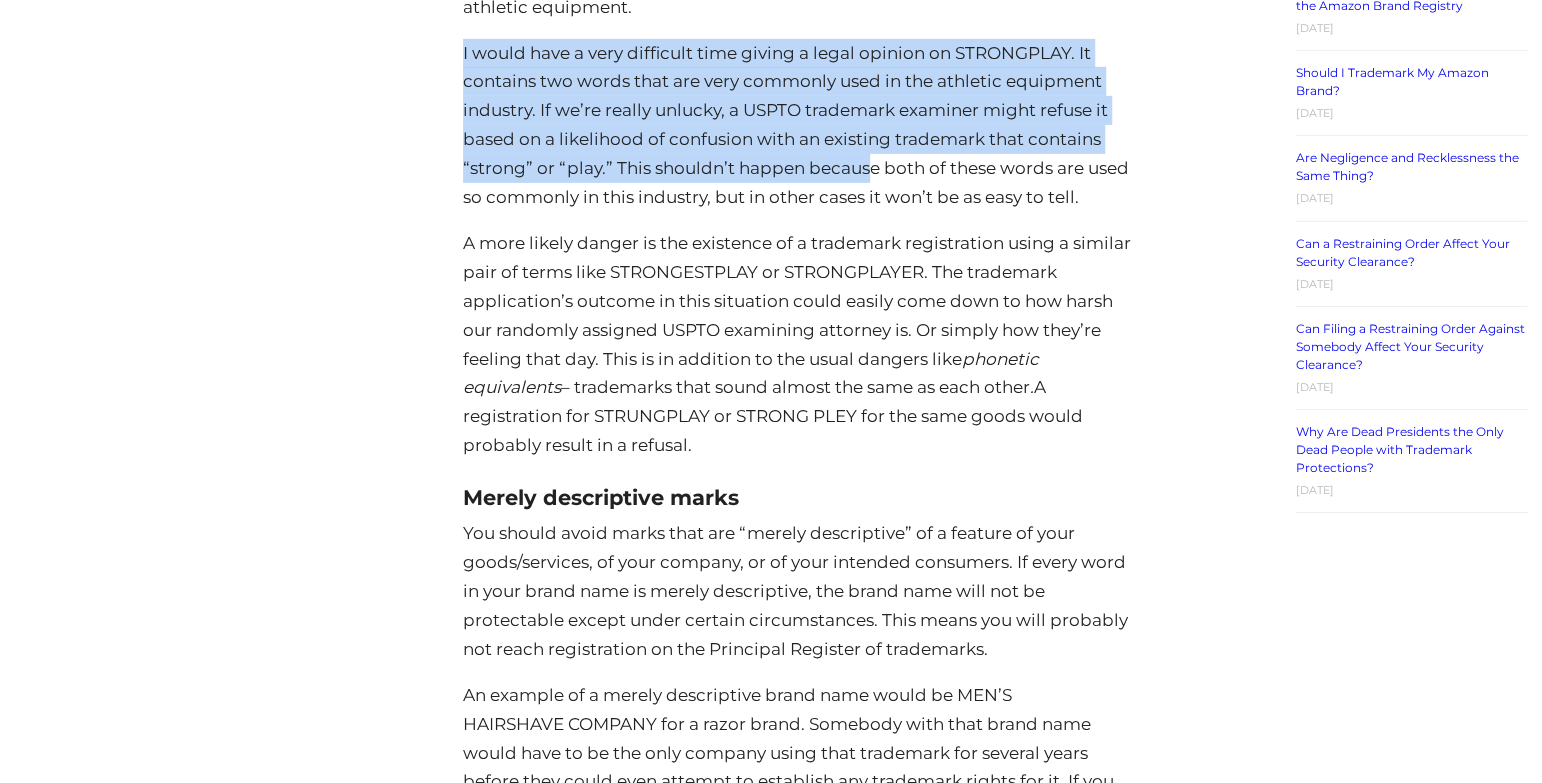 drag, startPoint x: 828, startPoint y: 32, endPoint x: 866, endPoint y: 153, distance: 126.82665 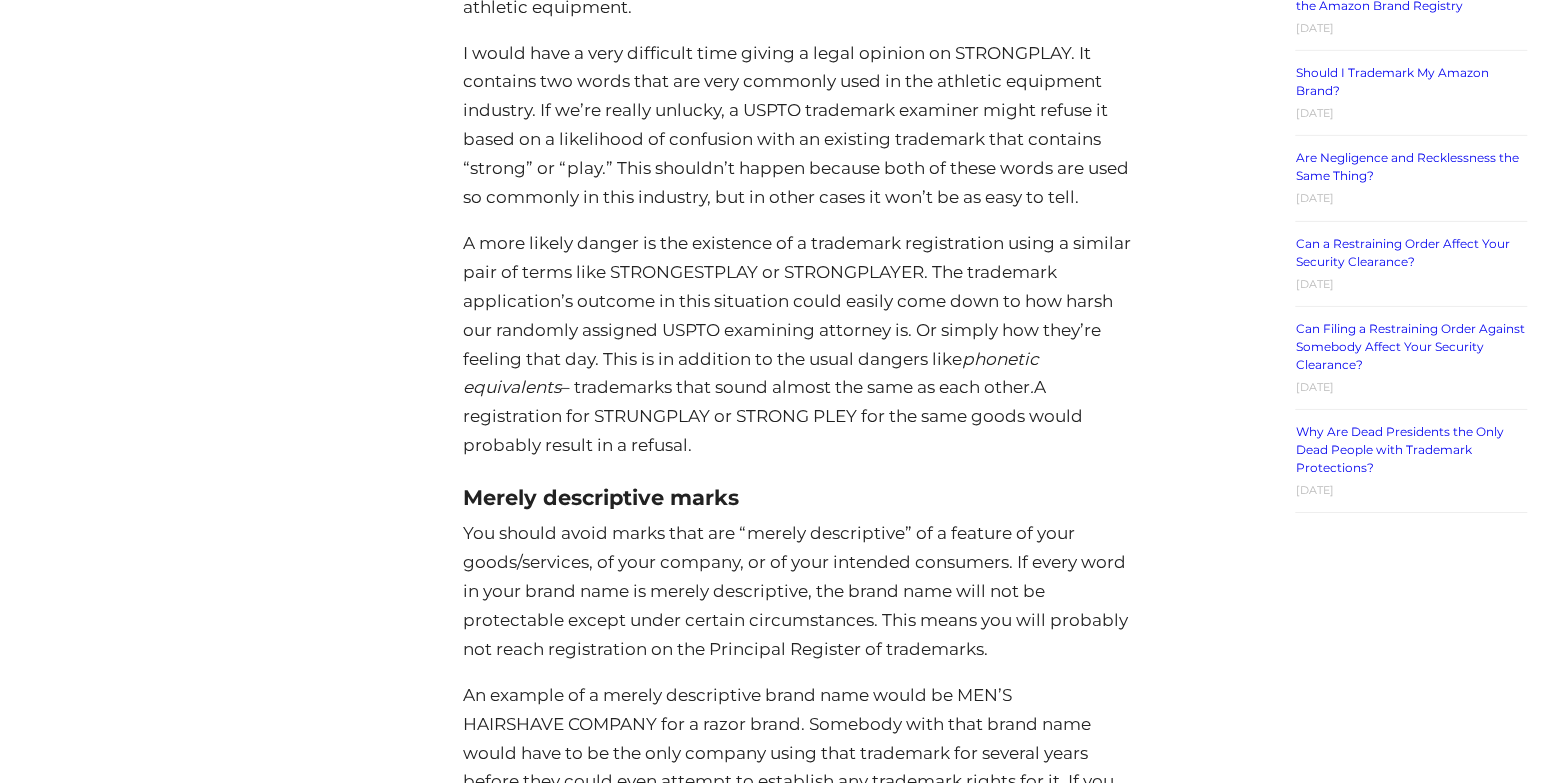 click on "I would have a very difficult time giving a legal opinion on STRONGPLAY. It contains two words that are very commonly used in the athletic equipment industry. If we’re really unlucky, a USPTO trademark examiner might refuse it based on a likelihood of confusion with an existing trademark that contains “strong” or “play.” This shouldn’t happen because both of these words are used so commonly in this industry, but in other cases it won’t be as easy to tell." at bounding box center (802, 125) 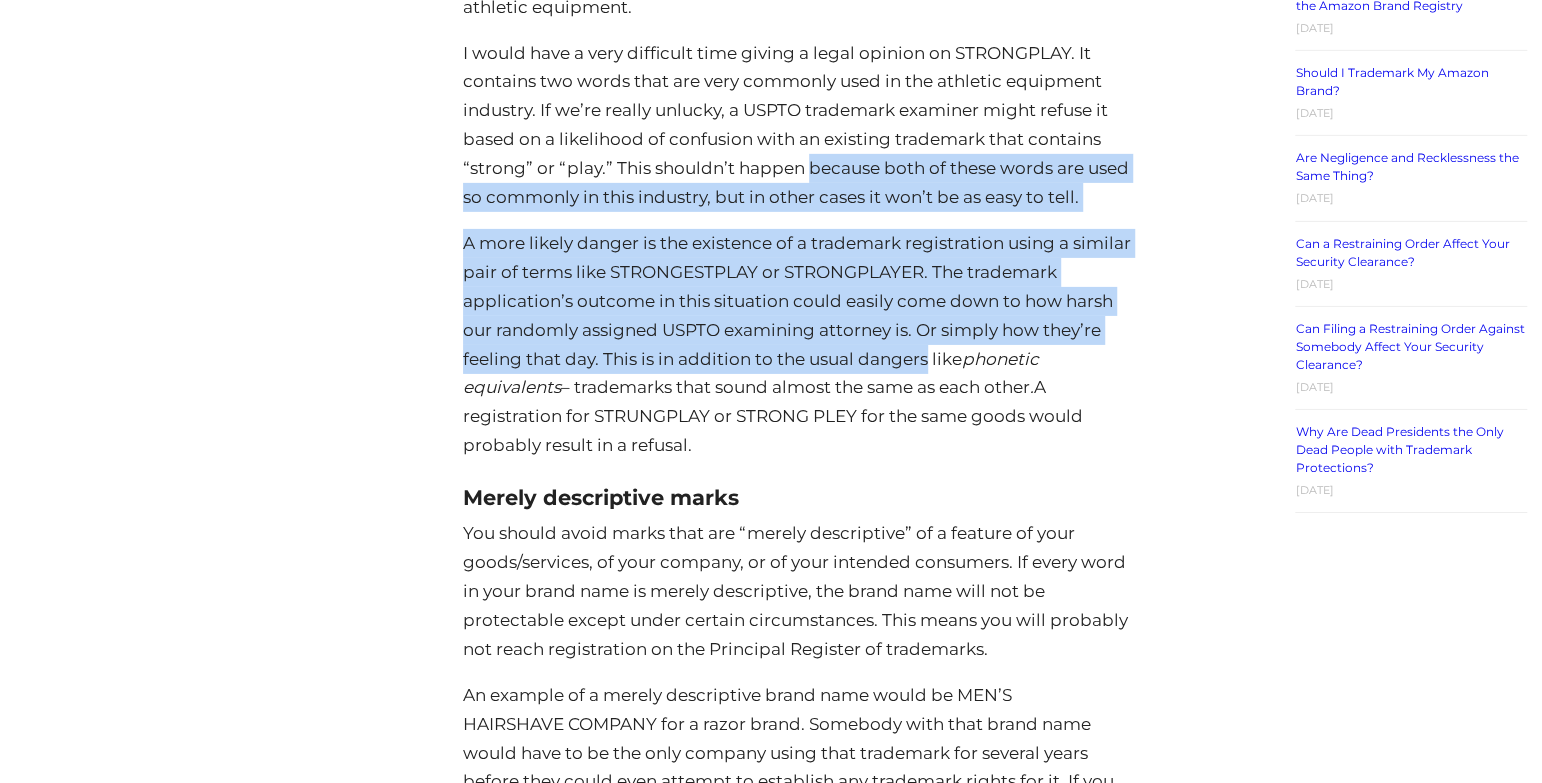 drag, startPoint x: 866, startPoint y: 153, endPoint x: 888, endPoint y: 345, distance: 193.2563 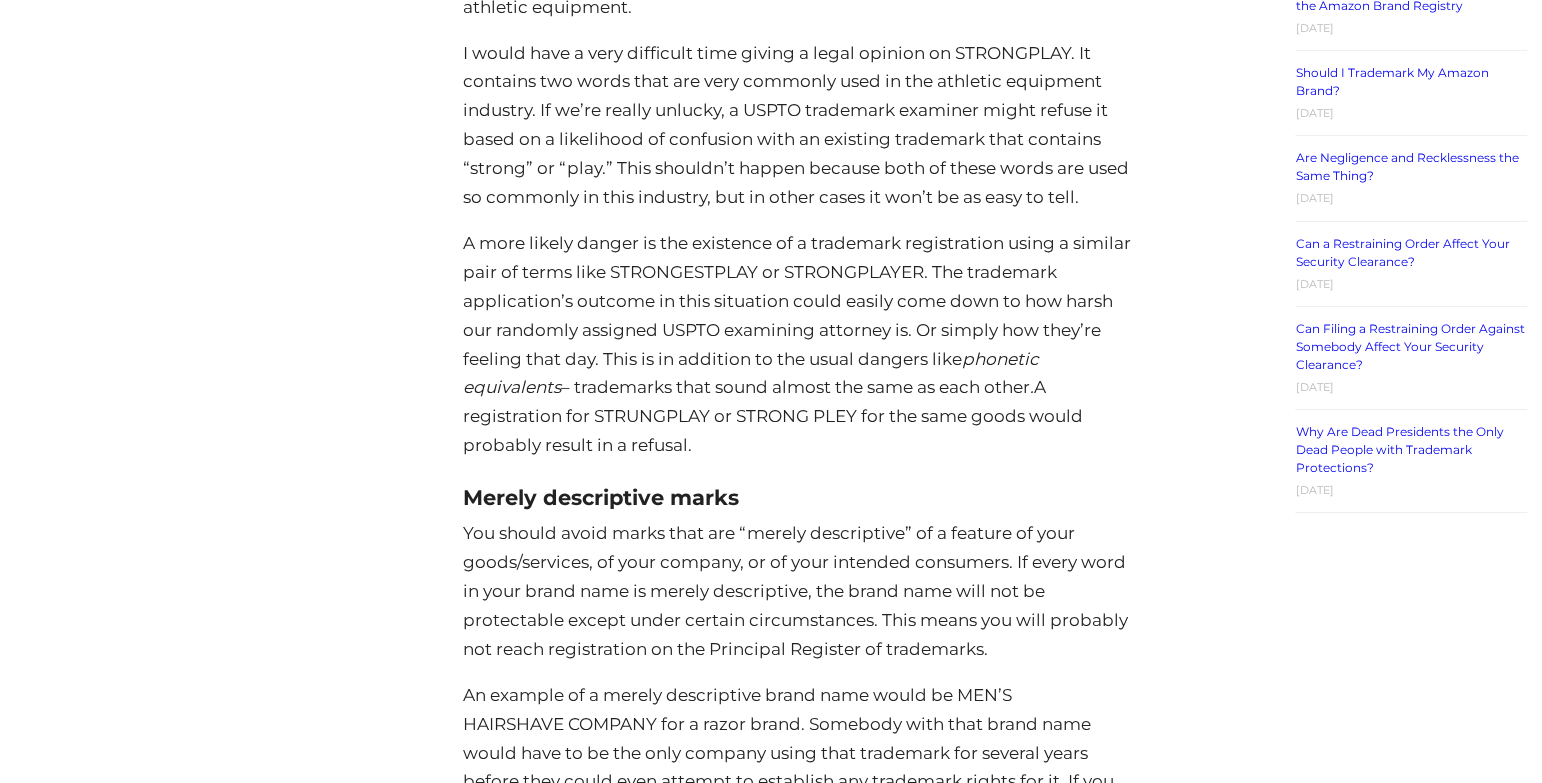 click on "A more likely danger is the existence of a trademark registration using a similar pair of terms like STRONGESTPLAY or STRONGPLAYER. The trademark application’s outcome in this situation could easily come down to how harsh our randomly assigned USPTO examining attorney is. Or simply how they’re feeling that day. This is in addition to the usual dangers like  phonetic equivalents  – trademarks that sound almost the same as each other .  A registration for STRUNGPLAY or STRONG PLEY for the same goods would probably result in a refusal." at bounding box center [802, 344] 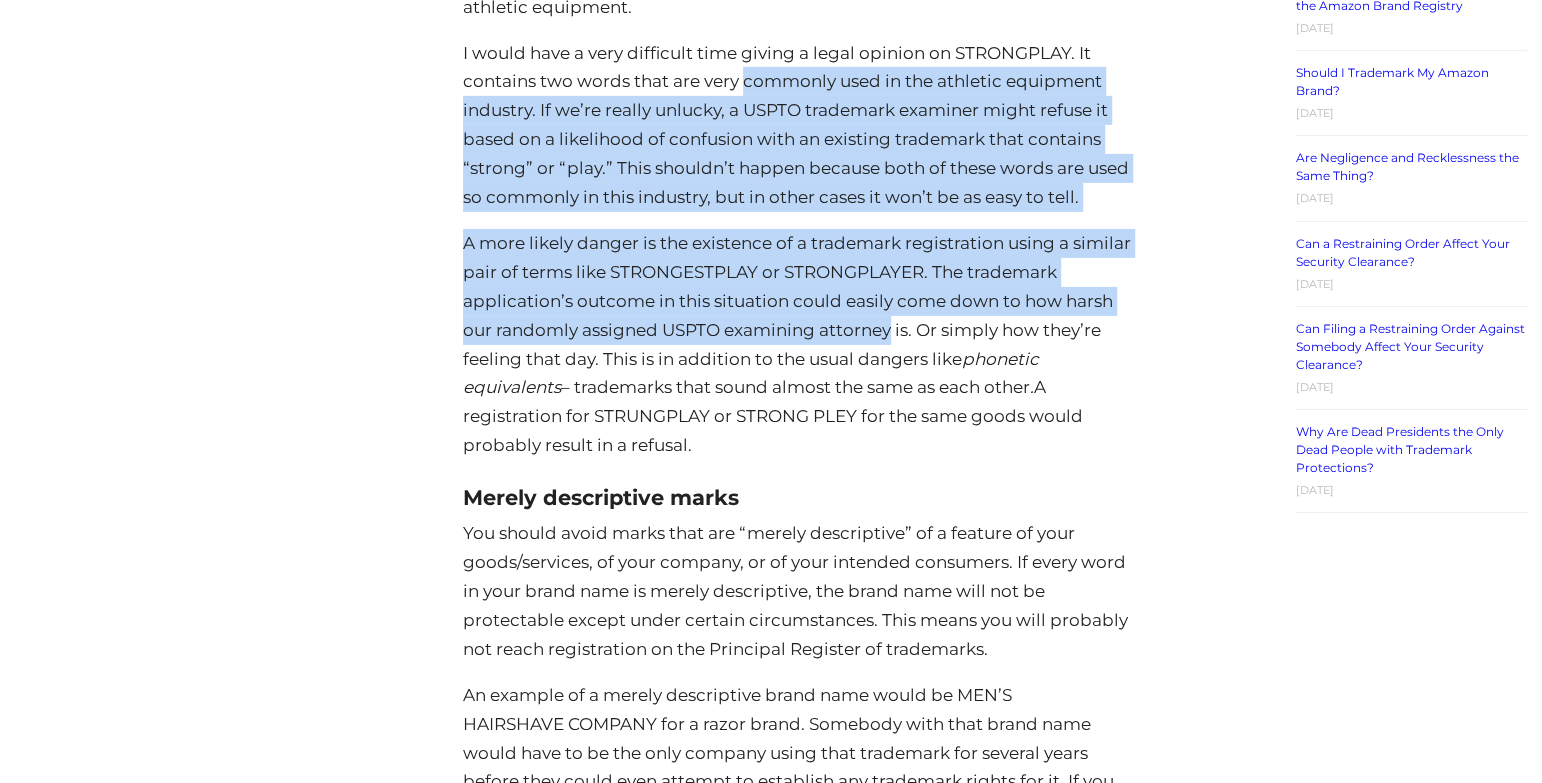 click on "How to Come up with a Brand Name: A Lawyer’s Advice
Posted on  [DATE]
By [PERSON_NAME] Eche
You may not be surprised that clients frequently ask me how to come up with a brand name that they can successfully register as a trademark. Sometimes they ask after we give them a negative legal opinion about the name they wanted to register. Other times they ask after they get a major refusal from the USPTO and have to think of a new name.
Over the years, I’ve refined and augmented my answer to this question so much that it’s now worth sharing publicly. In this post I will:
Go over some trademark basics to keep in mind when coming up with a name for your business.
Discuss additional naming factors entrepreneurs should consider, beyond conventional trademark law.
Tell you what strategies I use when trying to think of a new brand name, especially if I’m having trouble thinking of anything.
Table of Contents" at bounding box center [802, 2360] 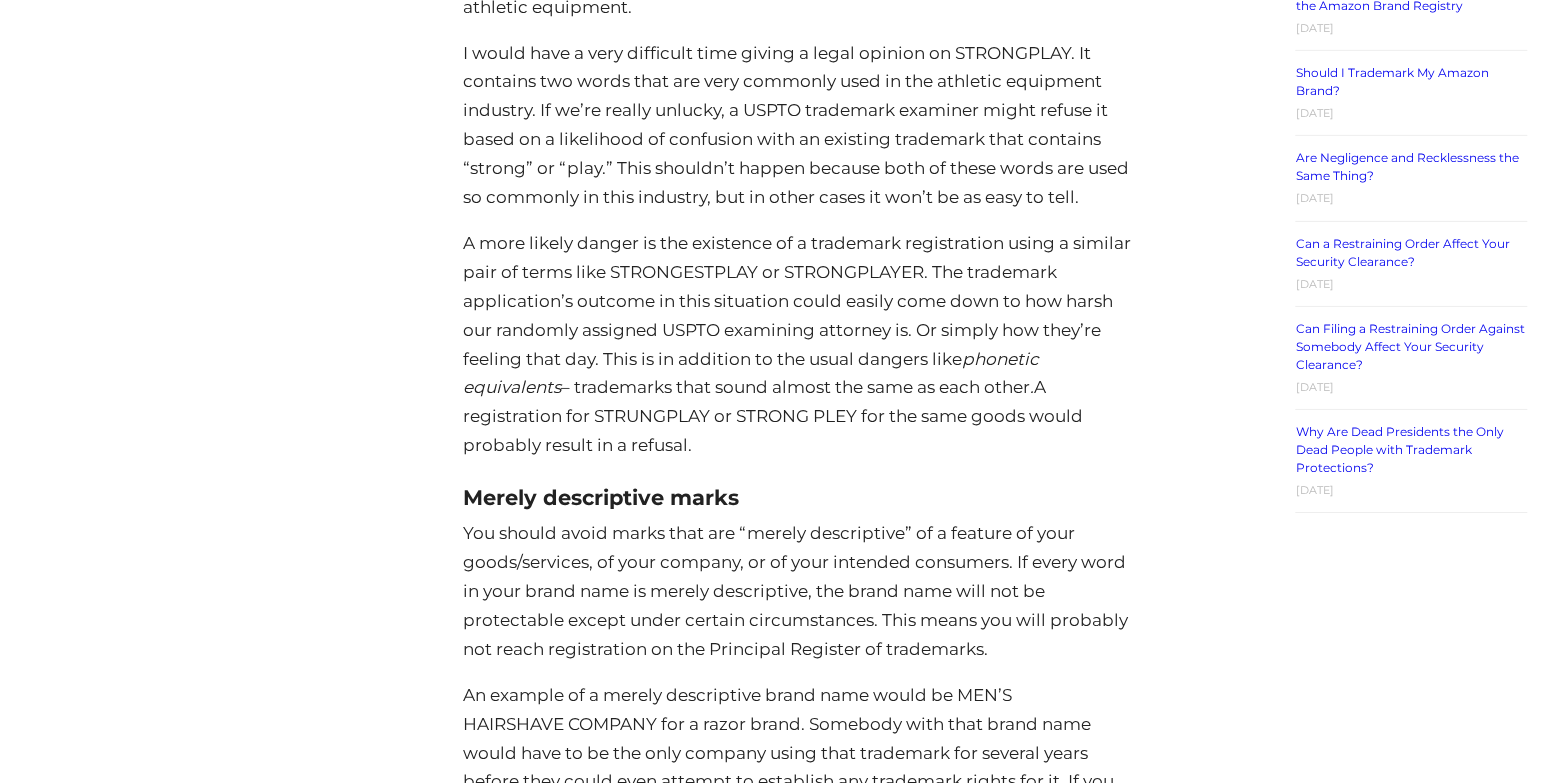 scroll, scrollTop: 3785, scrollLeft: 0, axis: vertical 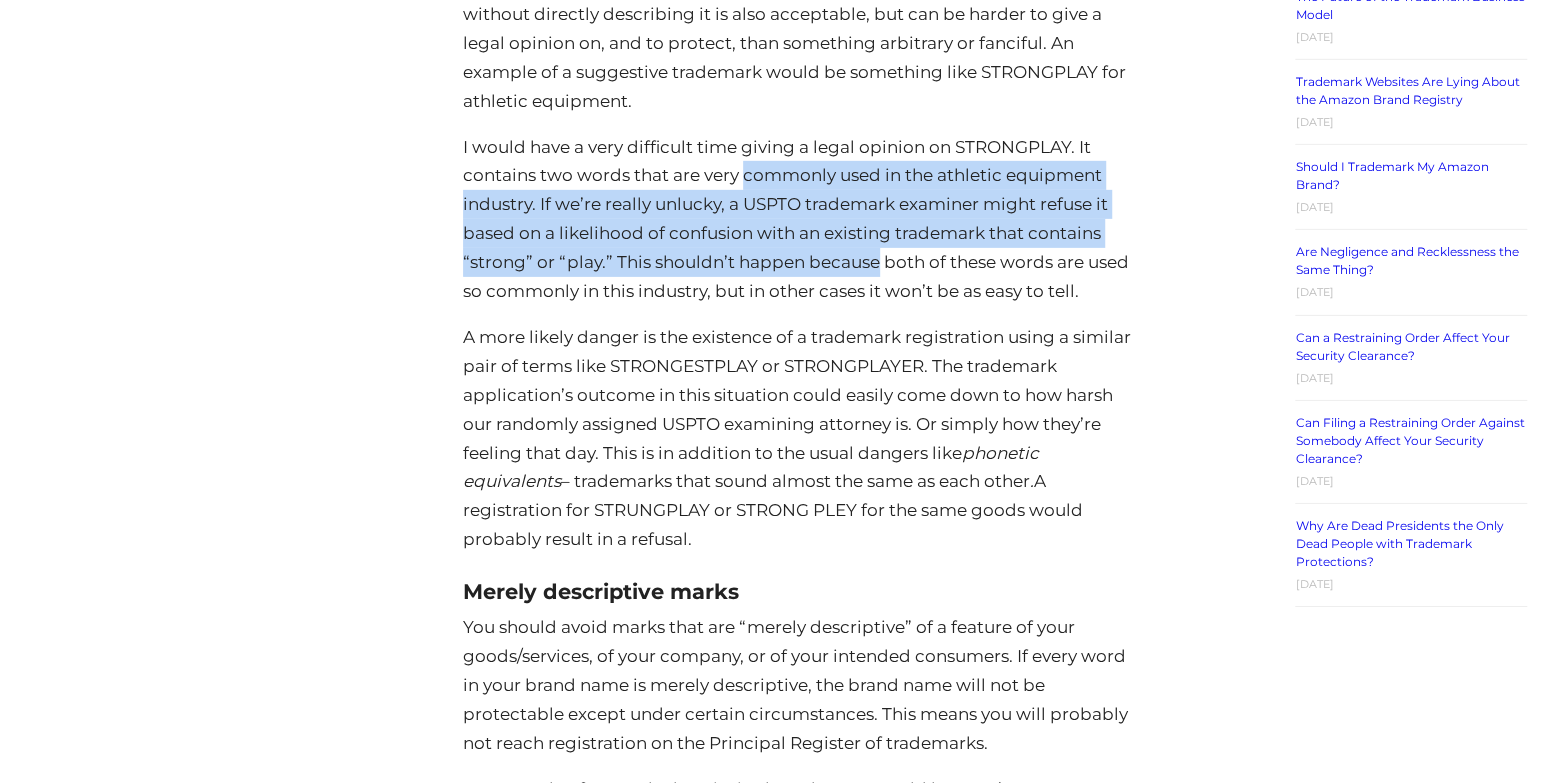 click on "I would have a very difficult time giving a legal opinion on STRONGPLAY. It contains two words that are very commonly used in the athletic equipment industry. If we’re really unlucky, a USPTO trademark examiner might refuse it based on a likelihood of confusion with an existing trademark that contains “strong” or “play.” This shouldn’t happen because both of these words are used so commonly in this industry, but in other cases it won’t be as easy to tell." at bounding box center [802, 219] 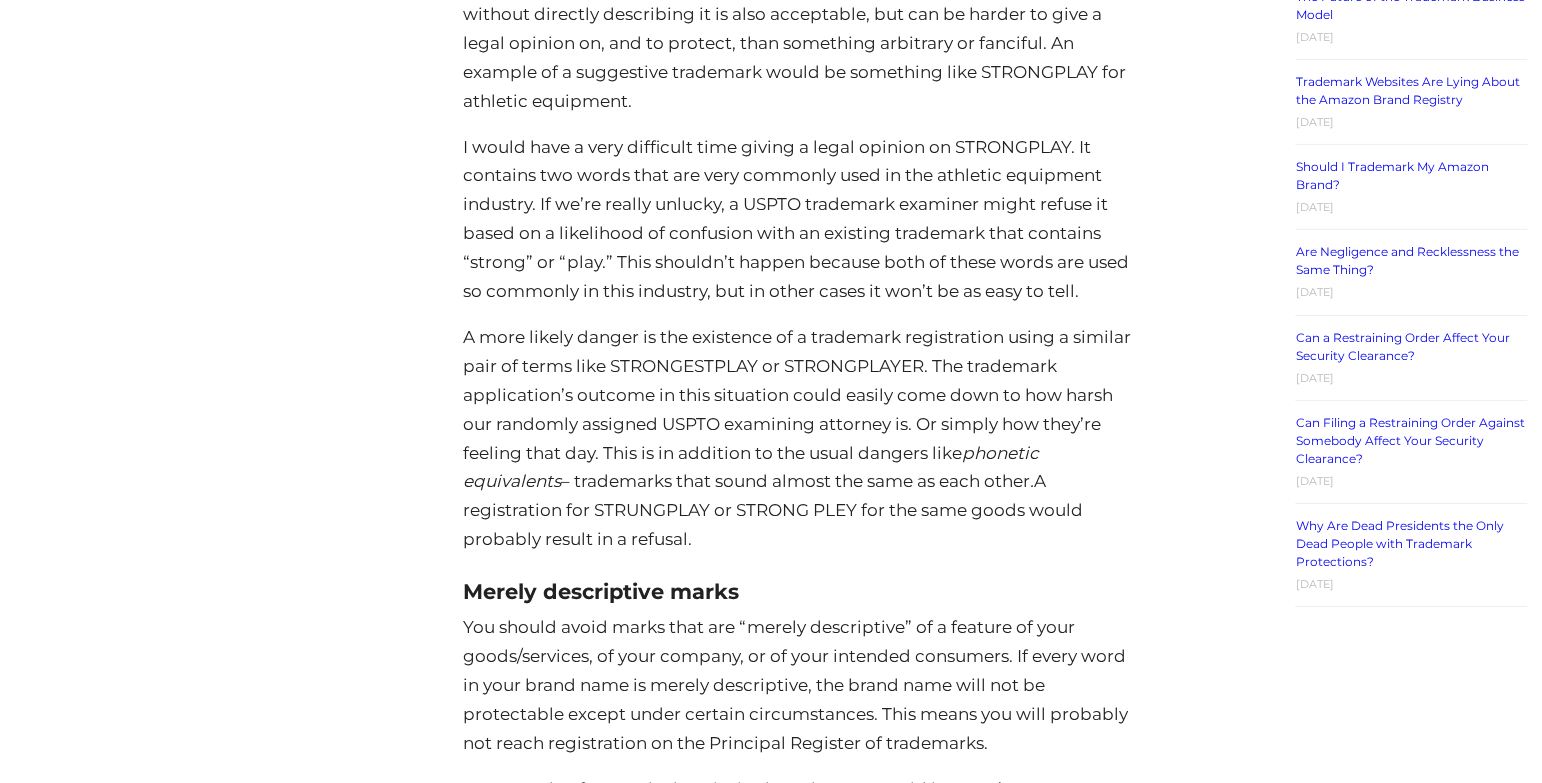 click on "I would have a very difficult time giving a legal opinion on STRONGPLAY. It contains two words that are very commonly used in the athletic equipment industry. If we’re really unlucky, a USPTO trademark examiner might refuse it based on a likelihood of confusion with an existing trademark that contains “strong” or “play.” This shouldn’t happen because both of these words are used so commonly in this industry, but in other cases it won’t be as easy to tell." at bounding box center (802, 219) 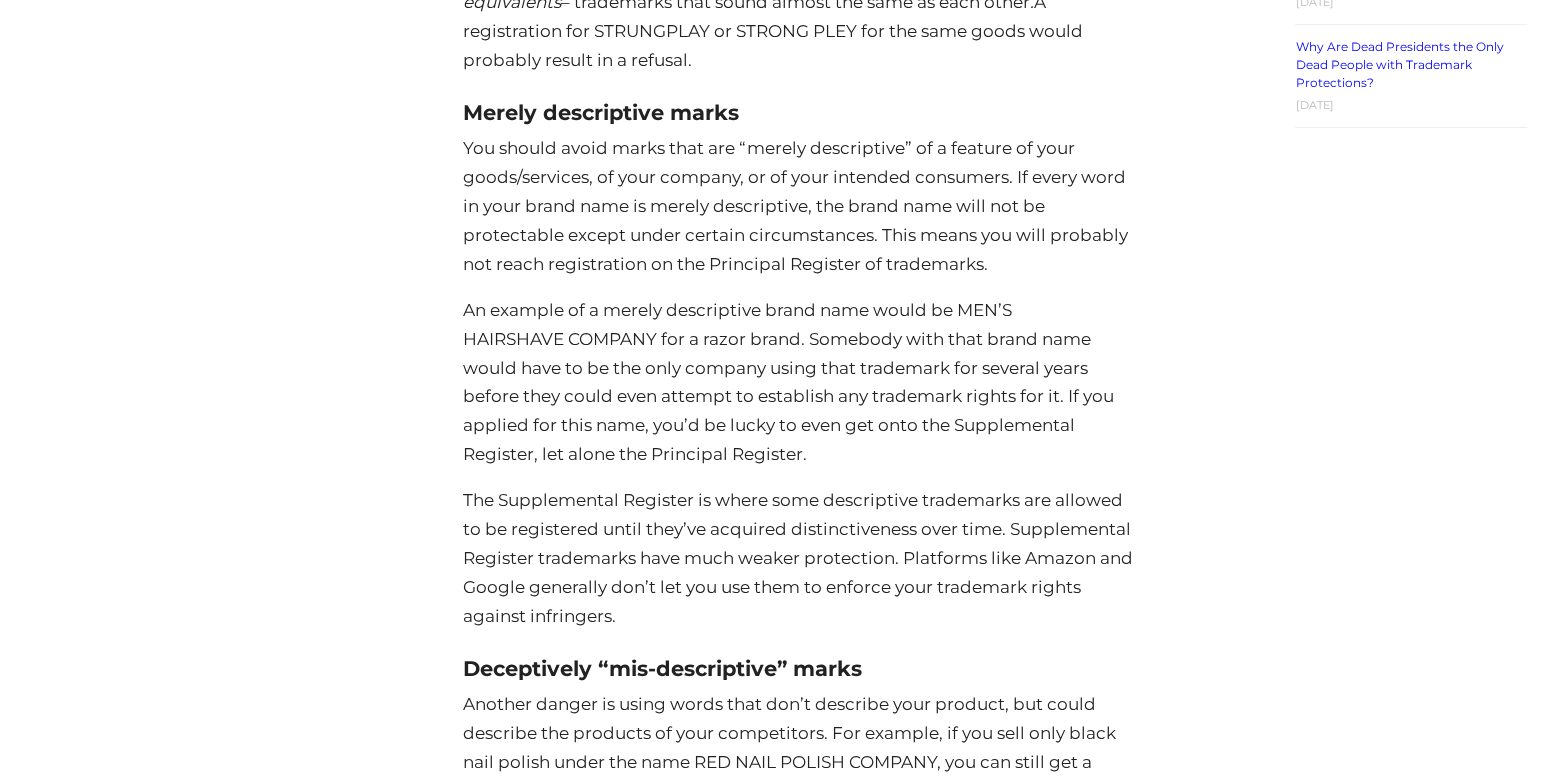 scroll, scrollTop: 4275, scrollLeft: 0, axis: vertical 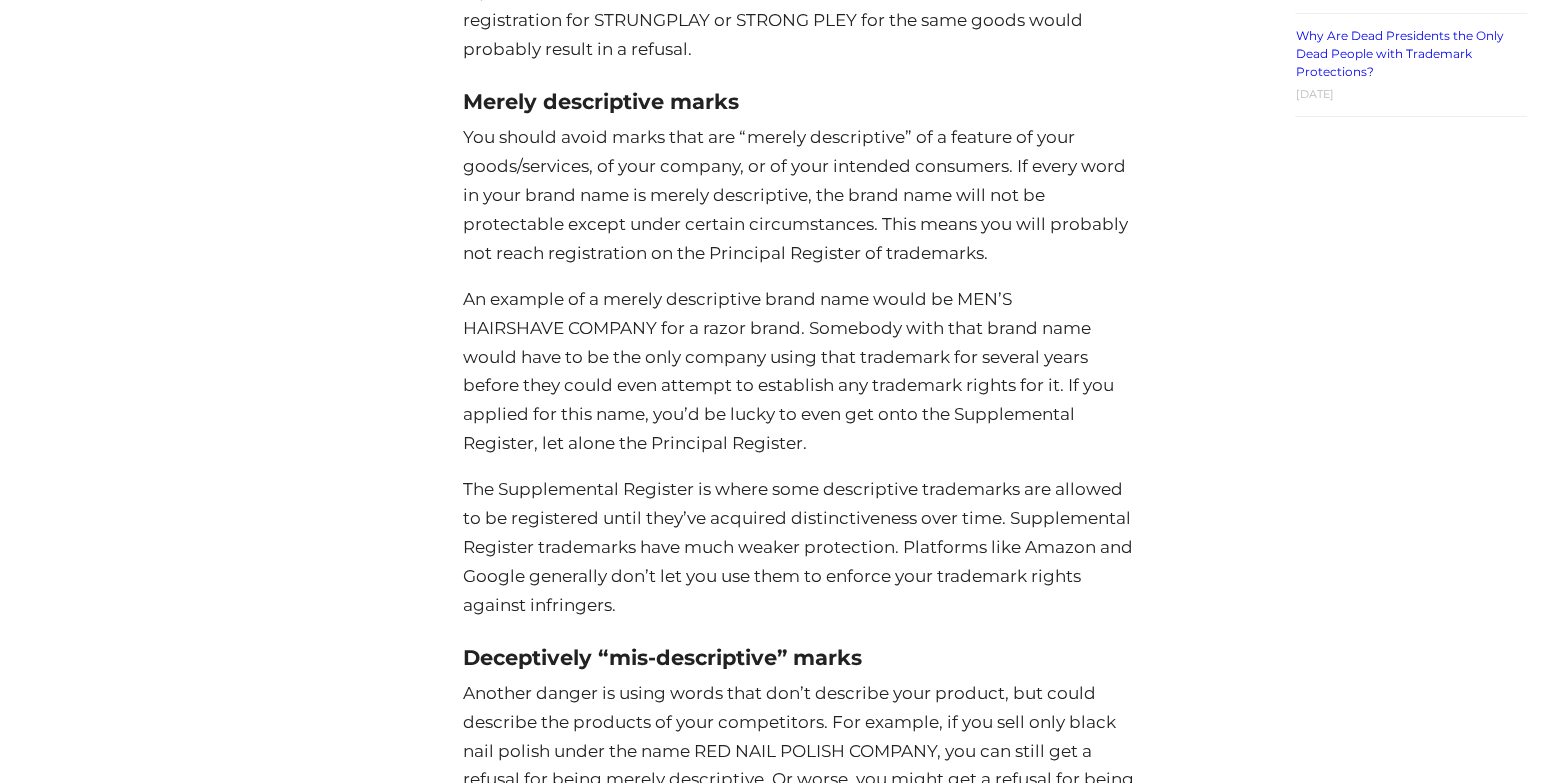 click on "You should avoid marks that are “merely descriptive” of a feature of your goods/services, of your company, or of your intended consumers. If every word in your brand name is merely descriptive, the brand name will not be protectable except under certain circumstances. This means you will probably not reach registration on the Principal Register of trademarks." at bounding box center [802, 195] 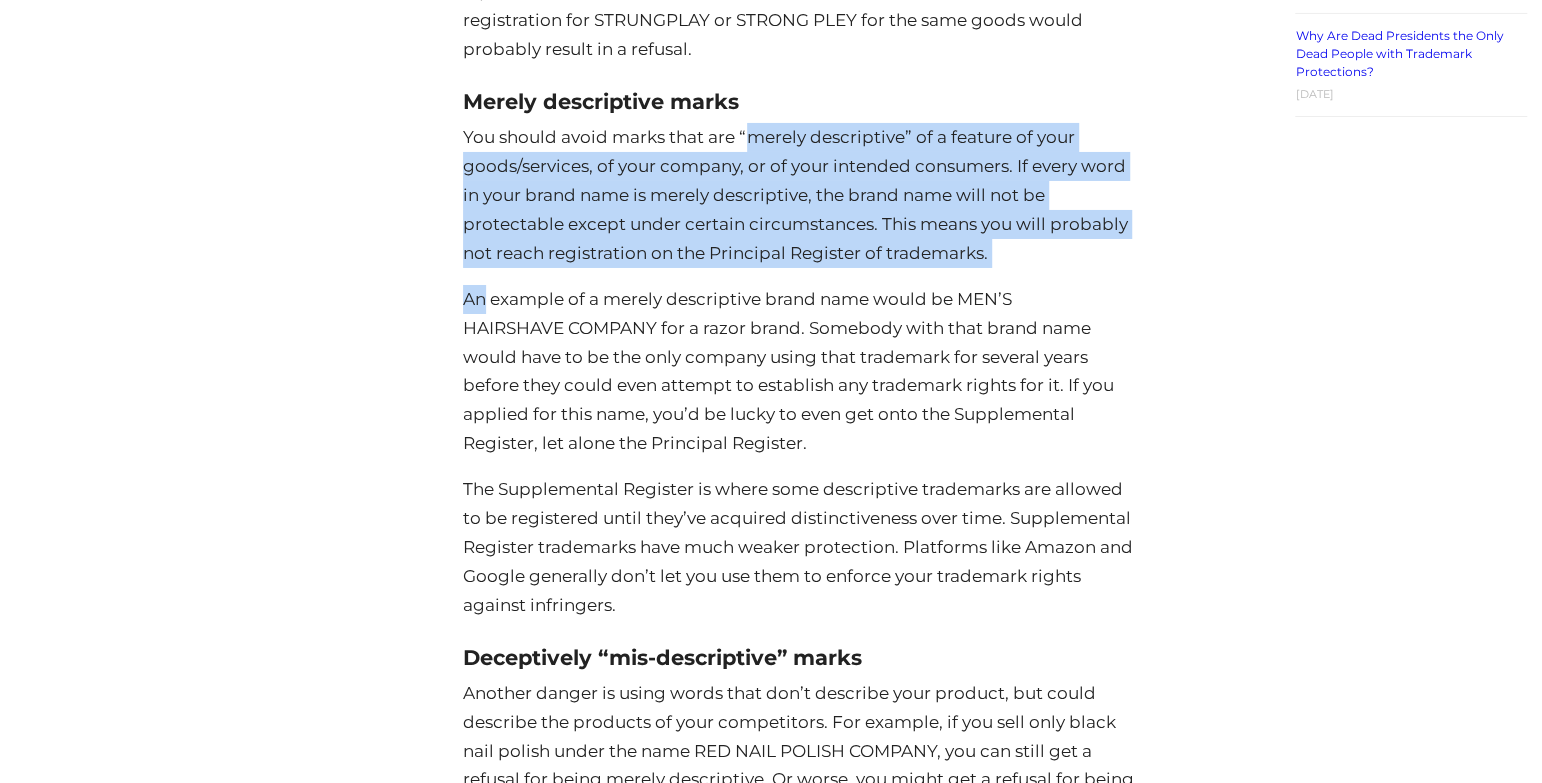 click on "How to Come up with a Brand Name: A Lawyer’s Advice
Posted on  [DATE]
By [PERSON_NAME] Eche
You may not be surprised that clients frequently ask me how to come up with a brand name that they can successfully register as a trademark. Sometimes they ask after we give them a negative legal opinion about the name they wanted to register. Other times they ask after they get a major refusal from the USPTO and have to think of a new name.
Over the years, I’ve refined and augmented my answer to this question so much that it’s now worth sharing publicly. In this post I will:
Go over some trademark basics to keep in mind when coming up with a name for your business.
Discuss additional naming factors entrepreneurs should consider, beyond conventional trademark law.
Tell you what strategies I use when trying to think of a new brand name, especially if I’m having trouble thinking of anything.
Table of Contents" at bounding box center (802, 1964) 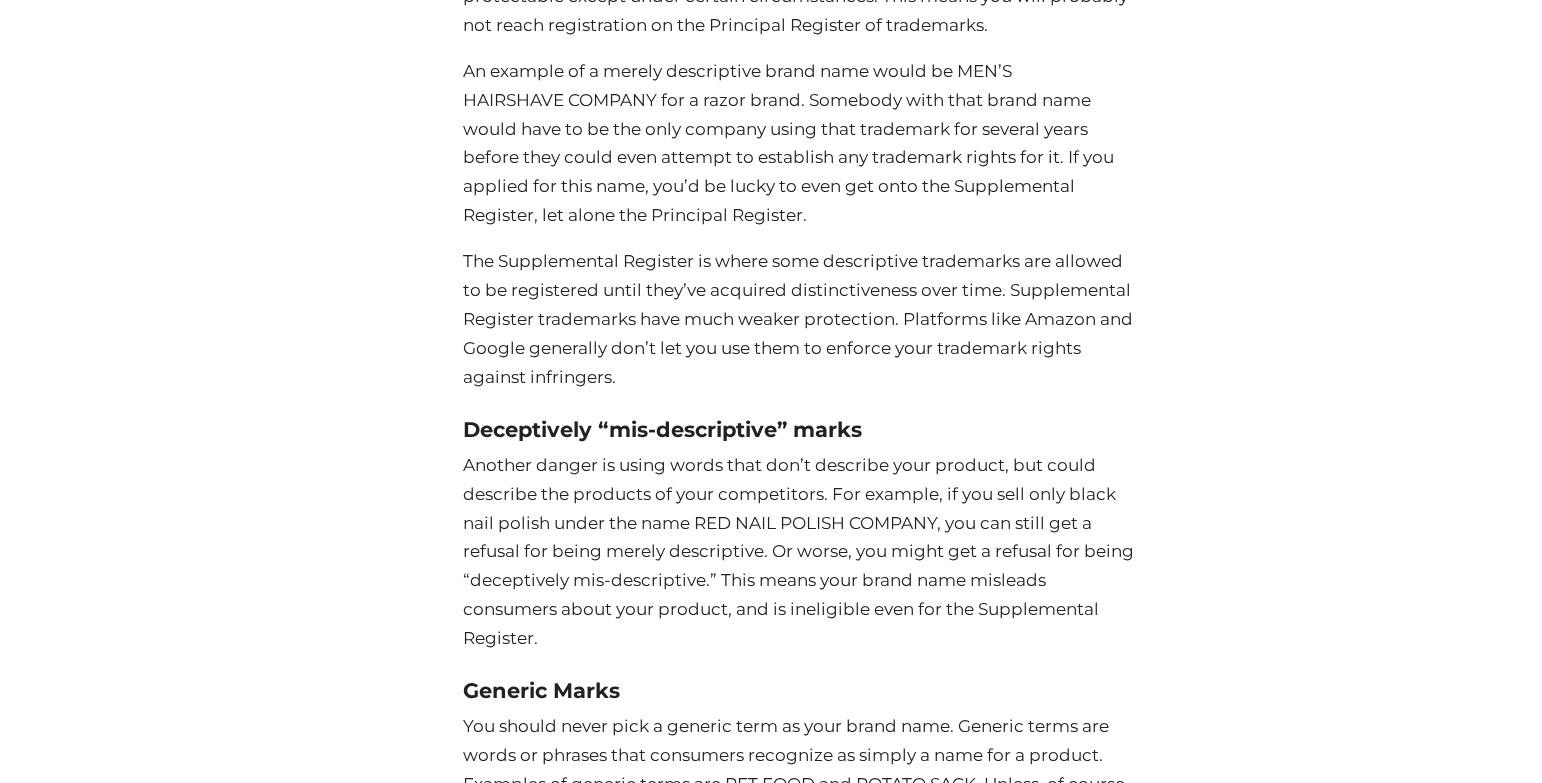scroll, scrollTop: 4528, scrollLeft: 0, axis: vertical 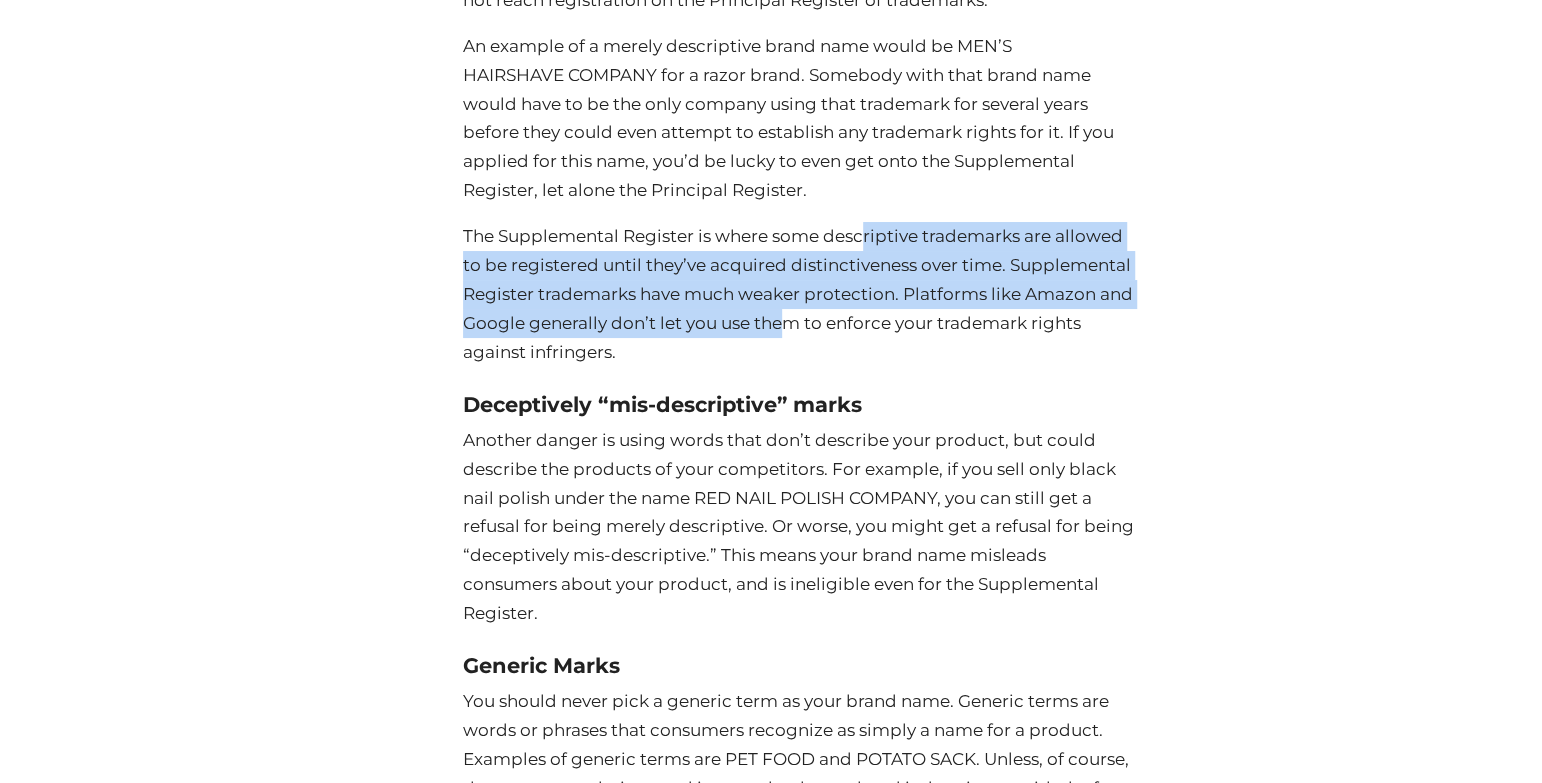 drag, startPoint x: 793, startPoint y: 335, endPoint x: 867, endPoint y: 228, distance: 130.09612 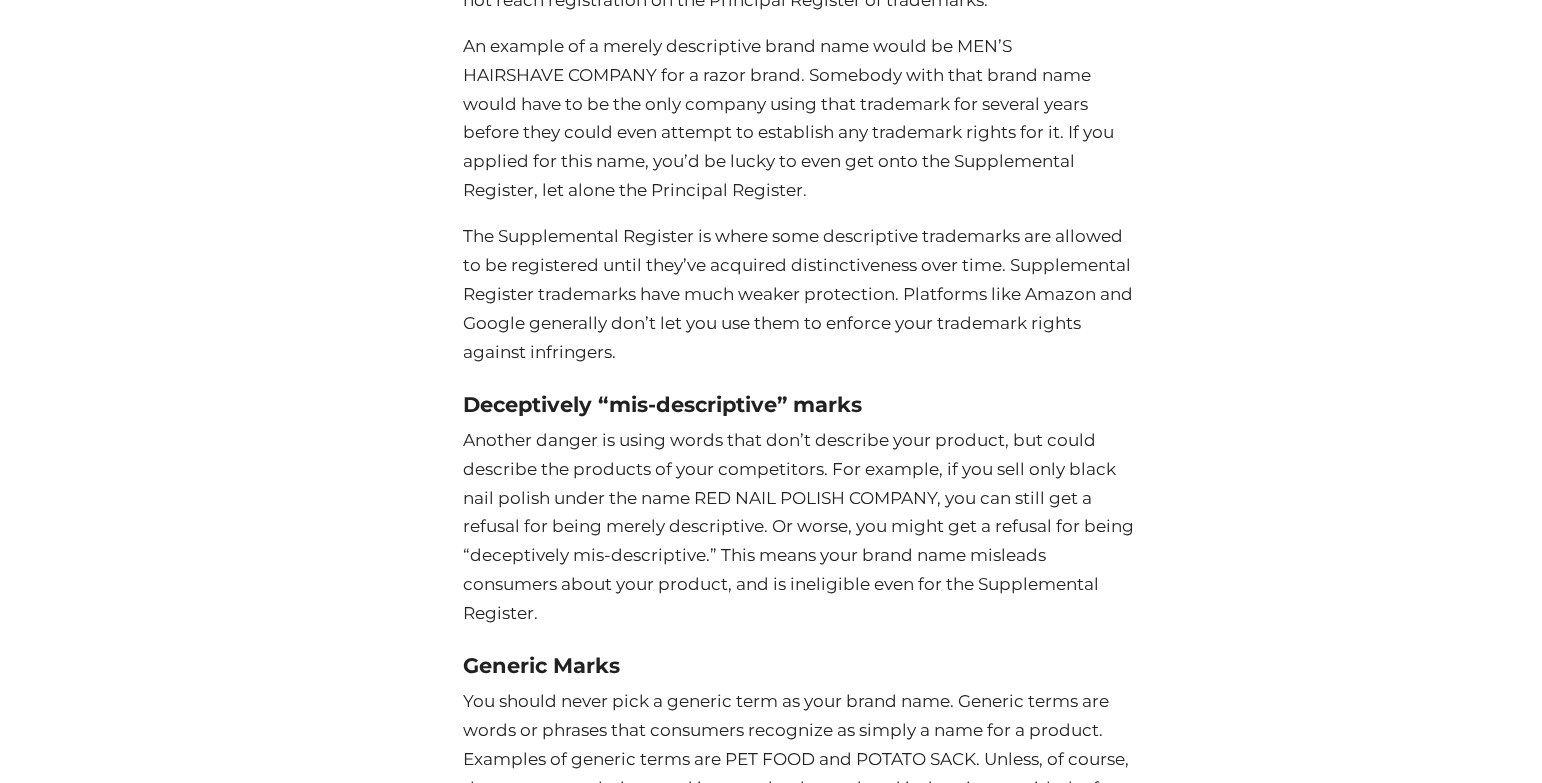 click on "The Supplemental Register is where some descriptive trademarks are allowed to be registered until they’ve acquired distinctiveness over time. Supplemental Register trademarks have much weaker protection. Platforms like Amazon and Google generally don’t let you use them to enforce your trademark rights against infringers." at bounding box center [802, 294] 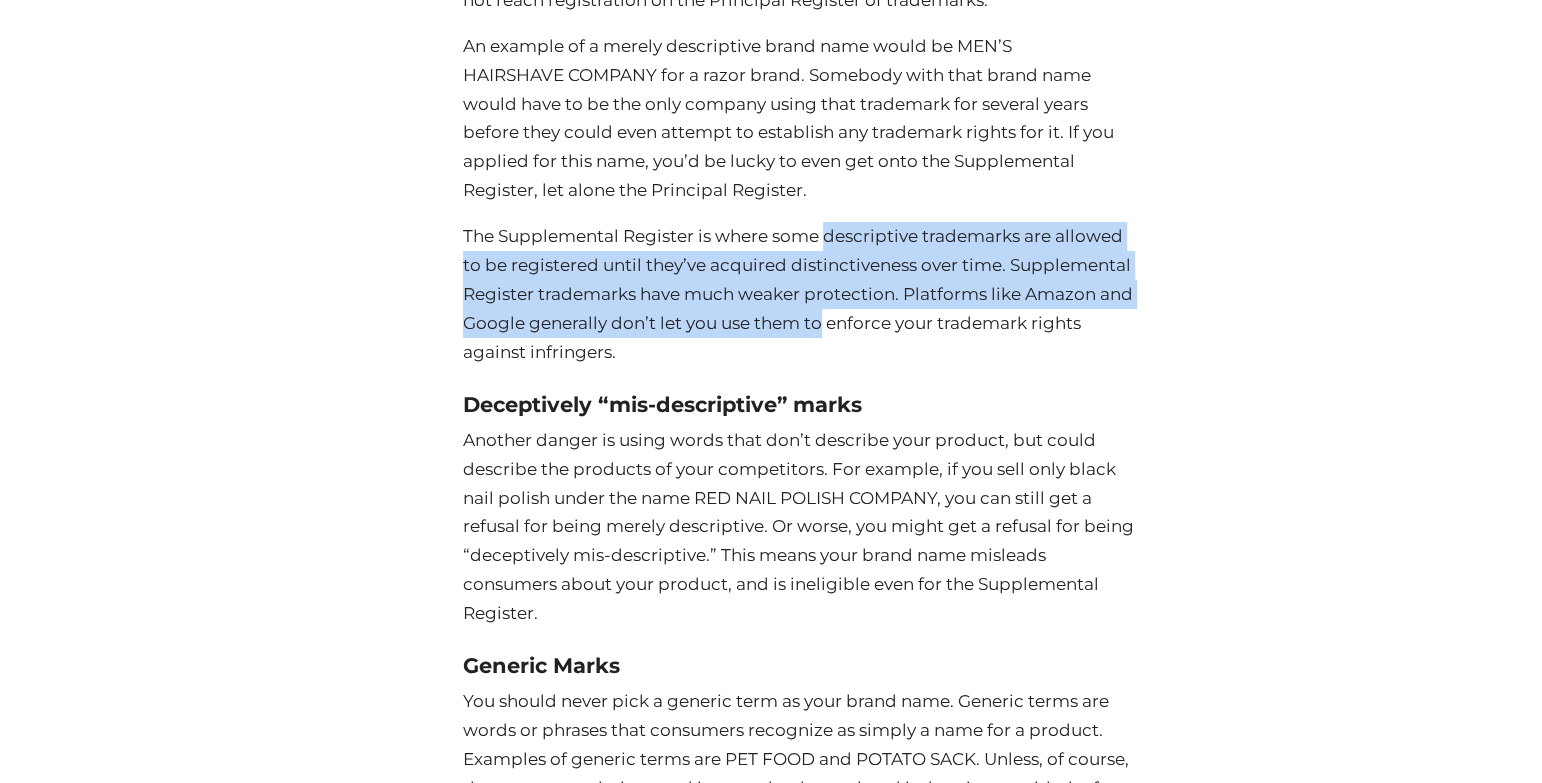 drag, startPoint x: 867, startPoint y: 228, endPoint x: 804, endPoint y: 337, distance: 125.89678 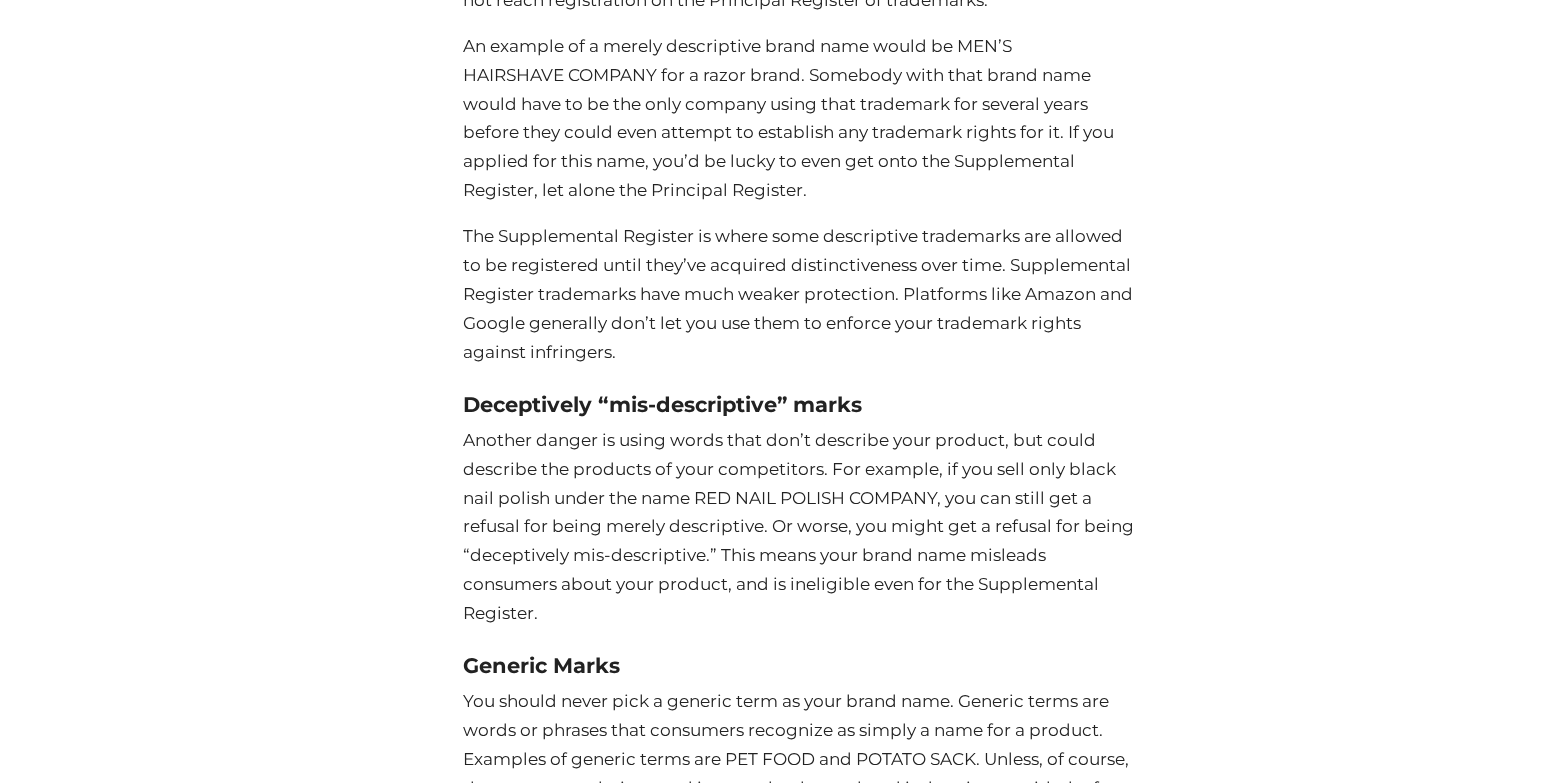 click on "The Supplemental Register is where some descriptive trademarks are allowed to be registered until they’ve acquired distinctiveness over time. Supplemental Register trademarks have much weaker protection. Platforms like Amazon and Google generally don’t let you use them to enforce your trademark rights against infringers." at bounding box center [802, 294] 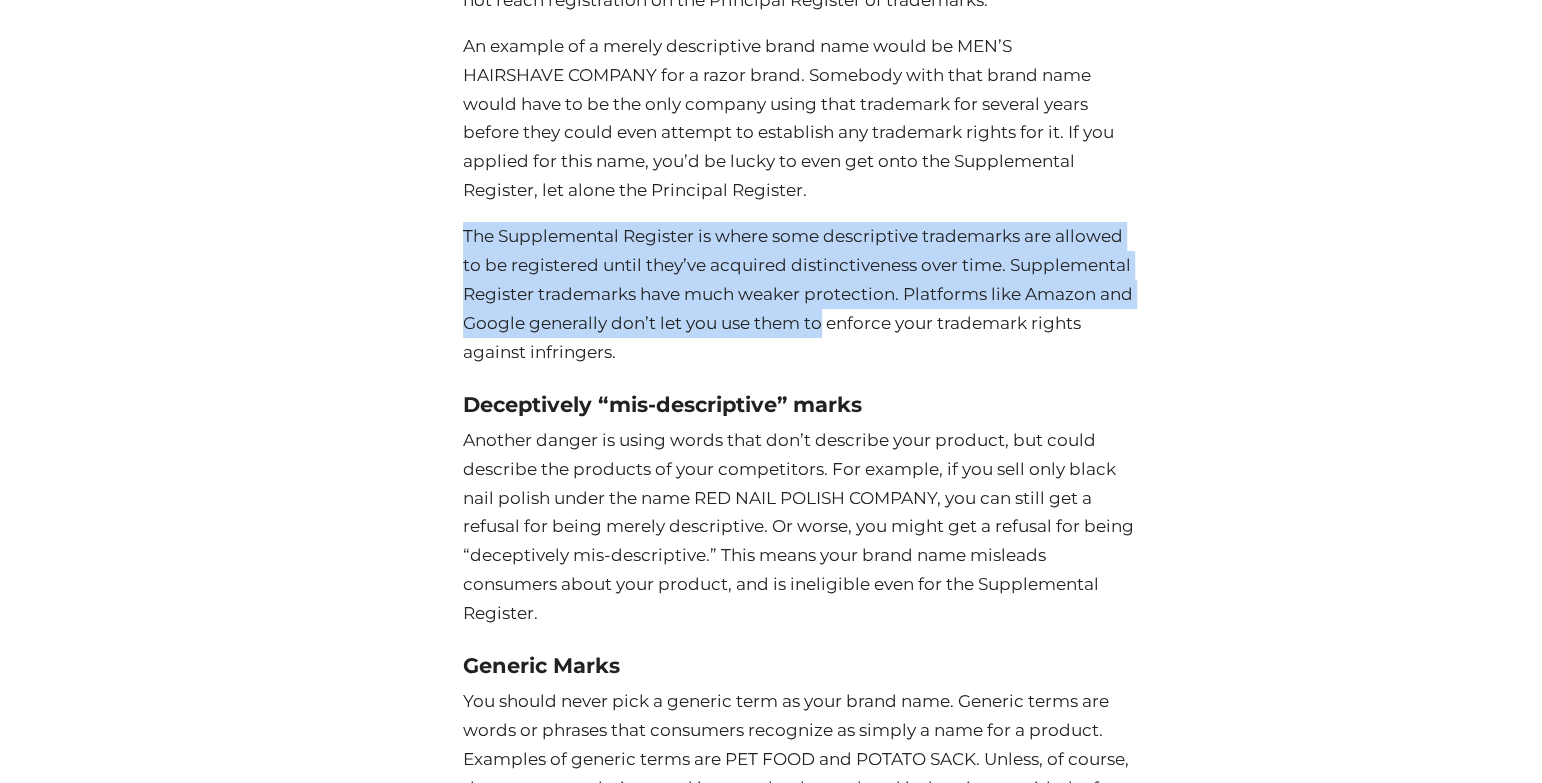 drag, startPoint x: 811, startPoint y: 311, endPoint x: 842, endPoint y: 212, distance: 103.74006 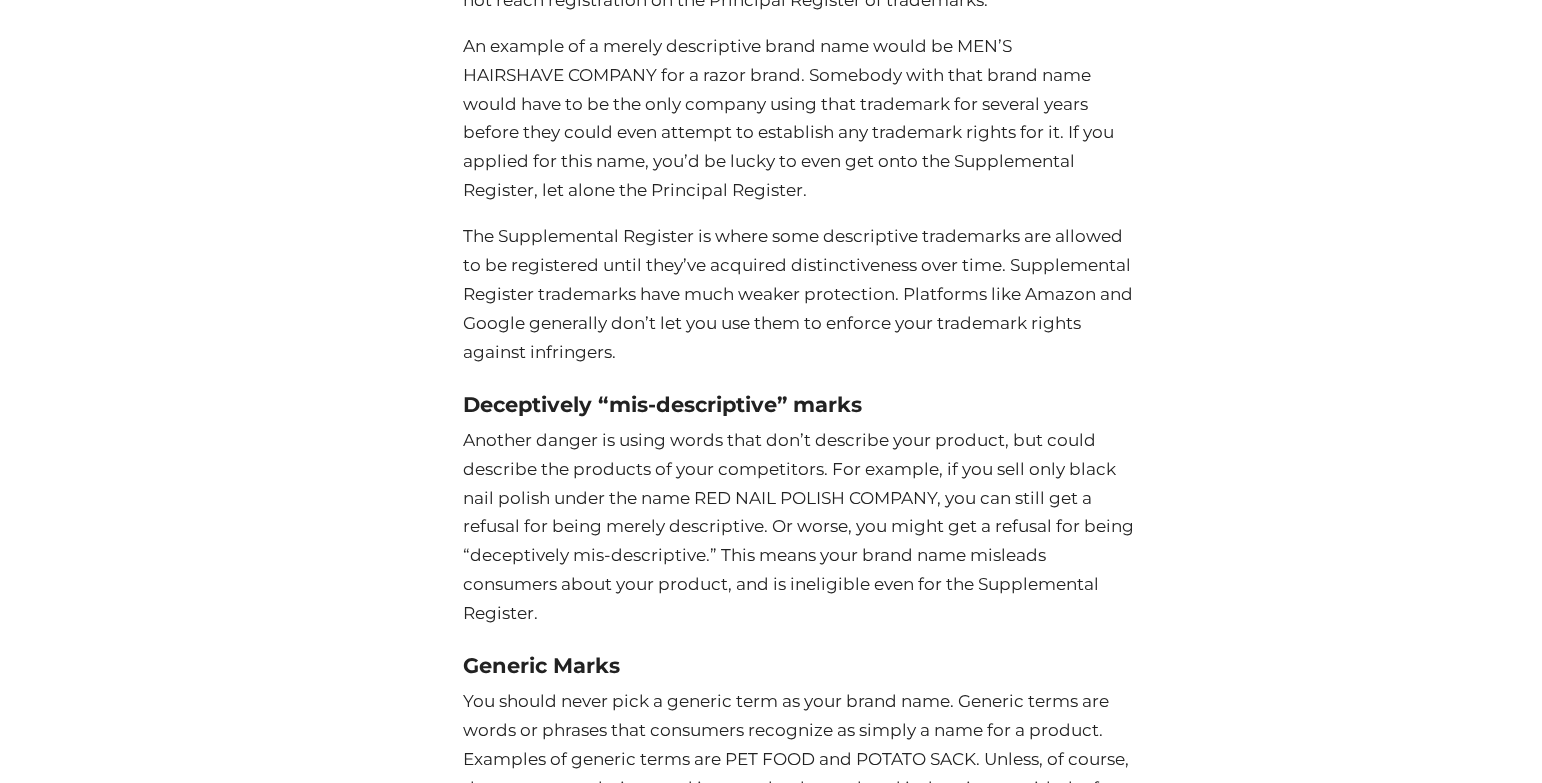click on "How to Come up with a Brand Name: A Lawyer’s Advice
Posted on  [DATE]
By [PERSON_NAME] Eche
You may not be surprised that clients frequently ask me how to come up with a brand name that they can successfully register as a trademark. Sometimes they ask after we give them a negative legal opinion about the name they wanted to register. Other times they ask after they get a major refusal from the USPTO and have to think of a new name.
Over the years, I’ve refined and augmented my answer to this question so much that it’s now worth sharing publicly. In this post I will:
Go over some trademark basics to keep in mind when coming up with a name for your business.
Discuss additional naming factors entrepreneurs should consider, beyond conventional trademark law.
Tell you what strategies I use when trying to think of a new brand name, especially if I’m having trouble thinking of anything.
Table of Contents" at bounding box center [802, 1711] 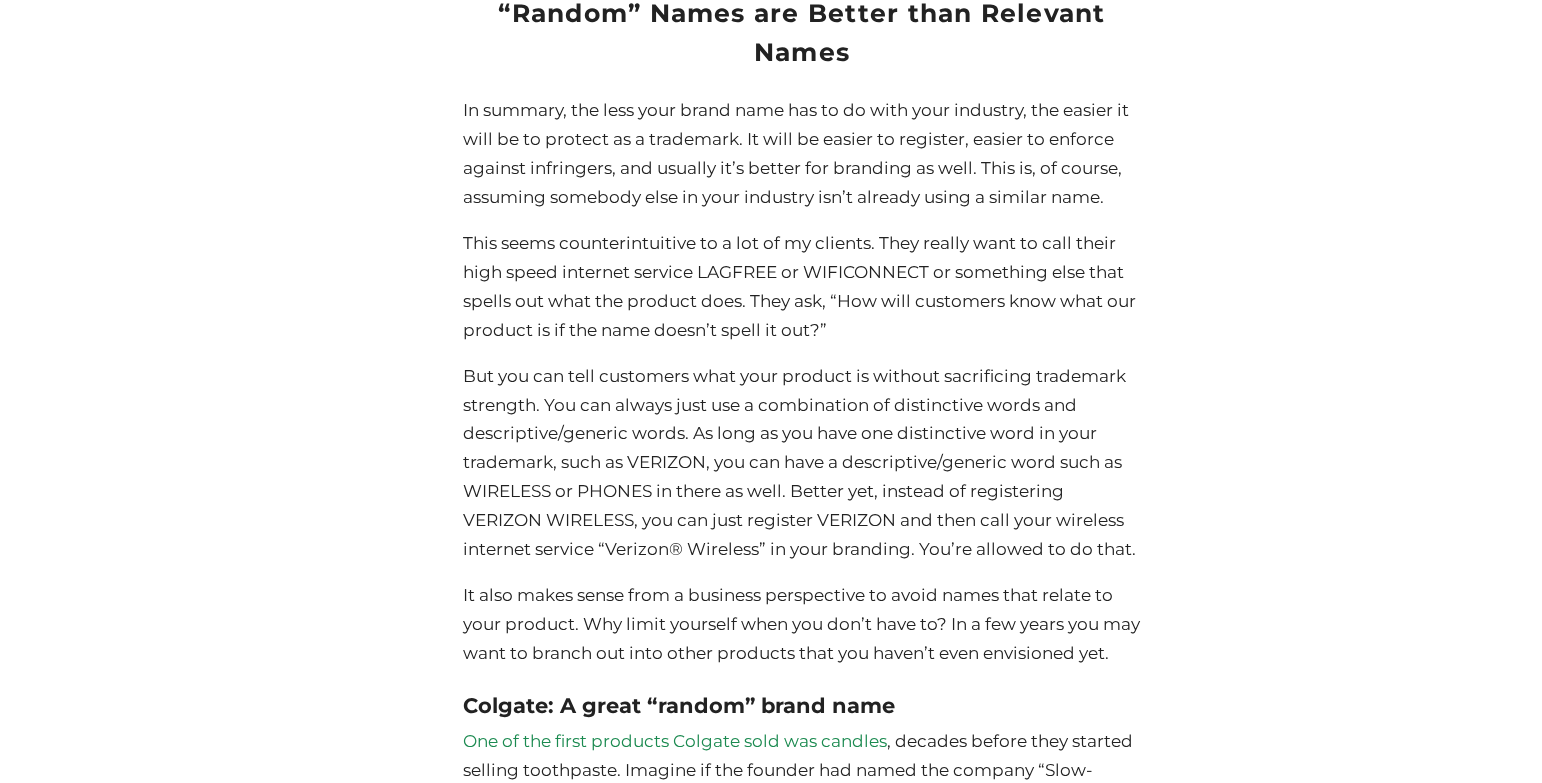 scroll, scrollTop: 5467, scrollLeft: 0, axis: vertical 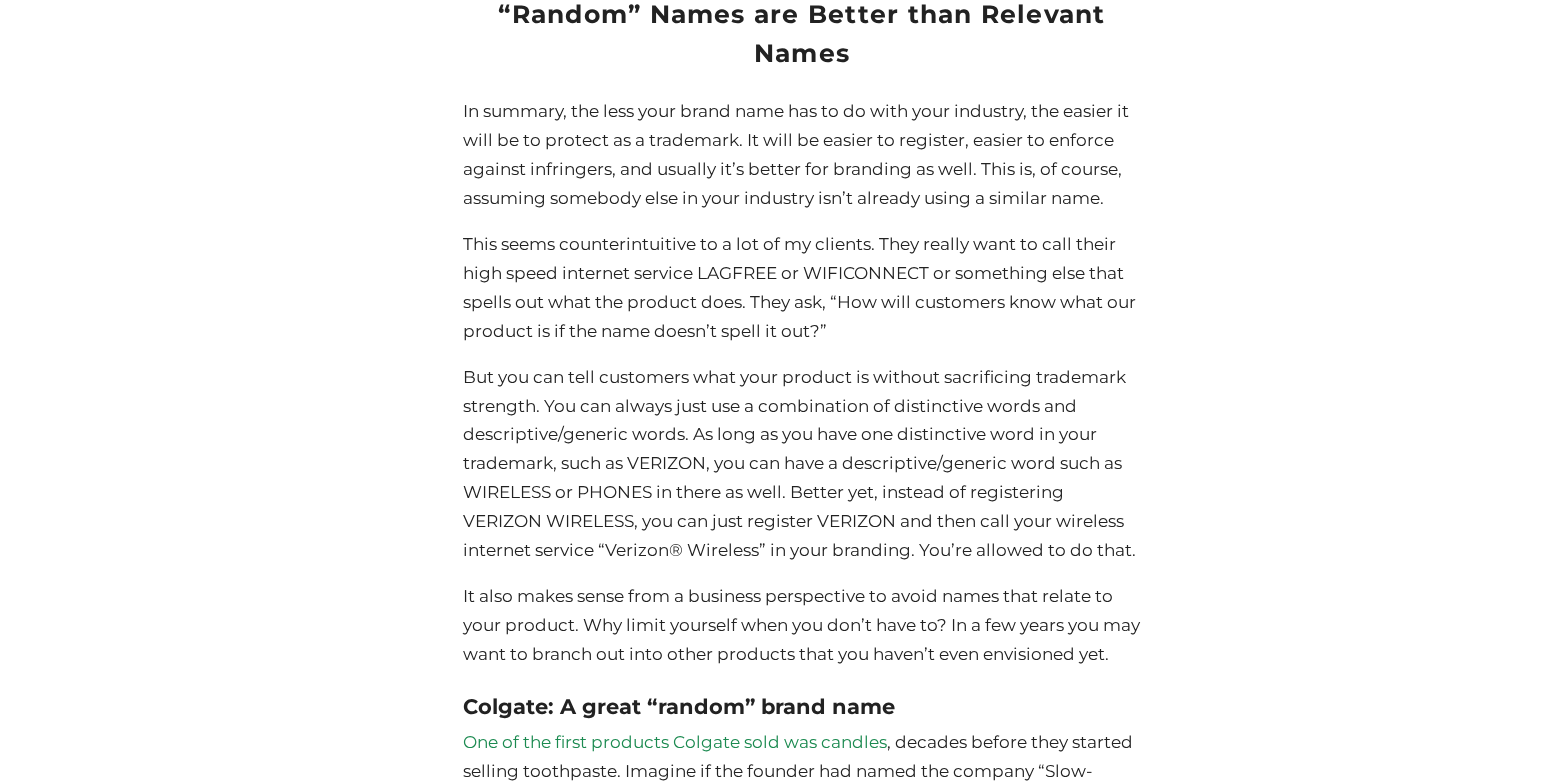click on "In summary, the less your brand name has to do with your industry, the easier it will be to protect as a trademark. It will be easier to register, easier to enforce against infringers, and usually it’s better for branding as well. This is, of course, assuming somebody else in your industry isn’t already using a similar name." at bounding box center (802, 156) 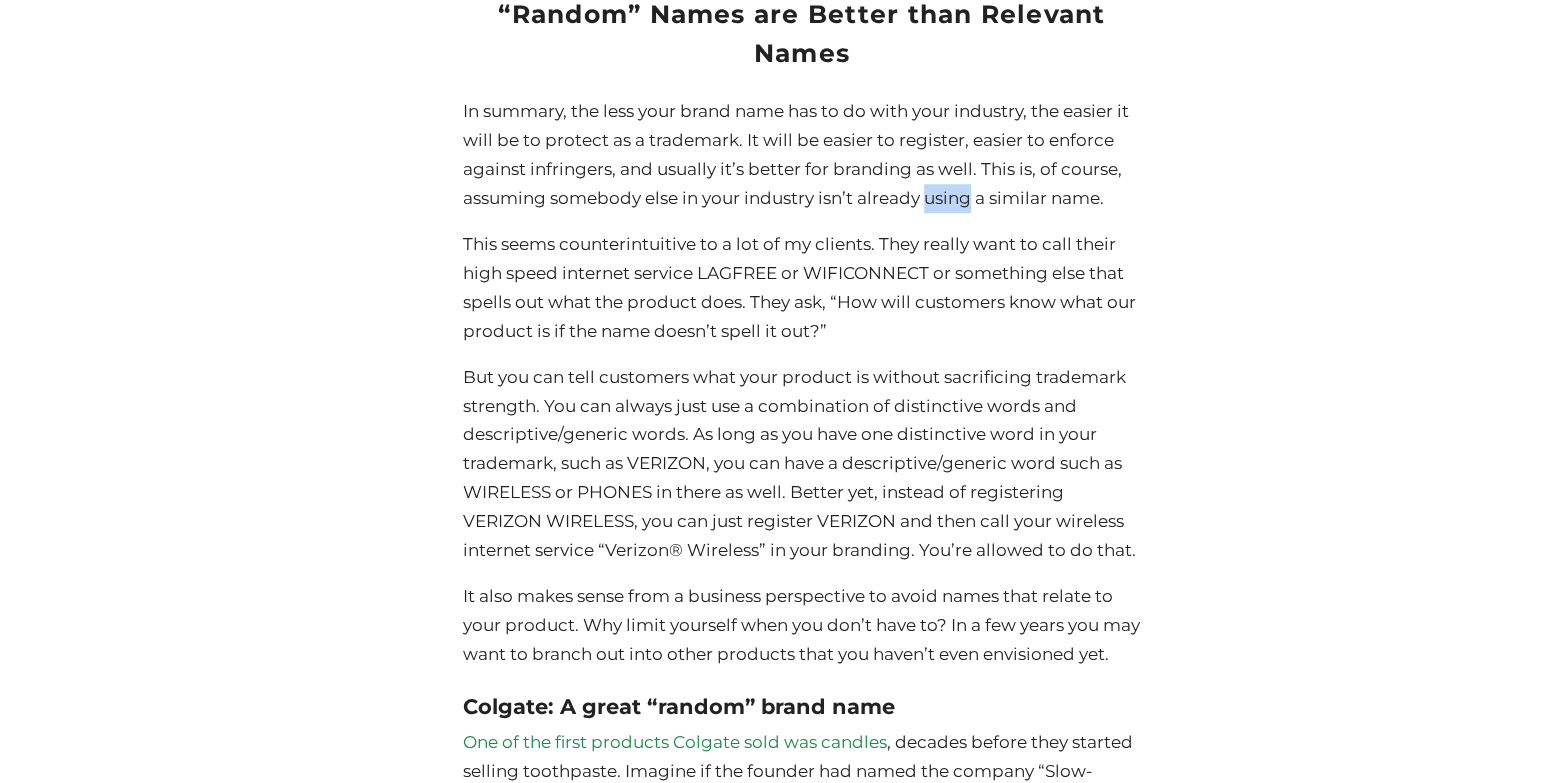 click on "In summary, the less your brand name has to do with your industry, the easier it will be to protect as a trademark. It will be easier to register, easier to enforce against infringers, and usually it’s better for branding as well. This is, of course, assuming somebody else in your industry isn’t already using a similar name." at bounding box center [802, 156] 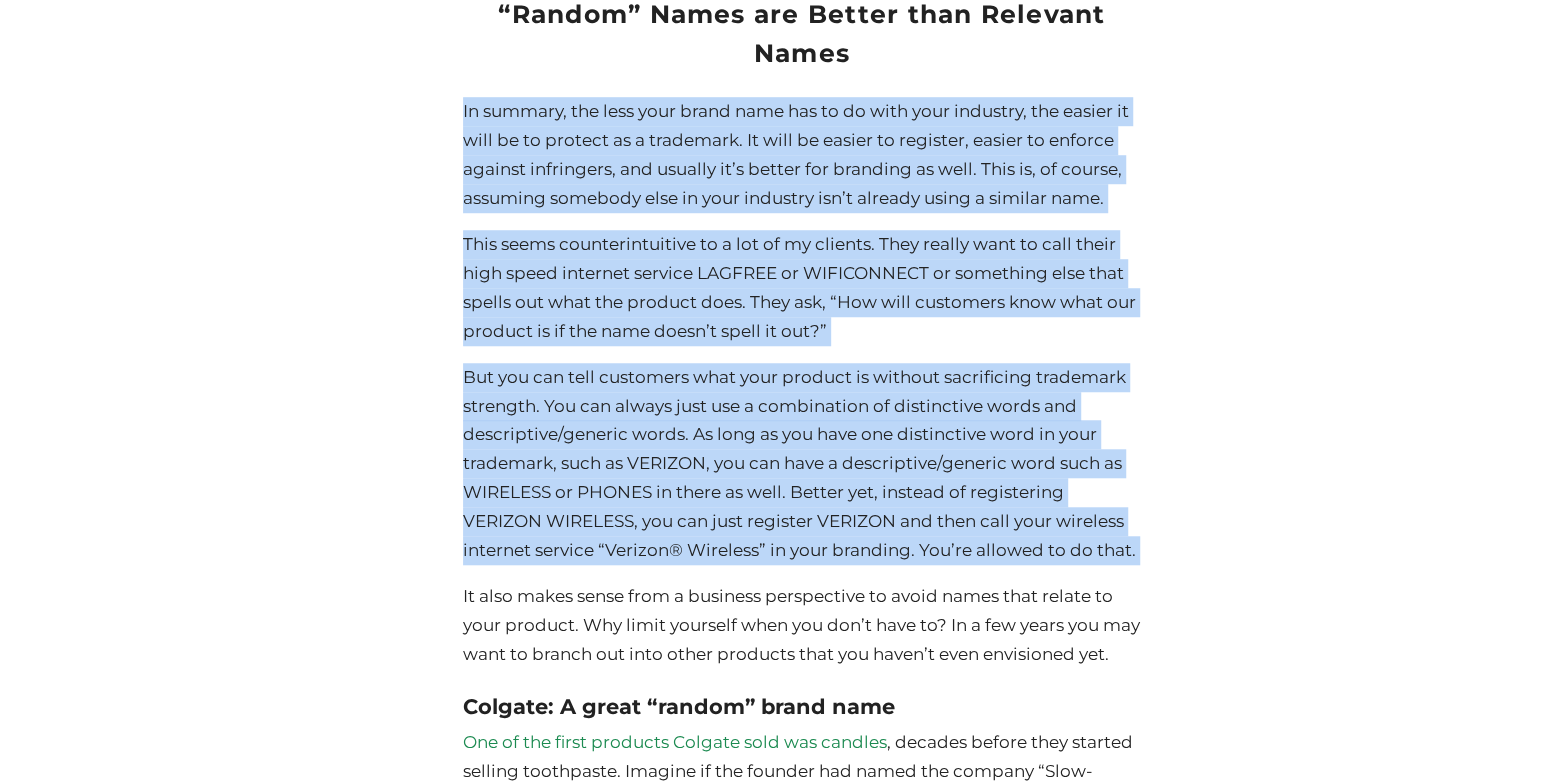 drag, startPoint x: 959, startPoint y: 189, endPoint x: 862, endPoint y: 688, distance: 508.34042 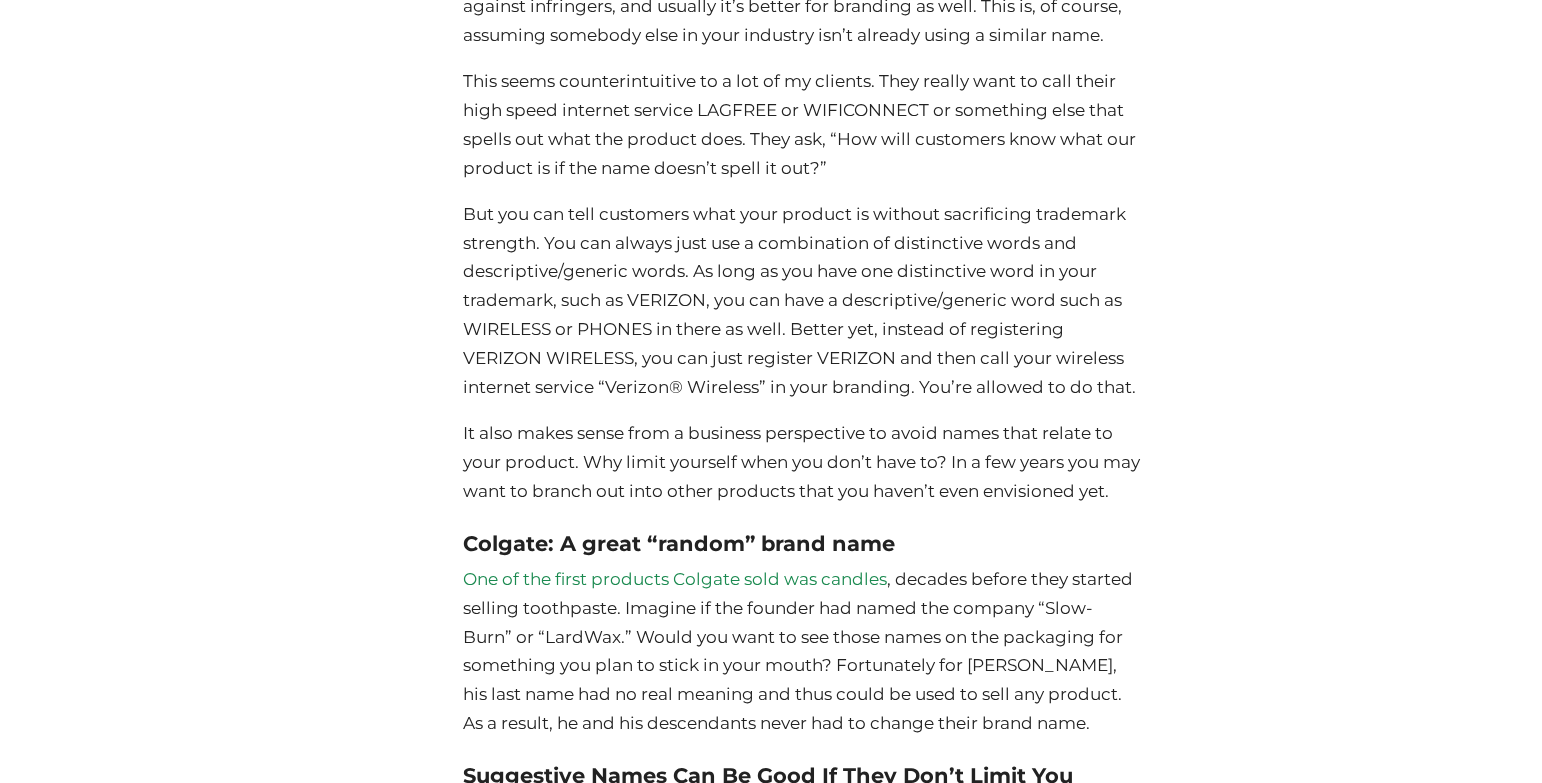 scroll, scrollTop: 5643, scrollLeft: 0, axis: vertical 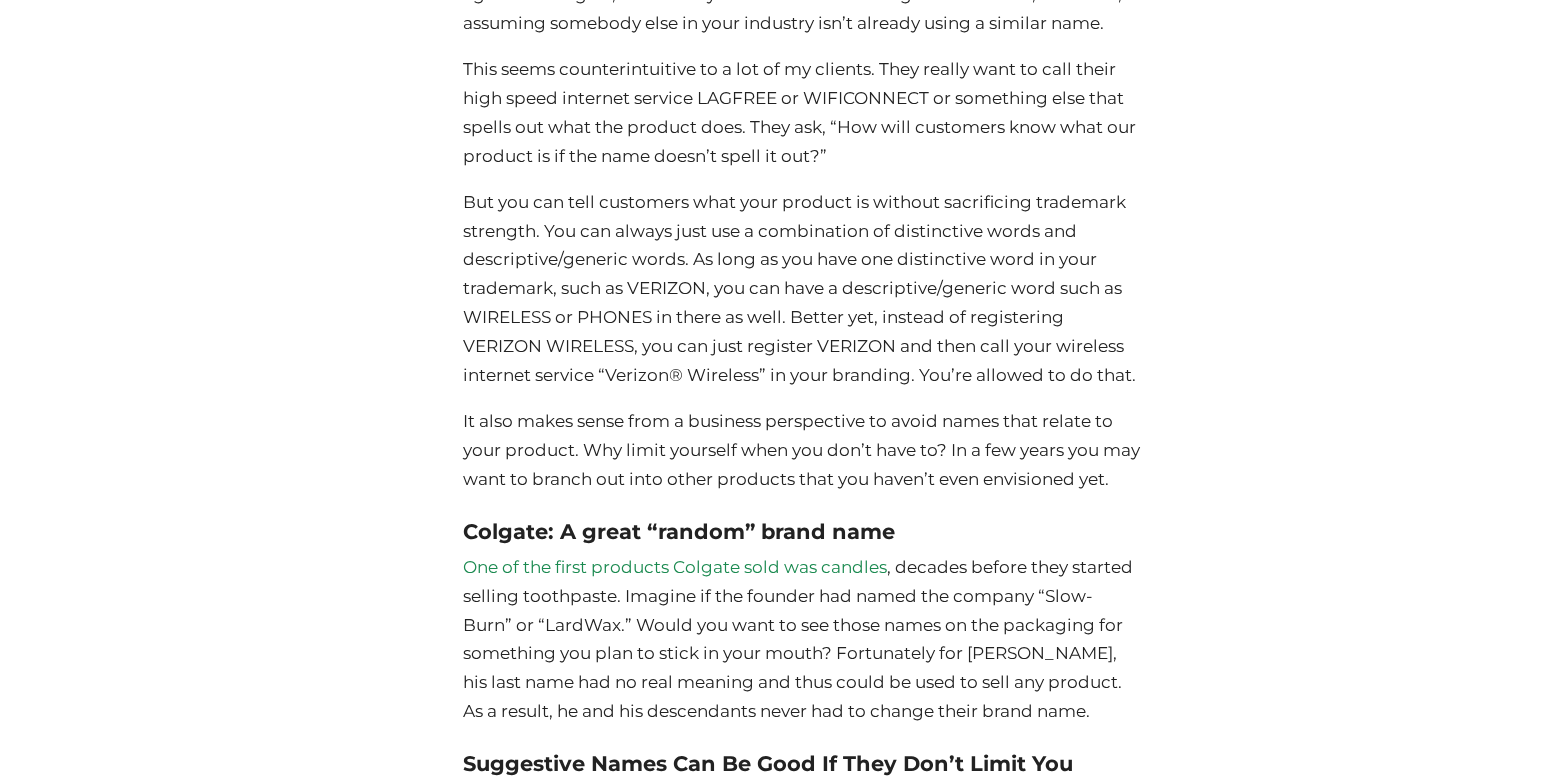 click on "It also makes sense from a business perspective to avoid names that relate to your product. Why limit yourself when you don’t have to? In a few years you may want to branch out into other products that you haven’t even envisioned yet." at bounding box center (802, 450) 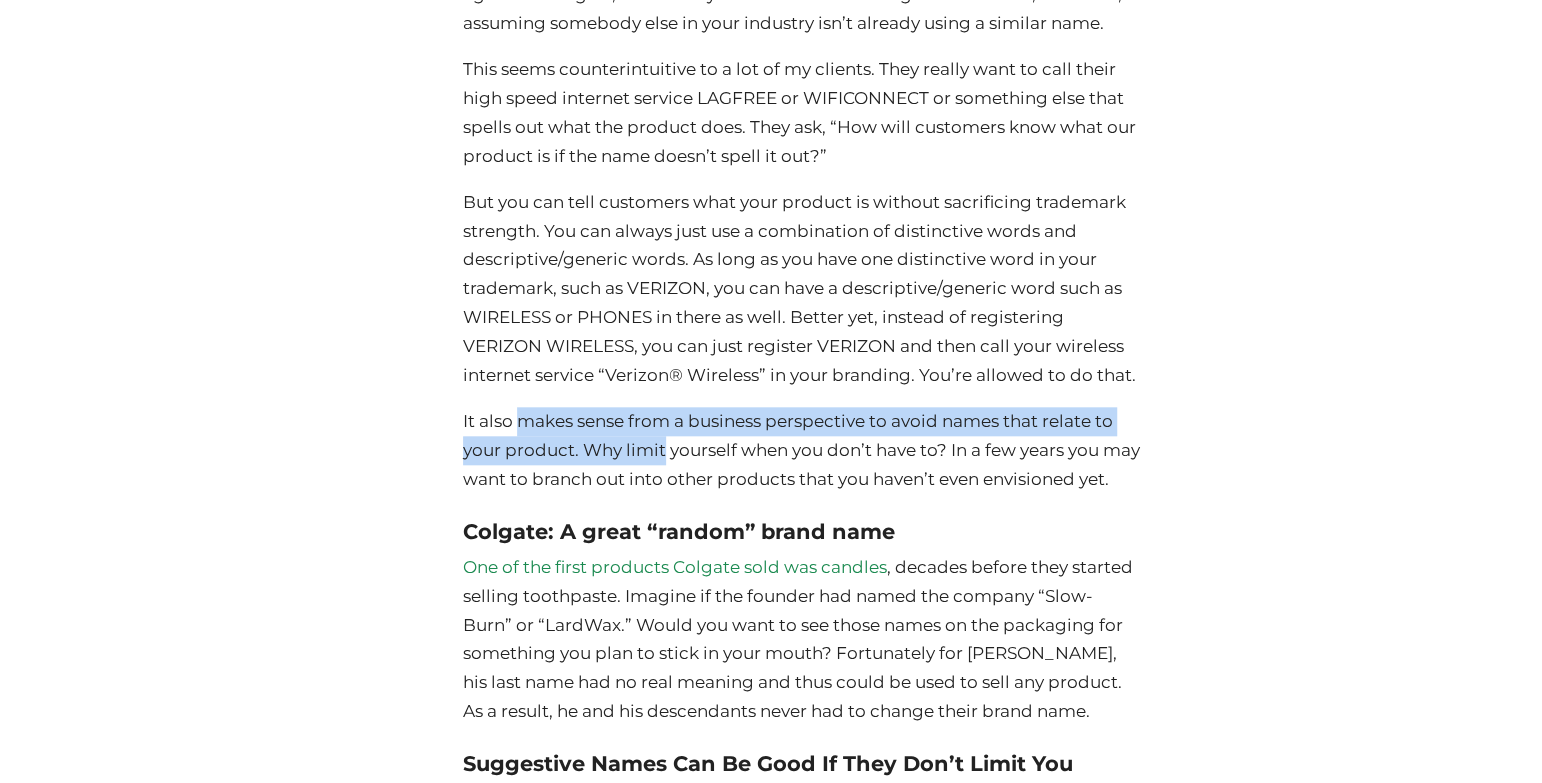 drag, startPoint x: 525, startPoint y: 415, endPoint x: 623, endPoint y: 456, distance: 106.23088 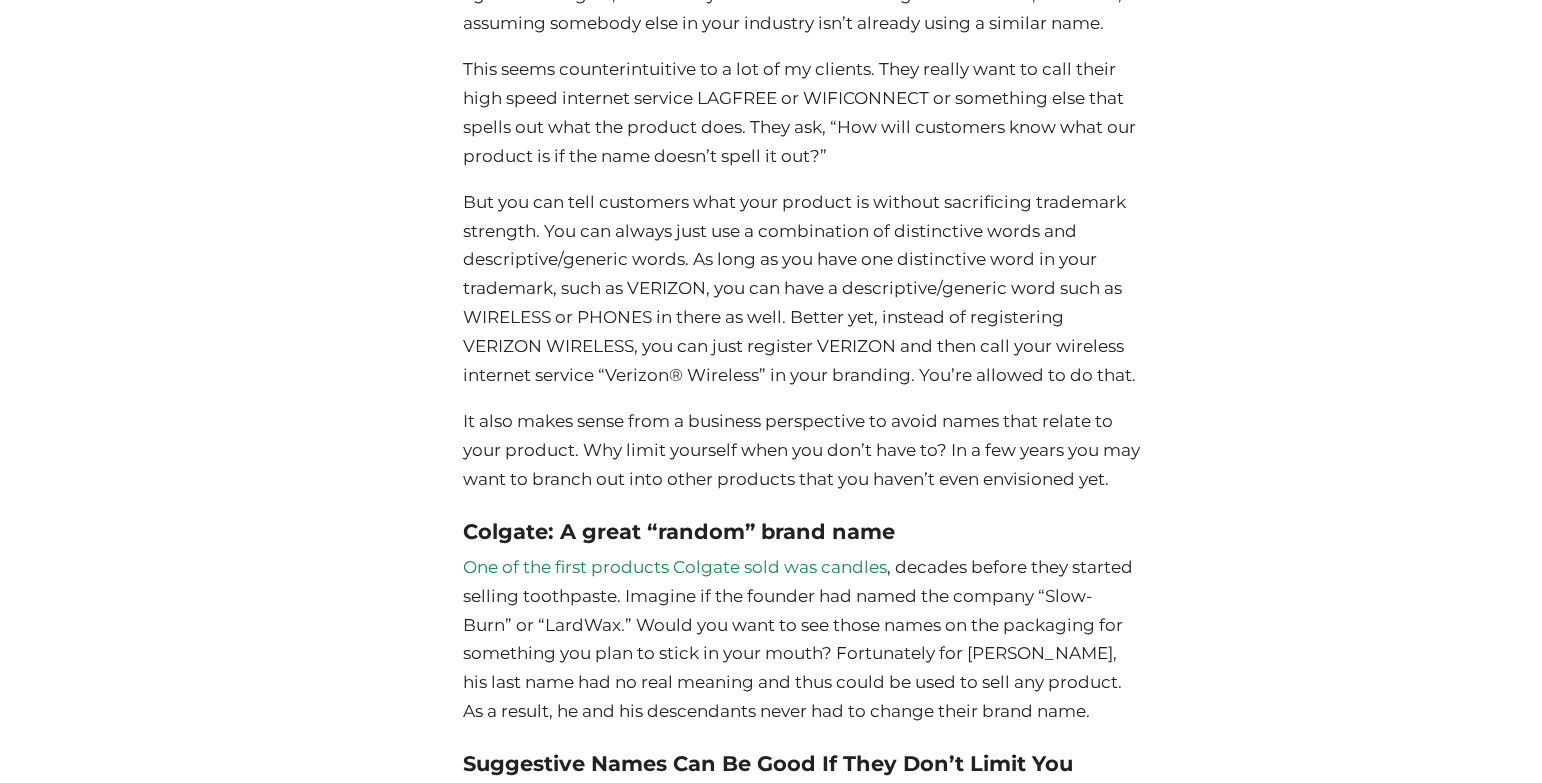 click on "It also makes sense from a business perspective to avoid names that relate to your product. Why limit yourself when you don’t have to? In a few years you may want to branch out into other products that you haven’t even envisioned yet." at bounding box center (802, 450) 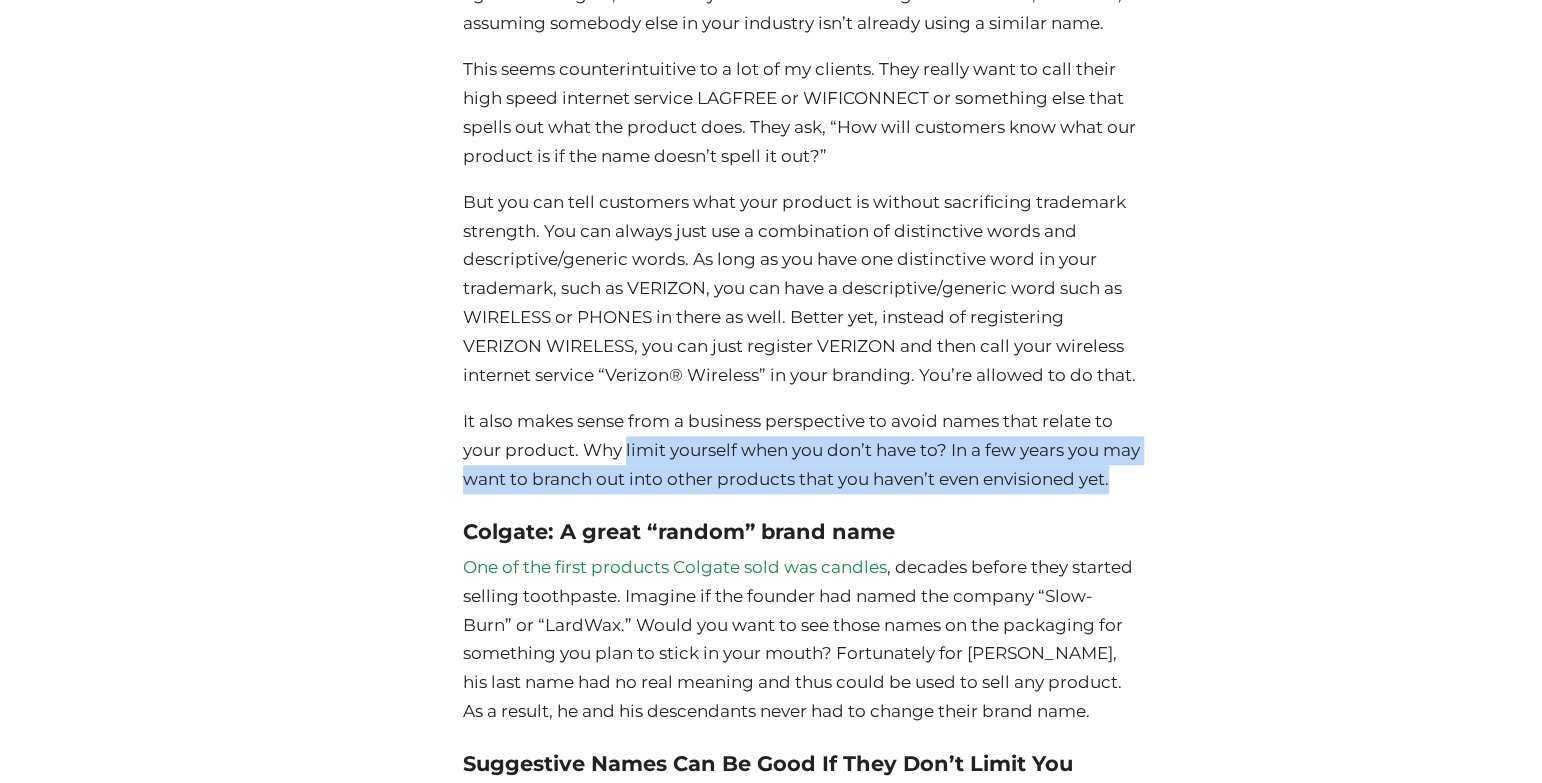 drag, startPoint x: 663, startPoint y: 494, endPoint x: 649, endPoint y: 457, distance: 39.56008 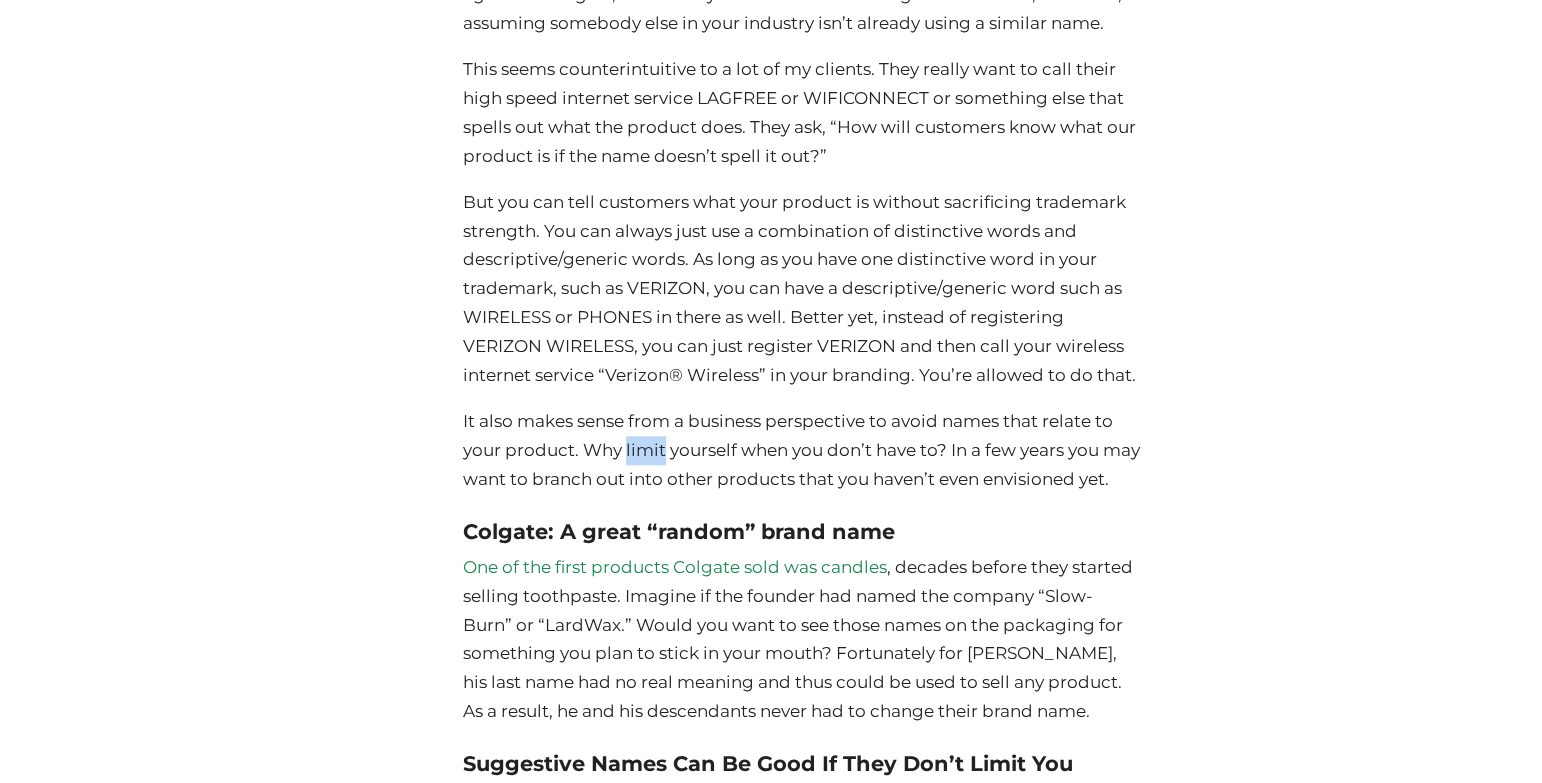 drag, startPoint x: 649, startPoint y: 457, endPoint x: 643, endPoint y: 482, distance: 25.70992 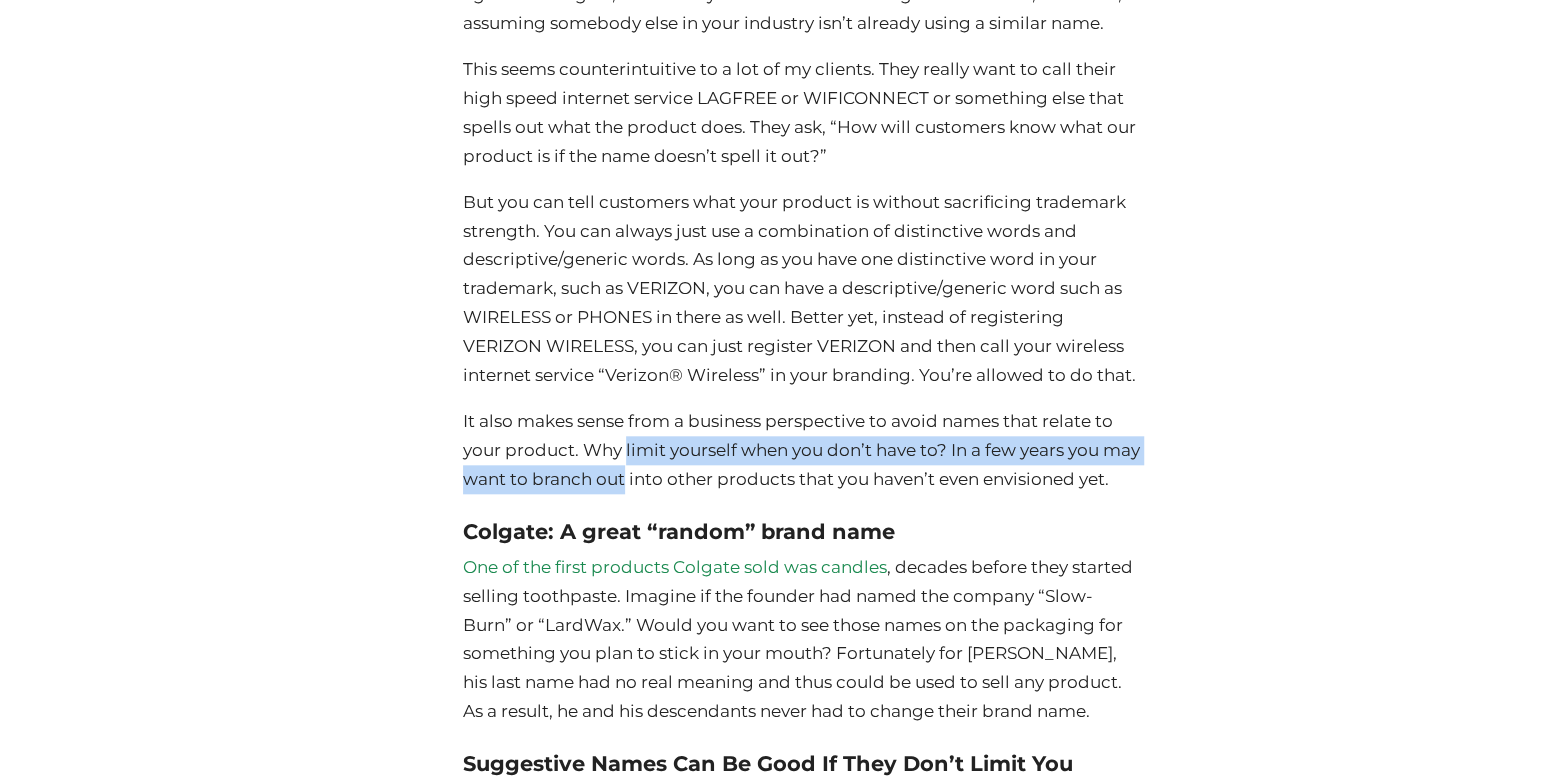click on "It also makes sense from a business perspective to avoid names that relate to your product. Why limit yourself when you don’t have to? In a few years you may want to branch out into other products that you haven’t even envisioned yet." at bounding box center [802, 450] 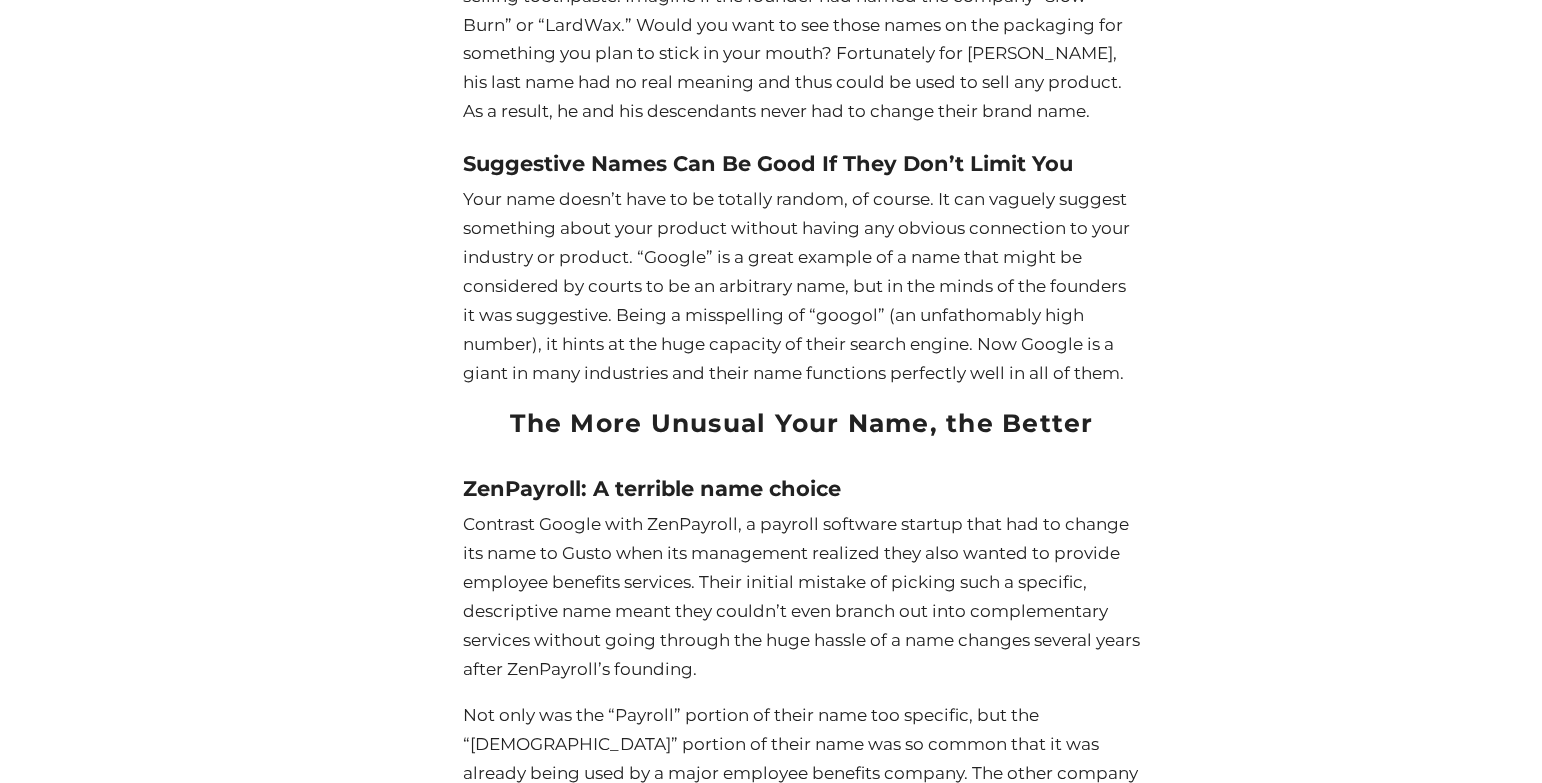 scroll, scrollTop: 6244, scrollLeft: 0, axis: vertical 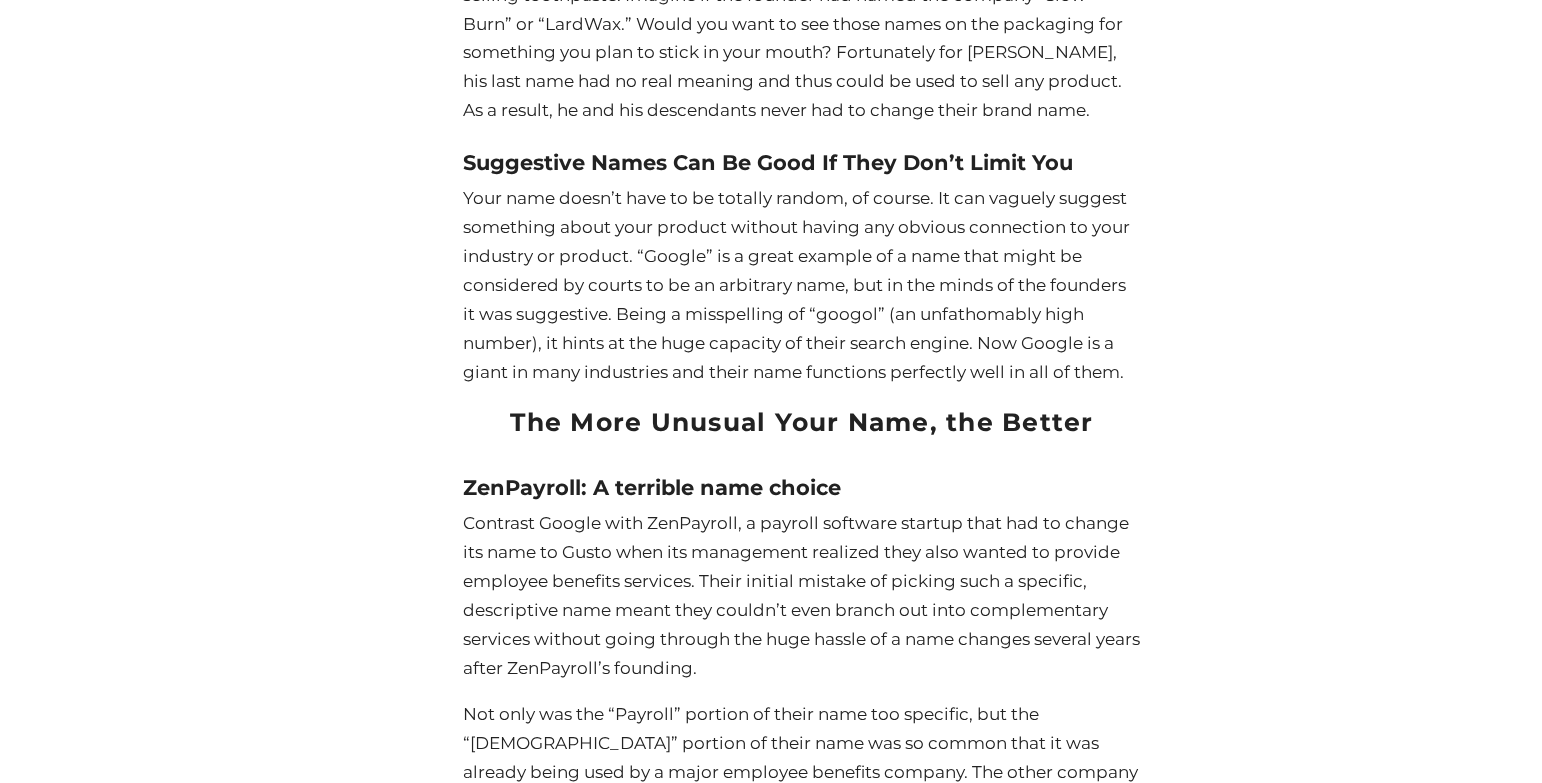 click on "Suggestive Names Can Be Good If They Don’t Limit You" at bounding box center [802, 163] 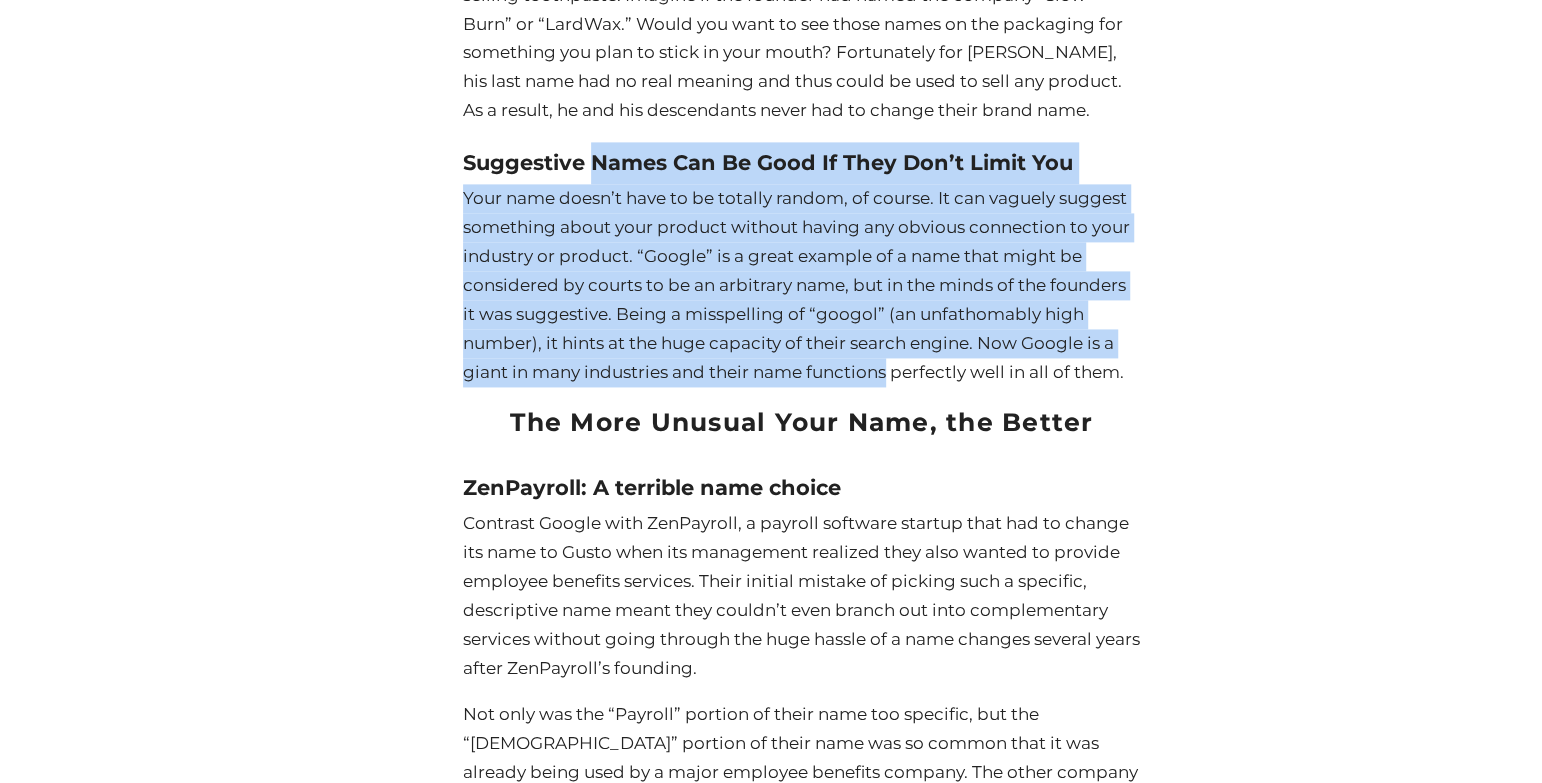 drag, startPoint x: 667, startPoint y: 175, endPoint x: 863, endPoint y: 405, distance: 302.18536 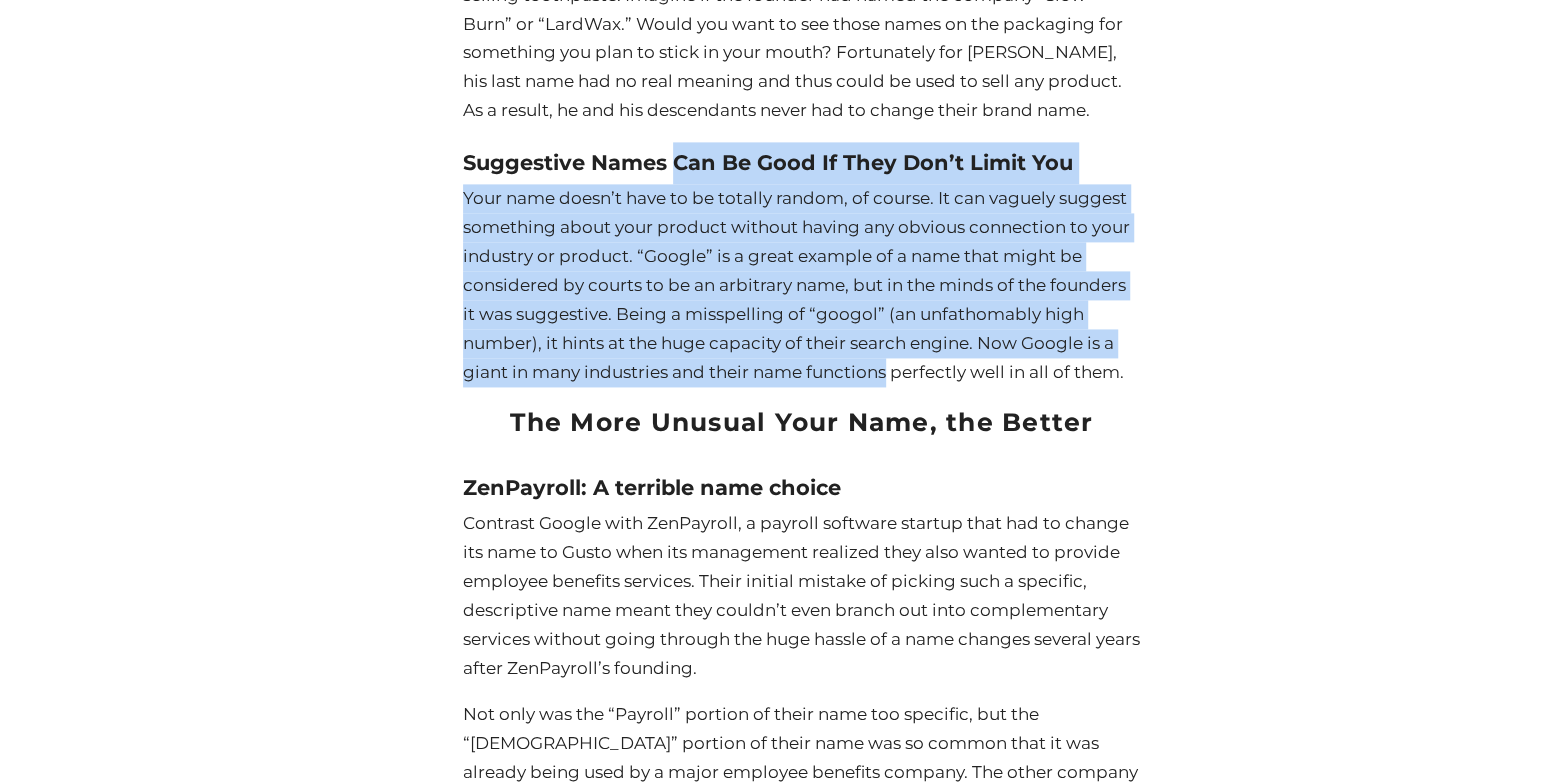 drag, startPoint x: 863, startPoint y: 405, endPoint x: 668, endPoint y: 185, distance: 293.9813 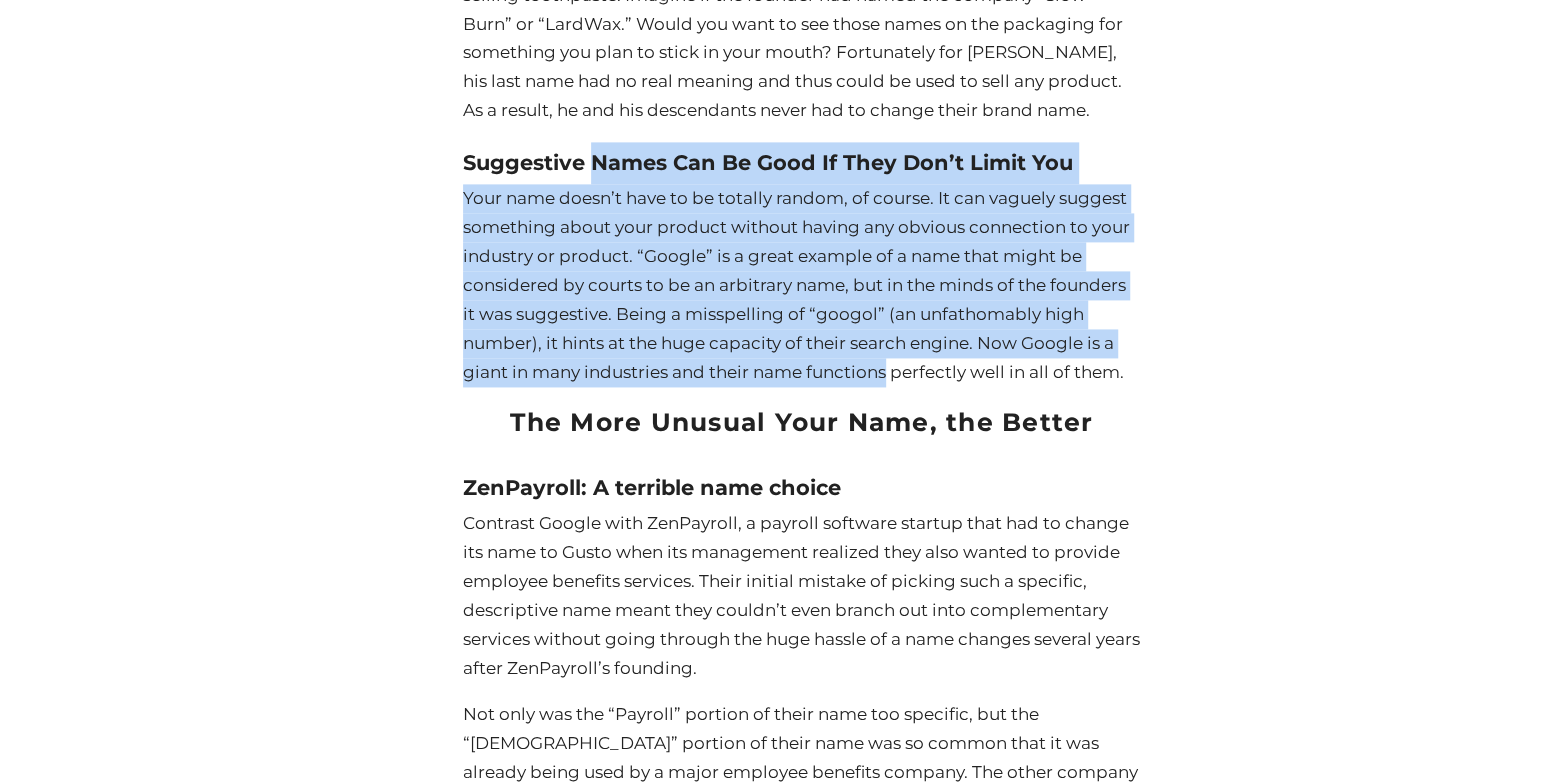 click on "Suggestive Names Can Be Good If They Don’t Limit You" at bounding box center [768, 162] 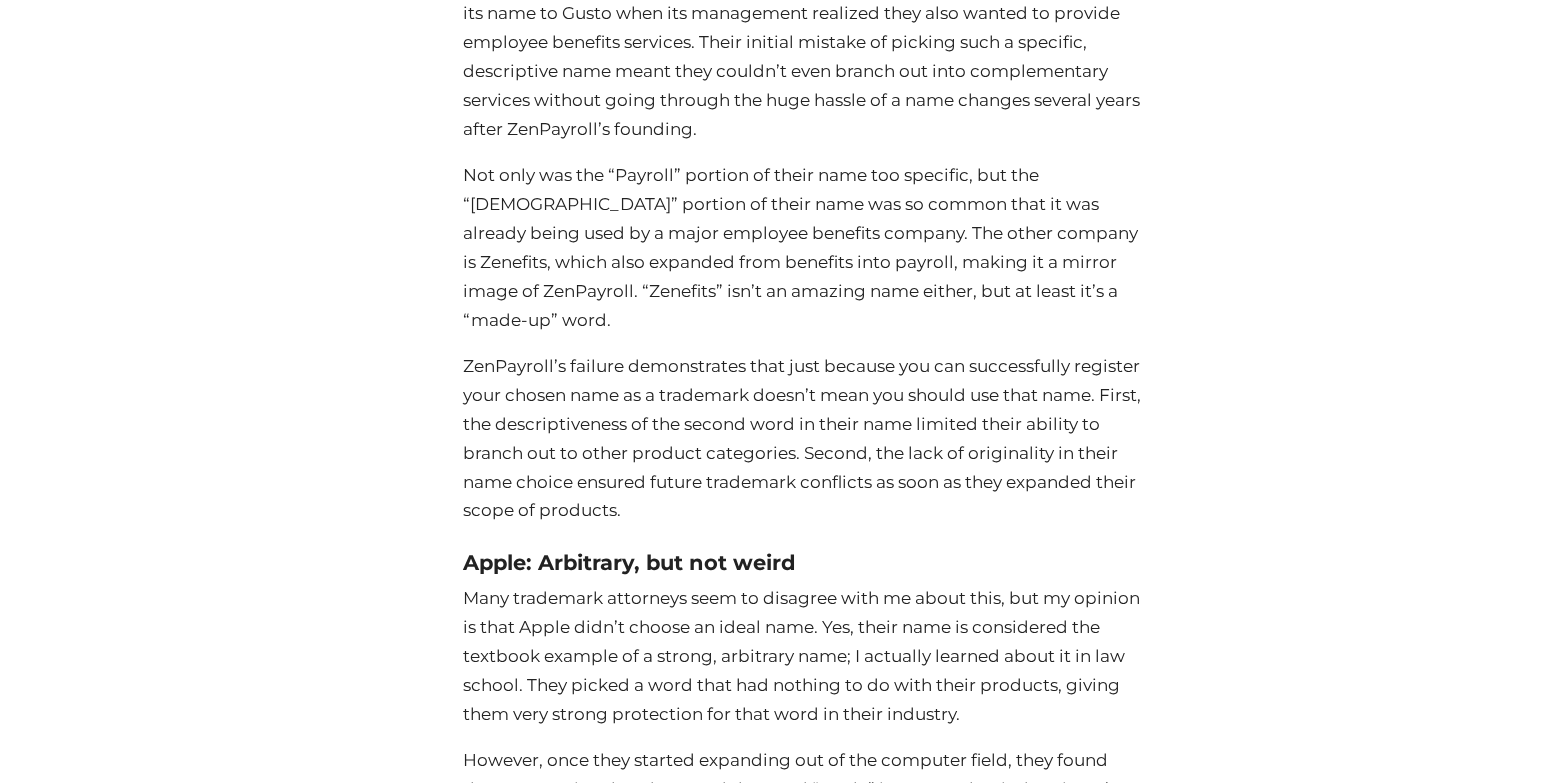 scroll, scrollTop: 6785, scrollLeft: 0, axis: vertical 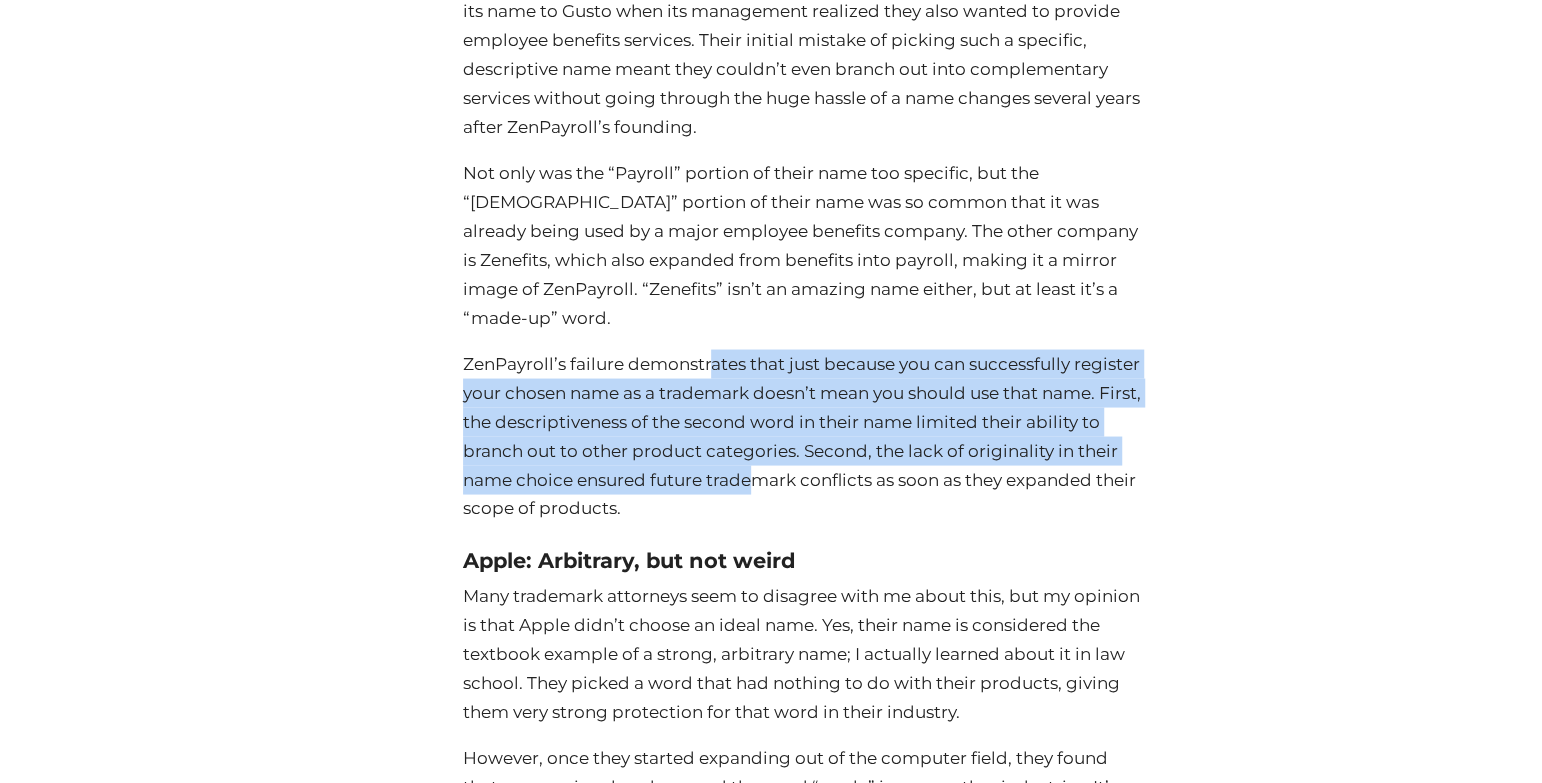 drag, startPoint x: 714, startPoint y: 376, endPoint x: 820, endPoint y: 522, distance: 180.42172 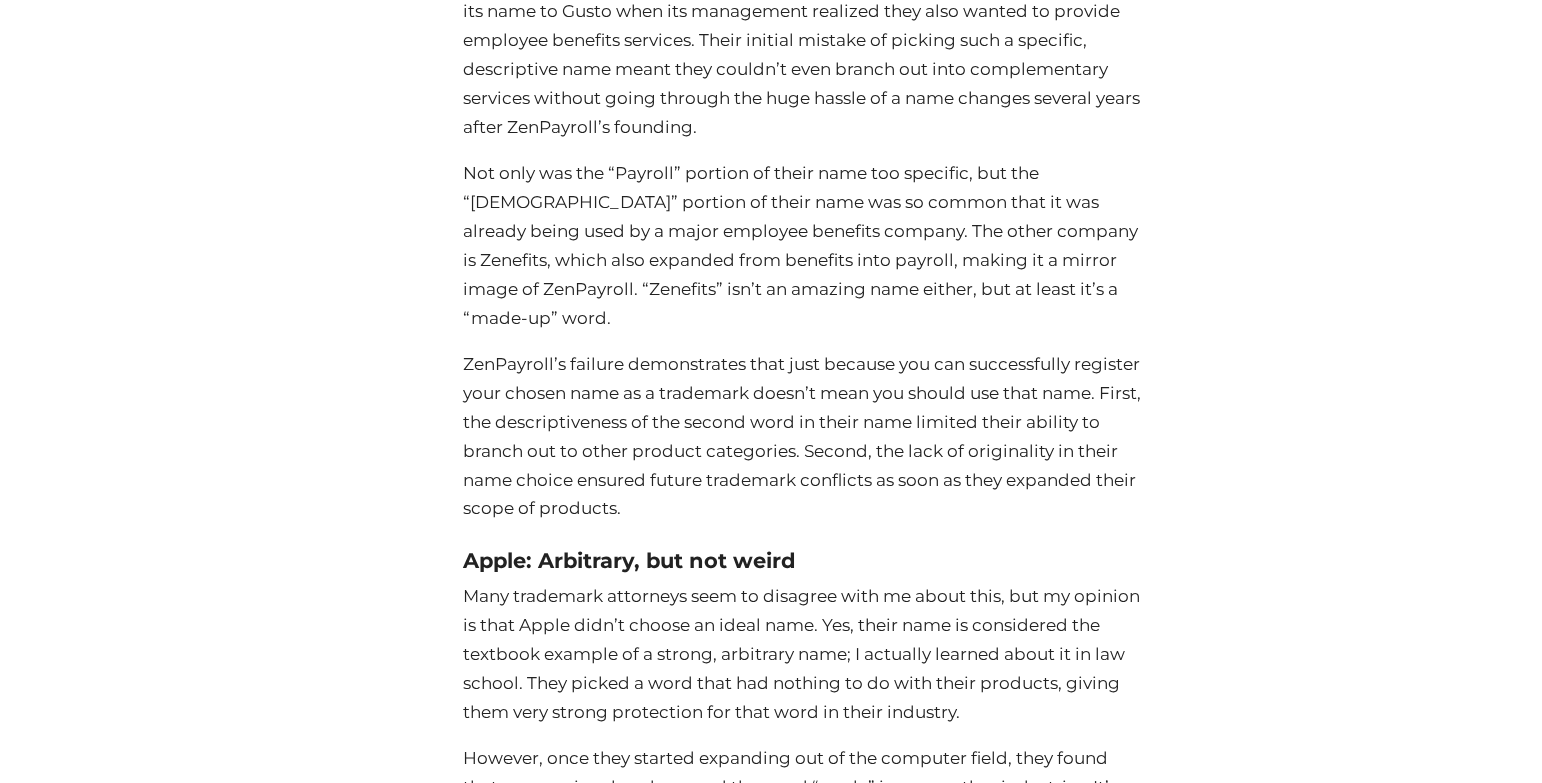 click on "ZenPayroll’s failure demonstrates that just because you can successfully register your chosen name as a trademark doesn’t mean you should use that name. First, the descriptiveness of the second word in their name limited their ability to branch out to other product categories. Second, the lack of originality in their name choice ensured future trademark conflicts as soon as they expanded their scope of products." at bounding box center (802, 435) 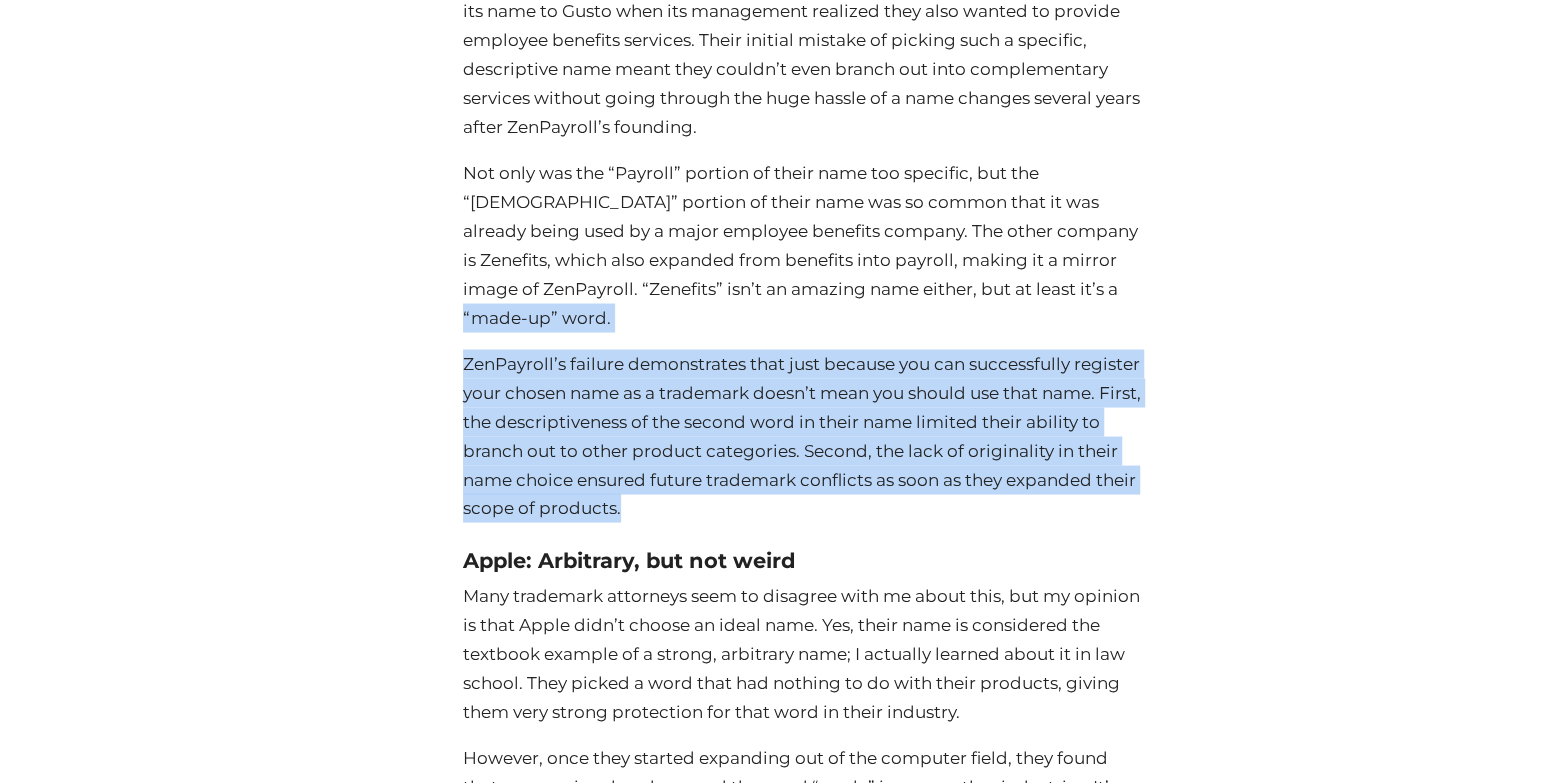 drag, startPoint x: 820, startPoint y: 522, endPoint x: 787, endPoint y: 361, distance: 164.3472 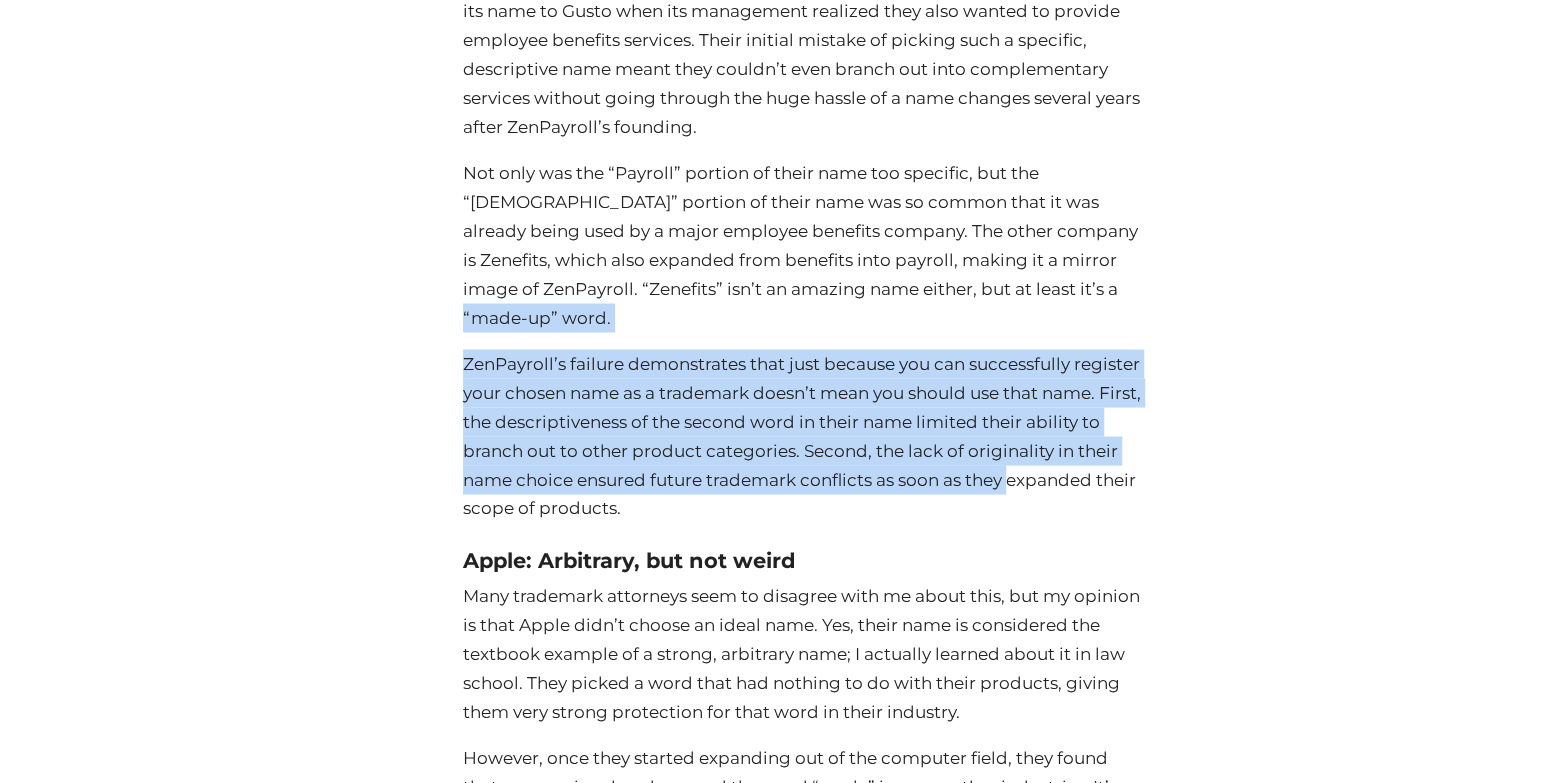 drag, startPoint x: 787, startPoint y: 361, endPoint x: 1122, endPoint y: 516, distance: 369.12057 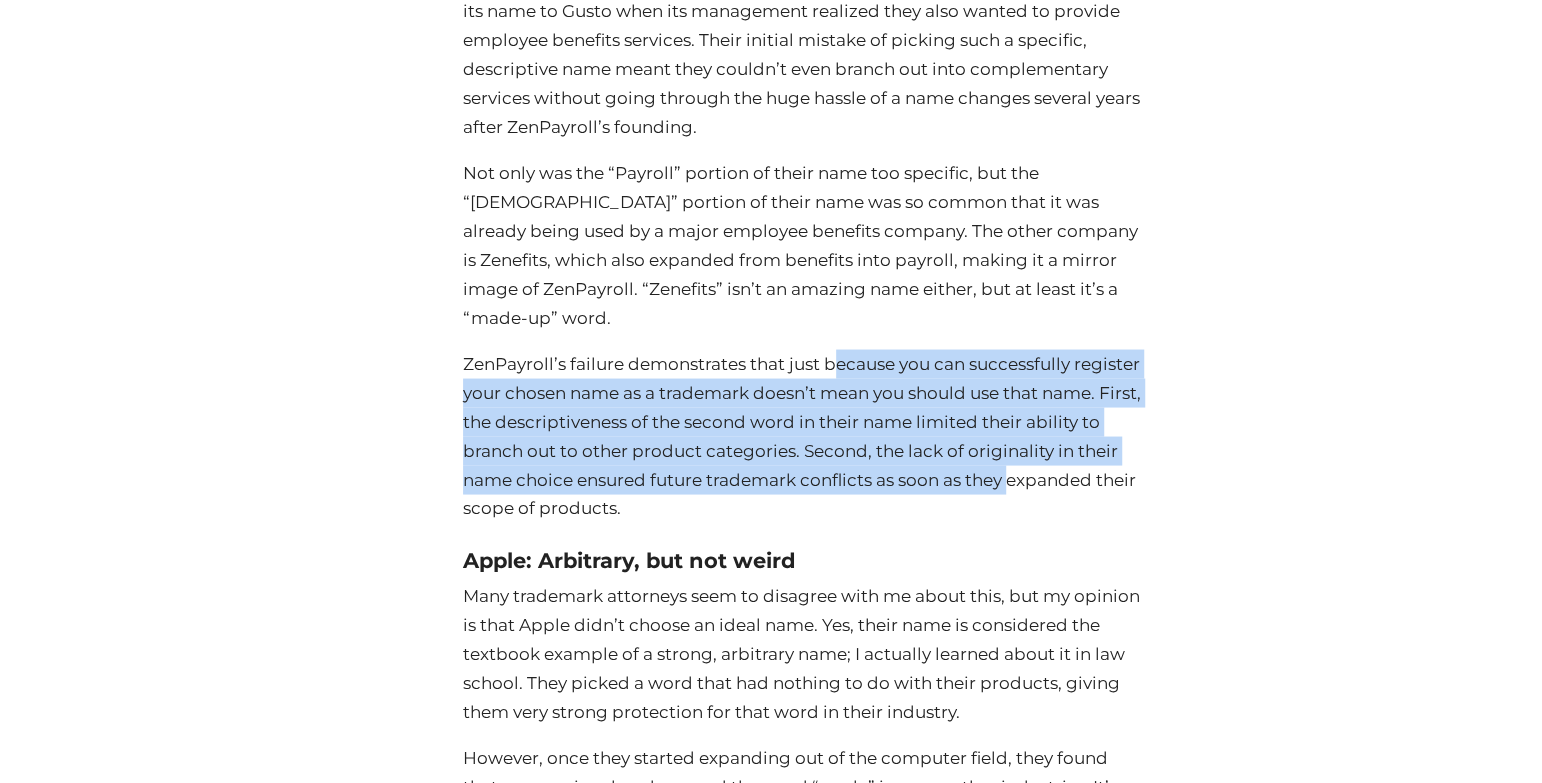 drag, startPoint x: 1122, startPoint y: 516, endPoint x: 836, endPoint y: 377, distance: 317.98898 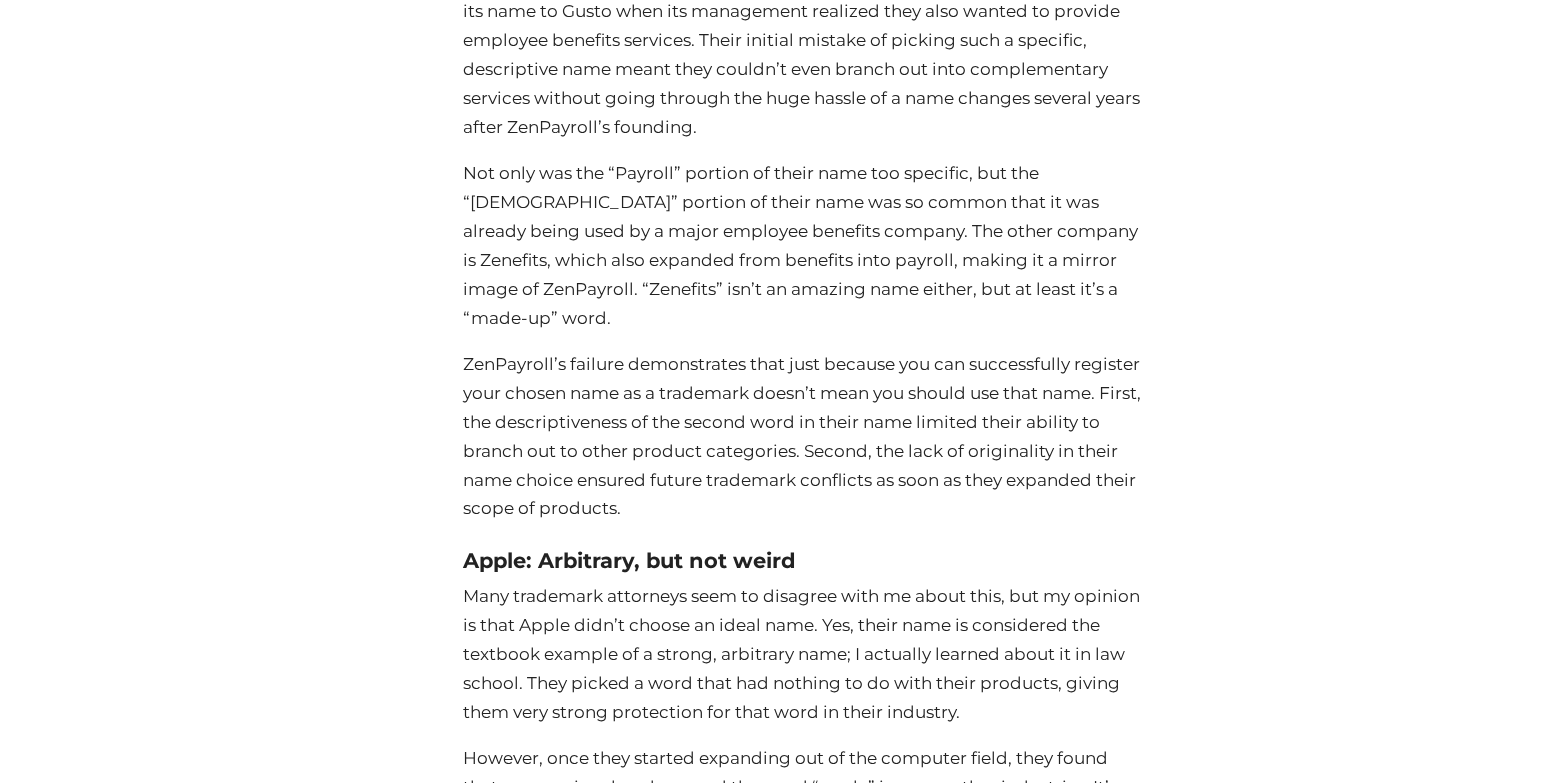 click on "ZenPayroll’s failure demonstrates that just because you can successfully register your chosen name as a trademark doesn’t mean you should use that name. First, the descriptiveness of the second word in their name limited their ability to branch out to other product categories. Second, the lack of originality in their name choice ensured future trademark conflicts as soon as they expanded their scope of products." at bounding box center (802, 435) 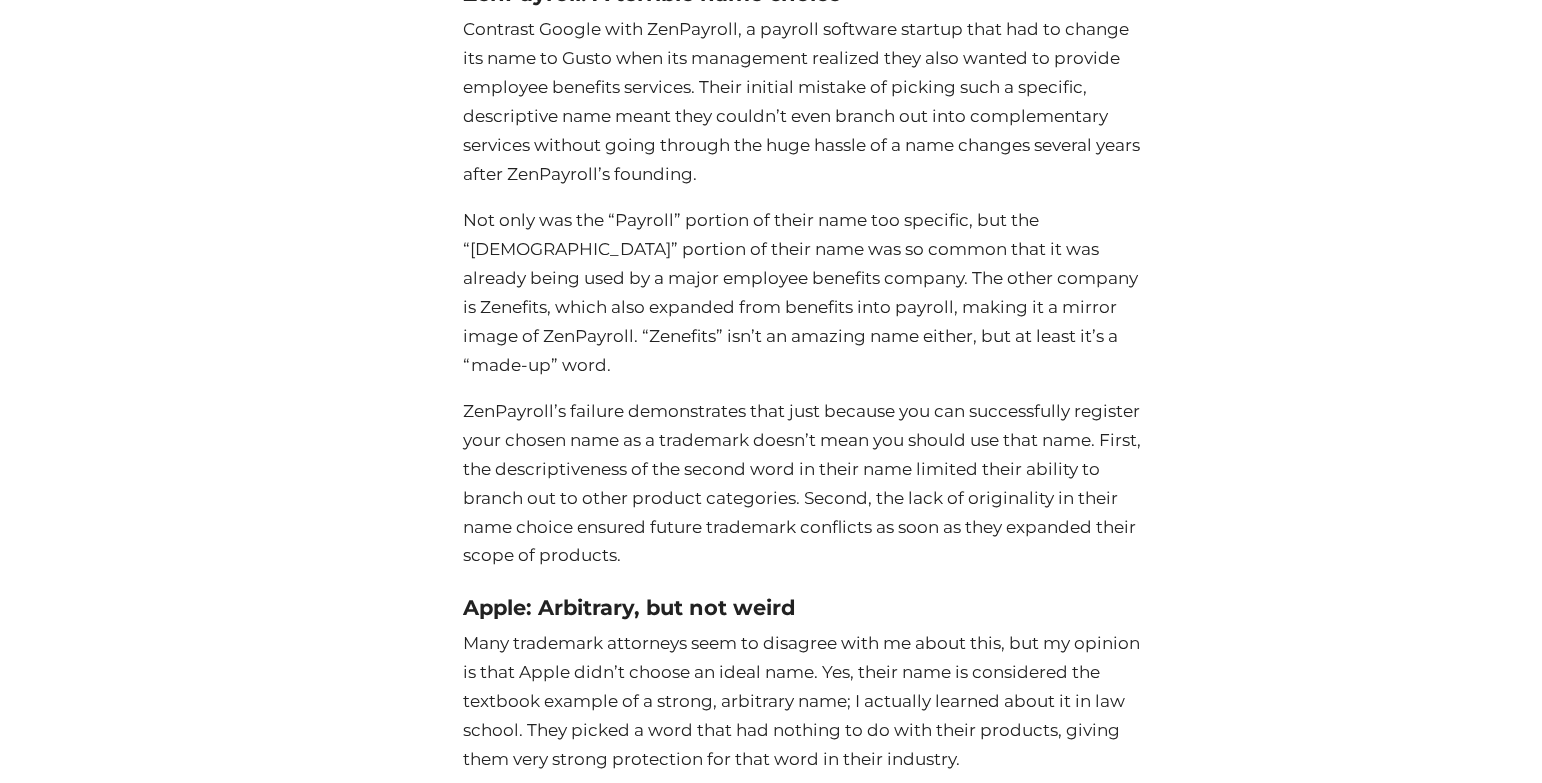 click on "ZenPayroll’s failure demonstrates that just because you can successfully register your chosen name as a trademark doesn’t mean you should use that name. First, the descriptiveness of the second word in their name limited their ability to branch out to other product categories. Second, the lack of originality in their name choice ensured future trademark conflicts as soon as they expanded their scope of products." at bounding box center (802, 483) 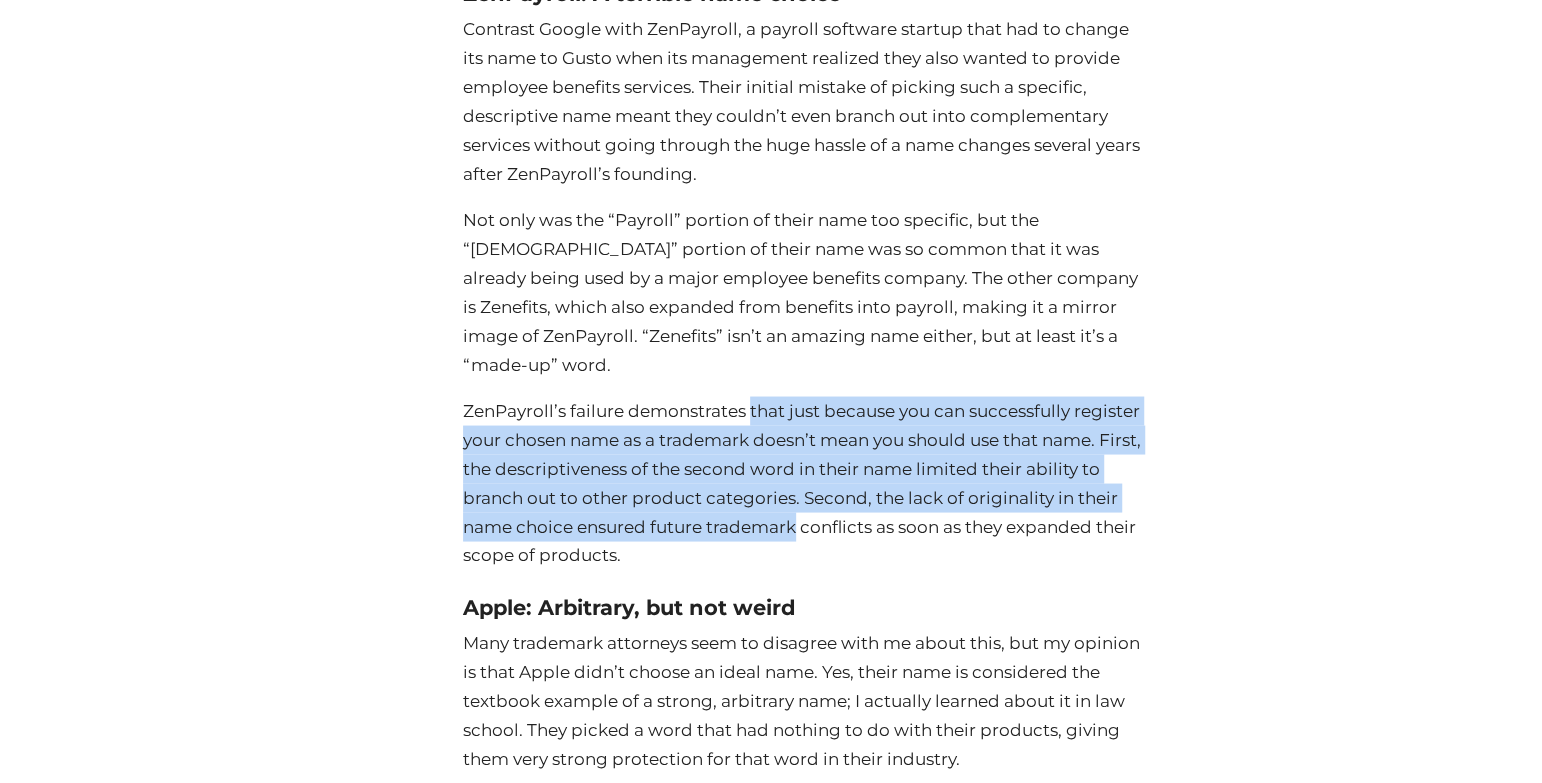 drag, startPoint x: 784, startPoint y: 430, endPoint x: 830, endPoint y: 557, distance: 135.07405 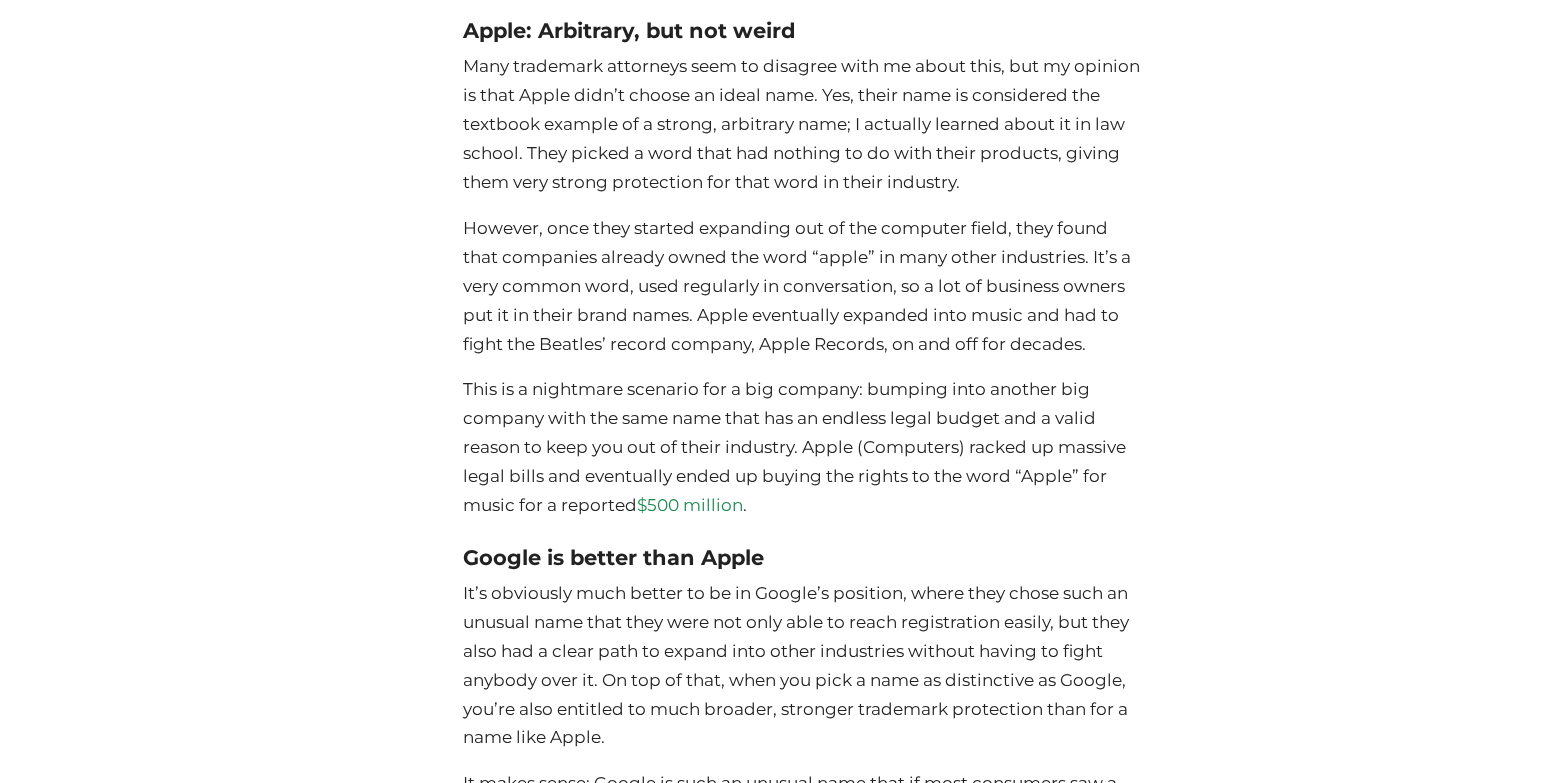 scroll, scrollTop: 7317, scrollLeft: 0, axis: vertical 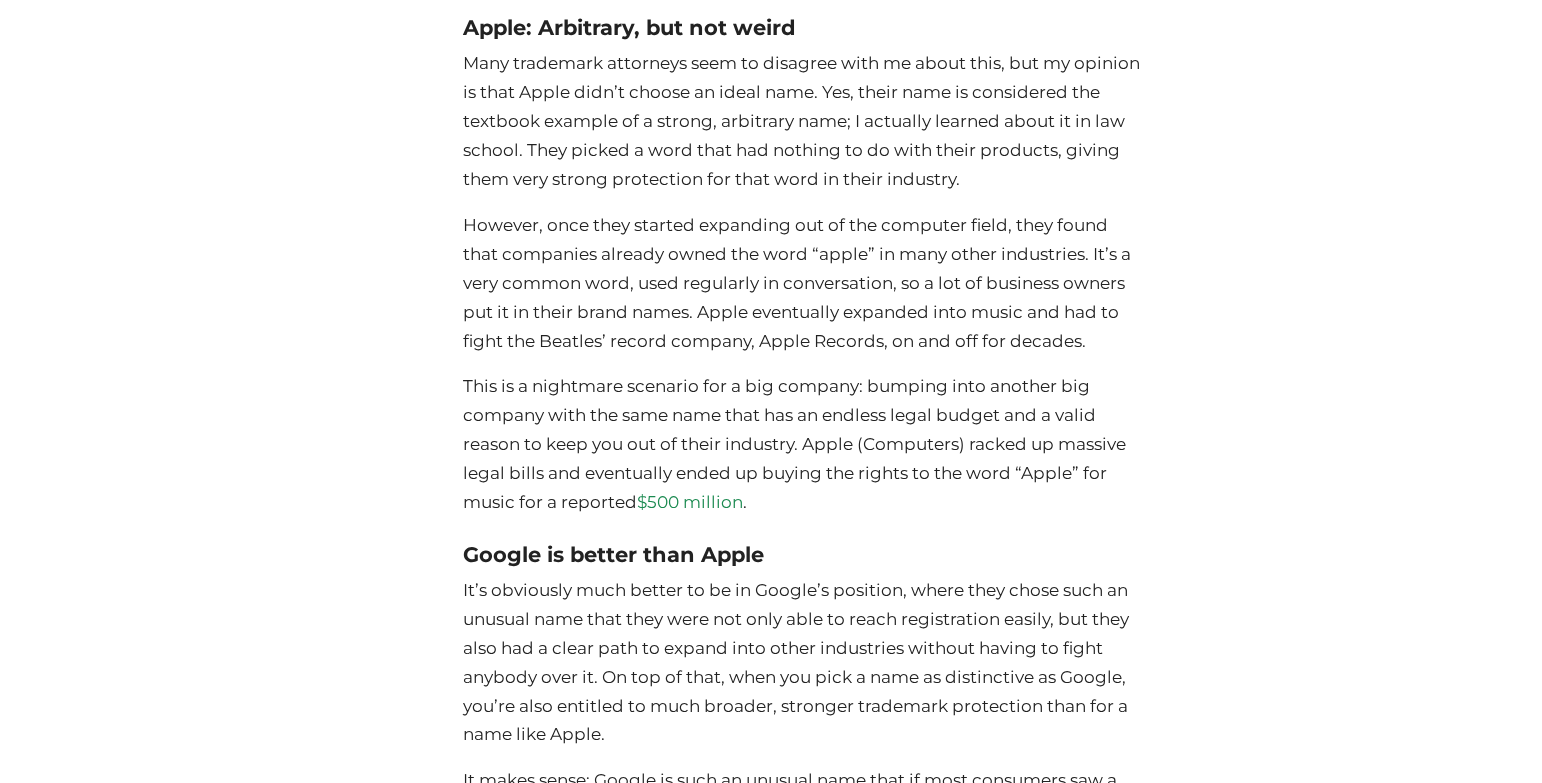 click on "Many trademark attorneys seem to disagree with me about this, but my opinion is that Apple didn’t choose an ideal name. Yes, their name is considered the textbook example of a strong, arbitrary name; I actually learned about it in law school. They picked a word that had nothing to do with their products, giving them very strong protection for that word in their industry." at bounding box center [802, 121] 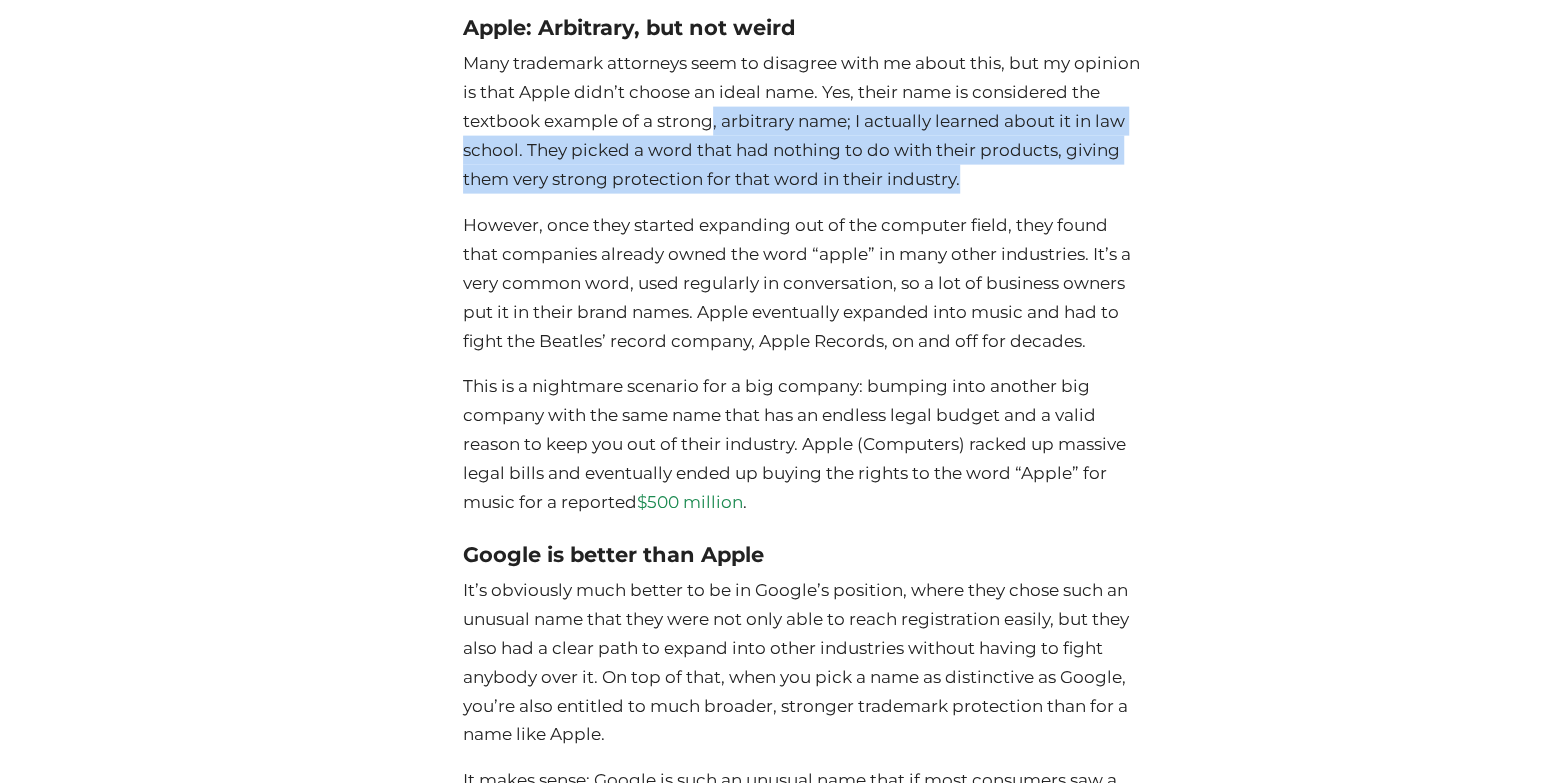 drag, startPoint x: 1040, startPoint y: 206, endPoint x: 749, endPoint y: 143, distance: 297.7415 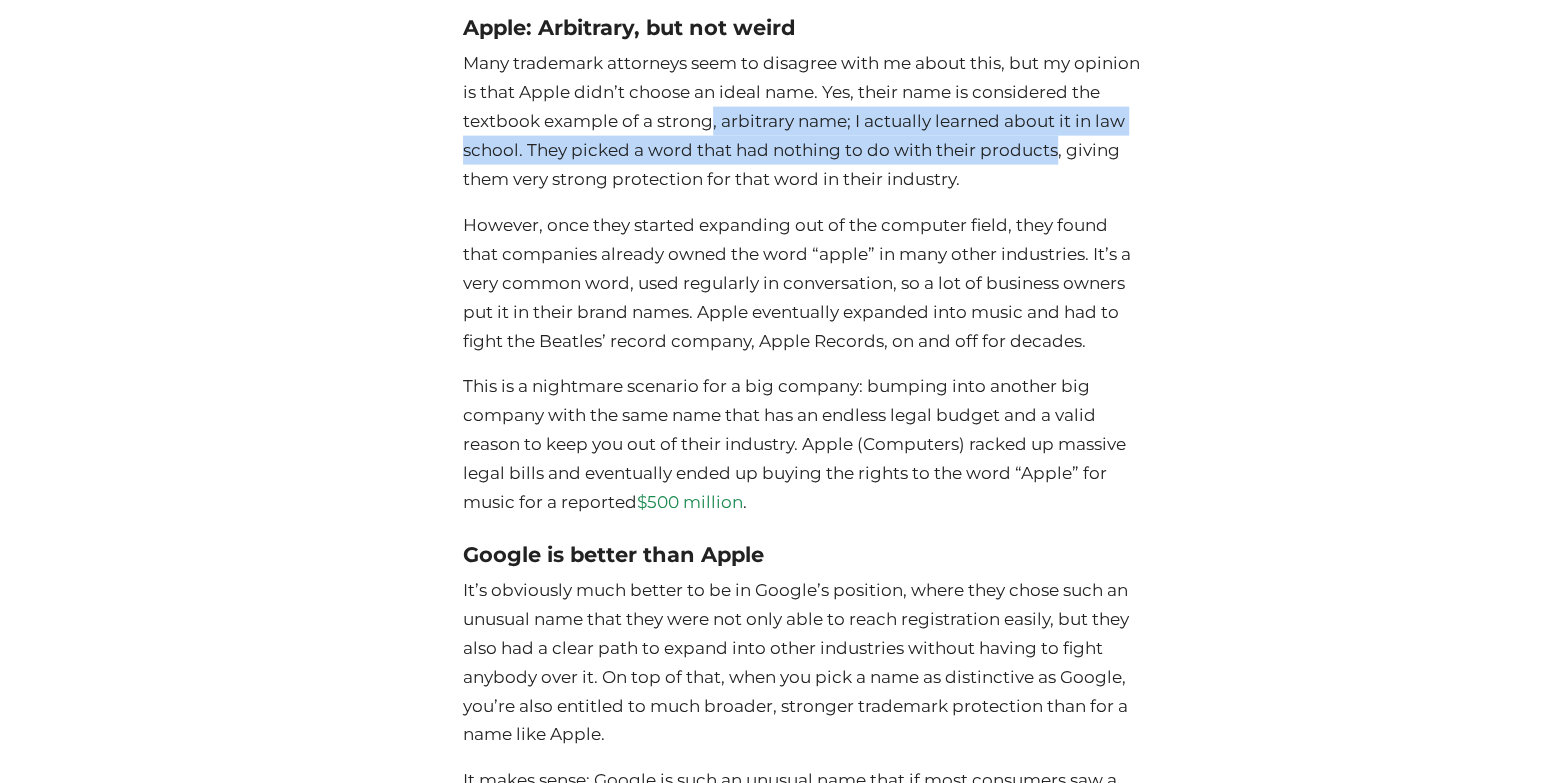 drag, startPoint x: 749, startPoint y: 143, endPoint x: 1075, endPoint y: 190, distance: 329.3706 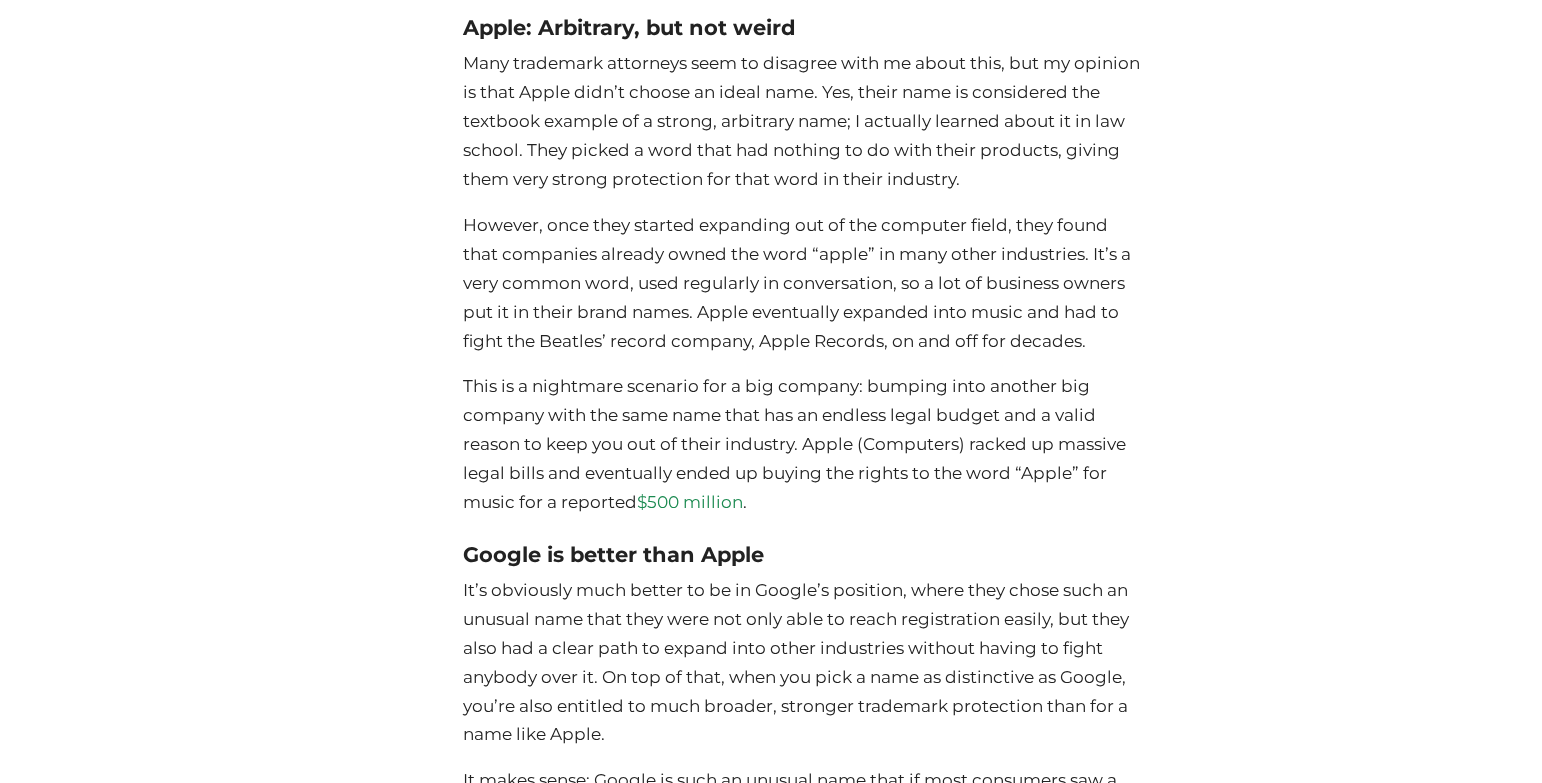 click on "Many trademark attorneys seem to disagree with me about this, but my opinion is that Apple didn’t choose an ideal name. Yes, their name is considered the textbook example of a strong, arbitrary name; I actually learned about it in law school. They picked a word that had nothing to do with their products, giving them very strong protection for that word in their industry." at bounding box center [802, 121] 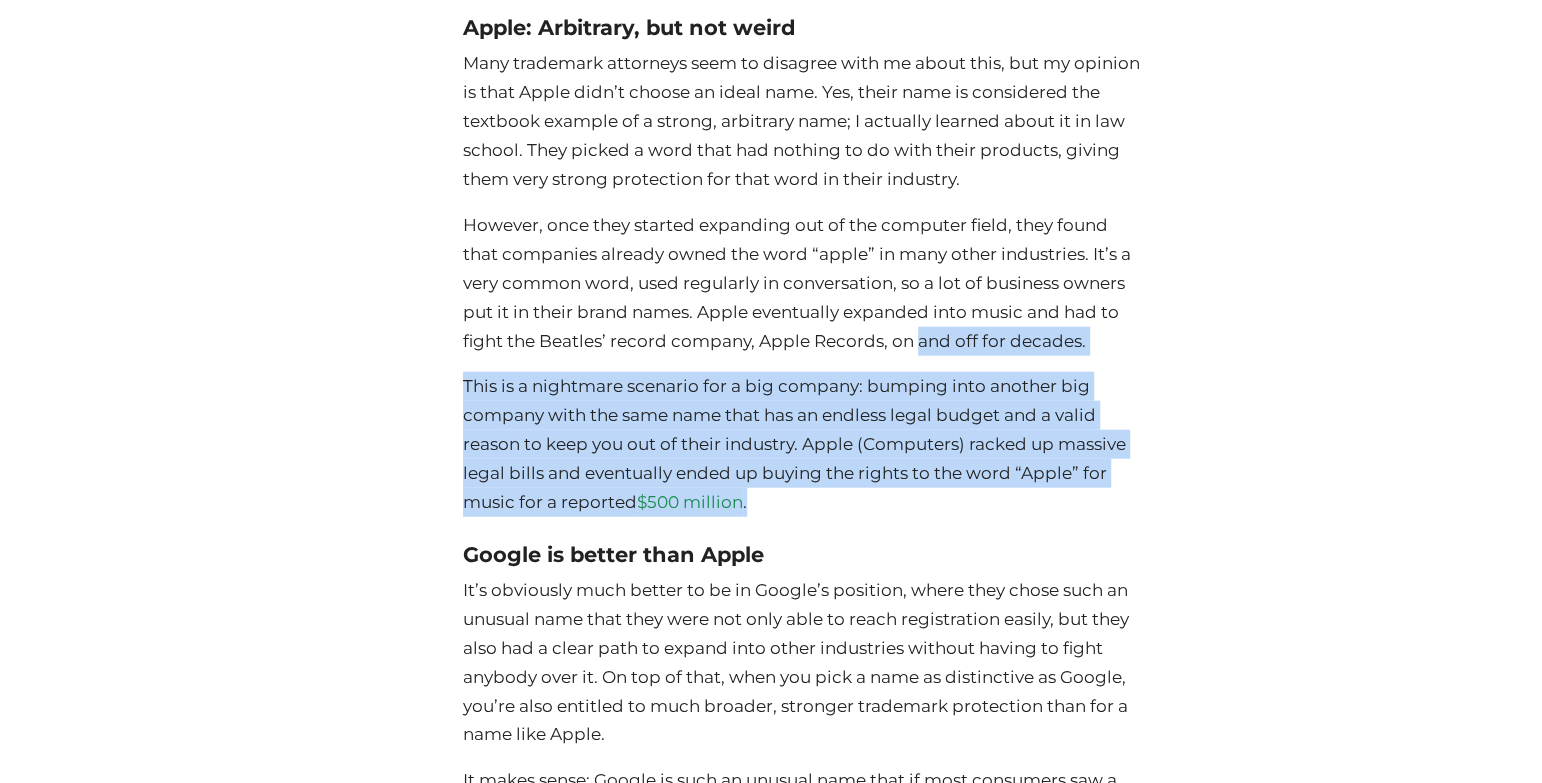 drag, startPoint x: 920, startPoint y: 382, endPoint x: 965, endPoint y: 532, distance: 156.6046 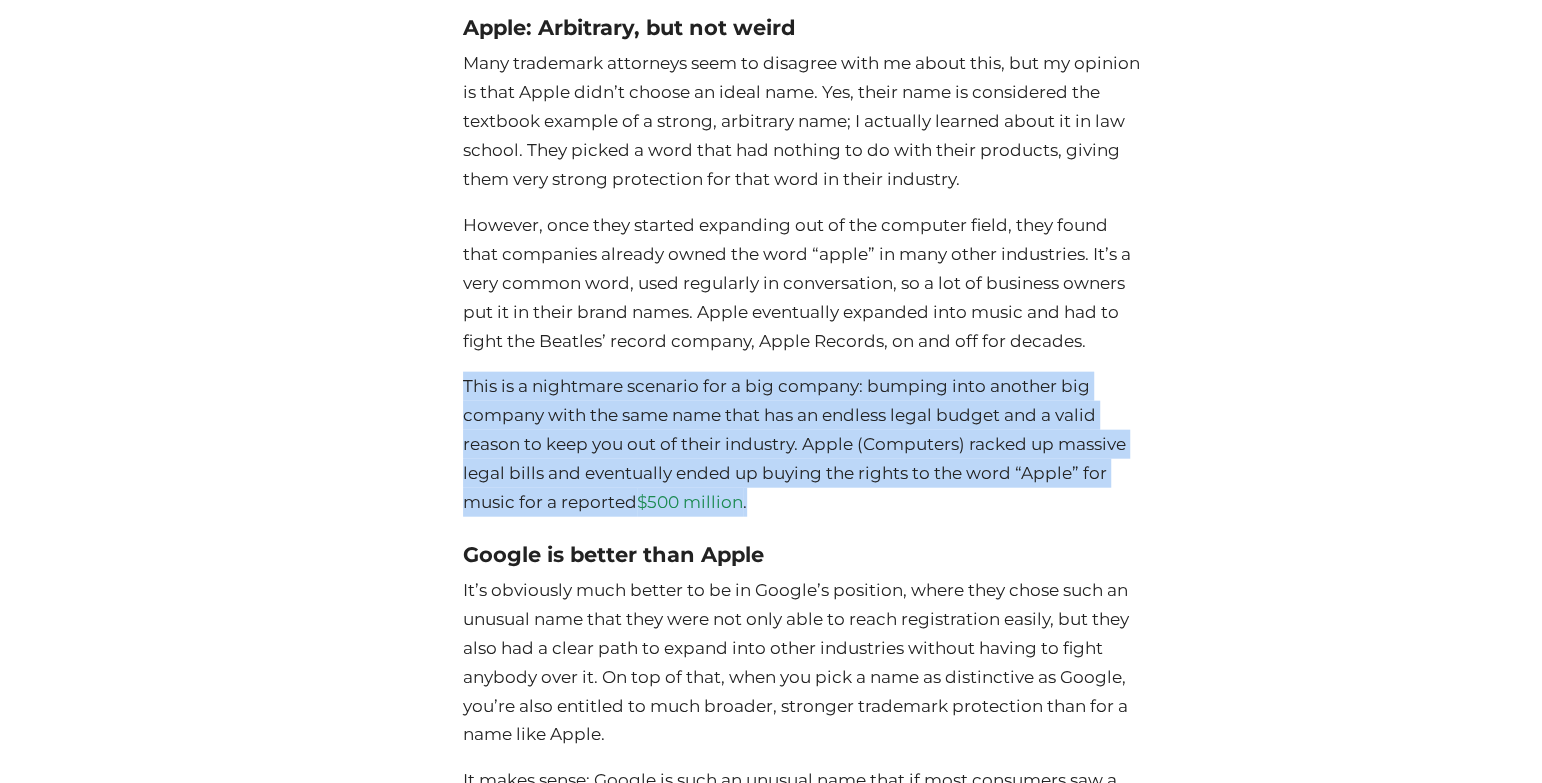 drag, startPoint x: 965, startPoint y: 532, endPoint x: 998, endPoint y: 392, distance: 143.83672 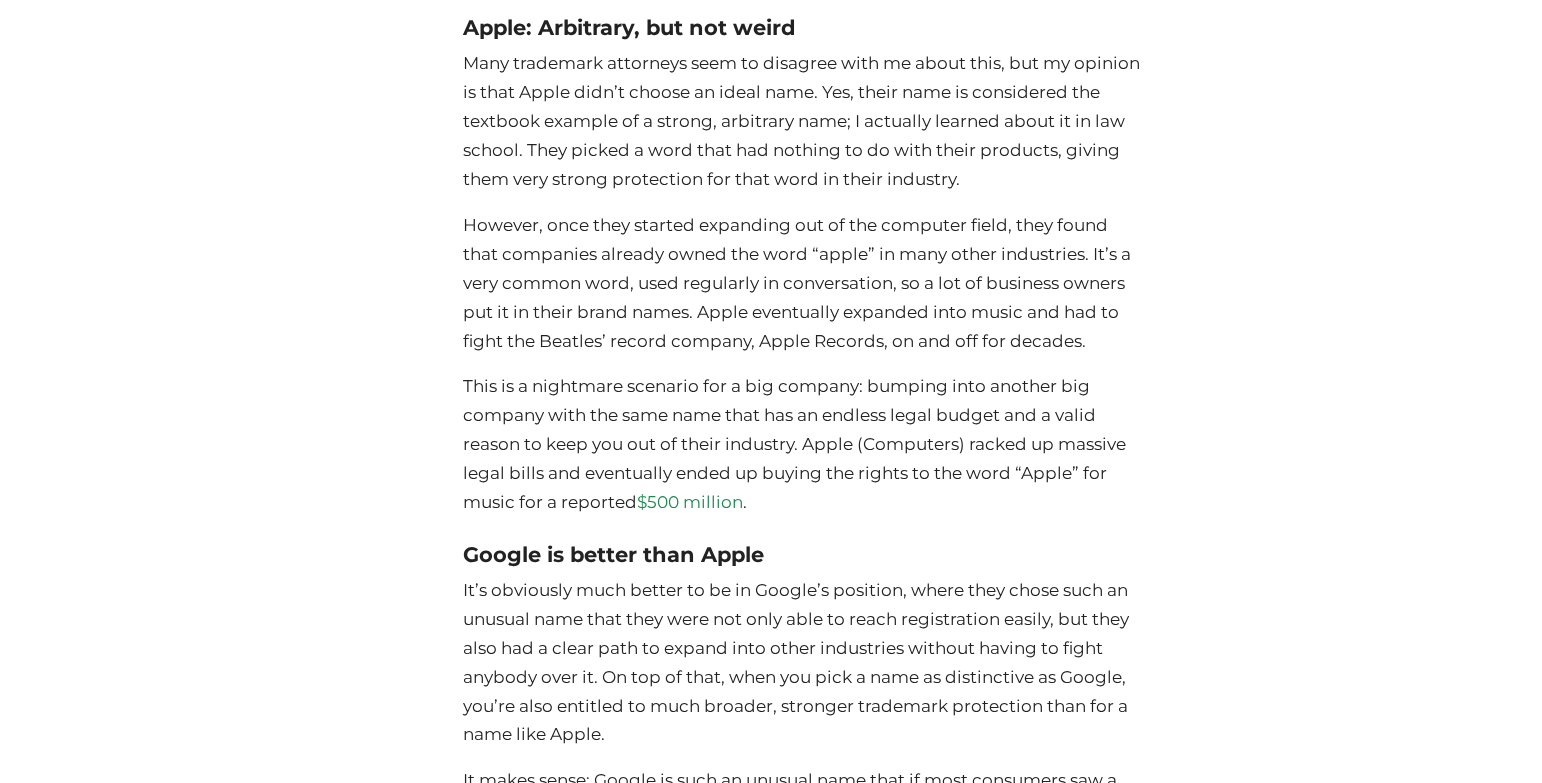 click on "How to Come up with a Brand Name: A Lawyer’s Advice
Posted on  [DATE]
By [PERSON_NAME] Eche
You may not be surprised that clients frequently ask me how to come up with a brand name that they can successfully register as a trademark. Sometimes they ask after we give them a negative legal opinion about the name they wanted to register. Other times they ask after they get a major refusal from the USPTO and have to think of a new name.
Over the years, I’ve refined and augmented my answer to this question so much that it’s now worth sharing publicly. In this post I will:
Go over some trademark basics to keep in mind when coming up with a name for your business.
Discuss additional naming factors entrepreneurs should consider, beyond conventional trademark law.
Tell you what strategies I use when trying to think of a new brand name, especially if I’m having trouble thinking of anything.
Table of Contents" at bounding box center (802, -1078) 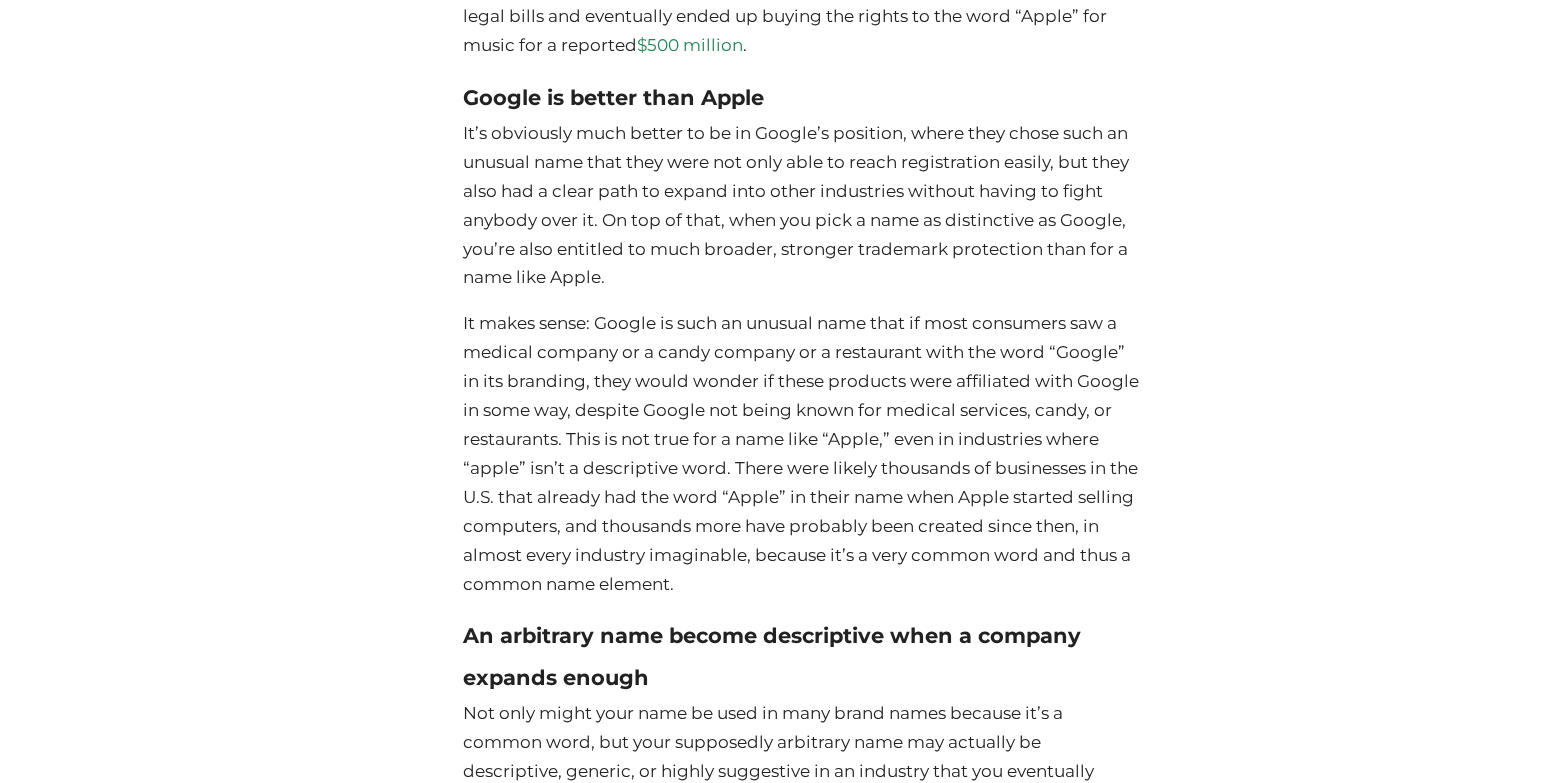 scroll, scrollTop: 7830, scrollLeft: 0, axis: vertical 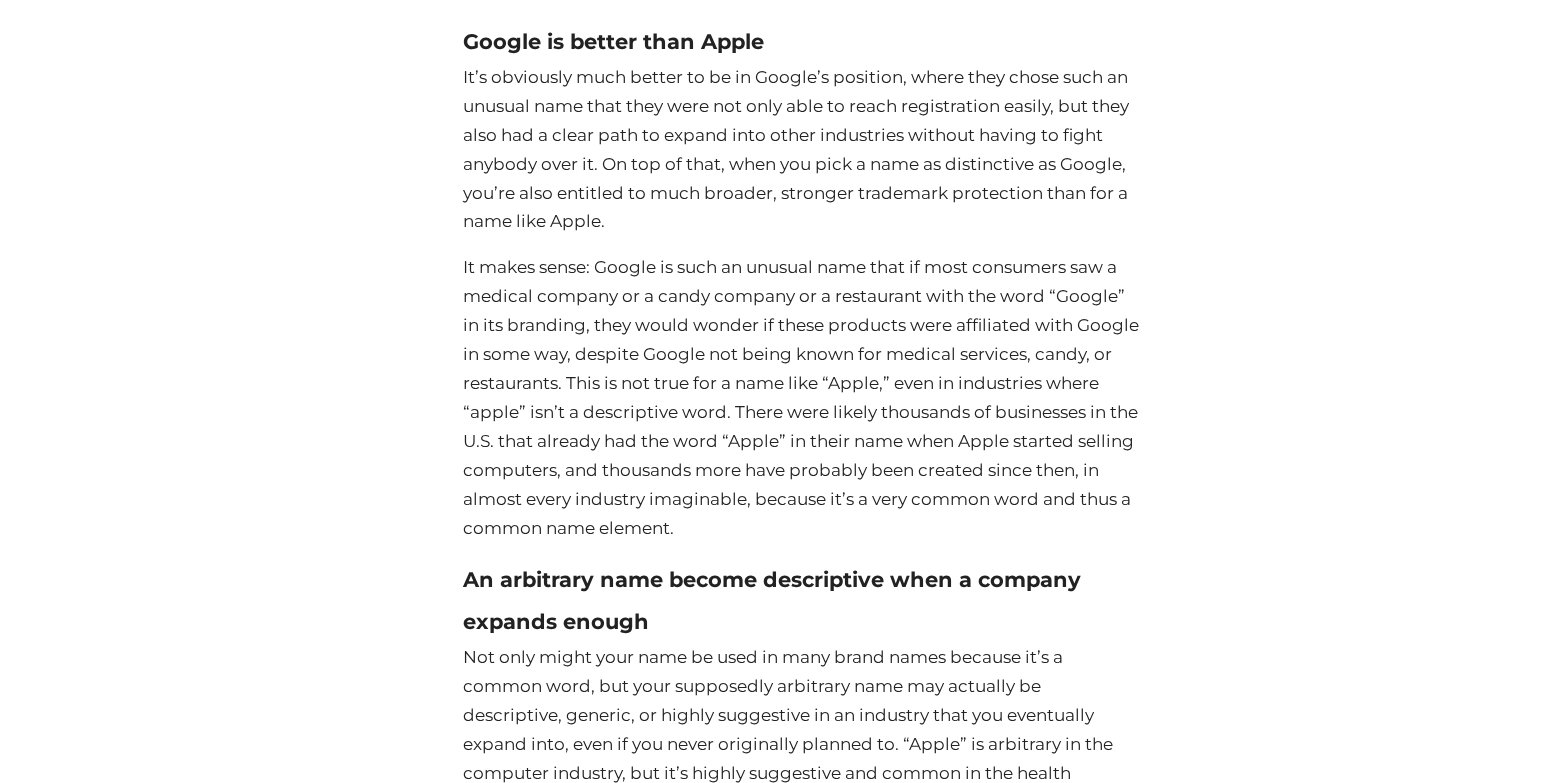 click on "It’s obviously much better to be in Google’s position, where they chose such an unusual name that they were not only able to reach registration easily, but they also had a clear path to expand into other industries without having to fight anybody over it. On top of that, when you pick a name as distinctive as Google, you’re also entitled to much broader, stronger trademark protection than for a name like Apple." at bounding box center [802, 149] 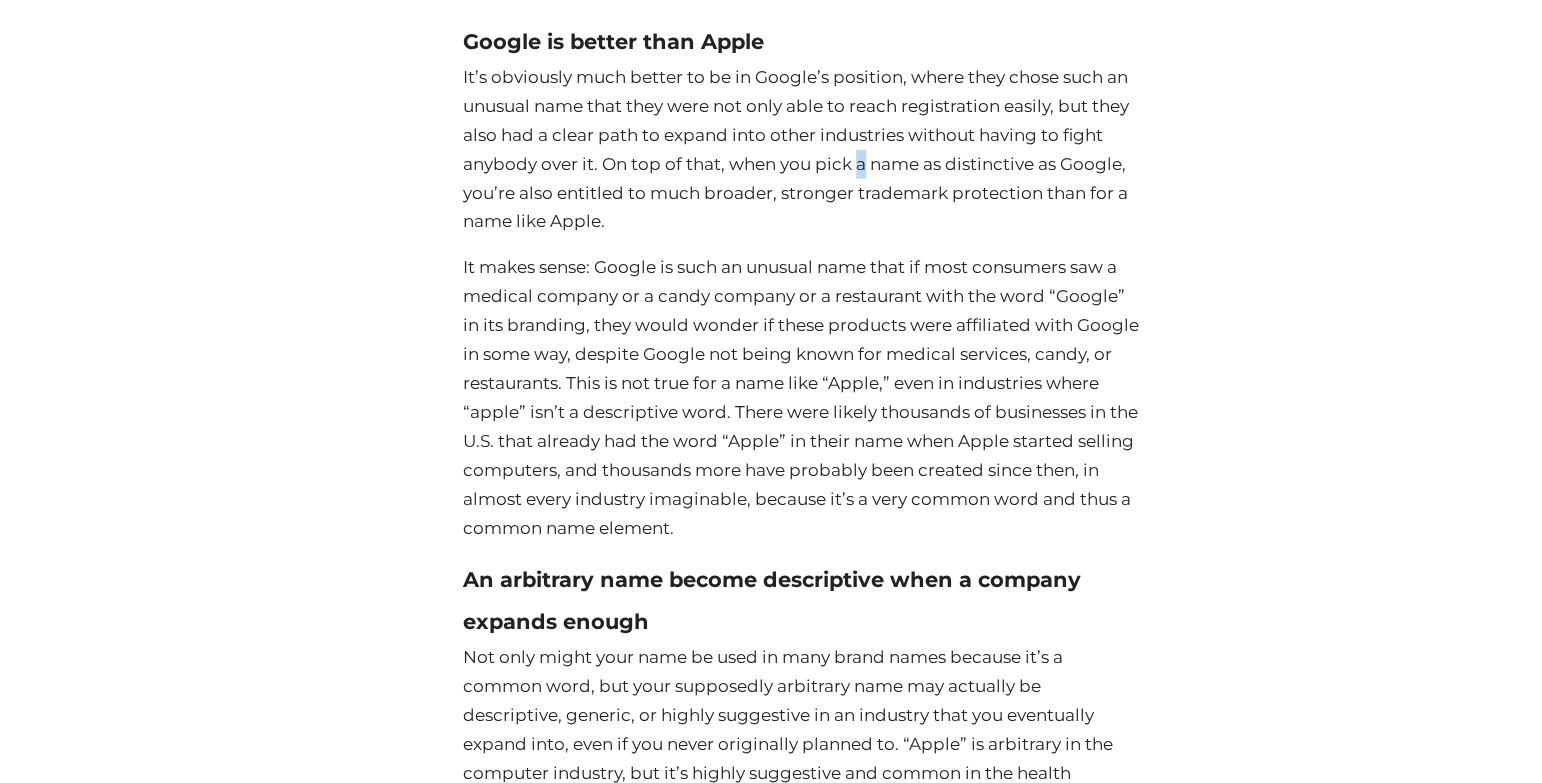 click on "It’s obviously much better to be in Google’s position, where they chose such an unusual name that they were not only able to reach registration easily, but they also had a clear path to expand into other industries without having to fight anybody over it. On top of that, when you pick a name as distinctive as Google, you’re also entitled to much broader, stronger trademark protection than for a name like Apple." at bounding box center (802, 149) 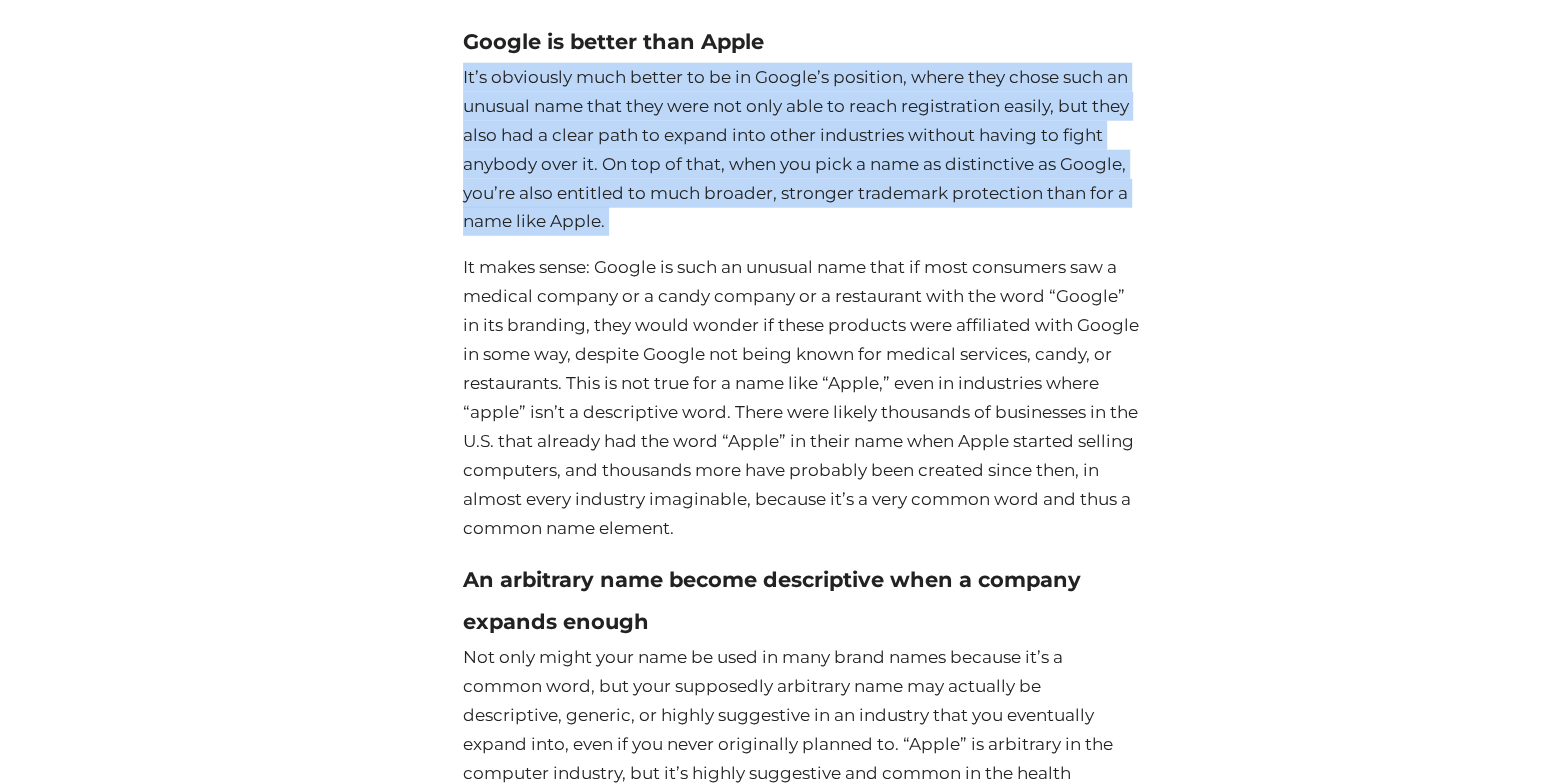 drag, startPoint x: 863, startPoint y: 178, endPoint x: 898, endPoint y: 351, distance: 176.50496 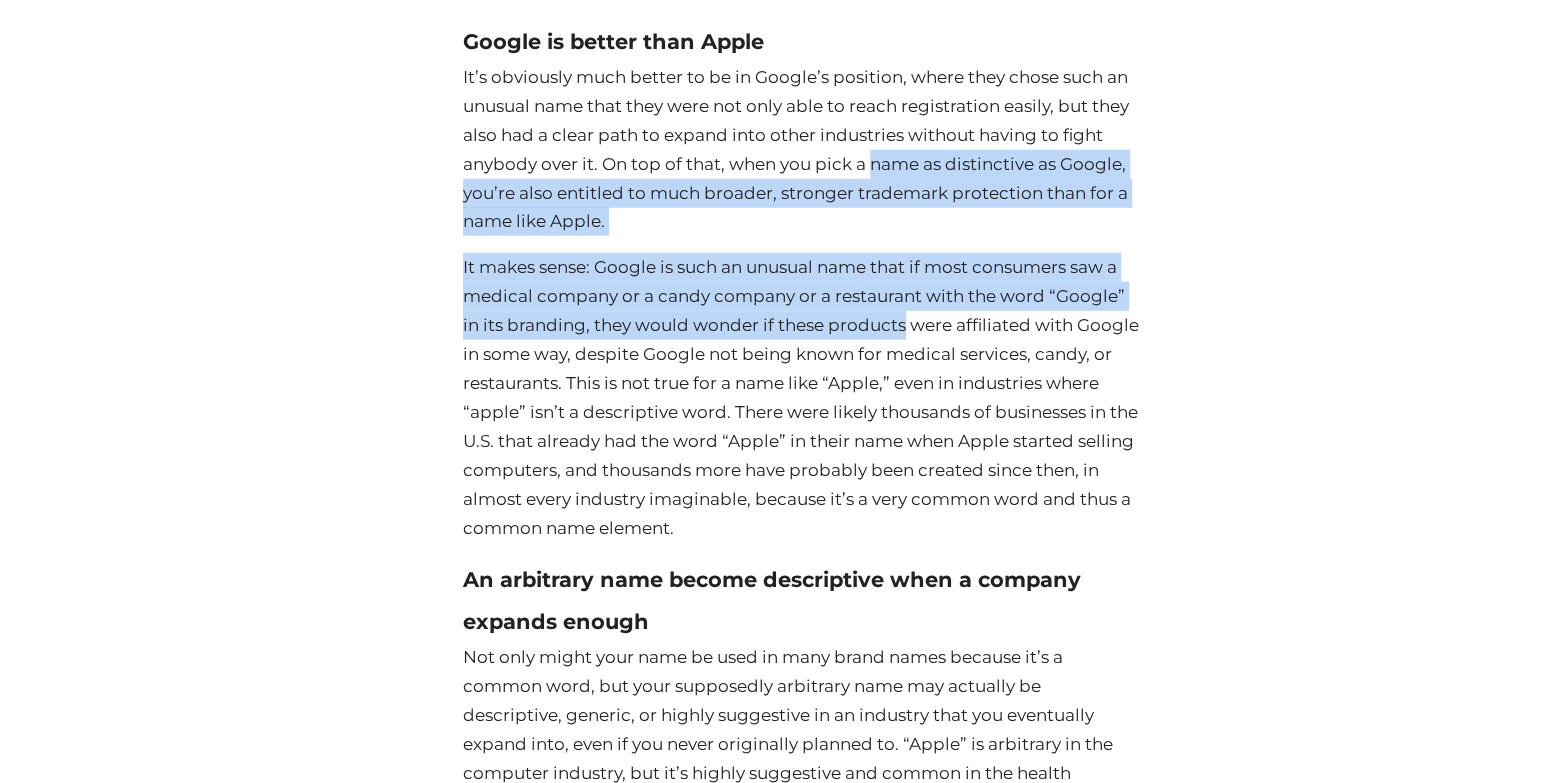 drag, startPoint x: 898, startPoint y: 351, endPoint x: 898, endPoint y: 193, distance: 158 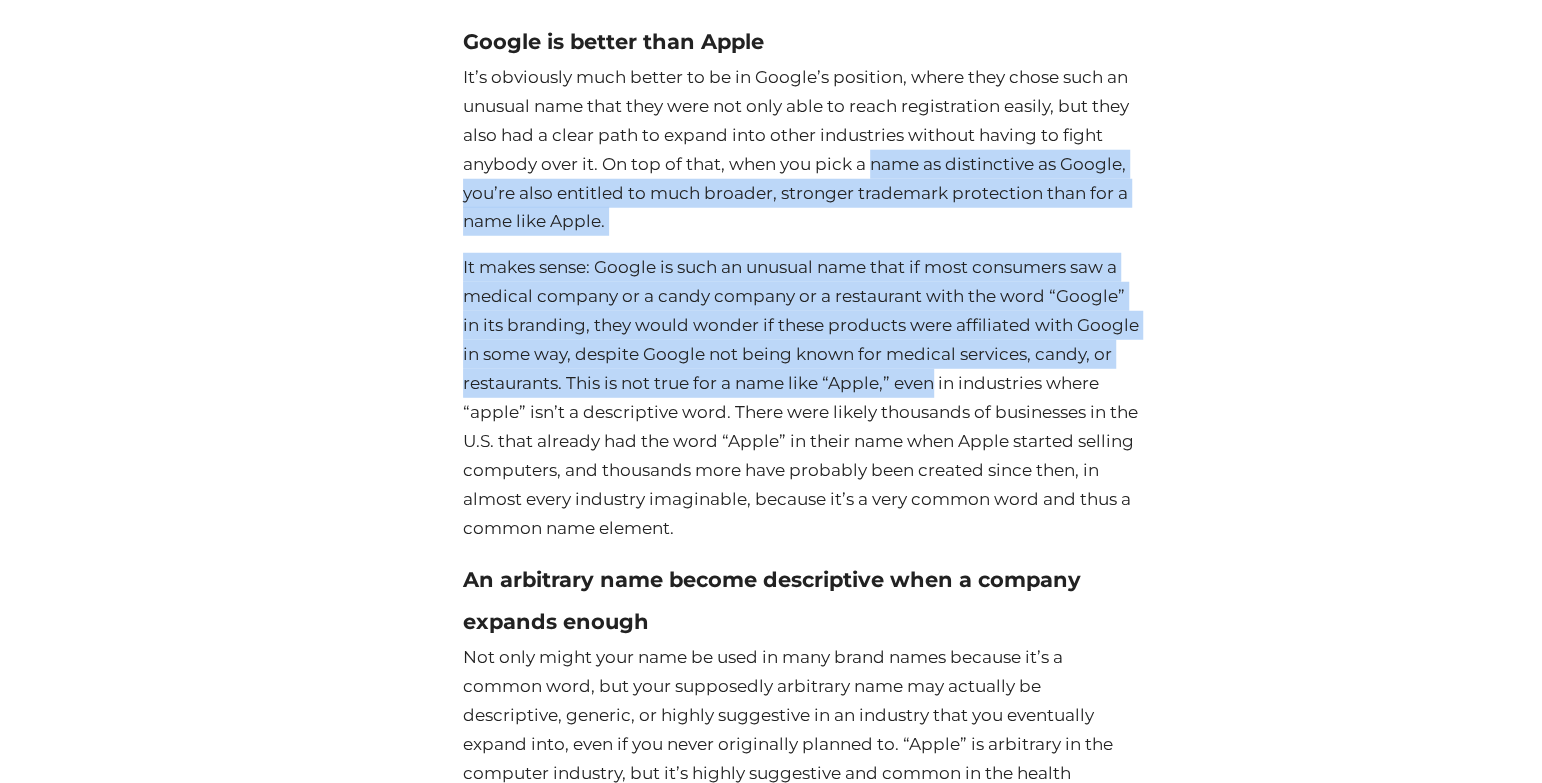 drag, startPoint x: 898, startPoint y: 193, endPoint x: 924, endPoint y: 410, distance: 218.55205 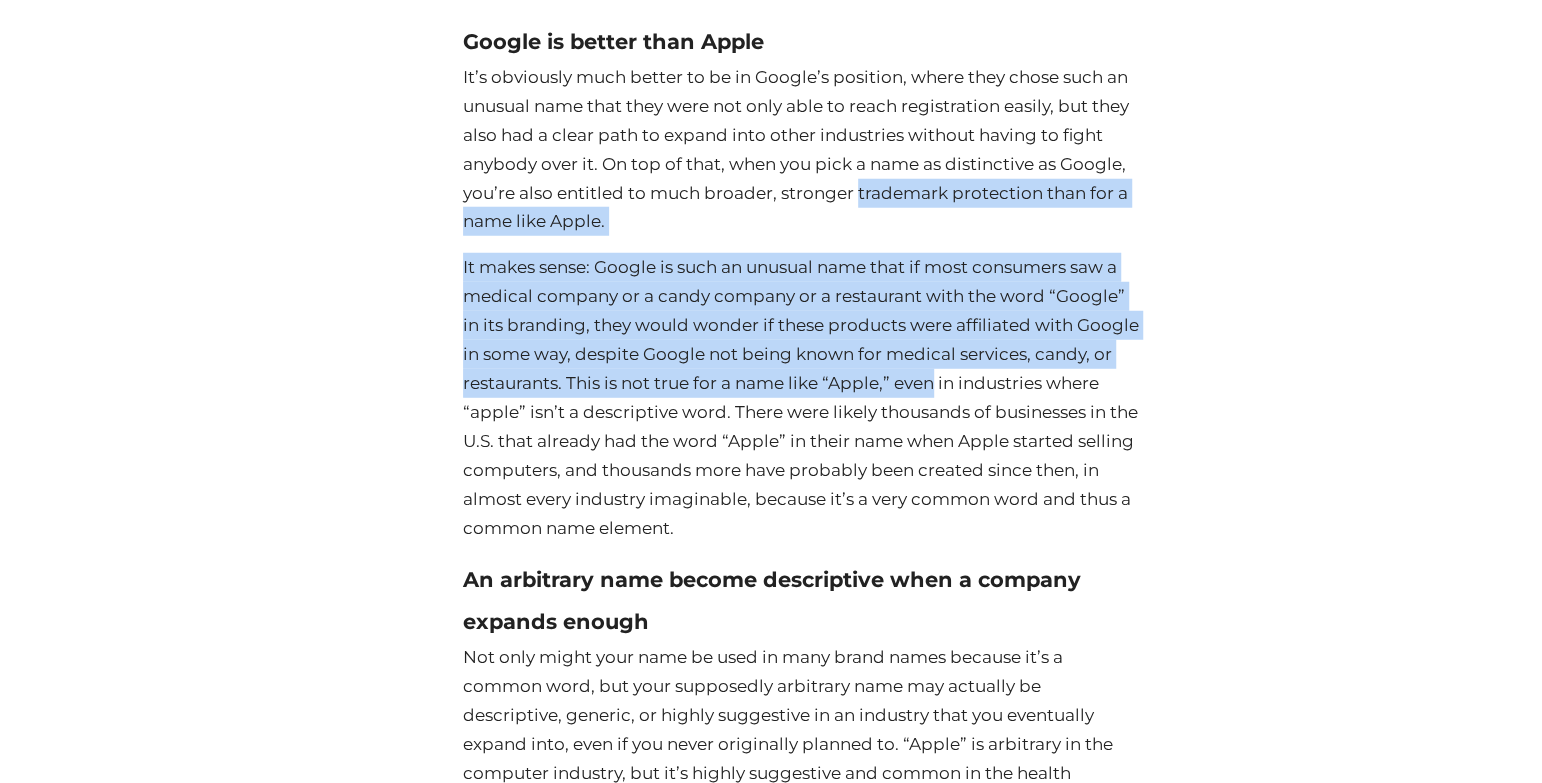 drag, startPoint x: 924, startPoint y: 410, endPoint x: 913, endPoint y: 212, distance: 198.30531 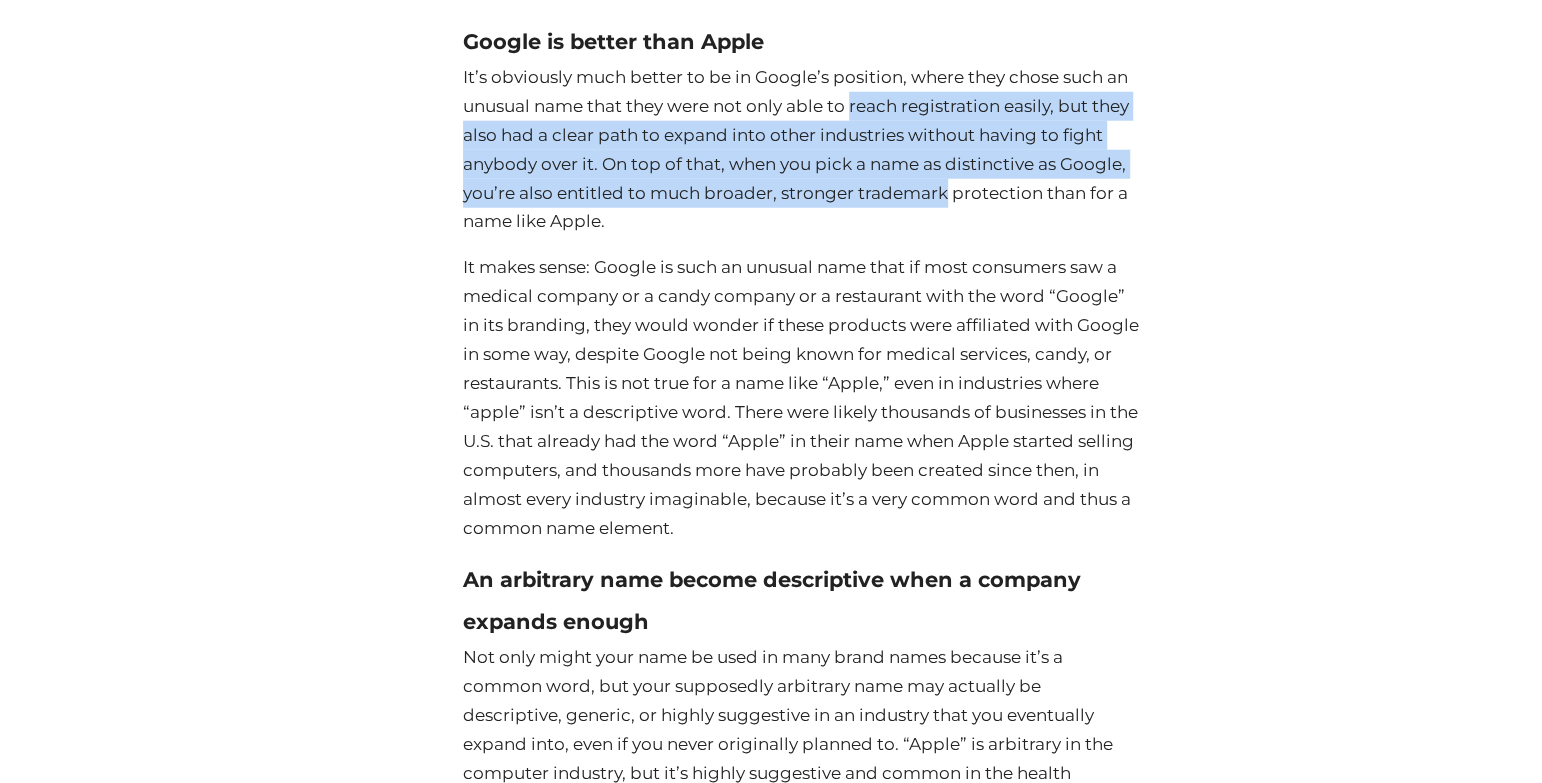 drag, startPoint x: 913, startPoint y: 212, endPoint x: 896, endPoint y: 140, distance: 73.97973 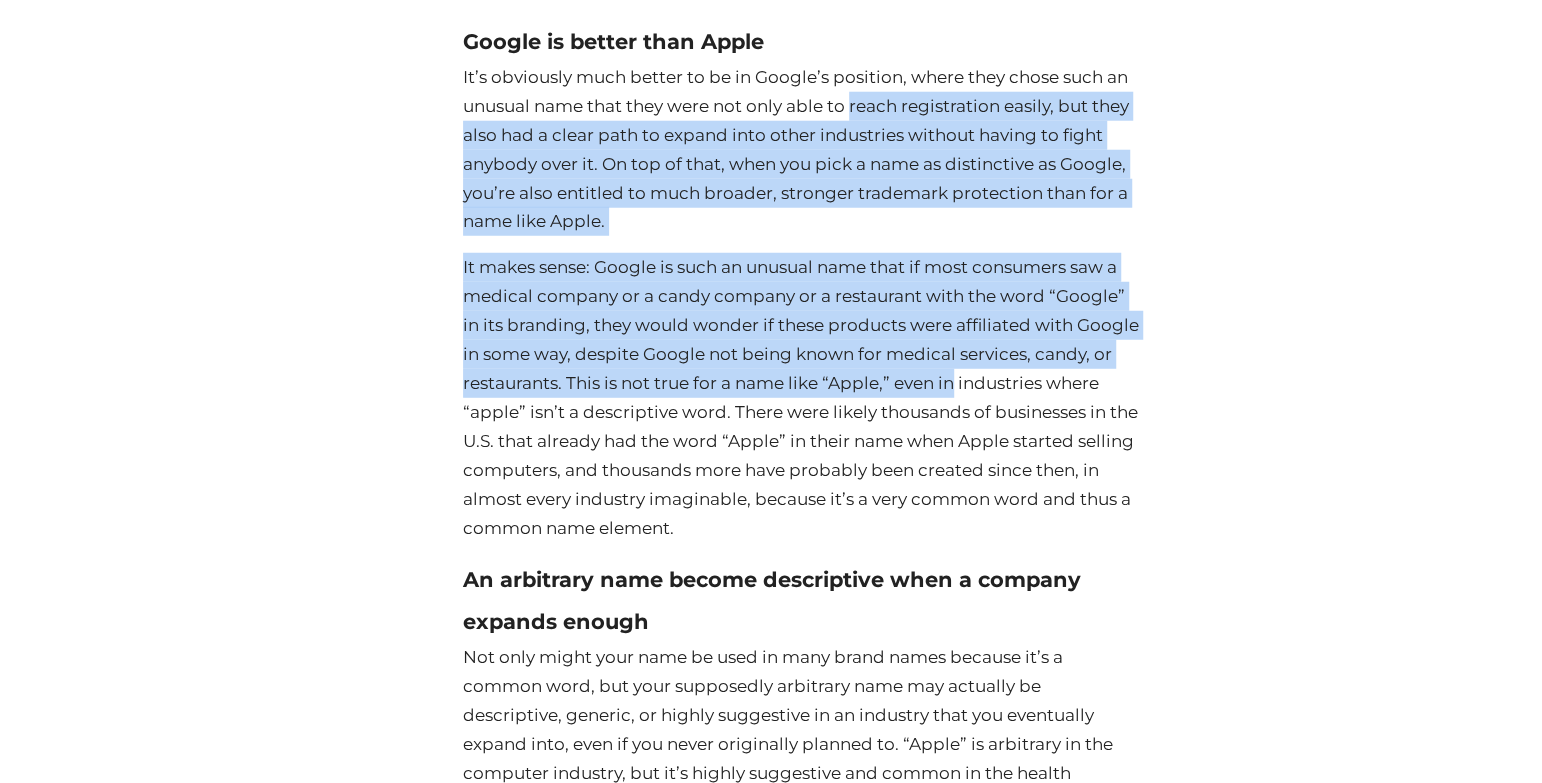drag, startPoint x: 896, startPoint y: 140, endPoint x: 935, endPoint y: 419, distance: 281.71262 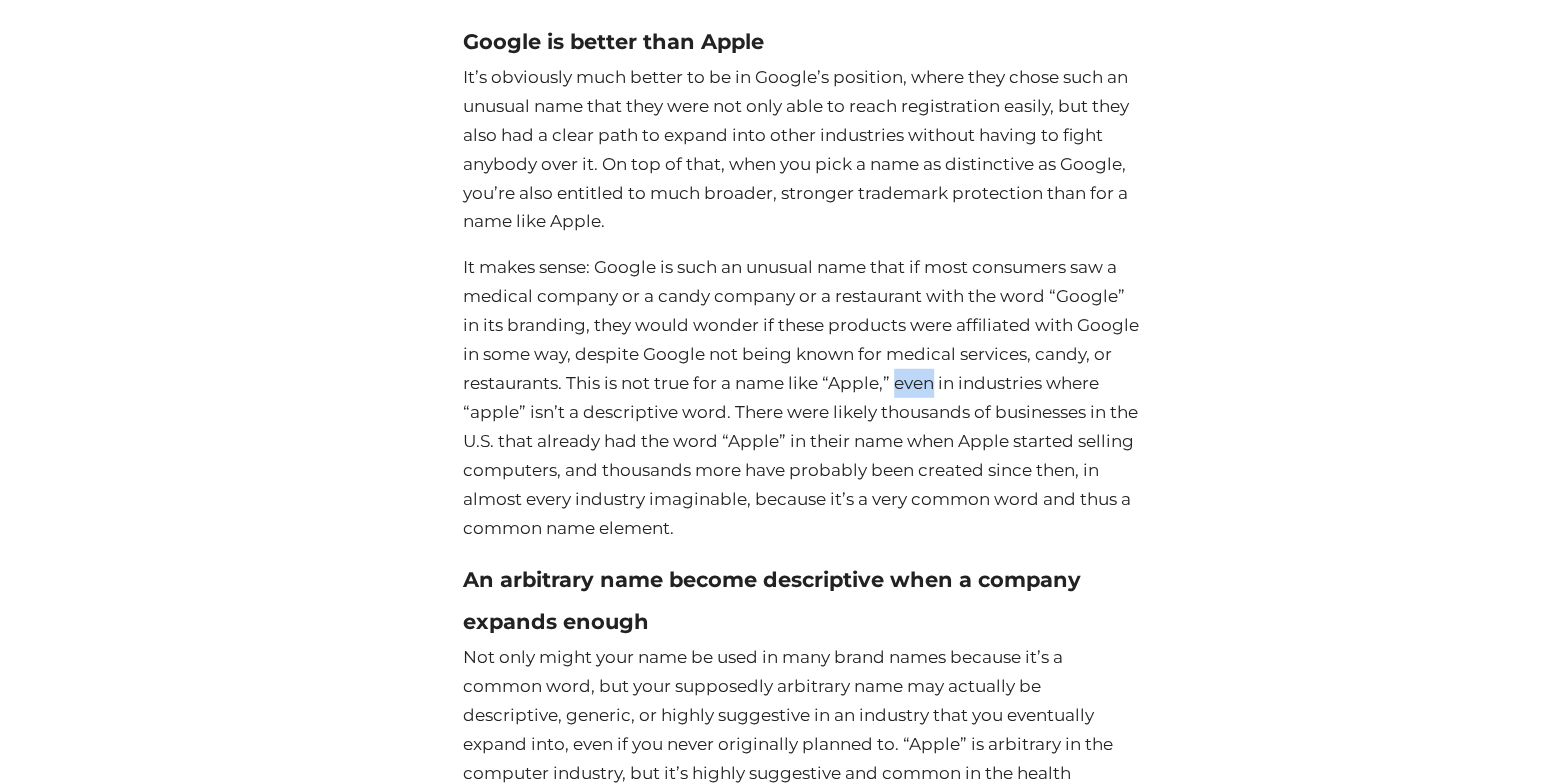 click on "It makes sense: Google is such an unusual name that if most consumers saw a medical company or a candy company or a restaurant with the word “Google” in its branding, they would wonder if these products were affiliated with Google in some way, despite Google not being known for medical services, candy, or restaurants. This is not true for a name like “Apple,” even in industries where “apple” isn’t a descriptive word. There were likely thousands of businesses in the U.S. that already had the word “Apple” in their name when Apple started selling computers, and thousands more have probably been created since then, in almost every industry imaginable, because it’s a very common word and thus a common name element." at bounding box center [802, 397] 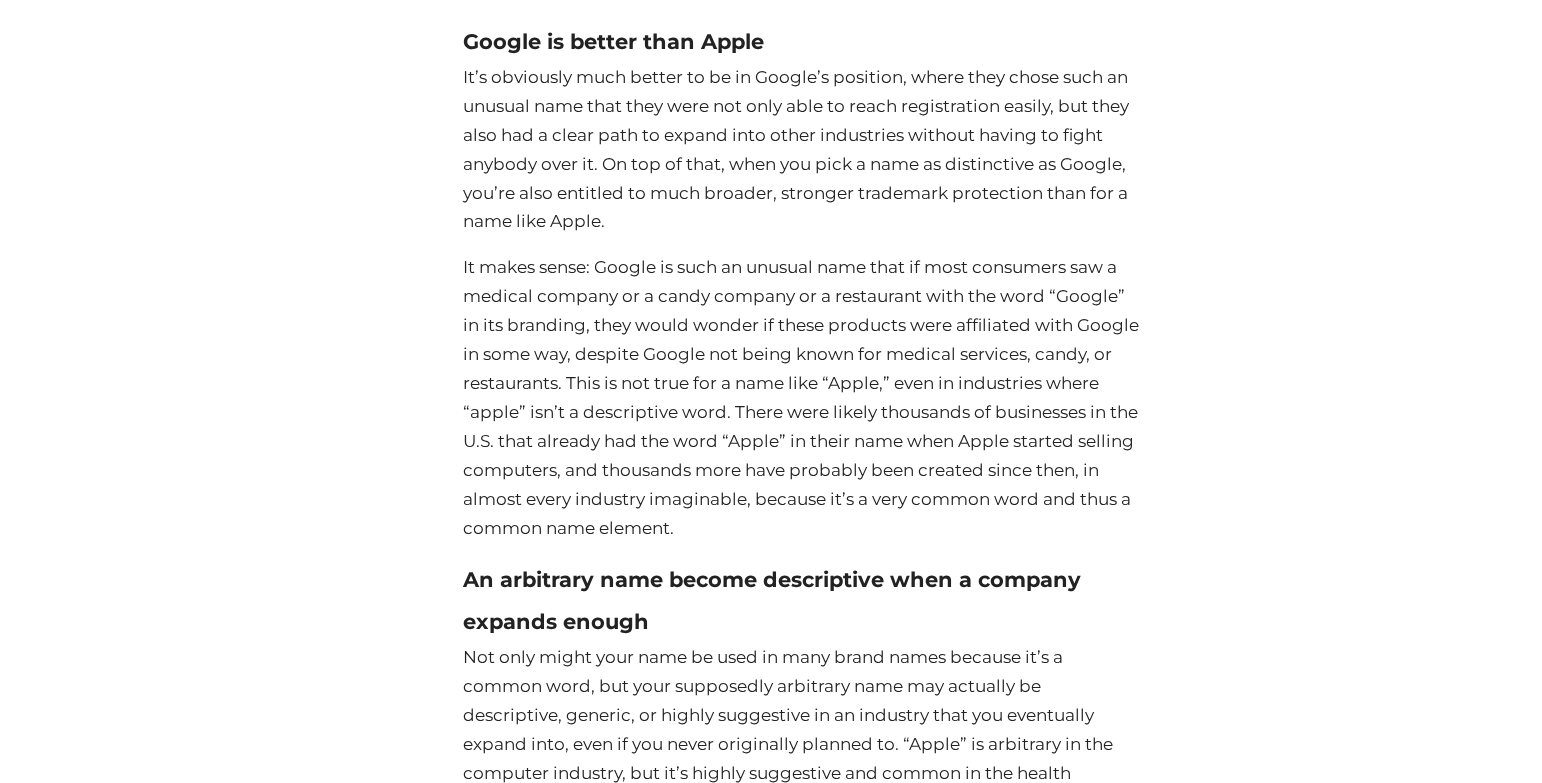 click on "It makes sense: Google is such an unusual name that if most consumers saw a medical company or a candy company or a restaurant with the word “Google” in its branding, they would wonder if these products were affiliated with Google in some way, despite Google not being known for medical services, candy, or restaurants. This is not true for a name like “Apple,” even in industries where “apple” isn’t a descriptive word. There were likely thousands of businesses in the U.S. that already had the word “Apple” in their name when Apple started selling computers, and thousands more have probably been created since then, in almost every industry imaginable, because it’s a very common word and thus a common name element." at bounding box center [802, 397] 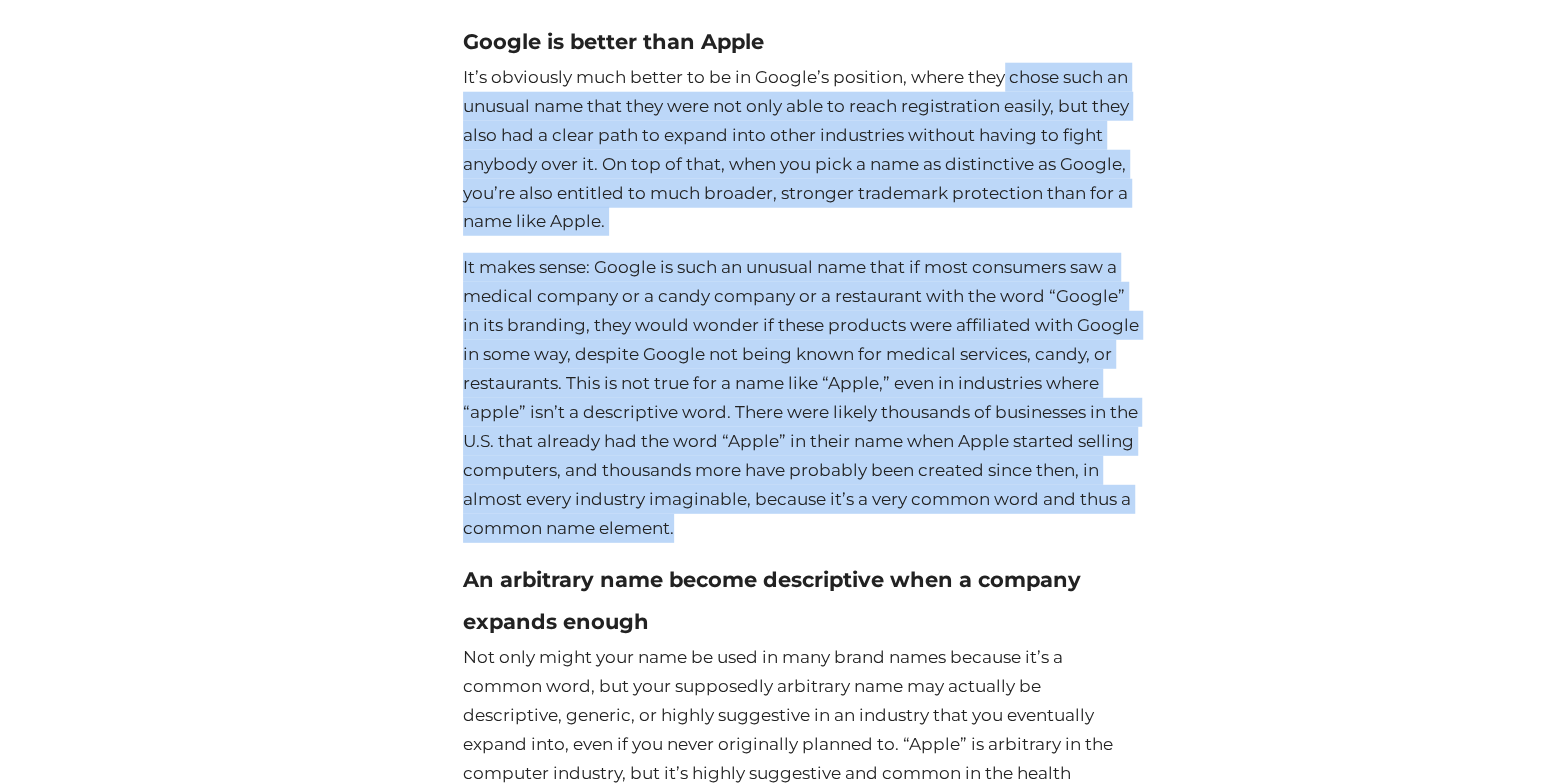 drag, startPoint x: 846, startPoint y: 560, endPoint x: 1003, endPoint y: 99, distance: 487.00104 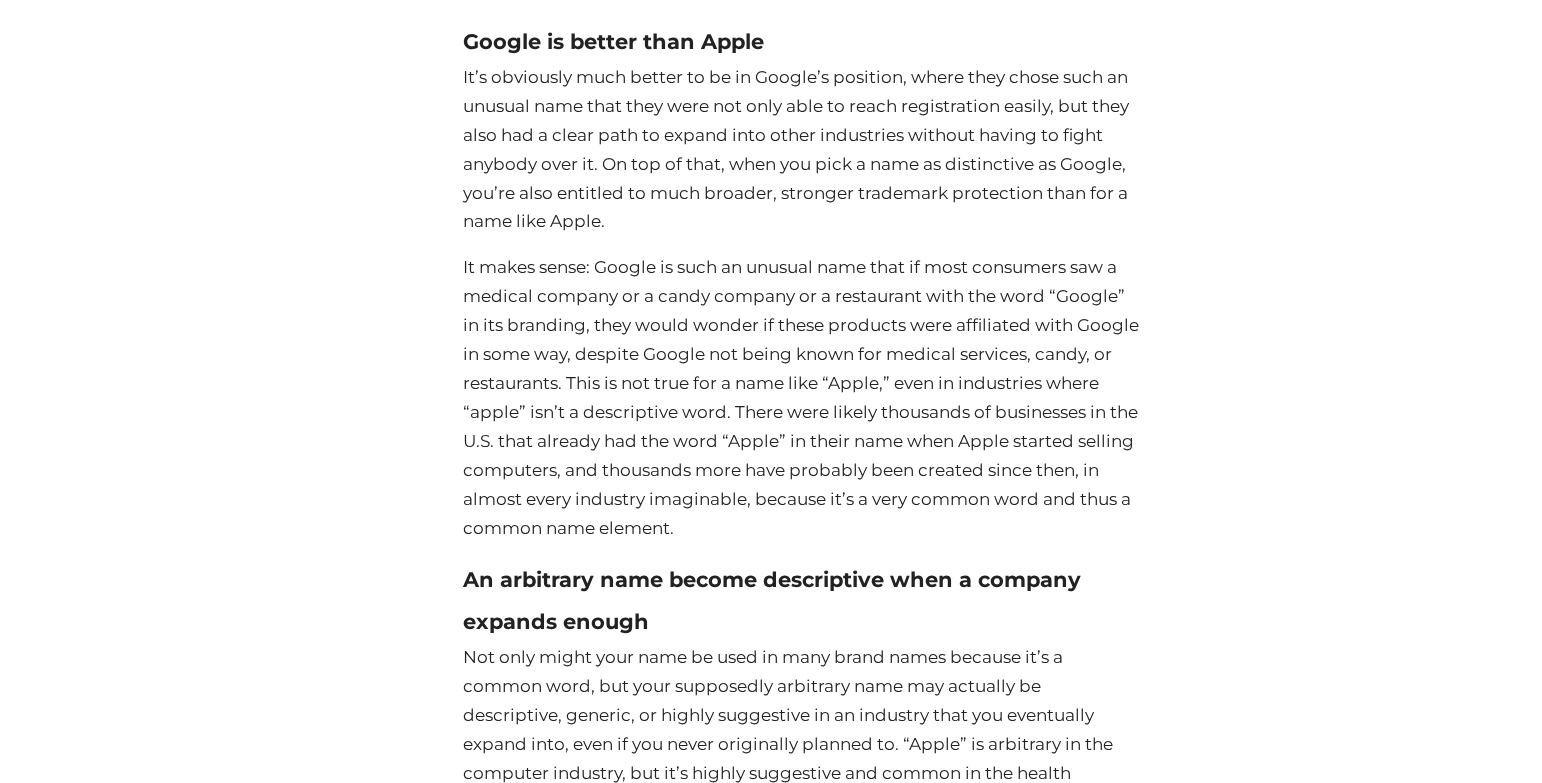 click on "It’s obviously much better to be in Google’s position, where they chose such an unusual name that they were not only able to reach registration easily, but they also had a clear path to expand into other industries without having to fight anybody over it. On top of that, when you pick a name as distinctive as Google, you’re also entitled to much broader, stronger trademark protection than for a name like Apple." at bounding box center (802, 149) 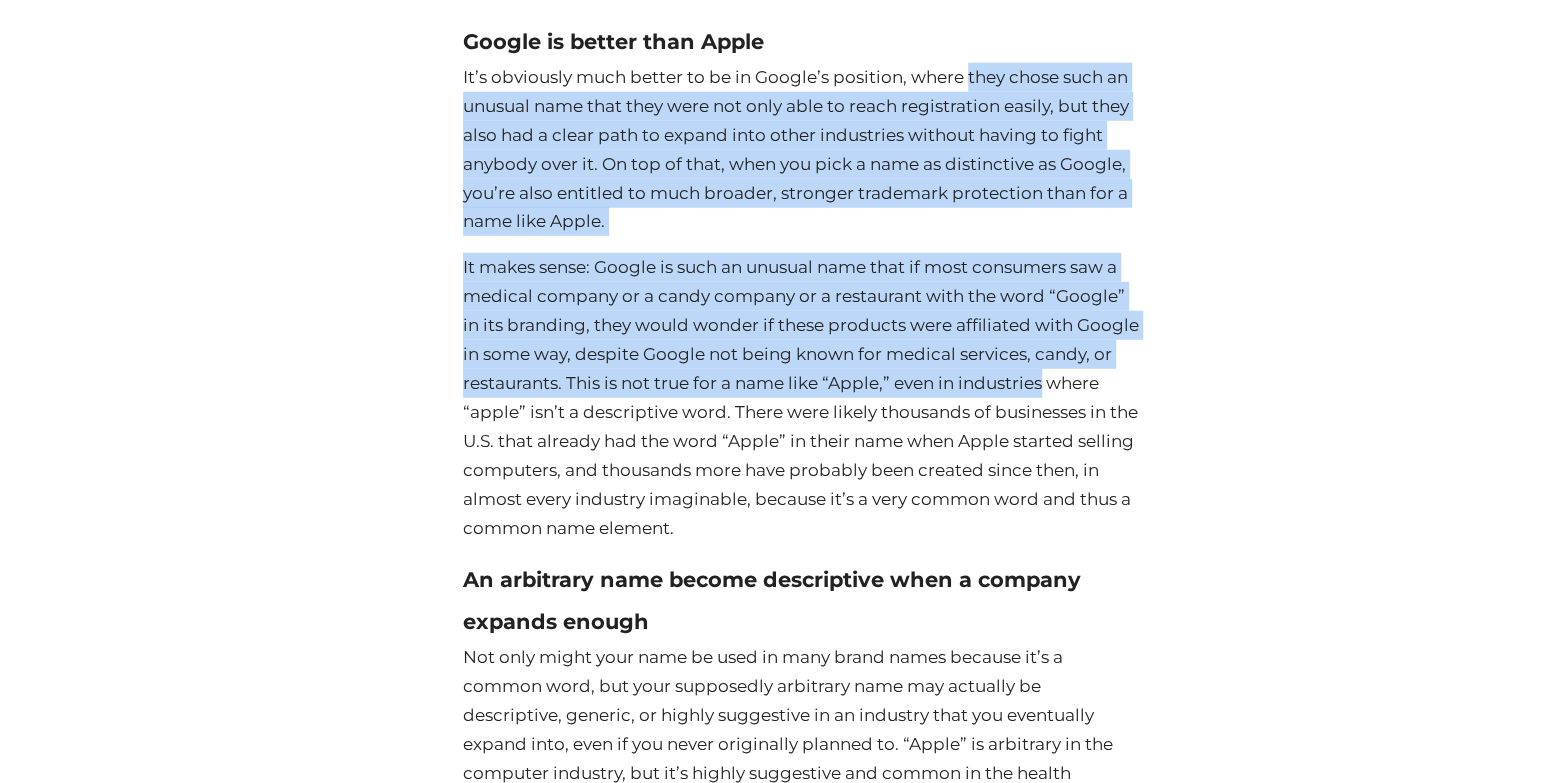 drag, startPoint x: 1003, startPoint y: 99, endPoint x: 975, endPoint y: 432, distance: 334.1751 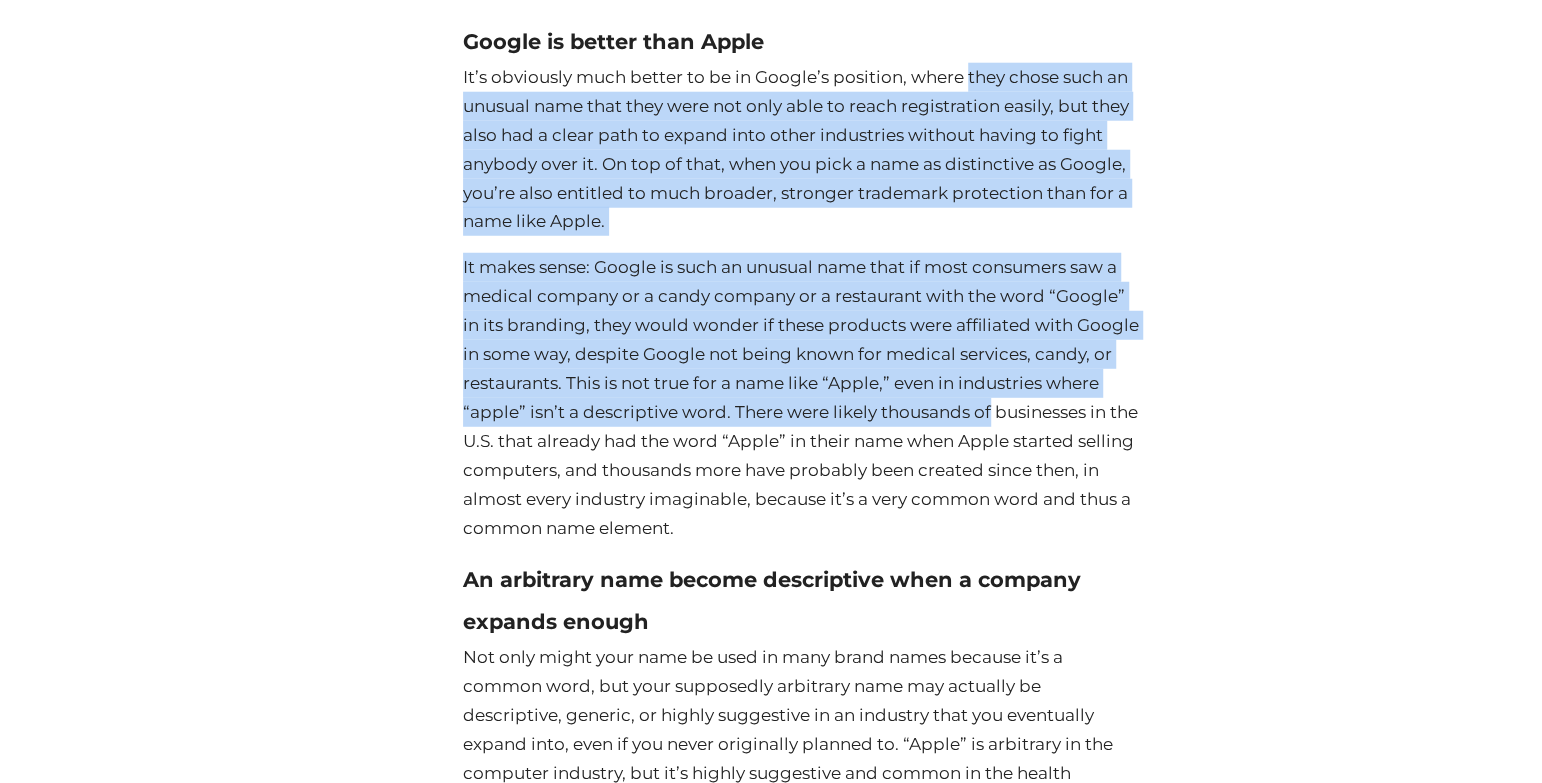click on "It makes sense: Google is such an unusual name that if most consumers saw a medical company or a candy company or a restaurant with the word “Google” in its branding, they would wonder if these products were affiliated with Google in some way, despite Google not being known for medical services, candy, or restaurants. This is not true for a name like “Apple,” even in industries where “apple” isn’t a descriptive word. There were likely thousands of businesses in the U.S. that already had the word “Apple” in their name when Apple started selling computers, and thousands more have probably been created since then, in almost every industry imaginable, because it’s a very common word and thus a common name element." at bounding box center (802, 397) 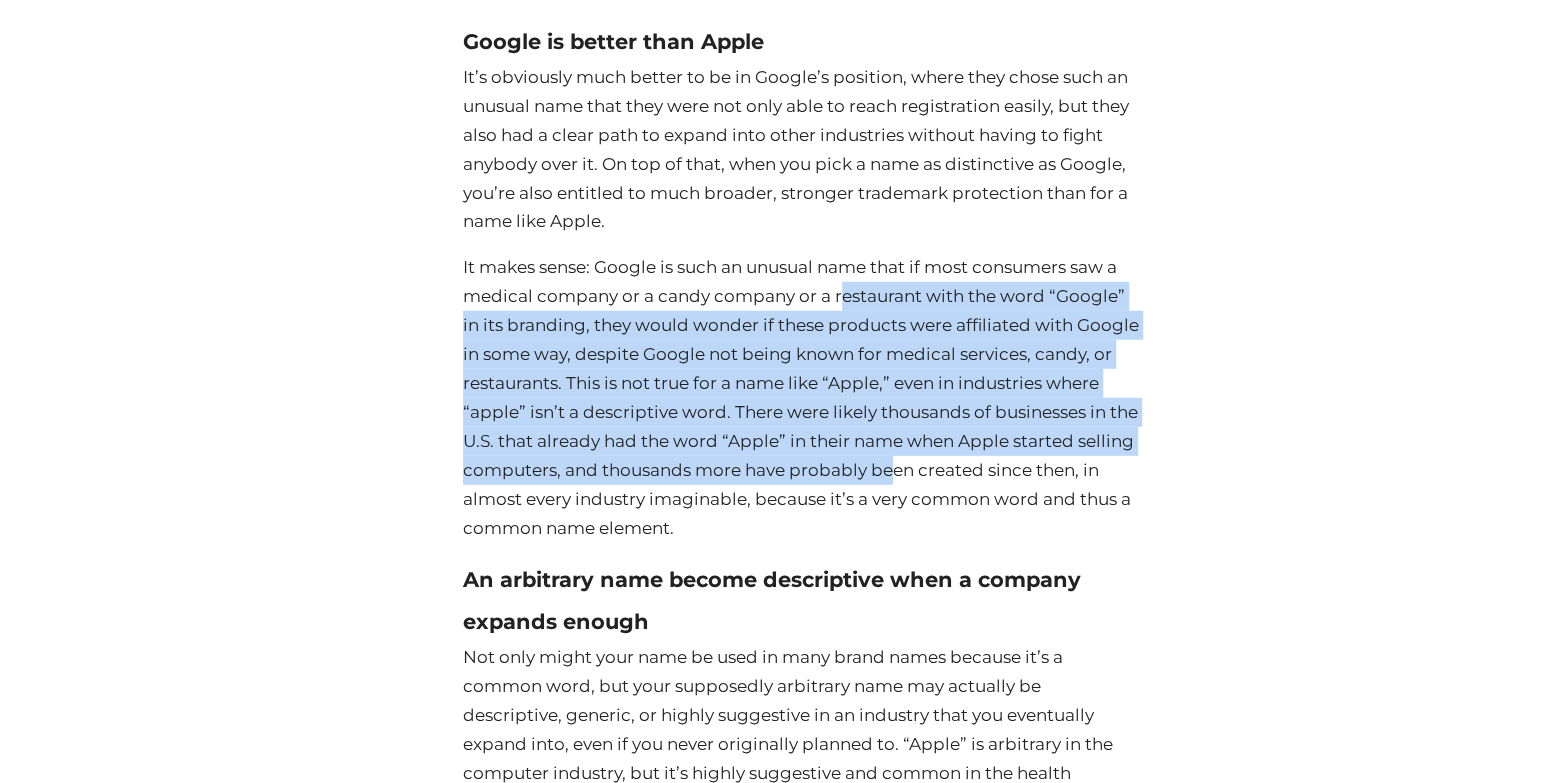 drag, startPoint x: 845, startPoint y: 310, endPoint x: 878, endPoint y: 513, distance: 205.66478 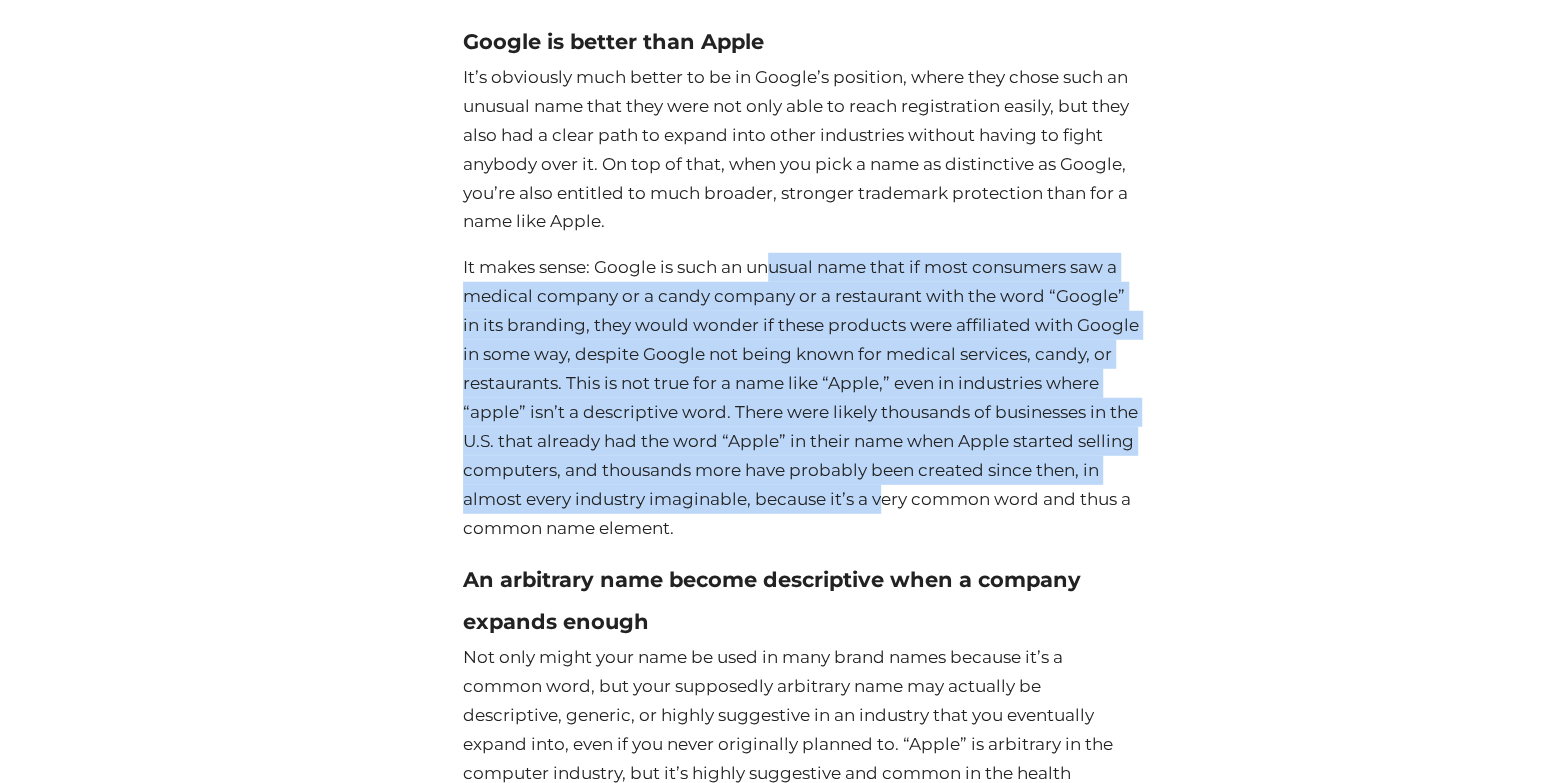 drag, startPoint x: 878, startPoint y: 513, endPoint x: 776, endPoint y: 283, distance: 251.60286 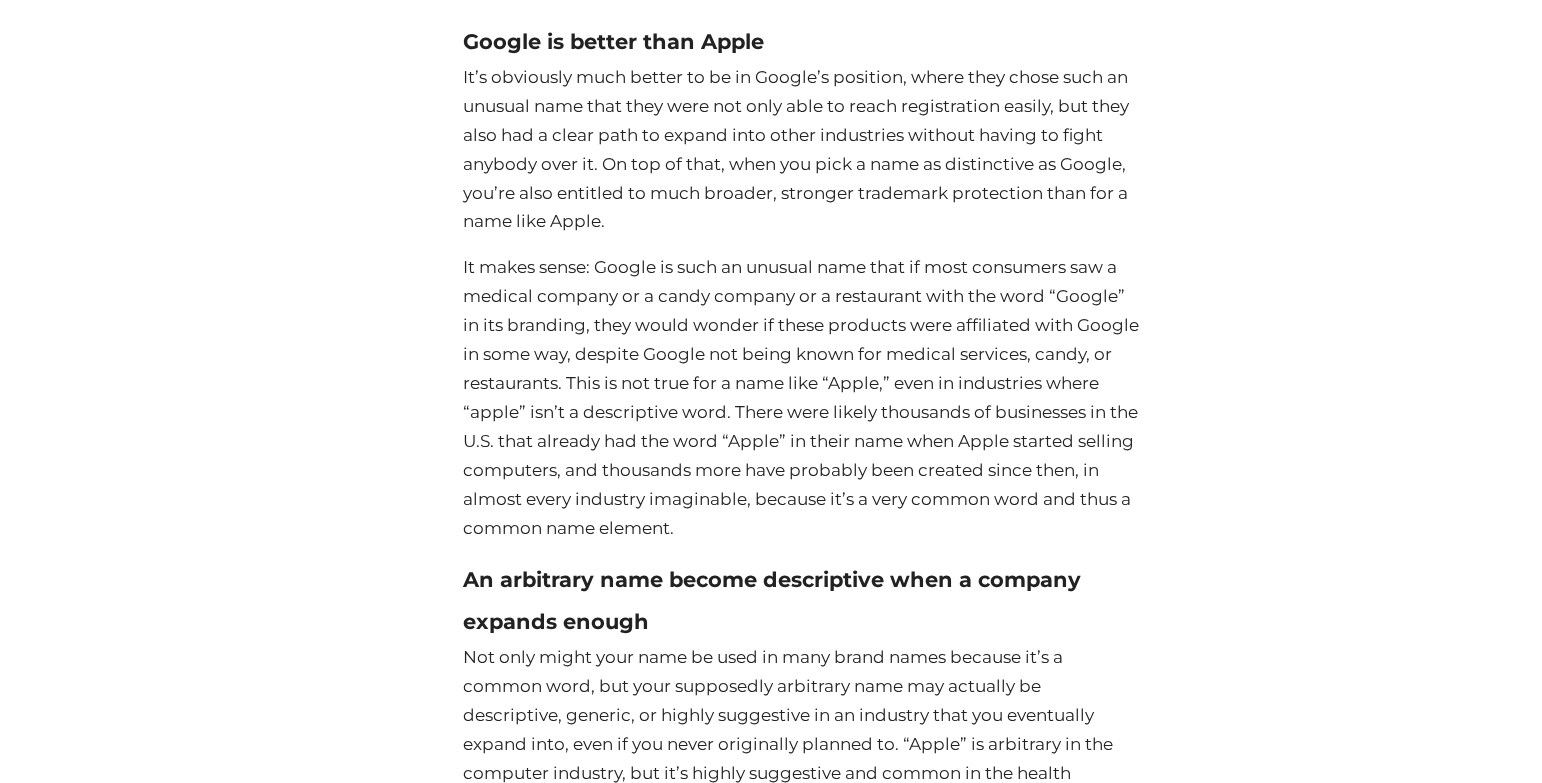 click on "It makes sense: Google is such an unusual name that if most consumers saw a medical company or a candy company or a restaurant with the word “Google” in its branding, they would wonder if these products were affiliated with Google in some way, despite Google not being known for medical services, candy, or restaurants. This is not true for a name like “Apple,” even in industries where “apple” isn’t a descriptive word. There were likely thousands of businesses in the U.S. that already had the word “Apple” in their name when Apple started selling computers, and thousands more have probably been created since then, in almost every industry imaginable, because it’s a very common word and thus a common name element." at bounding box center (802, 397) 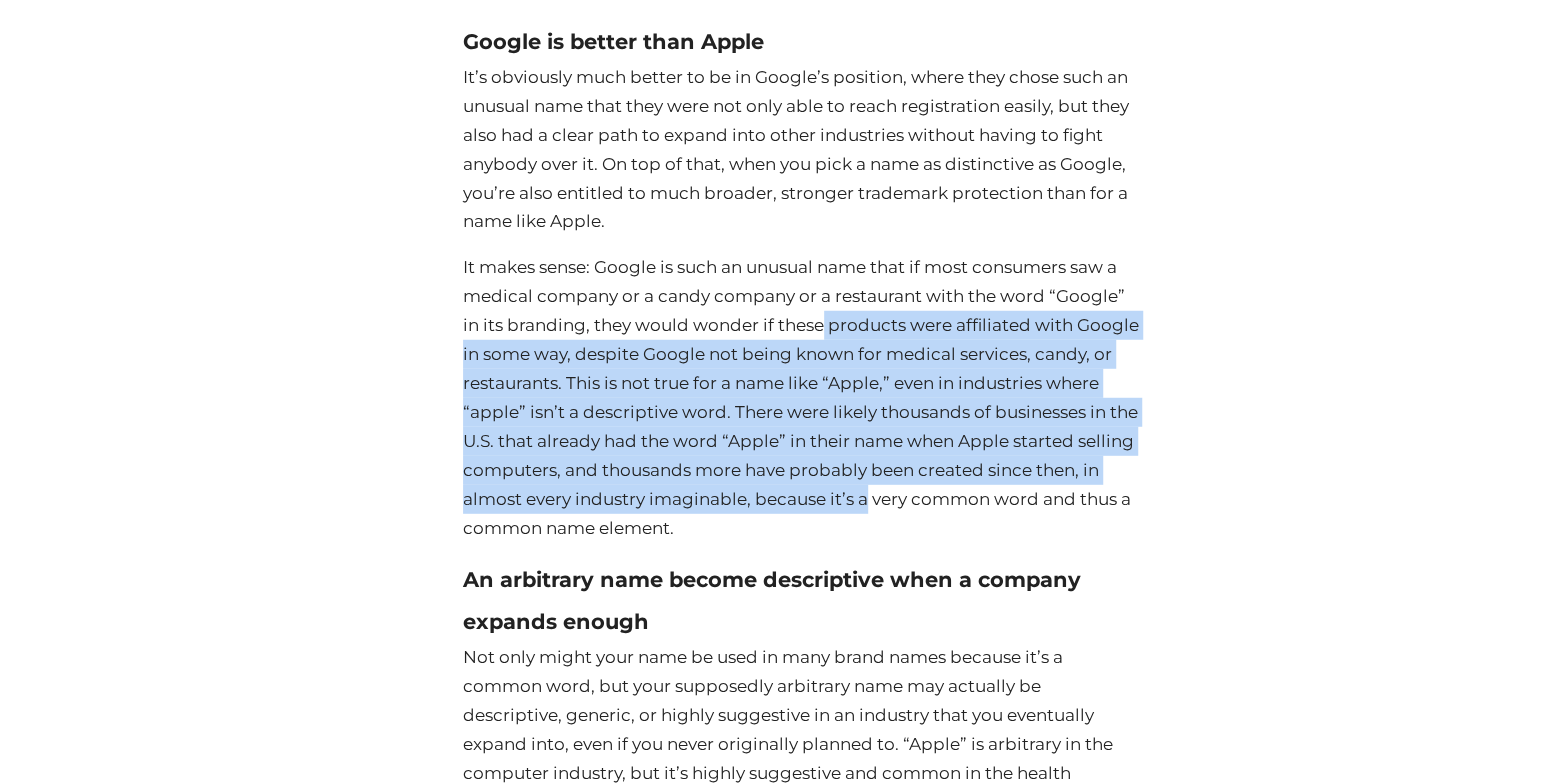 drag, startPoint x: 821, startPoint y: 355, endPoint x: 865, endPoint y: 532, distance: 182.38695 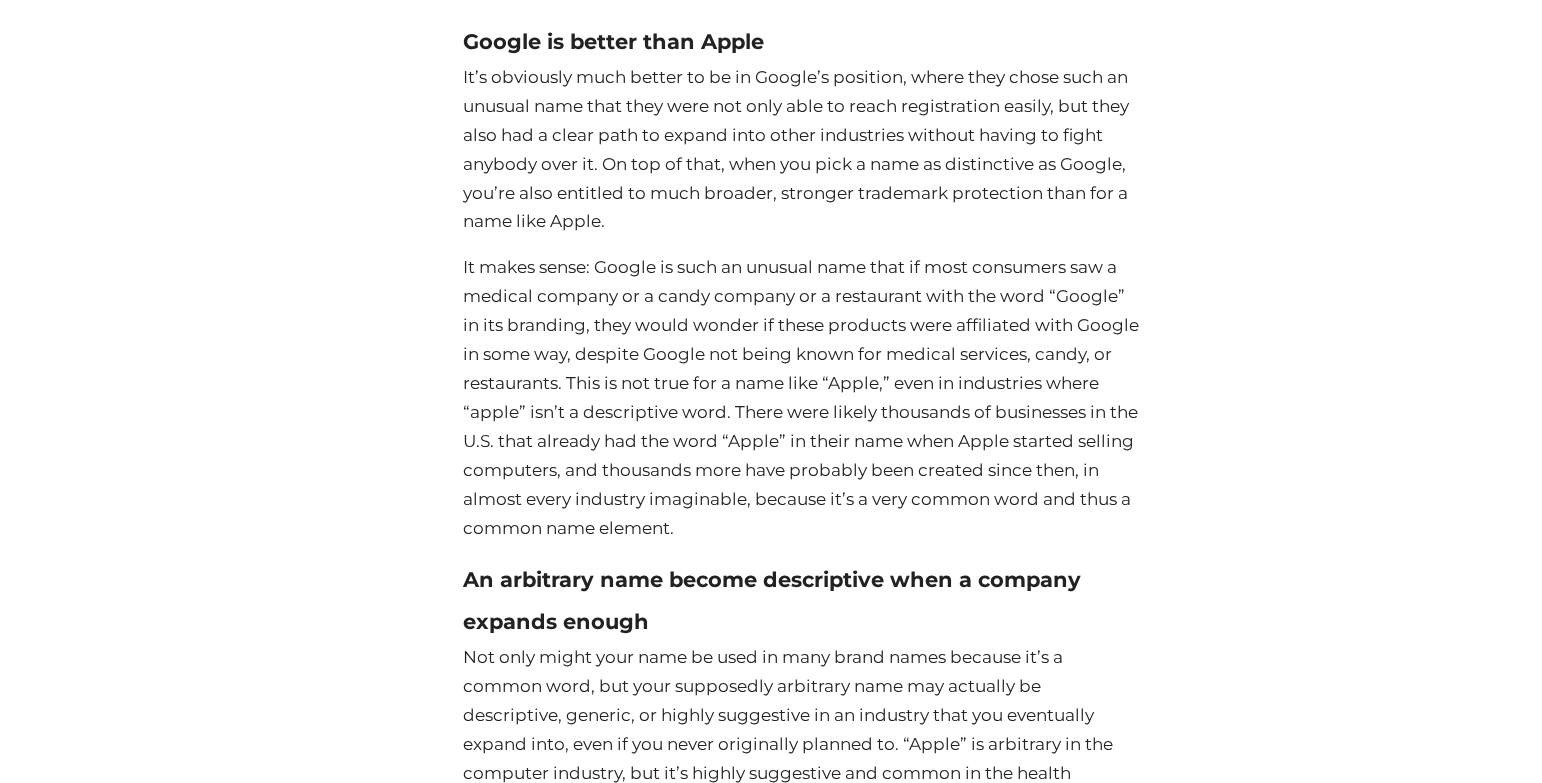 click on "It makes sense: Google is such an unusual name that if most consumers saw a medical company or a candy company or a restaurant with the word “Google” in its branding, they would wonder if these products were affiliated with Google in some way, despite Google not being known for medical services, candy, or restaurants. This is not true for a name like “Apple,” even in industries where “apple” isn’t a descriptive word. There were likely thousands of businesses in the U.S. that already had the word “Apple” in their name when Apple started selling computers, and thousands more have probably been created since then, in almost every industry imaginable, because it’s a very common word and thus a common name element." at bounding box center [802, 397] 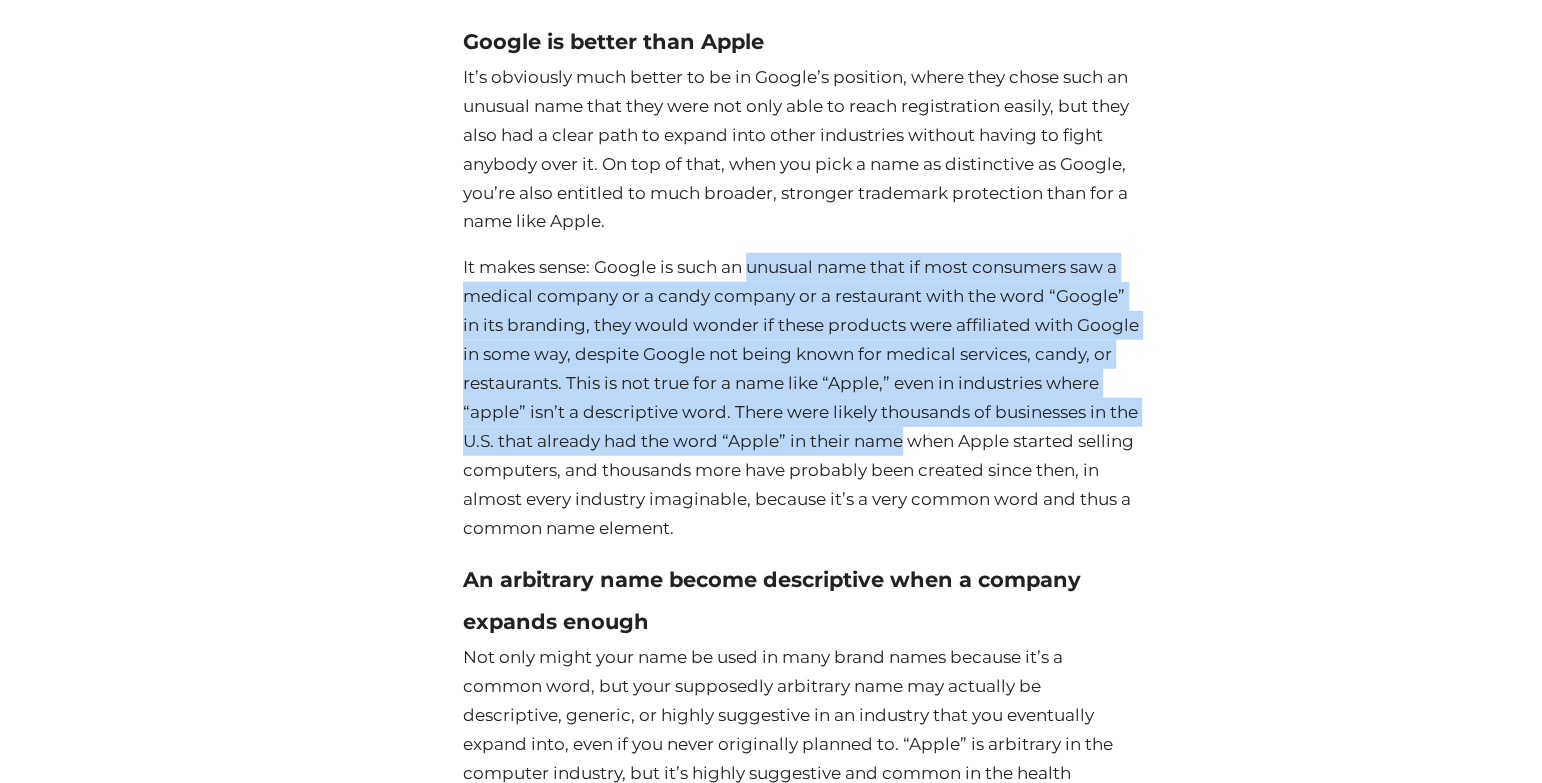 drag, startPoint x: 862, startPoint y: 517, endPoint x: 868, endPoint y: 463, distance: 54.33231 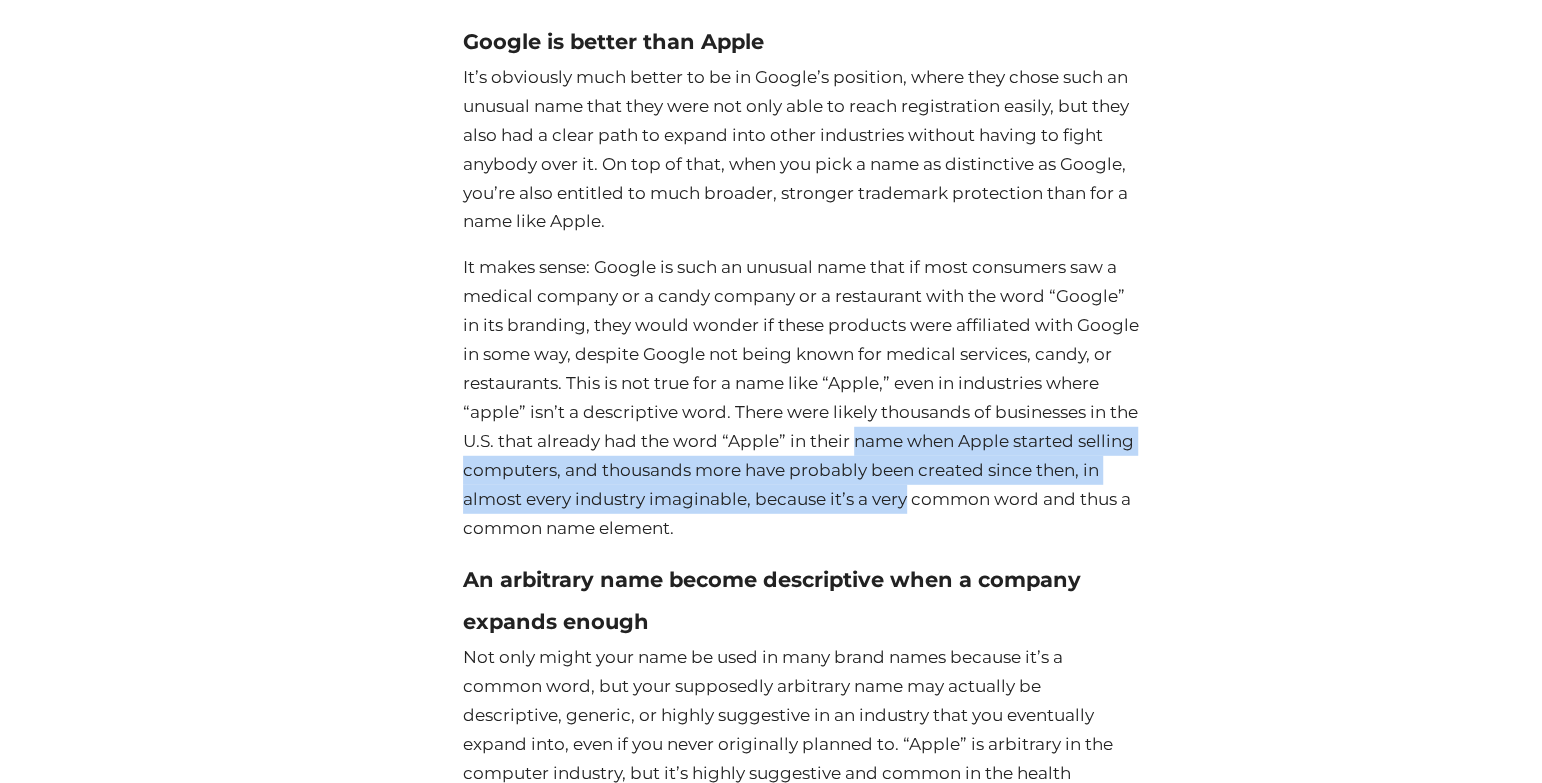 drag, startPoint x: 868, startPoint y: 463, endPoint x: 893, endPoint y: 541, distance: 81.908485 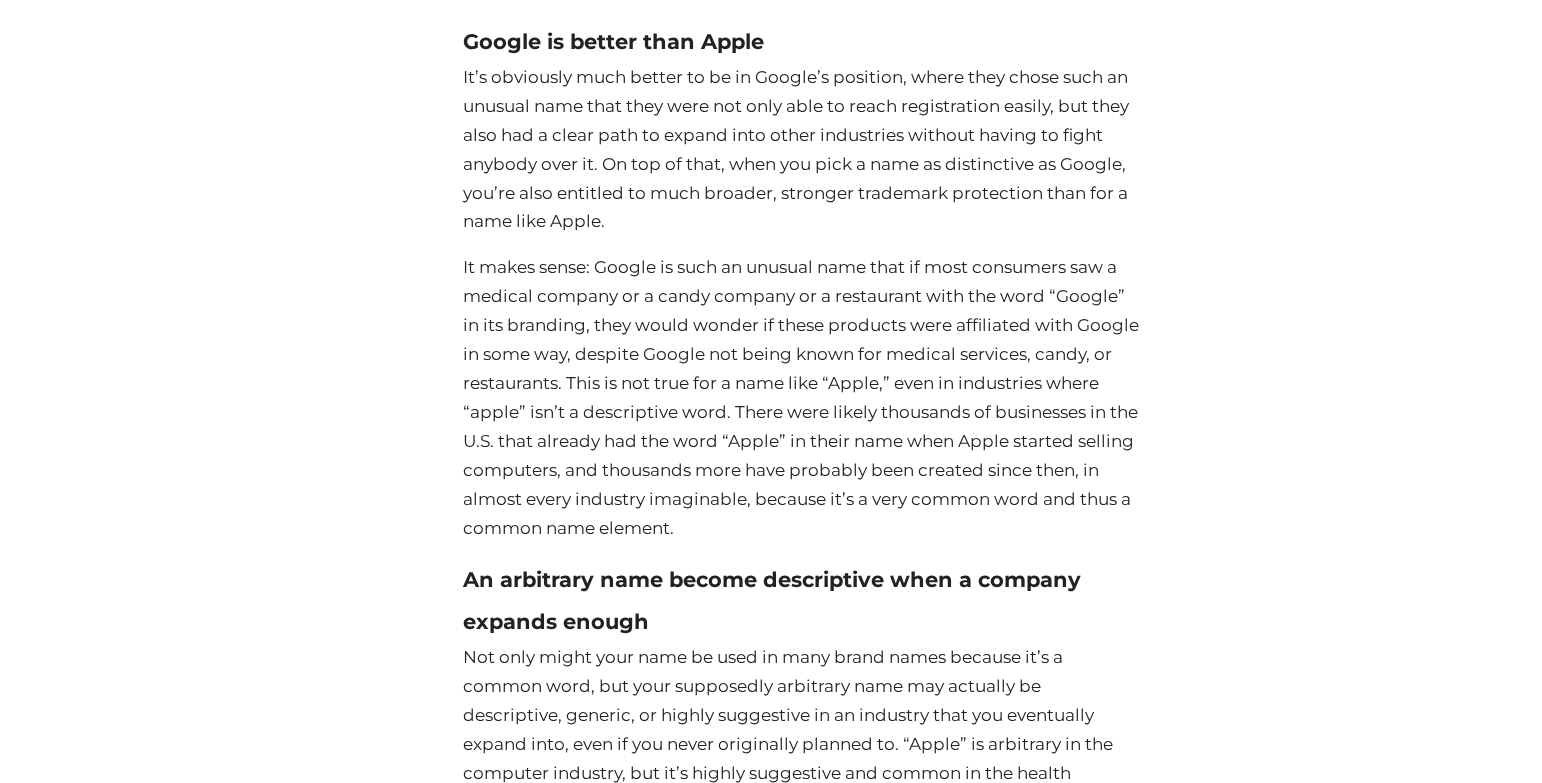 click on "It makes sense: Google is such an unusual name that if most consumers saw a medical company or a candy company or a restaurant with the word “Google” in its branding, they would wonder if these products were affiliated with Google in some way, despite Google not being known for medical services, candy, or restaurants. This is not true for a name like “Apple,” even in industries where “apple” isn’t a descriptive word. There were likely thousands of businesses in the U.S. that already had the word “Apple” in their name when Apple started selling computers, and thousands more have probably been created since then, in almost every industry imaginable, because it’s a very common word and thus a common name element." at bounding box center (802, 397) 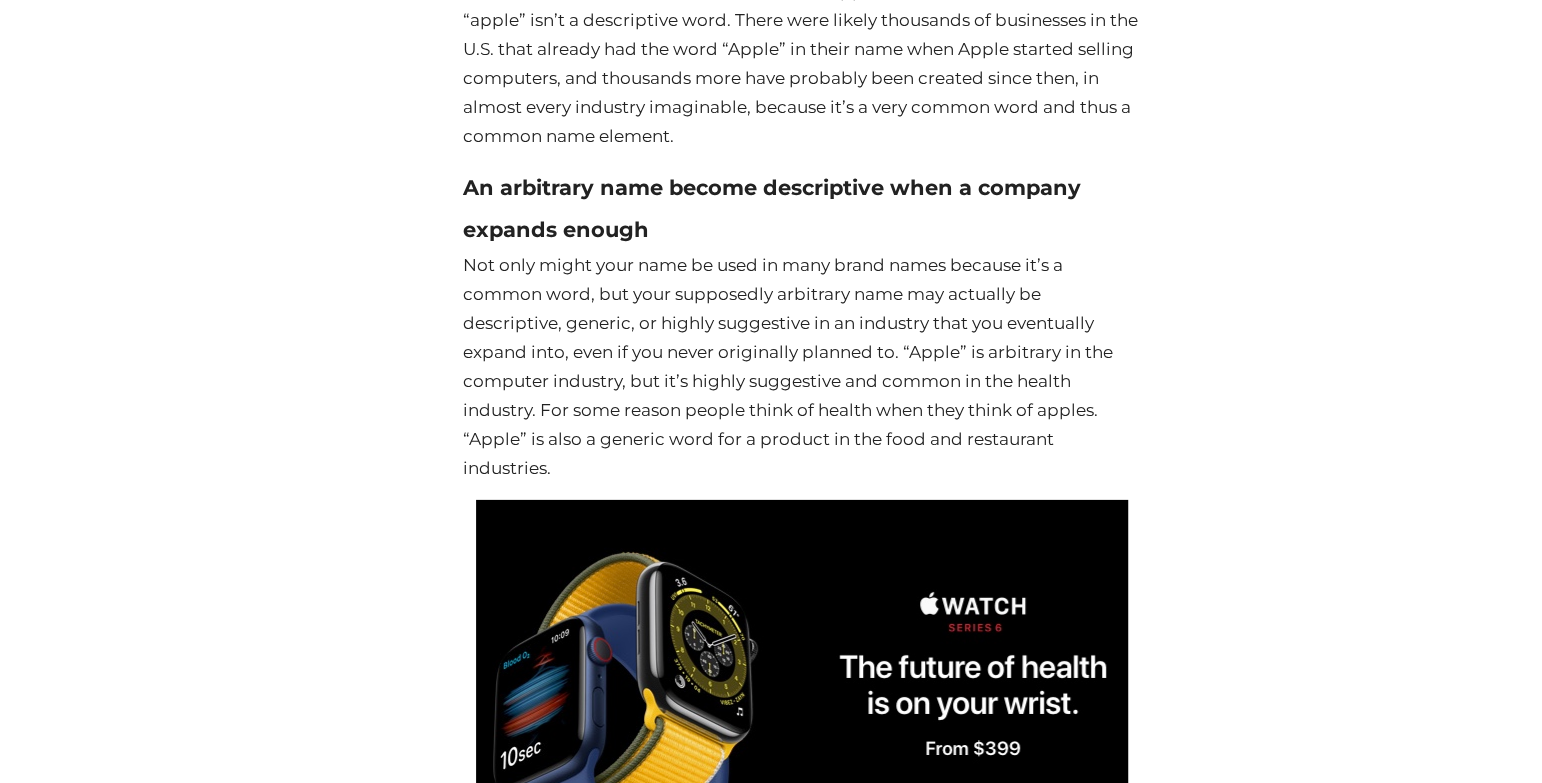 scroll, scrollTop: 8228, scrollLeft: 0, axis: vertical 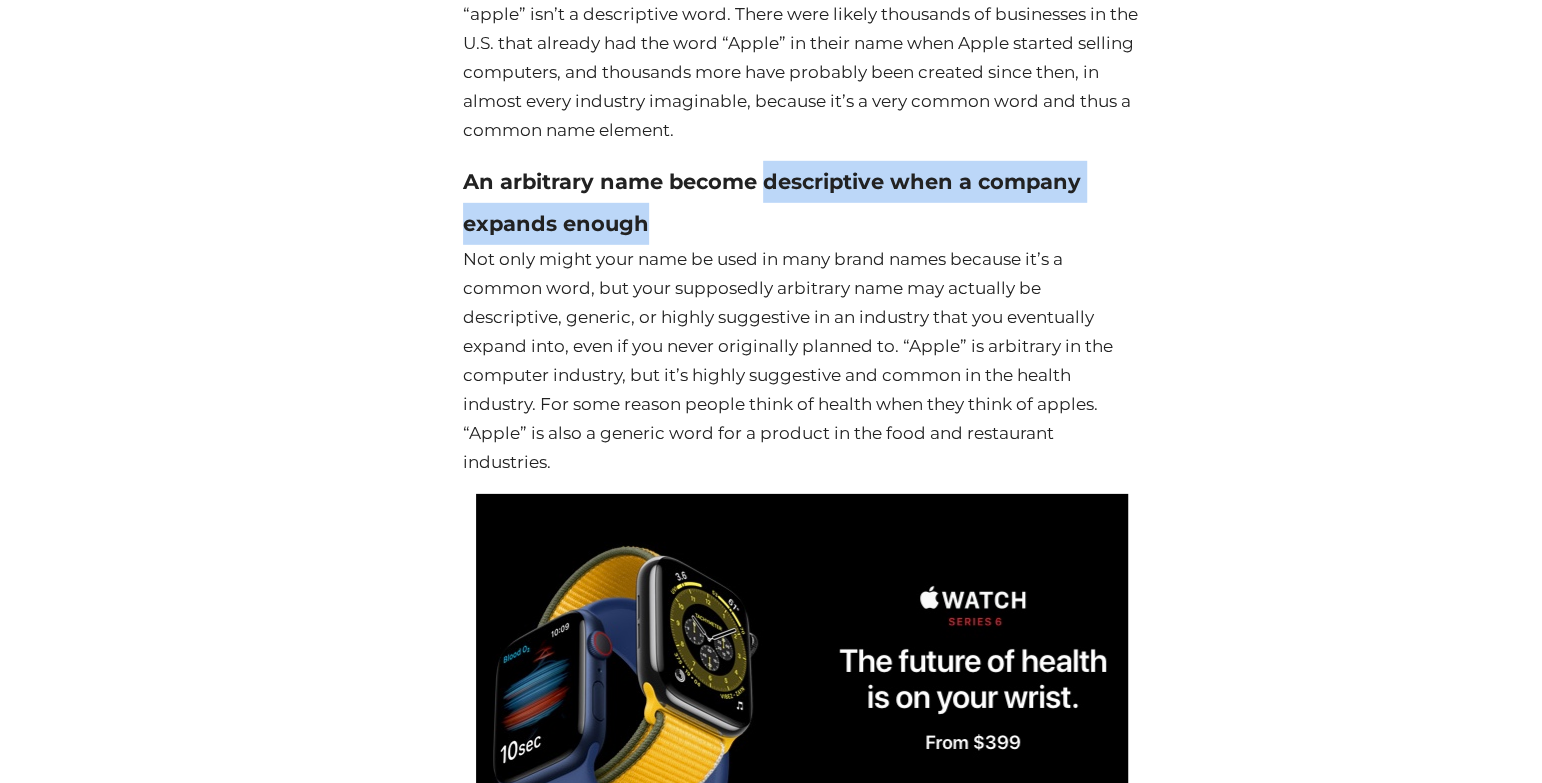 drag, startPoint x: 768, startPoint y: 188, endPoint x: 813, endPoint y: 254, distance: 79.881165 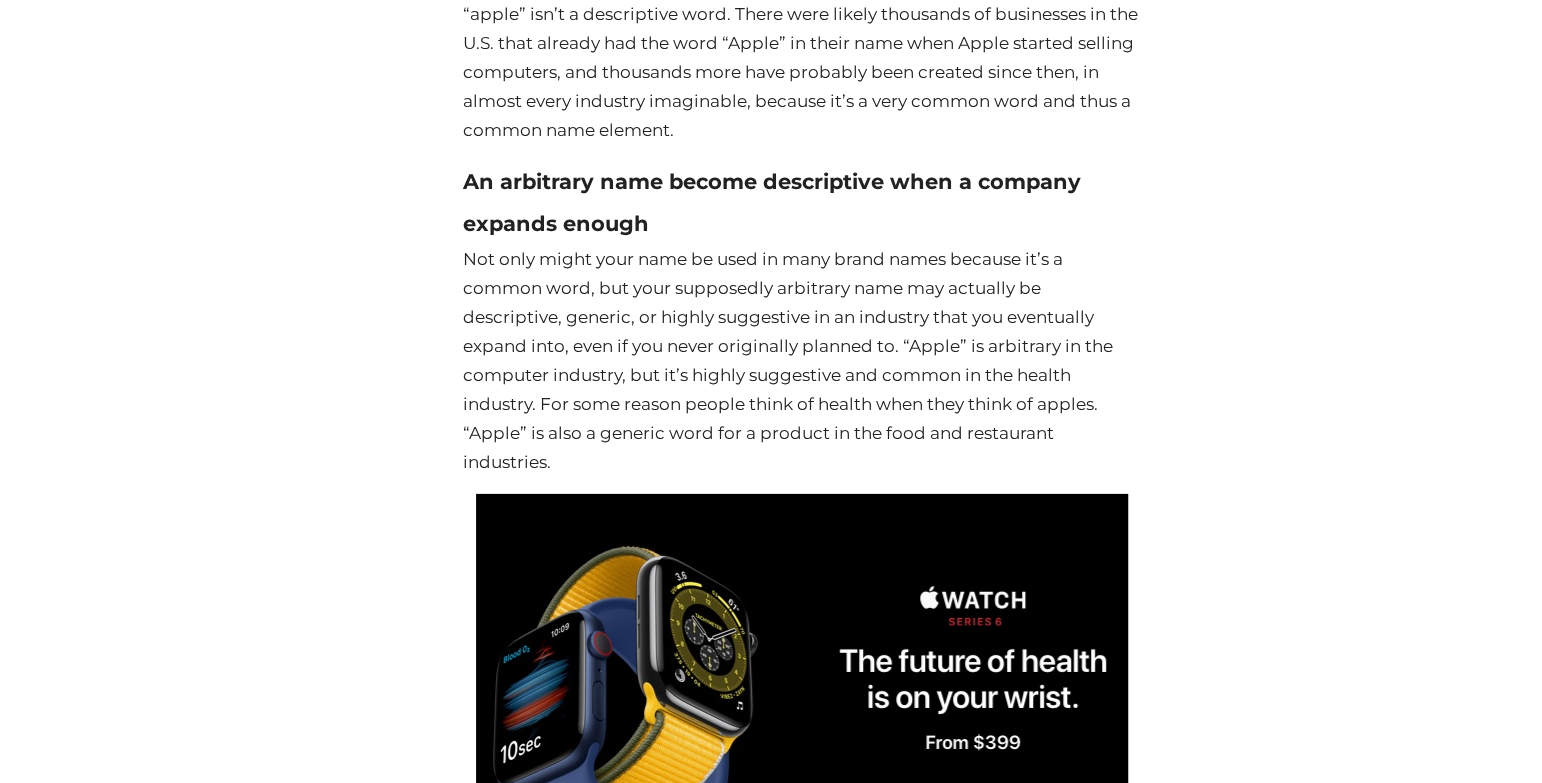 click on "An arbitrary name become descriptive when a company expands enough" at bounding box center (802, 203) 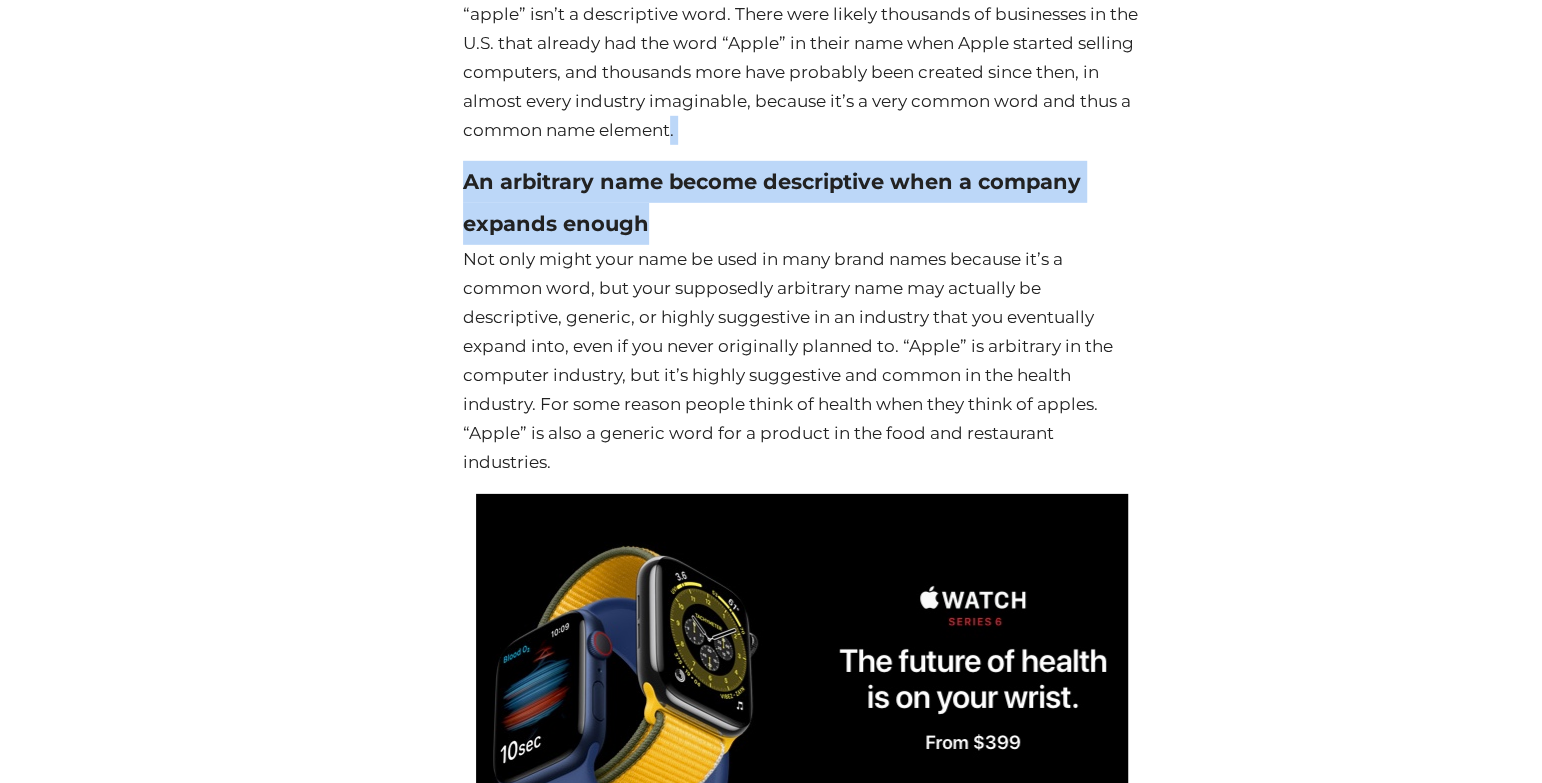 drag, startPoint x: 813, startPoint y: 254, endPoint x: 788, endPoint y: 165, distance: 92.44458 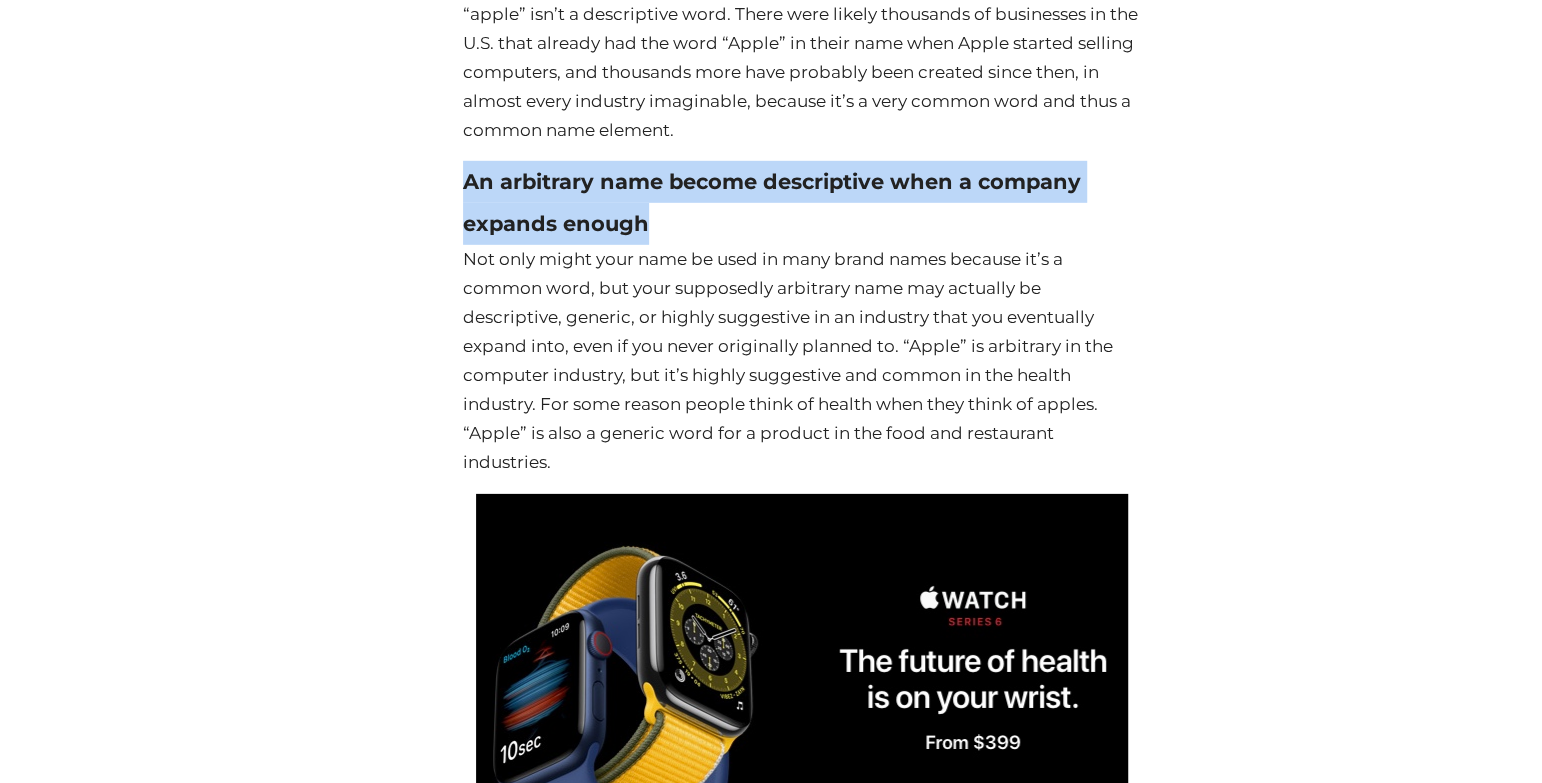 drag, startPoint x: 853, startPoint y: 180, endPoint x: 1078, endPoint y: 246, distance: 234.48027 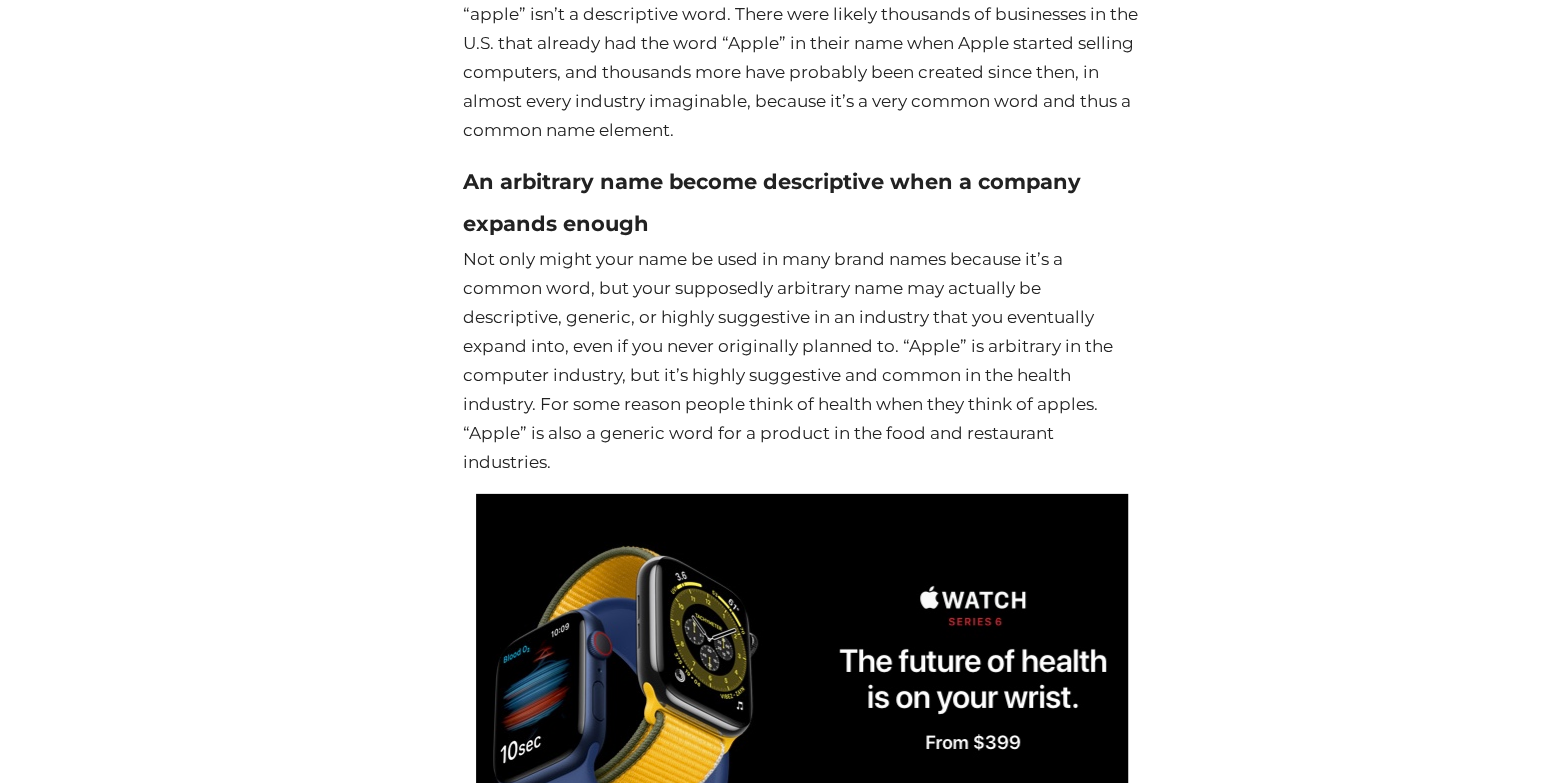 click on "An arbitrary name become descriptive when a company expands enough" at bounding box center [802, 203] 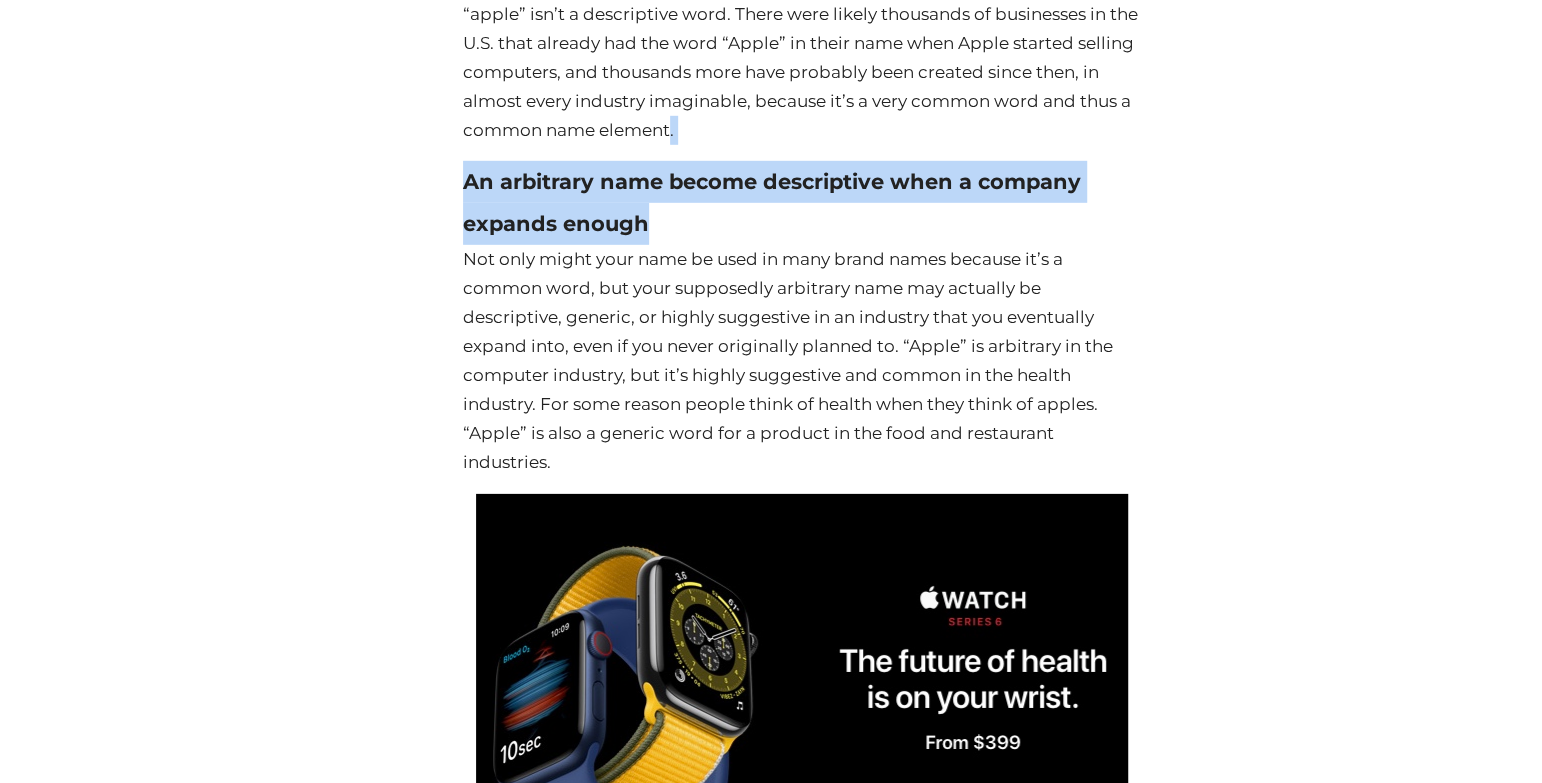 drag, startPoint x: 1078, startPoint y: 246, endPoint x: 1036, endPoint y: 177, distance: 80.77747 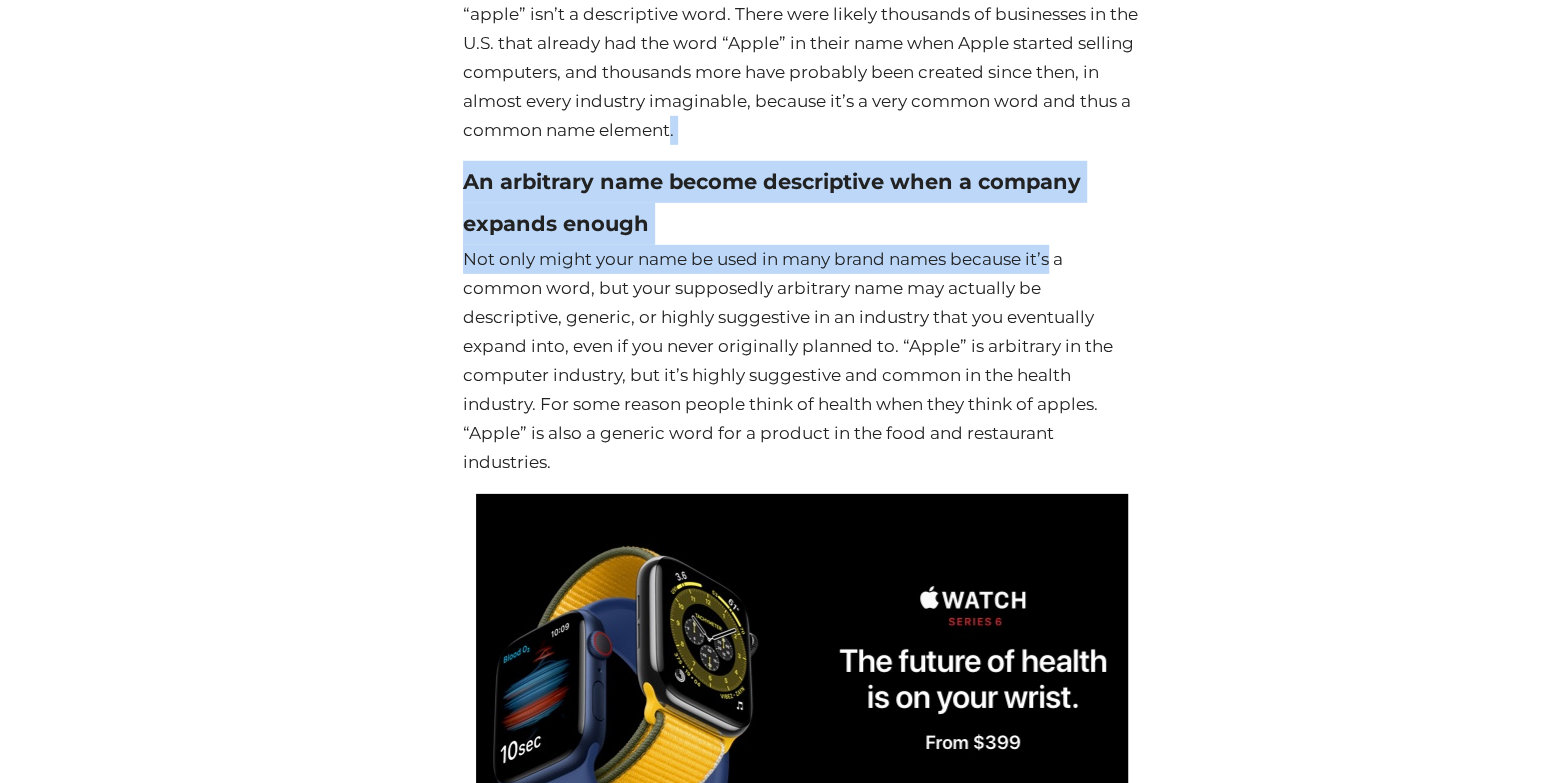 click on "Not only might your name be used in many brand names because it’s a common word, but your supposedly arbitrary name may actually be descriptive, generic, or highly suggestive in an industry that you eventually expand into, even if you never originally planned to. “Apple” is arbitrary in the computer industry, but it’s highly suggestive and common in the health industry. For some reason people think of health when they think of apples. “Apple” is also a generic word for a product in the food and restaurant industries." at bounding box center (802, 360) 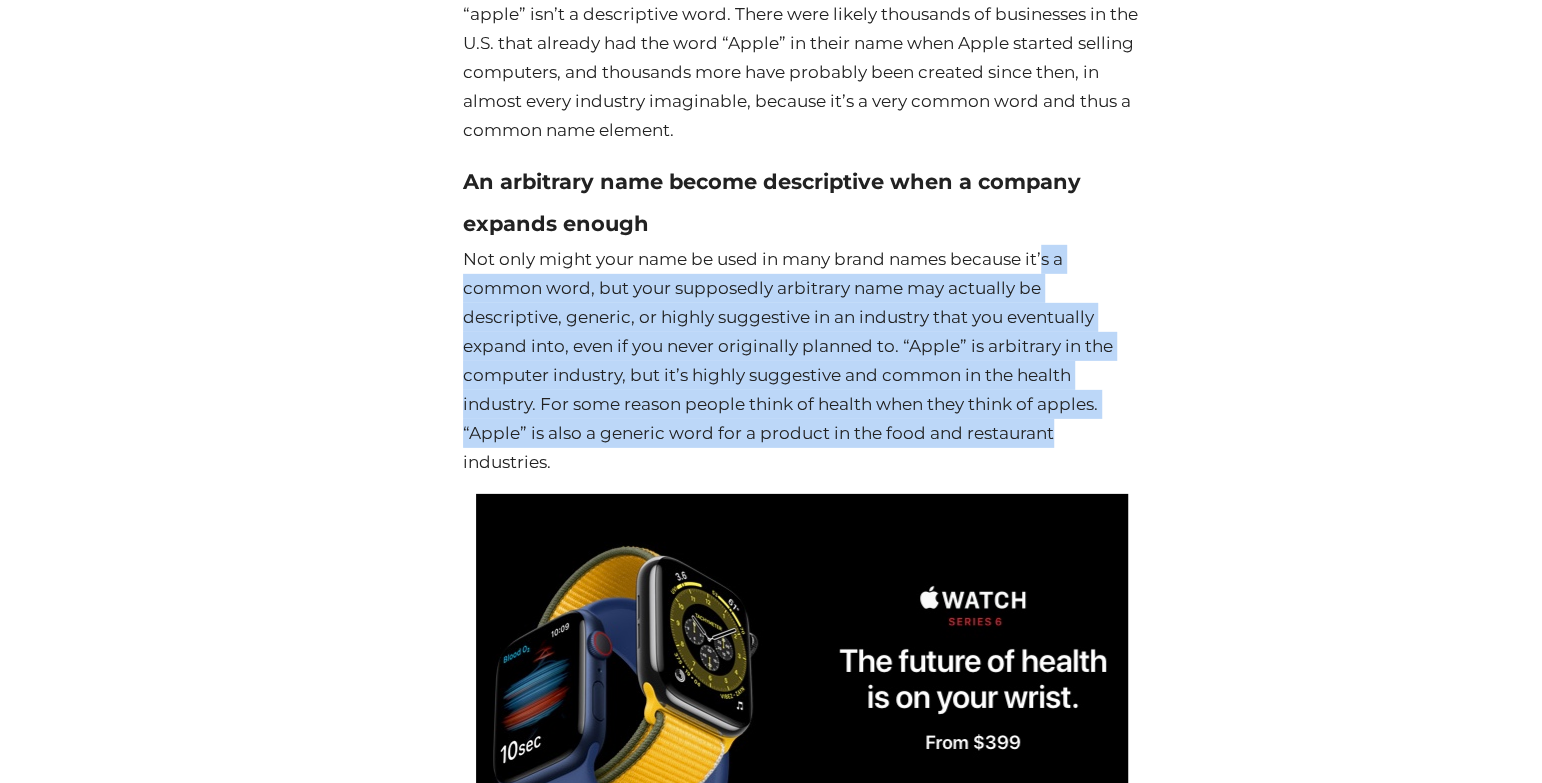 drag, startPoint x: 1048, startPoint y: 280, endPoint x: 1052, endPoint y: 463, distance: 183.04372 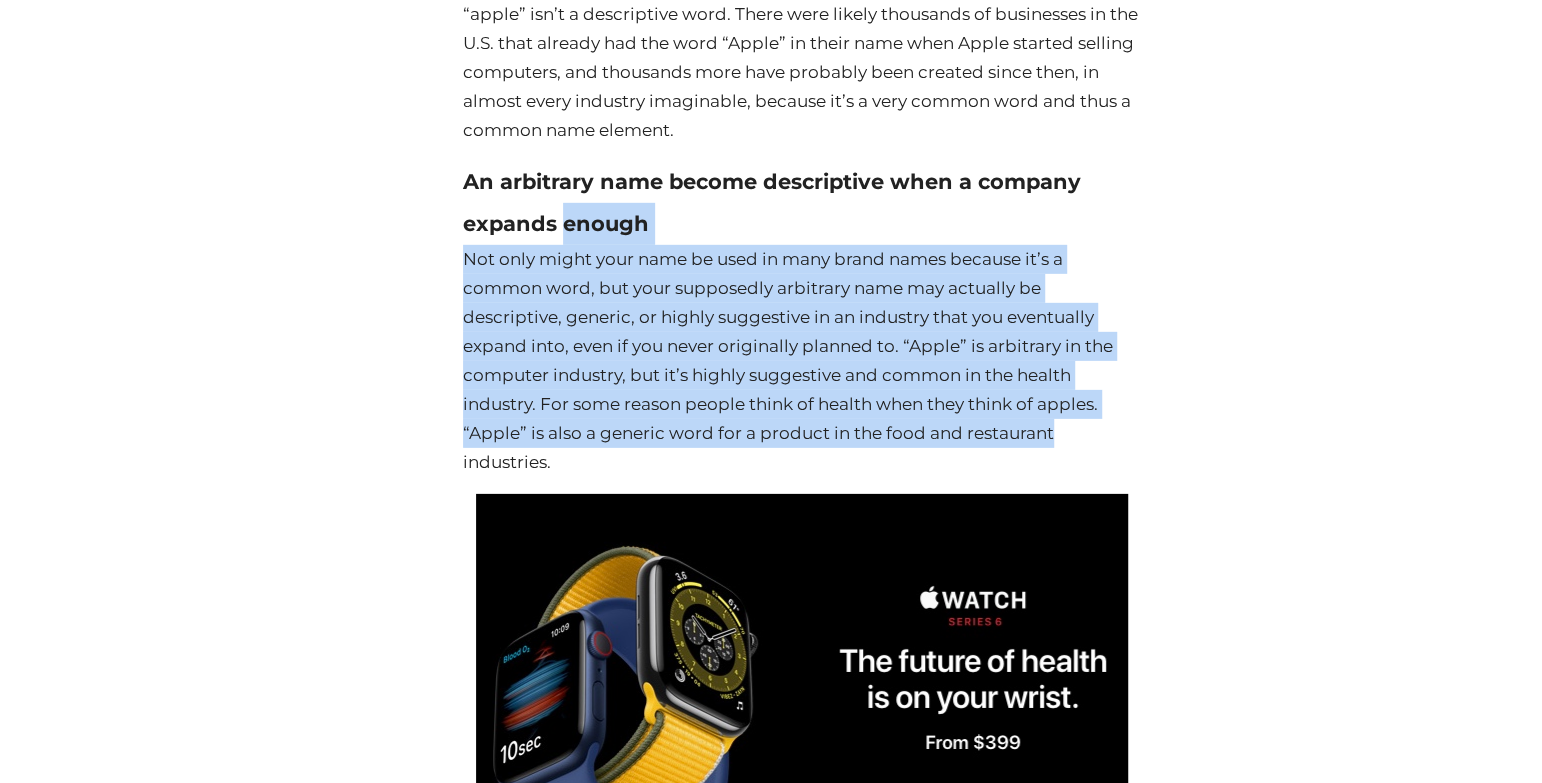 drag, startPoint x: 1052, startPoint y: 463, endPoint x: 1072, endPoint y: 265, distance: 199.00754 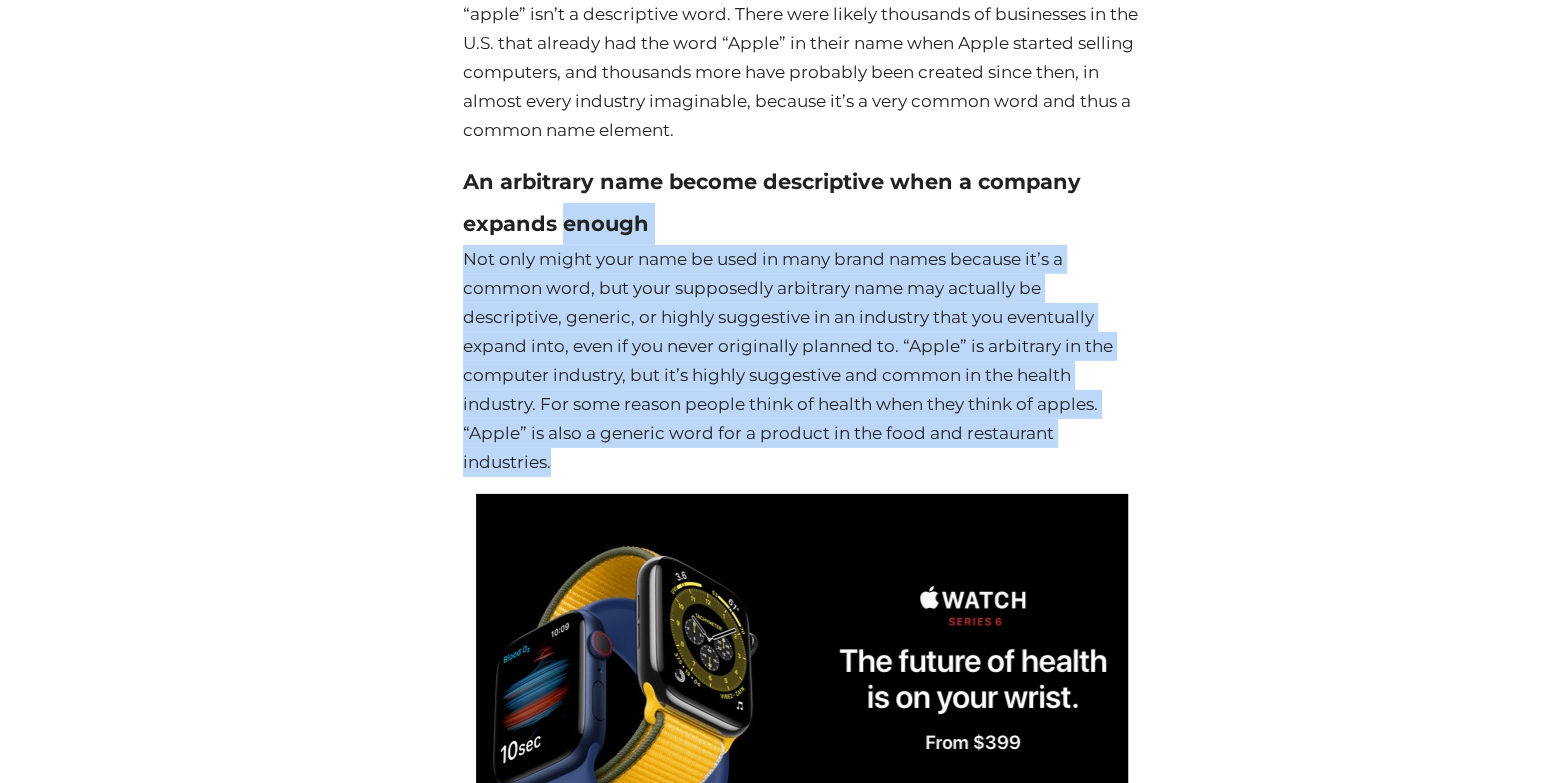 drag, startPoint x: 1049, startPoint y: 477, endPoint x: 1026, endPoint y: 259, distance: 219.20995 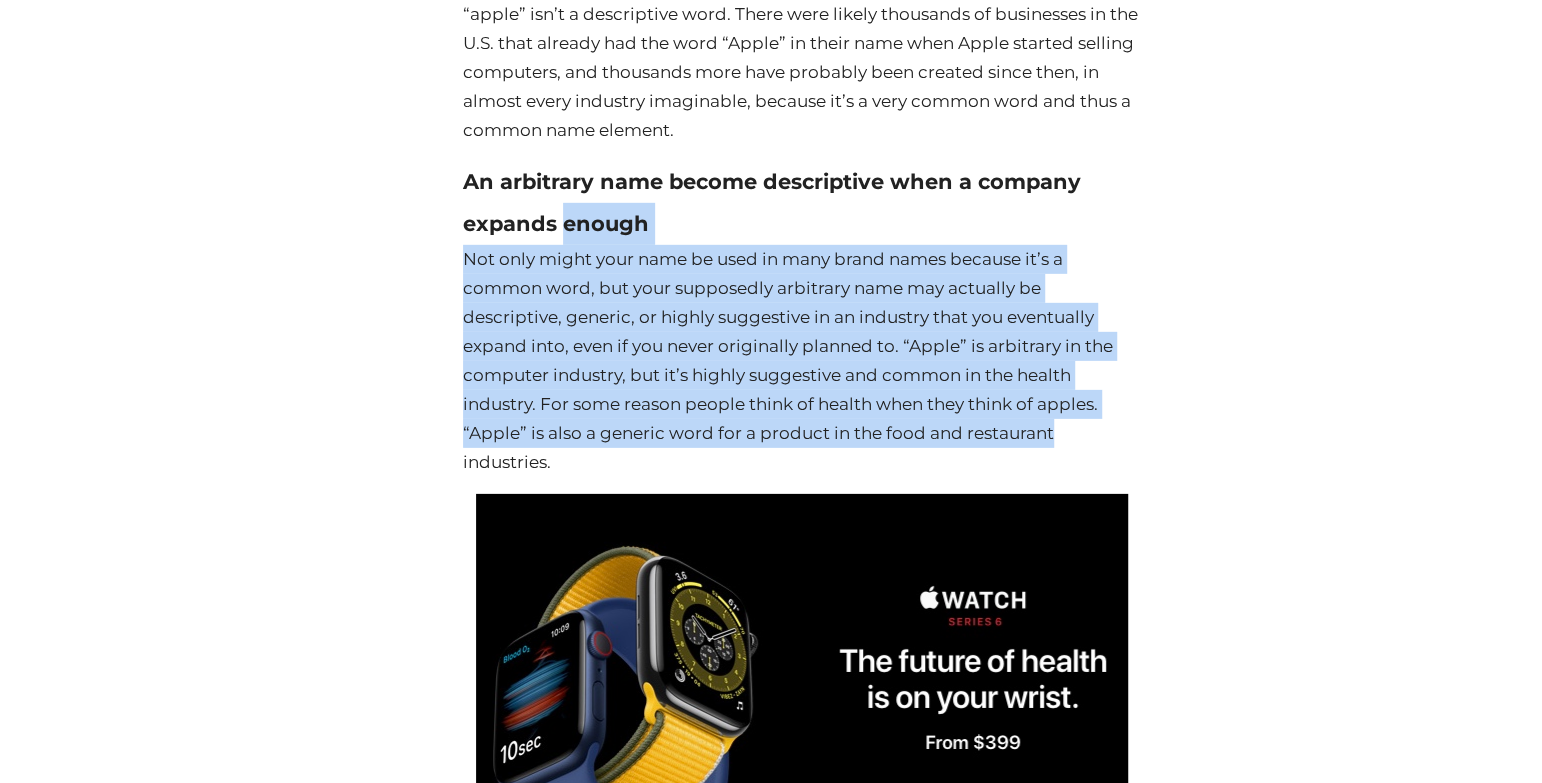 drag, startPoint x: 1026, startPoint y: 259, endPoint x: 1002, endPoint y: 459, distance: 201.43486 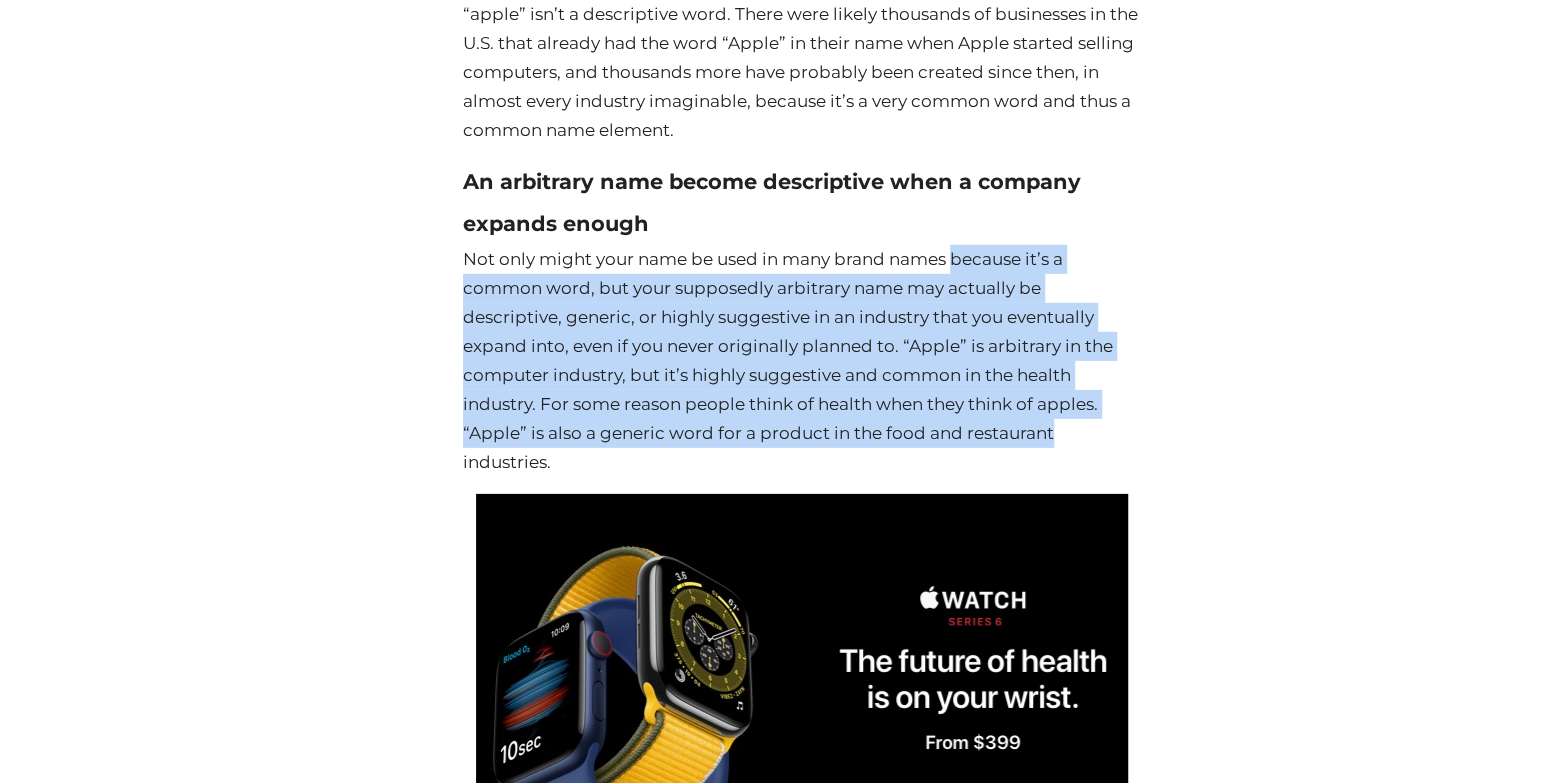 drag, startPoint x: 1002, startPoint y: 459, endPoint x: 990, endPoint y: 284, distance: 175.41095 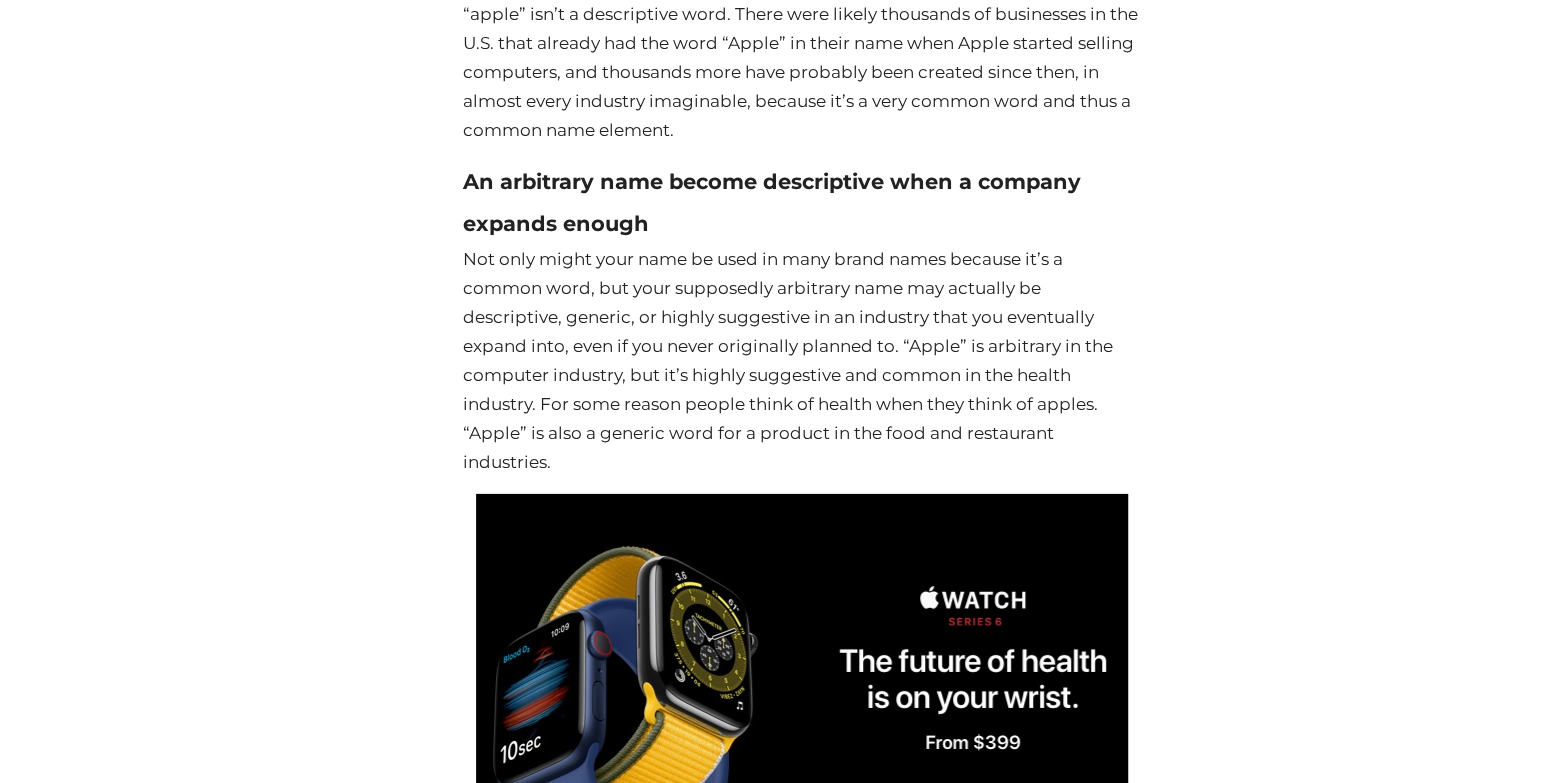 click on "Not only might your name be used in many brand names because it’s a common word, but your supposedly arbitrary name may actually be descriptive, generic, or highly suggestive in an industry that you eventually expand into, even if you never originally planned to. “Apple” is arbitrary in the computer industry, but it’s highly suggestive and common in the health industry. For some reason people think of health when they think of apples. “Apple” is also a generic word for a product in the food and restaurant industries." at bounding box center (802, 360) 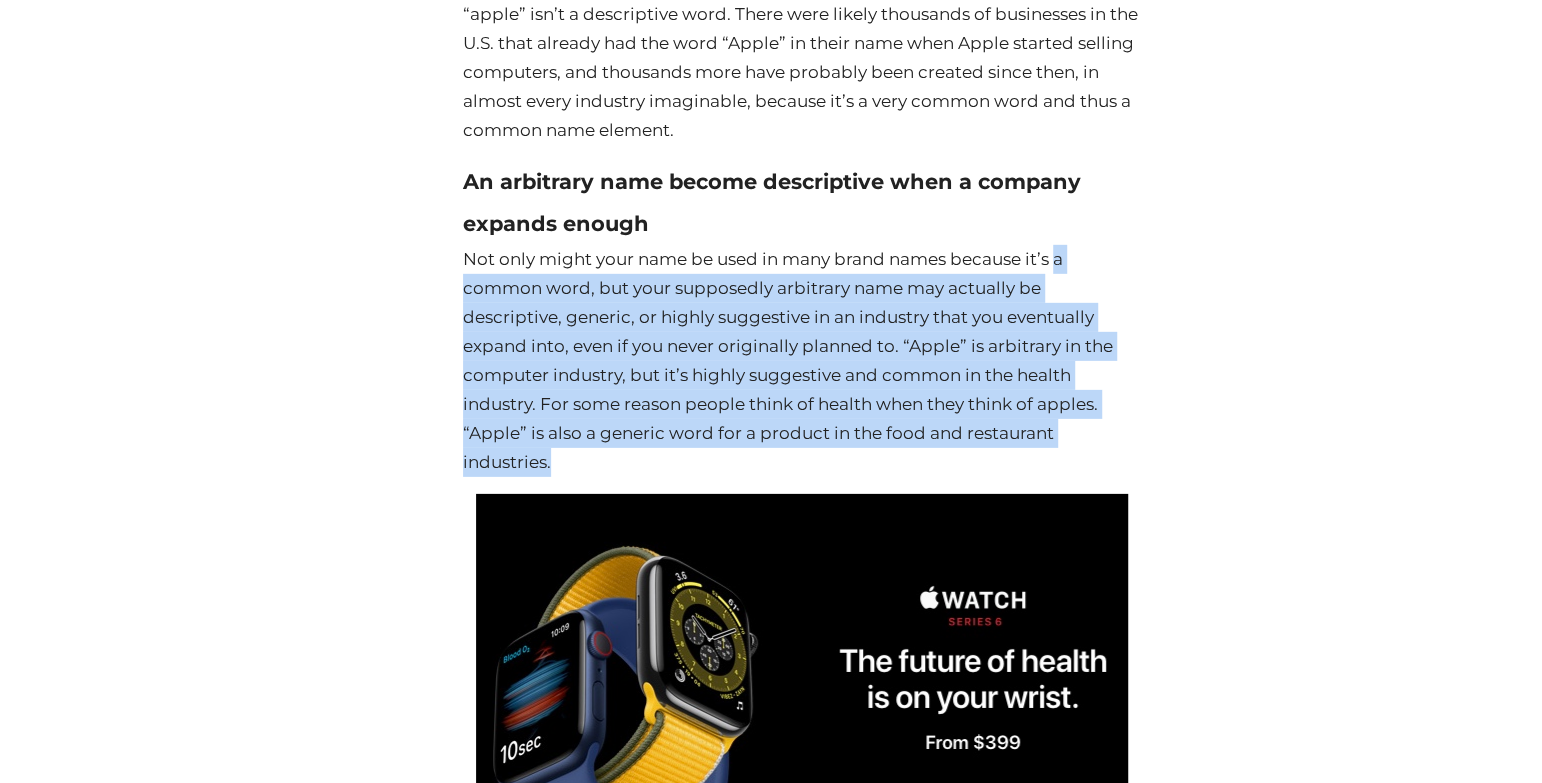 drag, startPoint x: 1033, startPoint y: 477, endPoint x: 1055, endPoint y: 239, distance: 239.01465 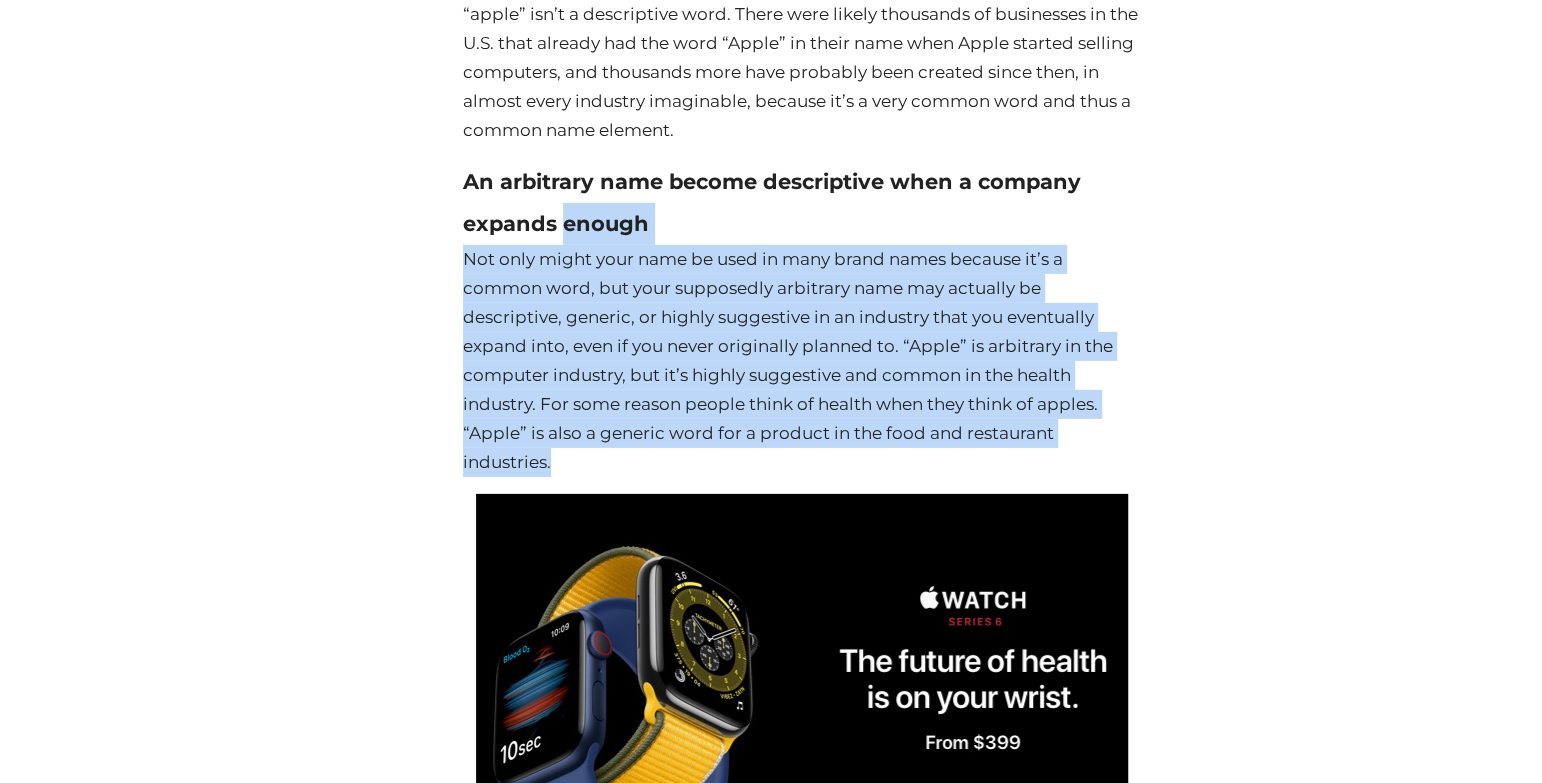 click on "An arbitrary name become descriptive when a company expands enough" at bounding box center (802, 203) 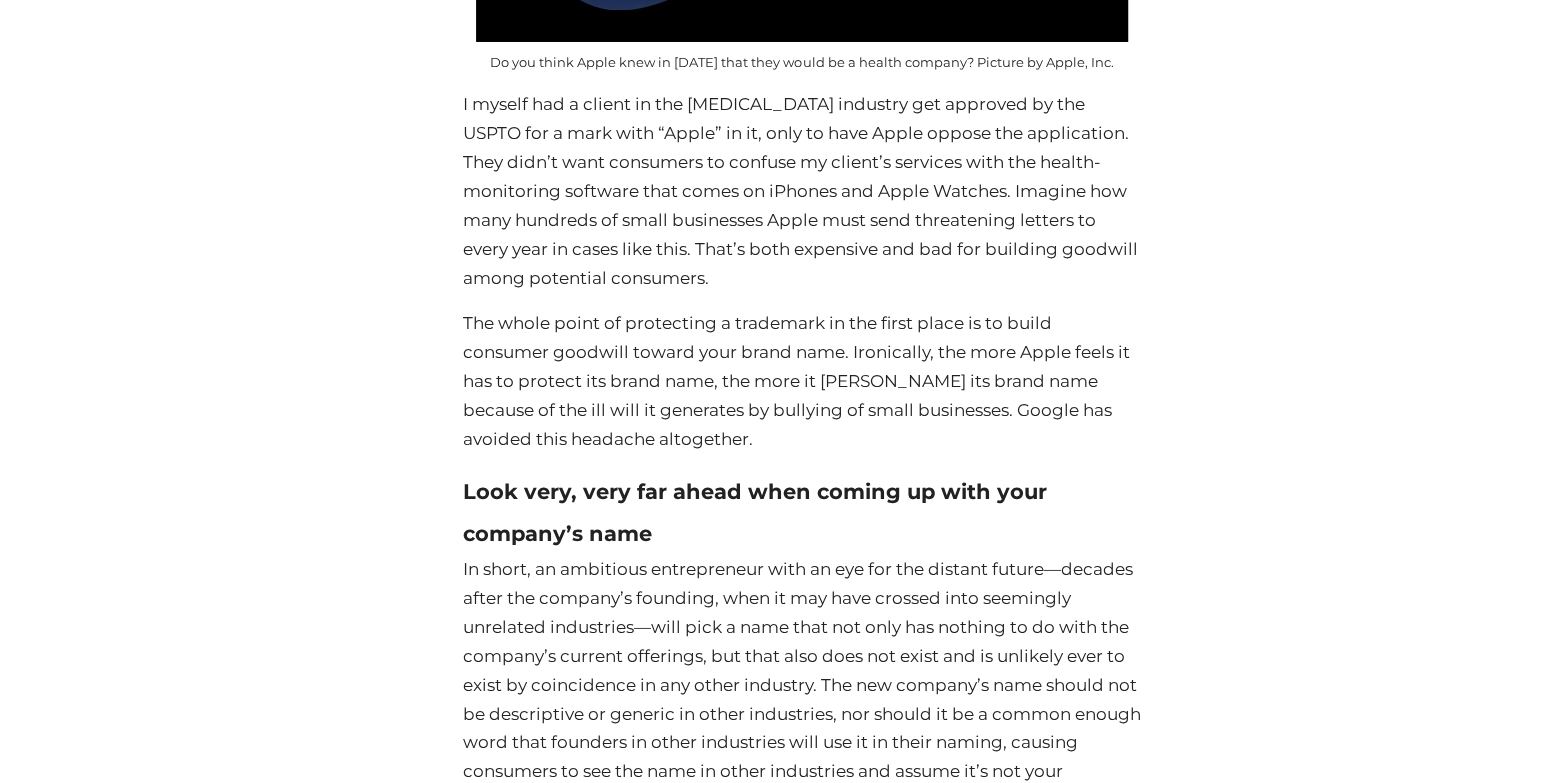 scroll, scrollTop: 9088, scrollLeft: 0, axis: vertical 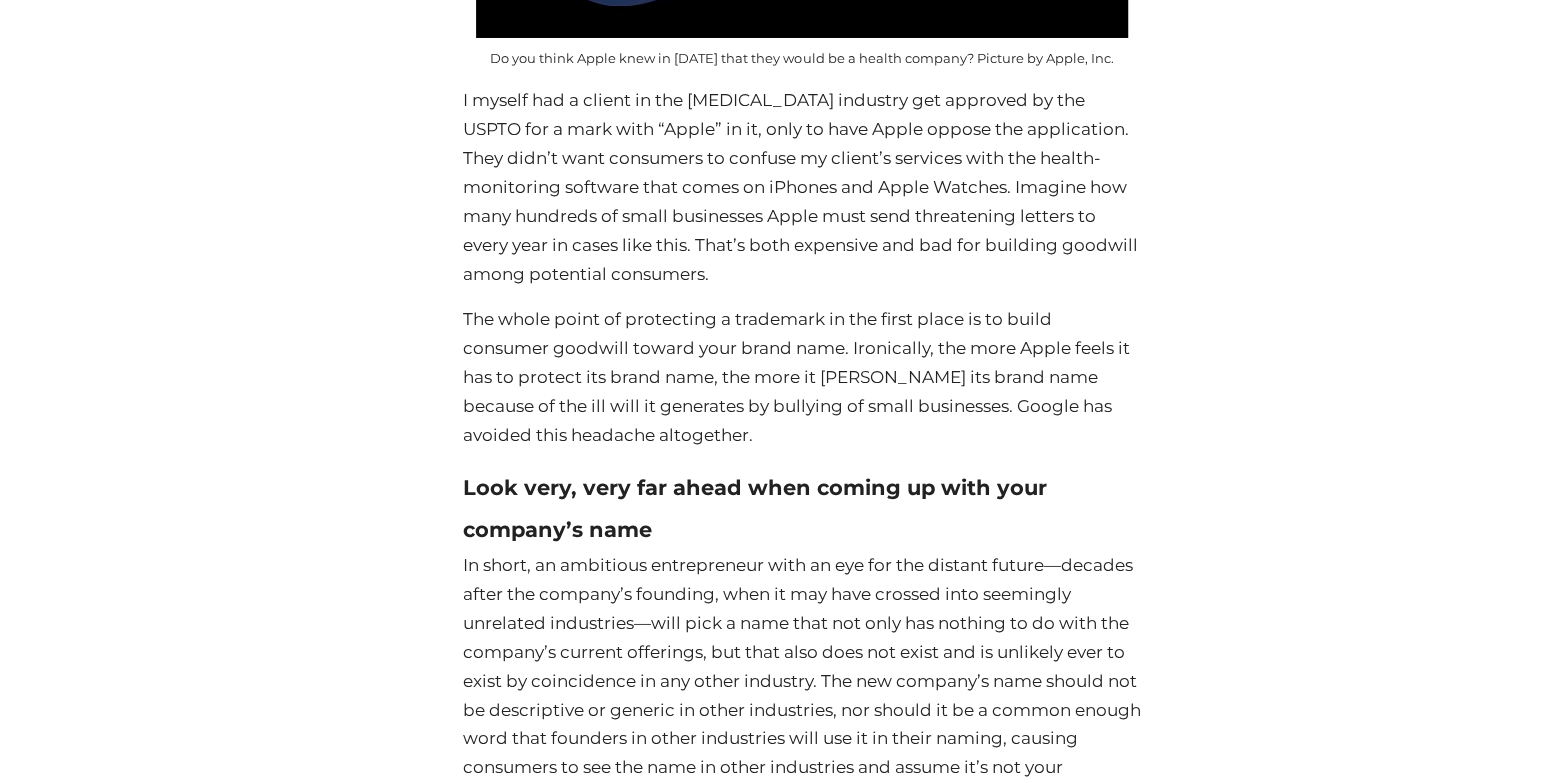 click on "I myself had a client in the [MEDICAL_DATA] industry get approved by the USPTO for a mark with “Apple” in it, only to have Apple oppose the application. They didn’t want consumers to confuse my client’s services with the health-monitoring software that comes on iPhones and Apple Watches. Imagine how many hundreds of small businesses Apple must send threatening letters to every year in cases like this. That’s both expensive and bad for building goodwill among potential consumers." at bounding box center (802, 187) 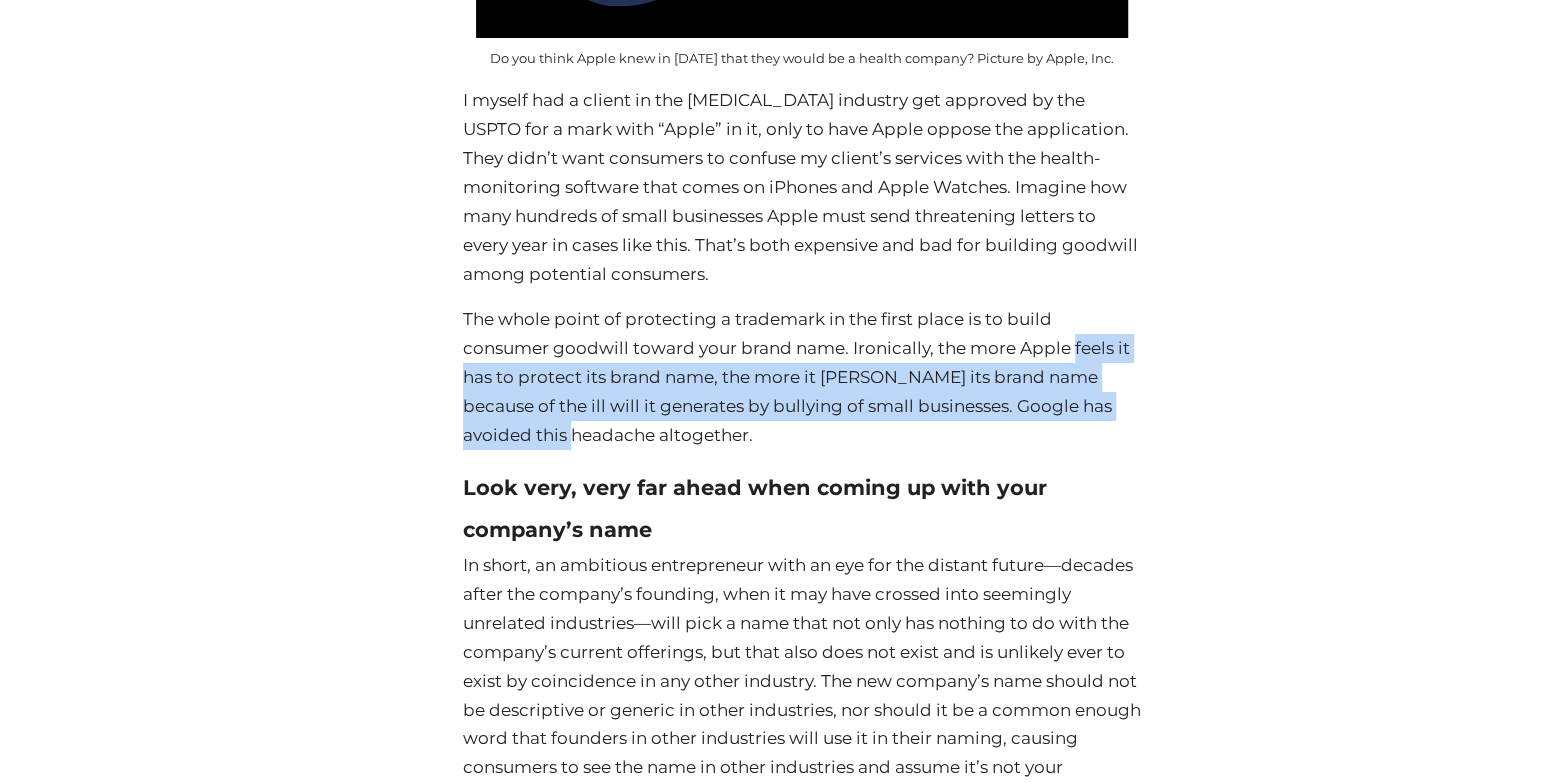drag, startPoint x: 1083, startPoint y: 387, endPoint x: 1103, endPoint y: 433, distance: 50.159744 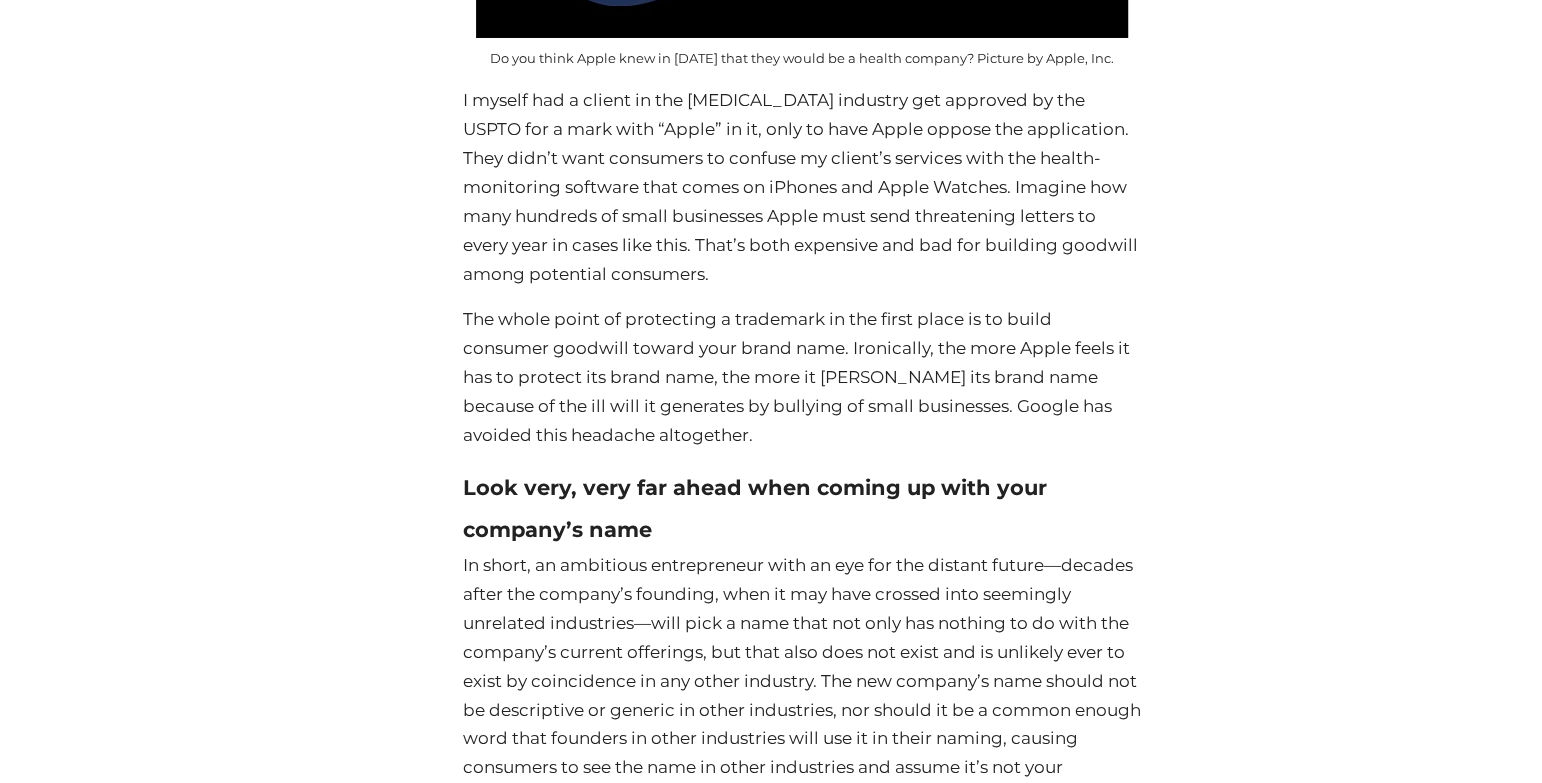 click on "The whole point of protecting a trademark in the first place is to build consumer goodwill toward your brand name. Ironically, the more Apple feels it has to protect its brand name, the more it [PERSON_NAME] its brand name because of the ill will it generates by bullying of small businesses. Google has avoided this headache altogether." at bounding box center (802, 377) 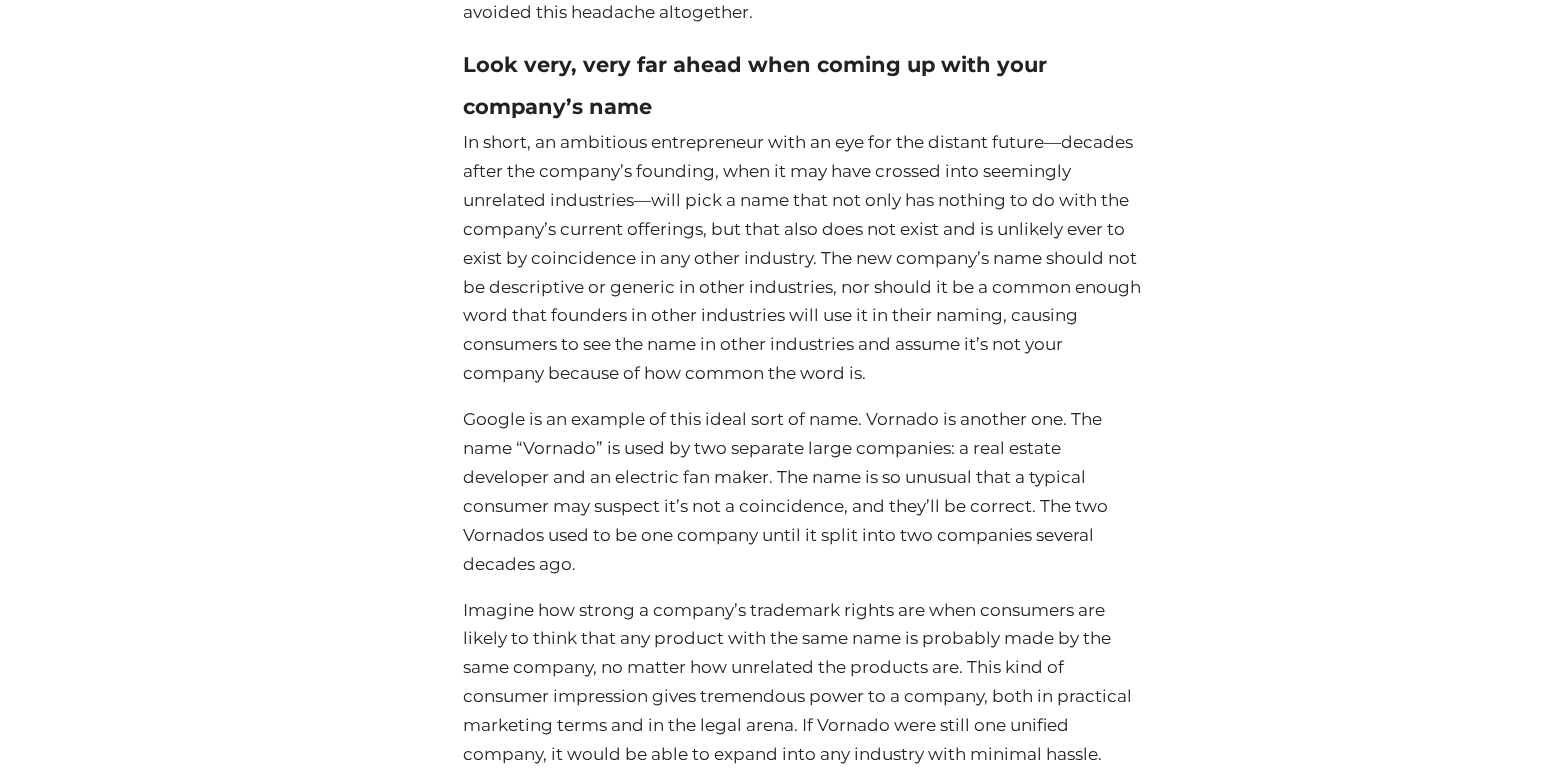 scroll, scrollTop: 9564, scrollLeft: 0, axis: vertical 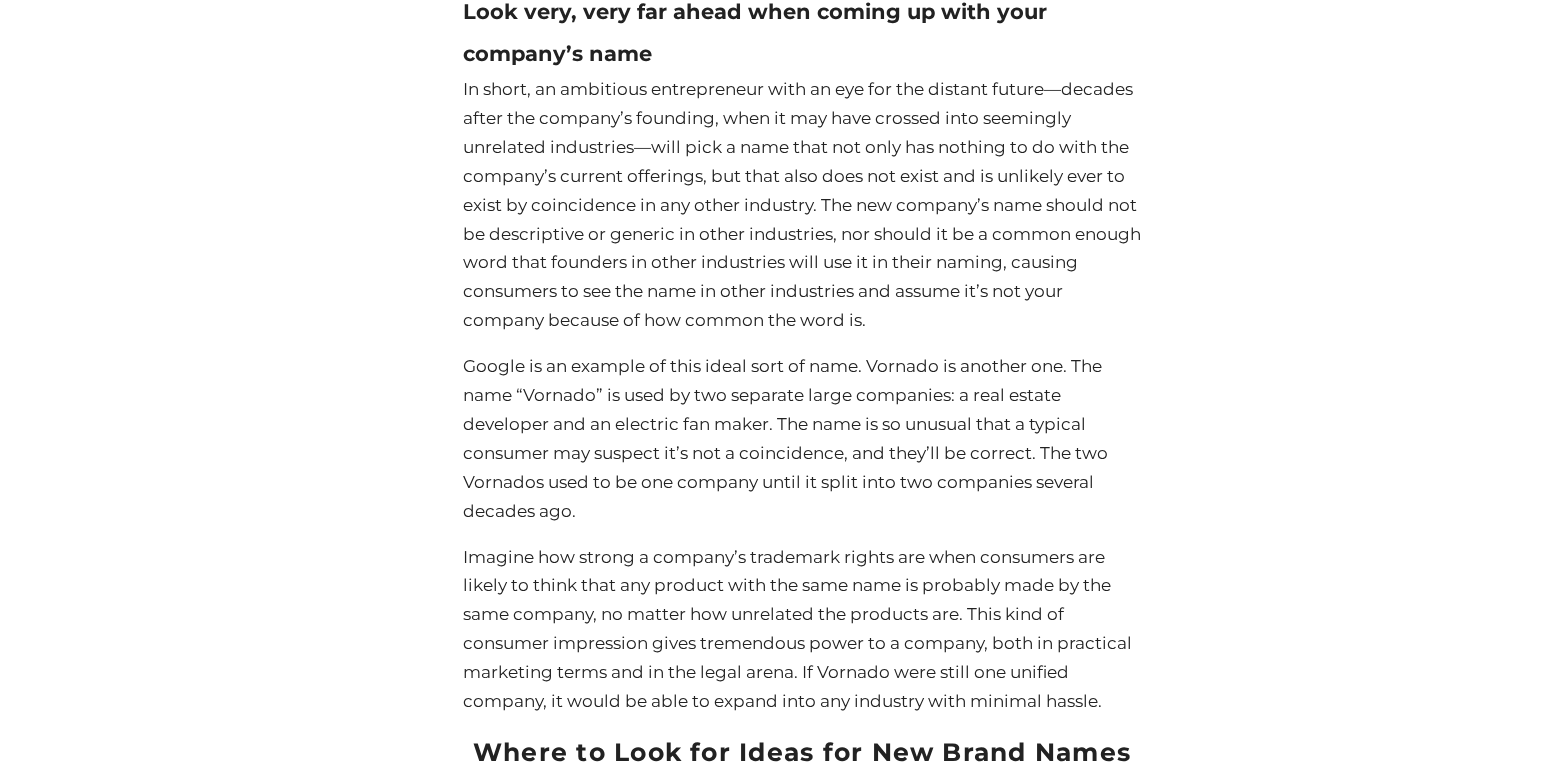 drag, startPoint x: 838, startPoint y: 89, endPoint x: 954, endPoint y: 345, distance: 281.05515 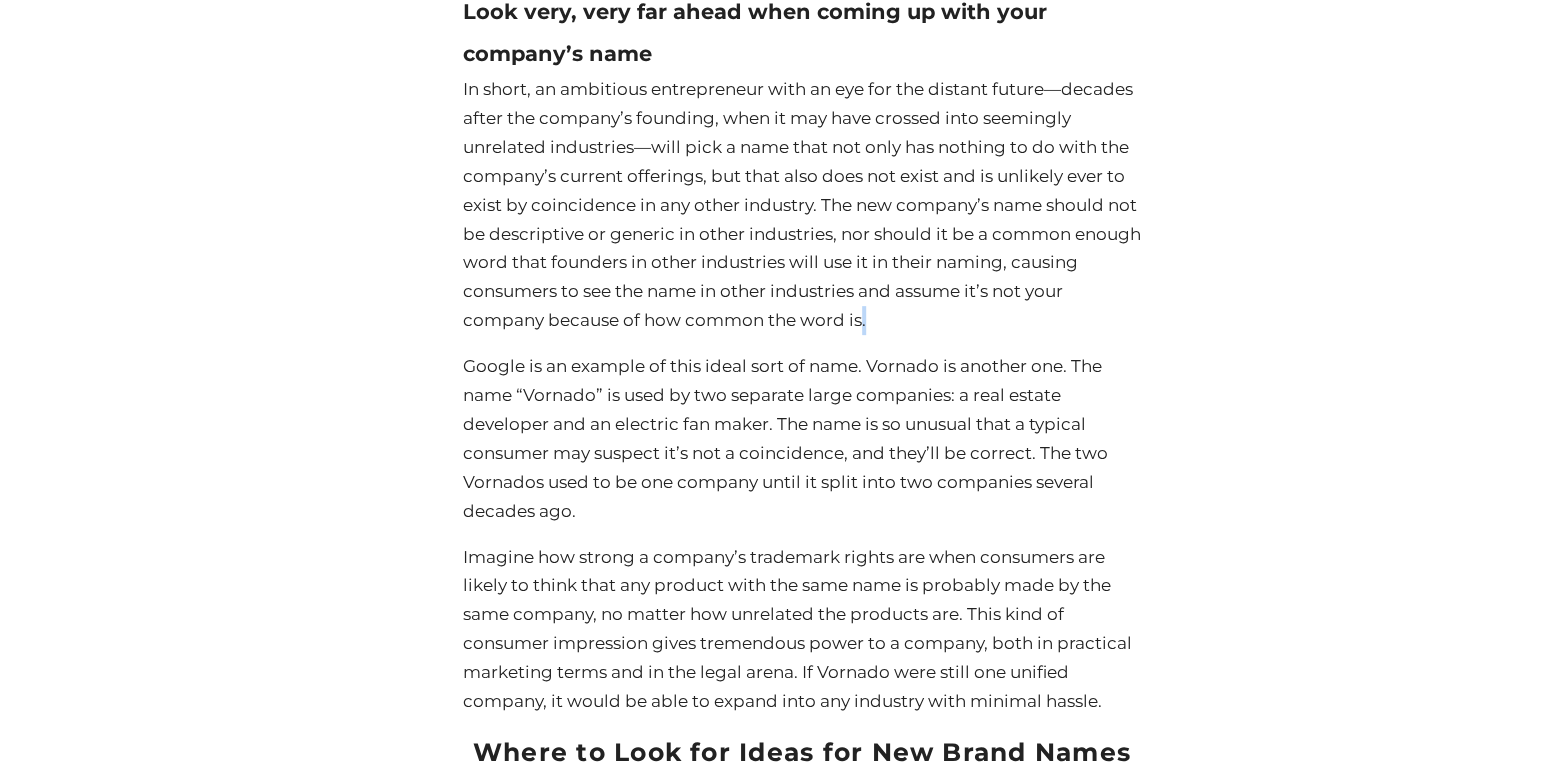 click on "In short, an ambitious entrepreneur with an eye for the distant future—decades after the company’s founding, when it may have crossed into seemingly unrelated industries—will pick a name that not only has nothing to do with the company’s current offerings, but that also does not exist and is unlikely ever to exist by coincidence in any other industry. The new company’s name should not be descriptive or generic in other industries, nor should it be a common enough word that founders in other industries will use it in their naming, causing consumers to see the name in other industries and assume it’s not your company because of how common the word is." at bounding box center [802, 205] 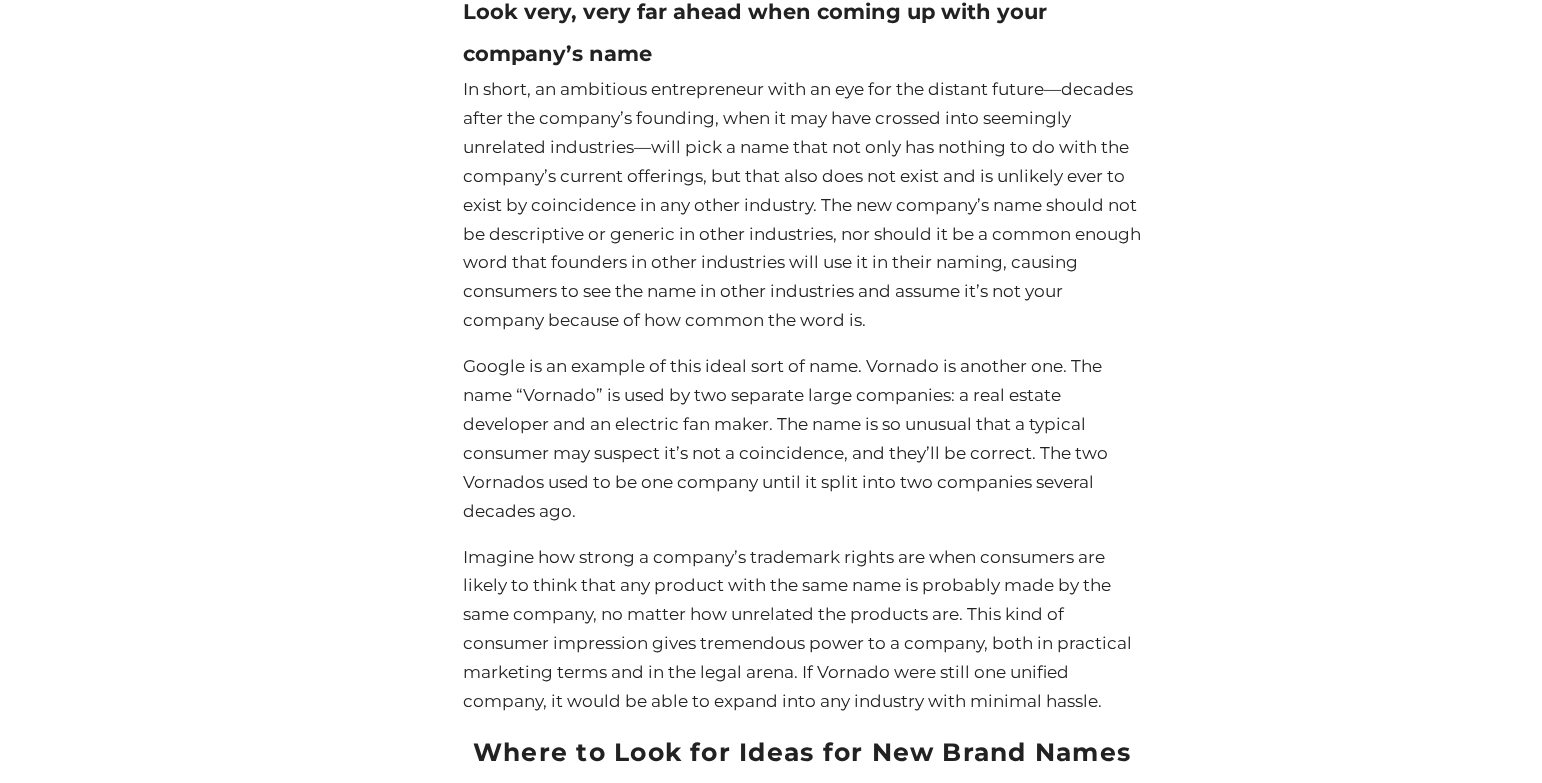 drag, startPoint x: 954, startPoint y: 345, endPoint x: 909, endPoint y: 208, distance: 144.20125 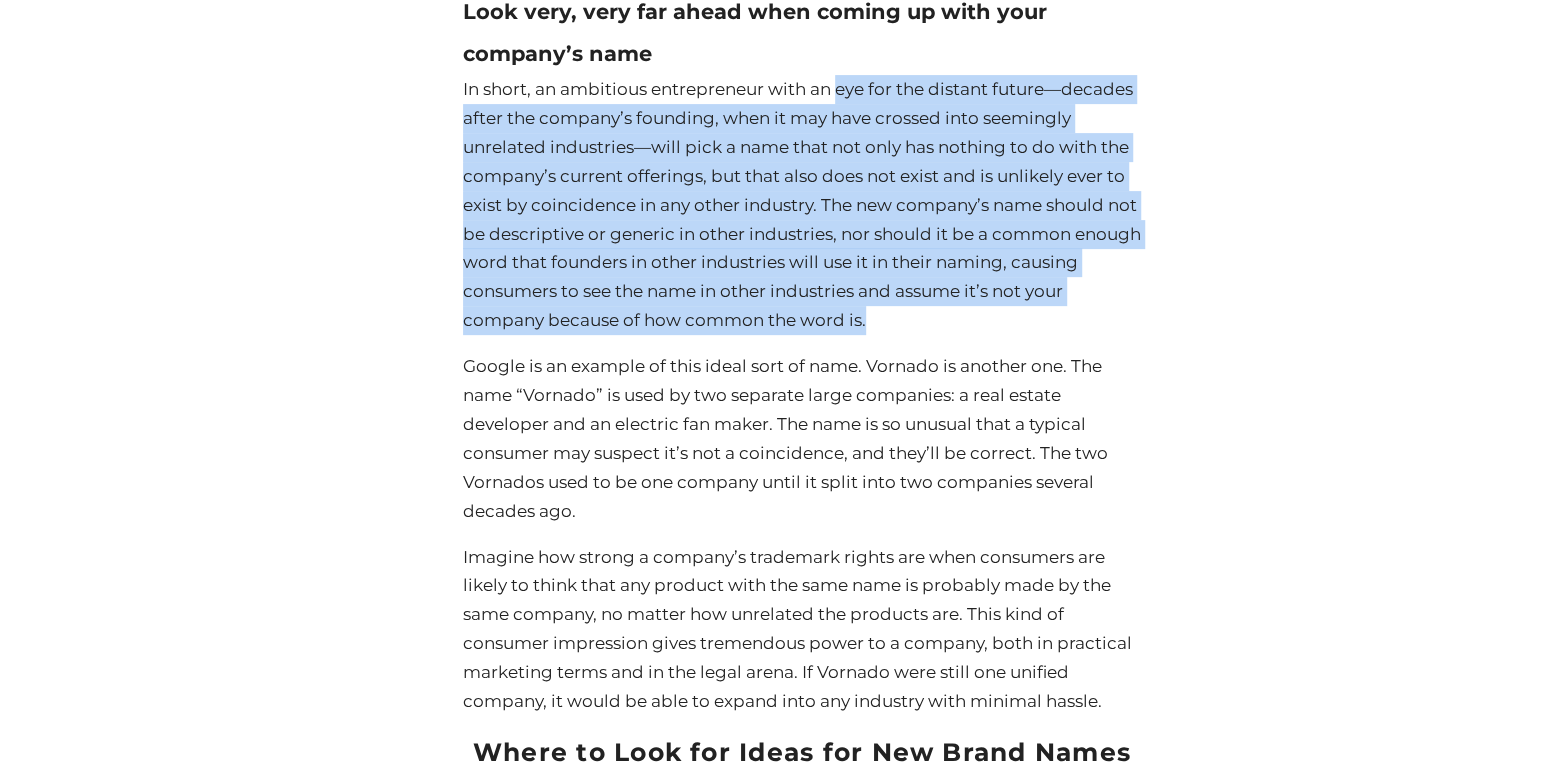 drag, startPoint x: 938, startPoint y: 350, endPoint x: 859, endPoint y: 110, distance: 252.66777 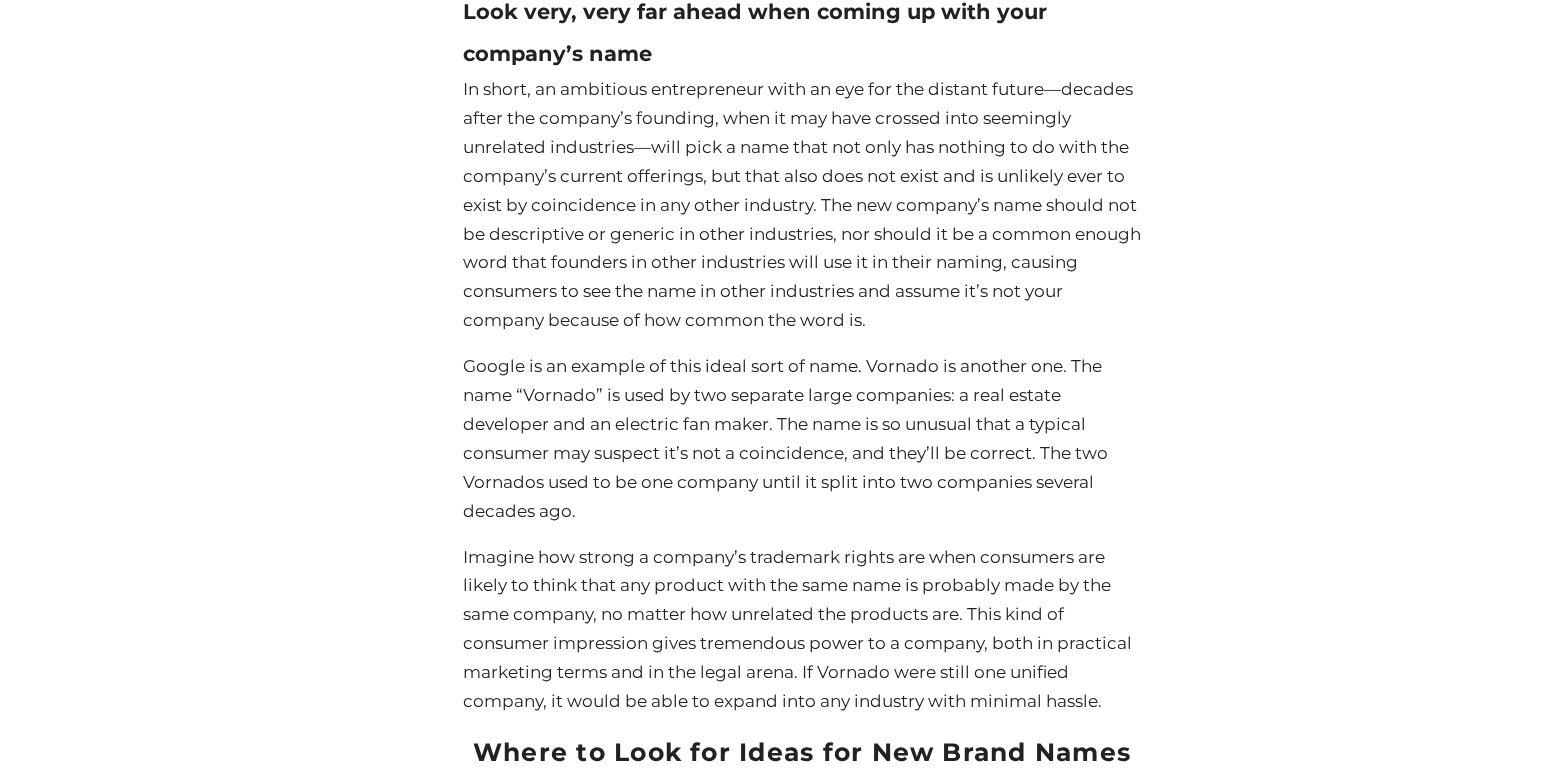 click on "In short, an ambitious entrepreneur with an eye for the distant future—decades after the company’s founding, when it may have crossed into seemingly unrelated industries—will pick a name that not only has nothing to do with the company’s current offerings, but that also does not exist and is unlikely ever to exist by coincidence in any other industry. The new company’s name should not be descriptive or generic in other industries, nor should it be a common enough word that founders in other industries will use it in their naming, causing consumers to see the name in other industries and assume it’s not your company because of how common the word is." at bounding box center [802, 205] 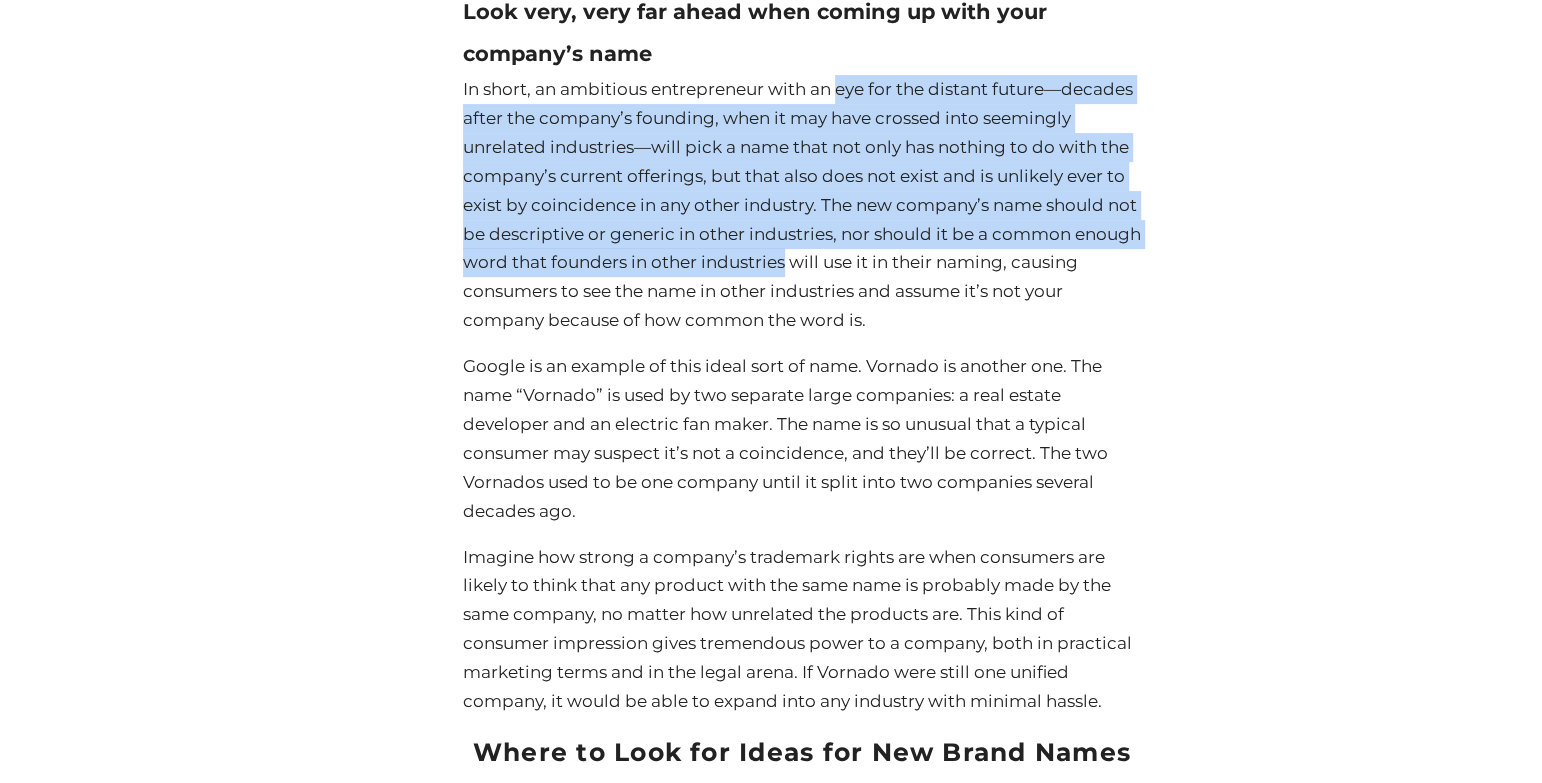 drag, startPoint x: 859, startPoint y: 110, endPoint x: 808, endPoint y: 307, distance: 203.49448 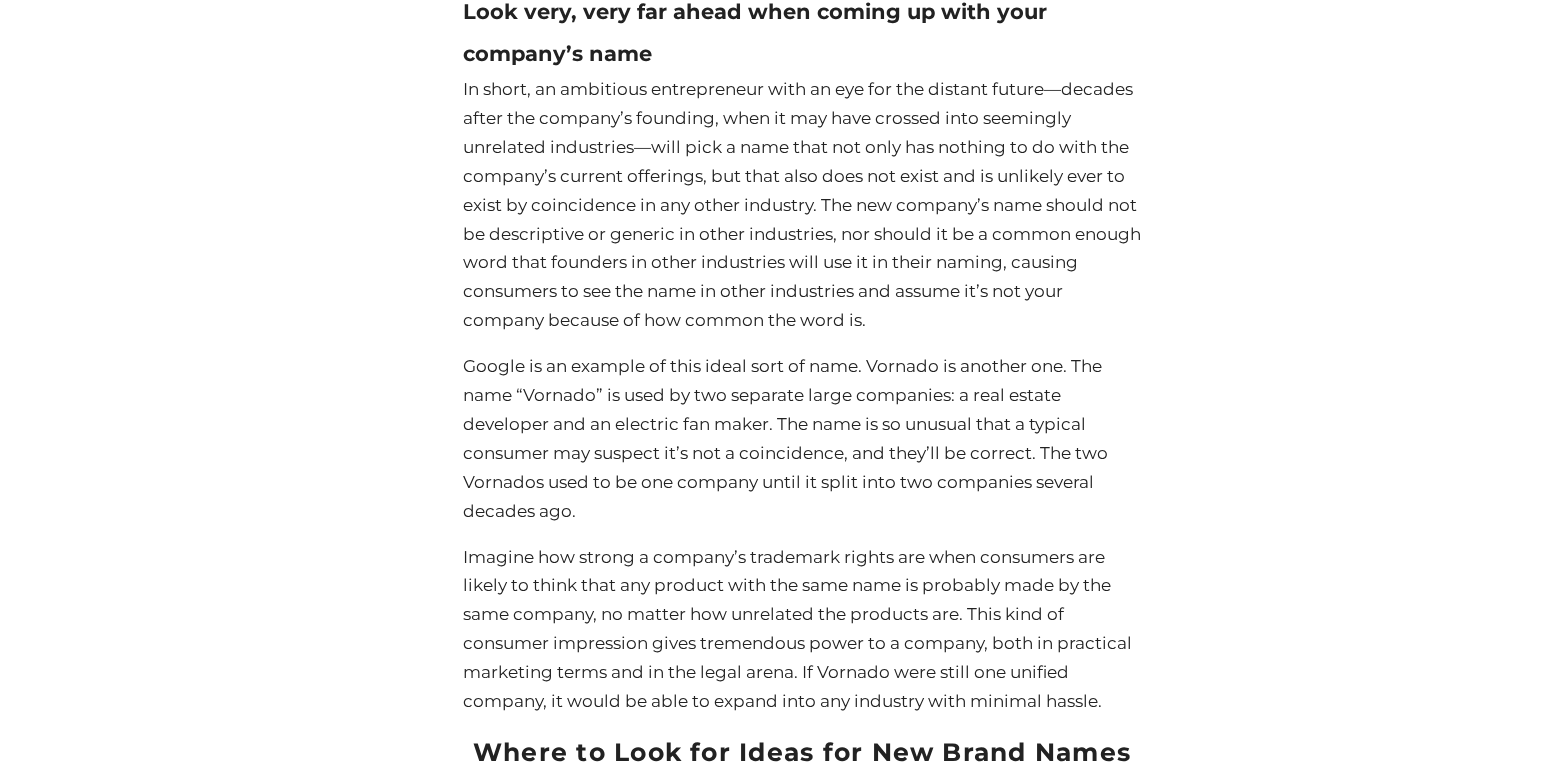 click on "In short, an ambitious entrepreneur with an eye for the distant future—decades after the company’s founding, when it may have crossed into seemingly unrelated industries—will pick a name that not only has nothing to do with the company’s current offerings, but that also does not exist and is unlikely ever to exist by coincidence in any other industry. The new company’s name should not be descriptive or generic in other industries, nor should it be a common enough word that founders in other industries will use it in their naming, causing consumers to see the name in other industries and assume it’s not your company because of how common the word is." at bounding box center [802, 205] 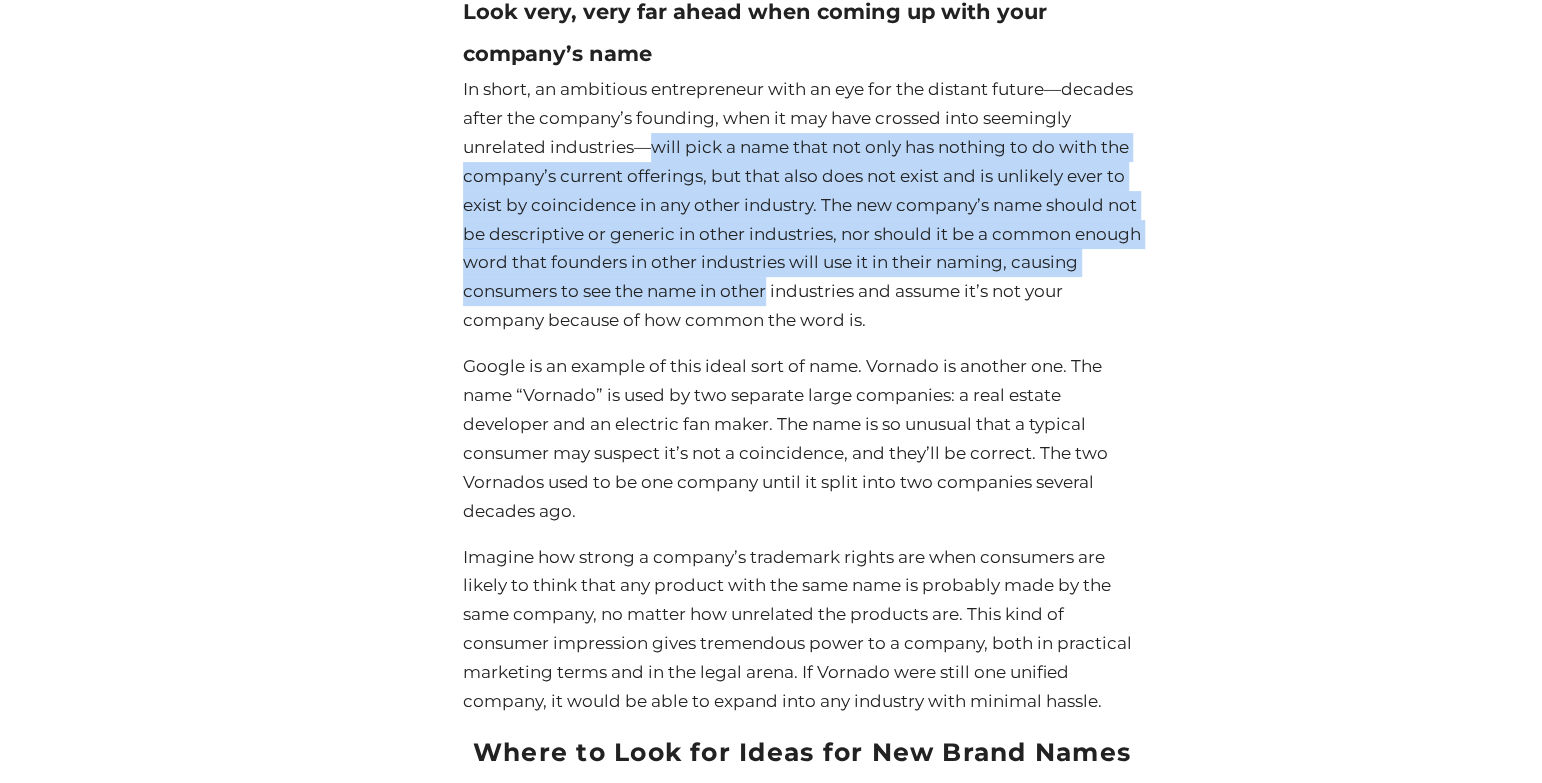 drag, startPoint x: 808, startPoint y: 307, endPoint x: 658, endPoint y: 168, distance: 204.50183 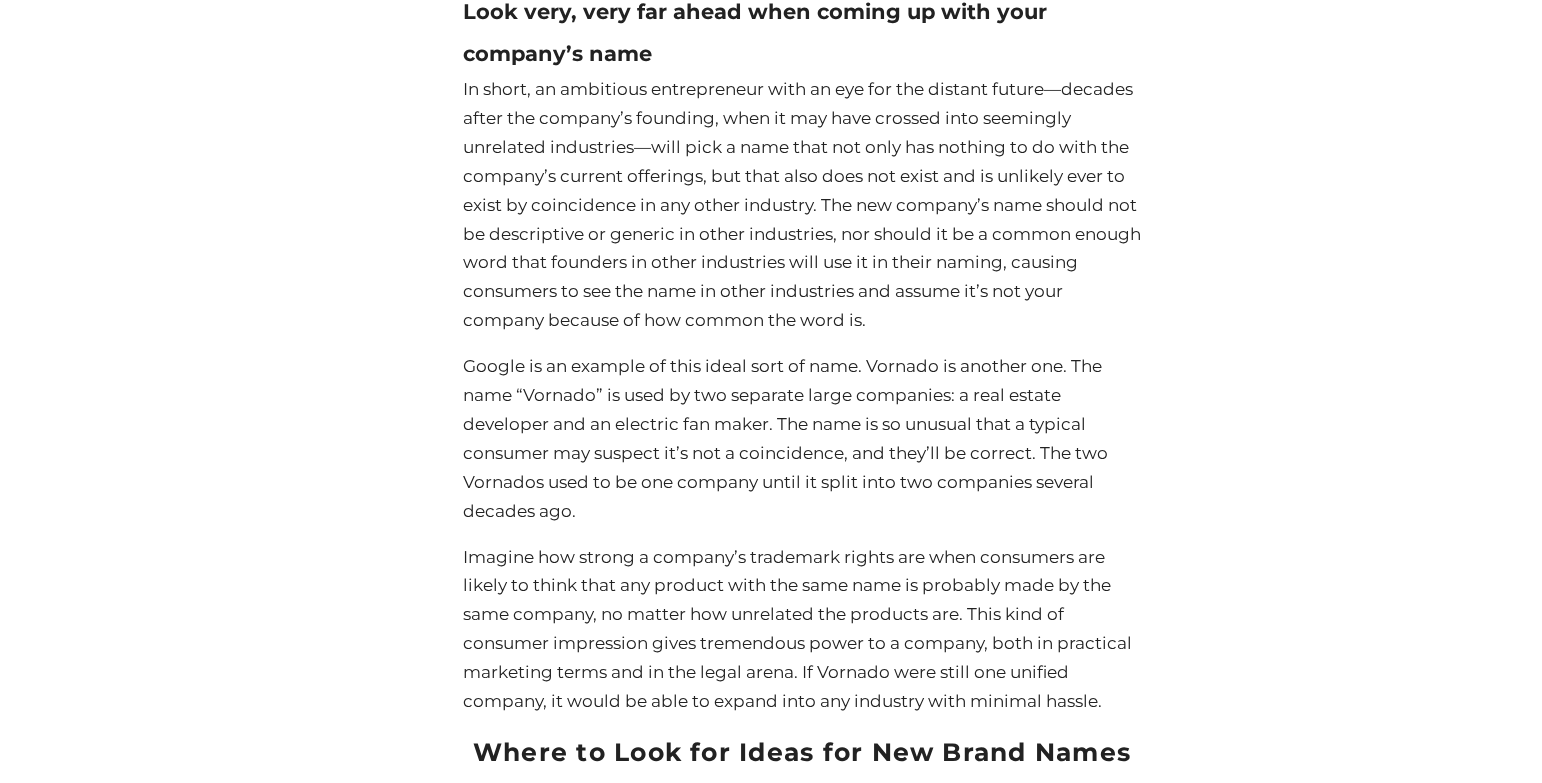 click on "In short, an ambitious entrepreneur with an eye for the distant future—decades after the company’s founding, when it may have crossed into seemingly unrelated industries—will pick a name that not only has nothing to do with the company’s current offerings, but that also does not exist and is unlikely ever to exist by coincidence in any other industry. The new company’s name should not be descriptive or generic in other industries, nor should it be a common enough word that founders in other industries will use it in their naming, causing consumers to see the name in other industries and assume it’s not your company because of how common the word is." at bounding box center [802, 205] 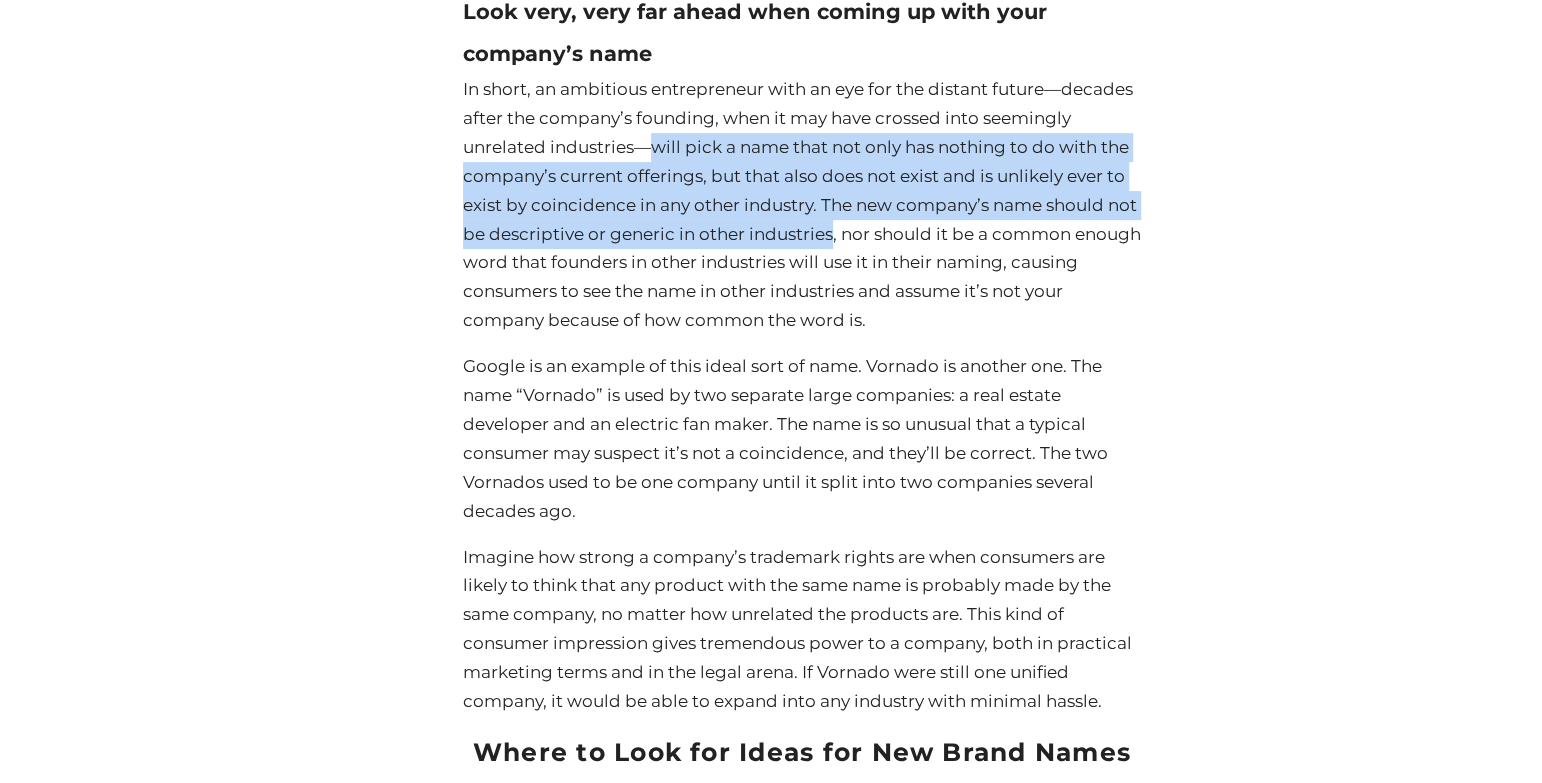 drag, startPoint x: 658, startPoint y: 168, endPoint x: 791, endPoint y: 274, distance: 170.07352 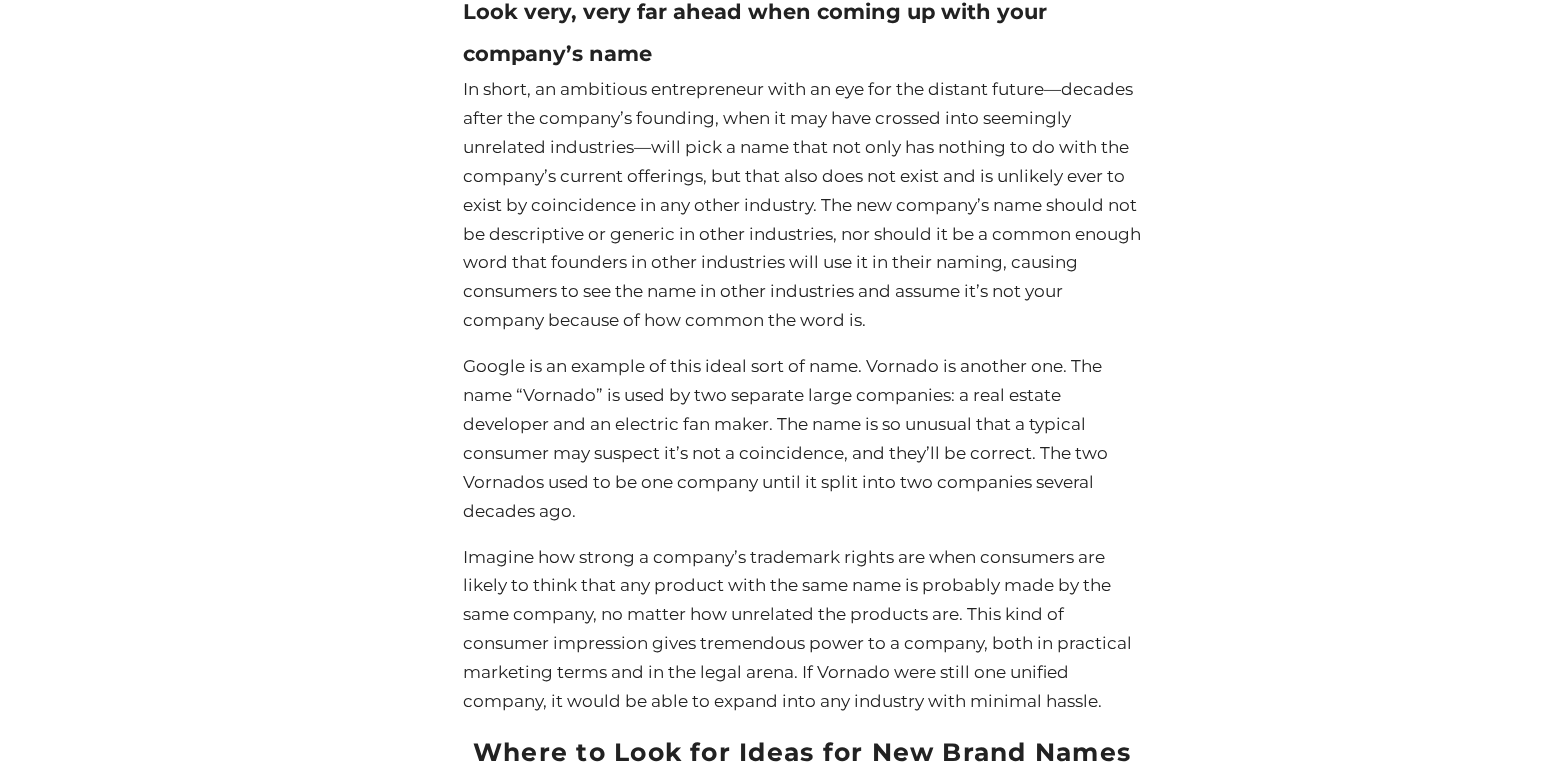 click on "In short, an ambitious entrepreneur with an eye for the distant future—decades after the company’s founding, when it may have crossed into seemingly unrelated industries—will pick a name that not only has nothing to do with the company’s current offerings, but that also does not exist and is unlikely ever to exist by coincidence in any other industry. The new company’s name should not be descriptive or generic in other industries, nor should it be a common enough word that founders in other industries will use it in their naming, causing consumers to see the name in other industries and assume it’s not your company because of how common the word is." at bounding box center [802, 205] 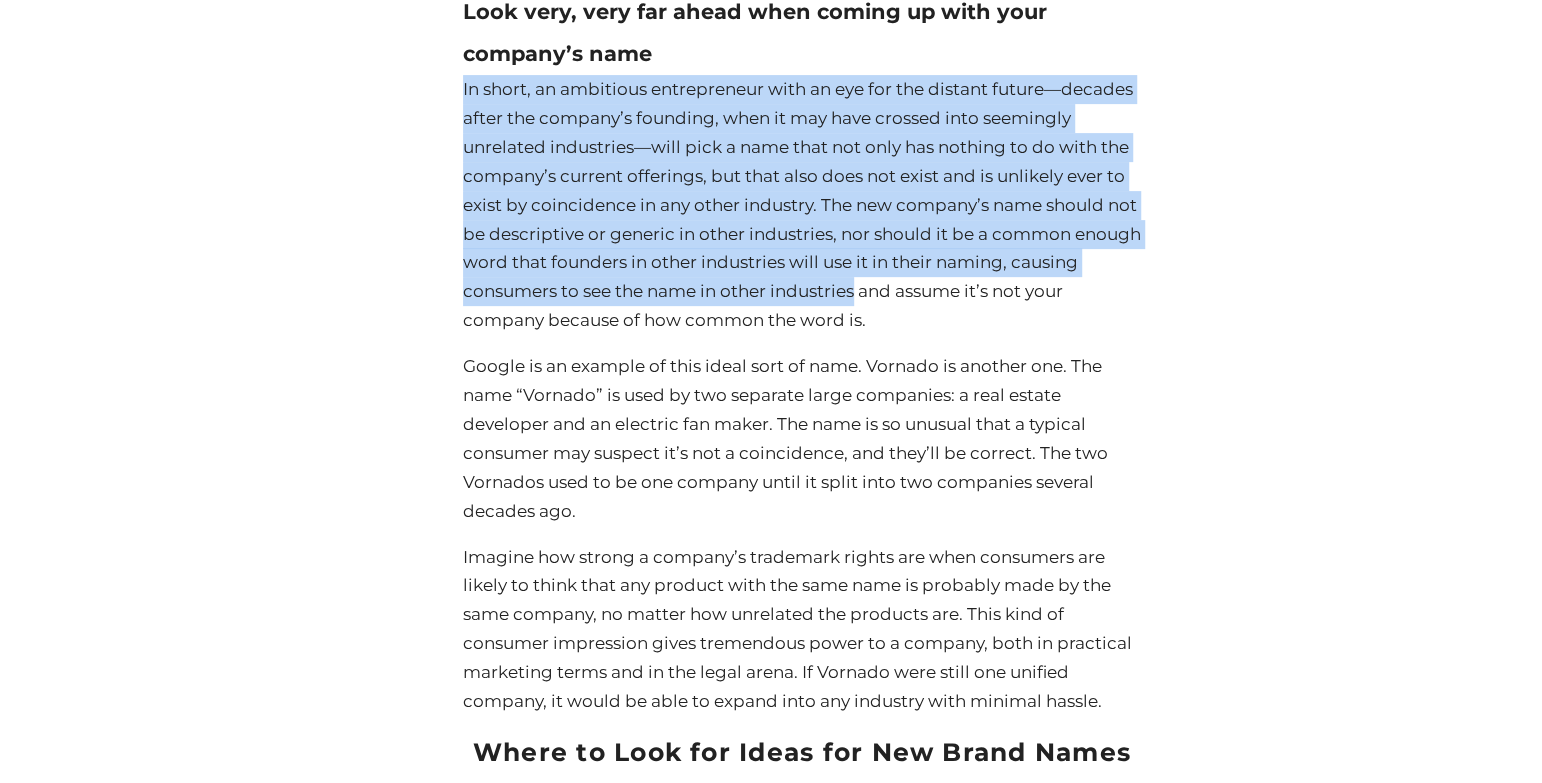 drag, startPoint x: 746, startPoint y: 96, endPoint x: 928, endPoint y: 326, distance: 293.2985 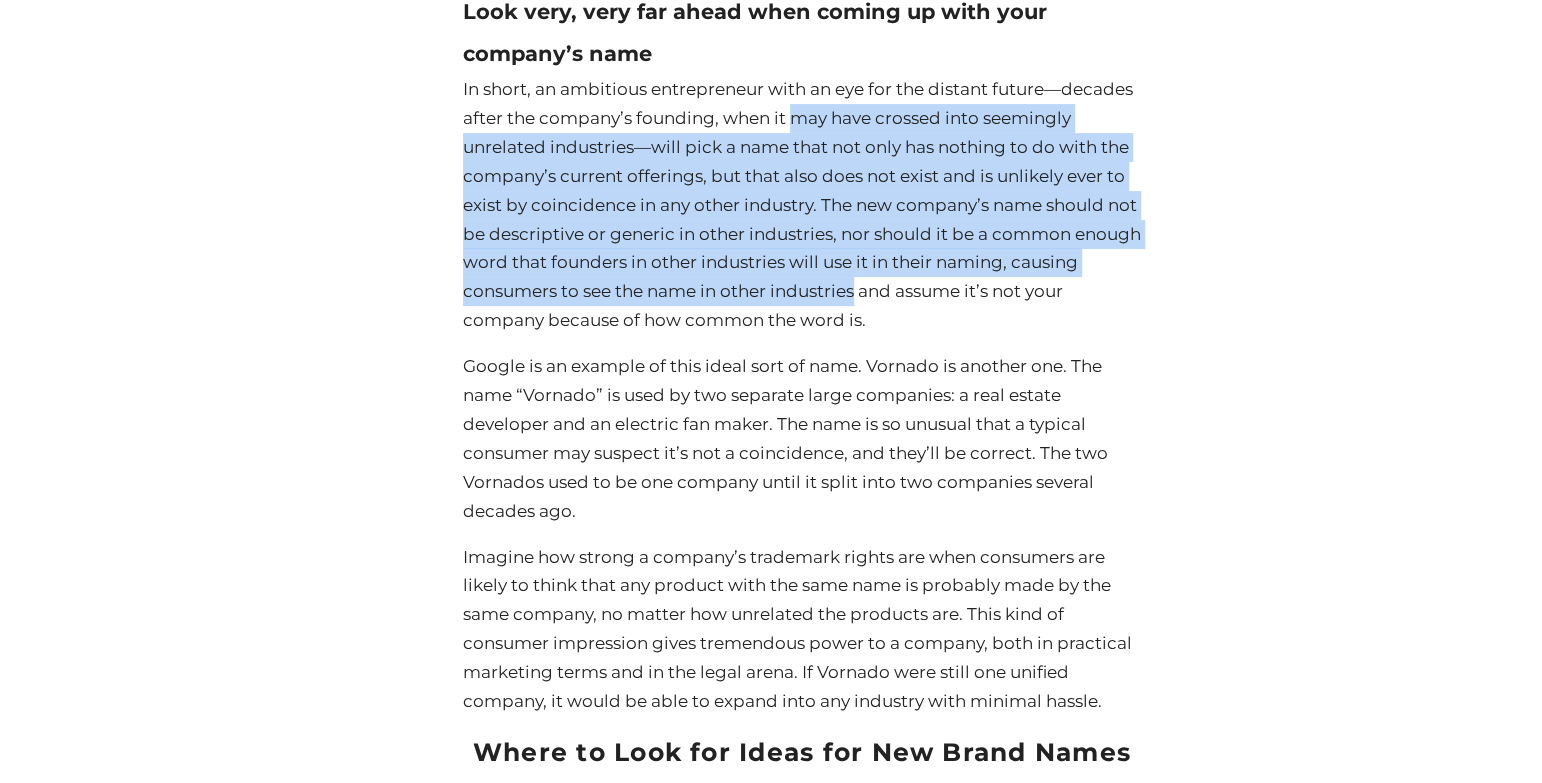 drag, startPoint x: 928, startPoint y: 326, endPoint x: 812, endPoint y: 147, distance: 213.30026 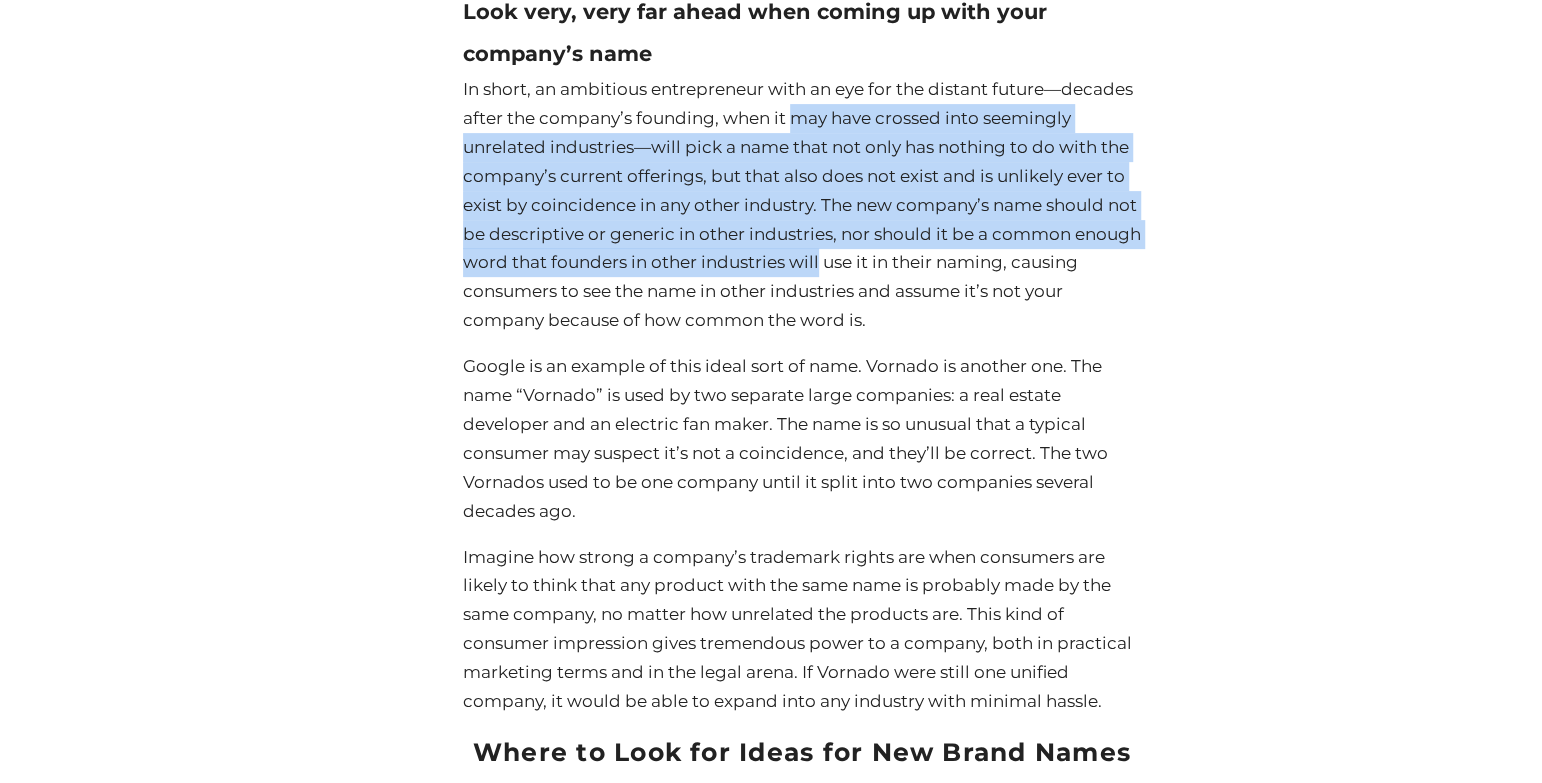 drag, startPoint x: 812, startPoint y: 147, endPoint x: 858, endPoint y: 288, distance: 148.31386 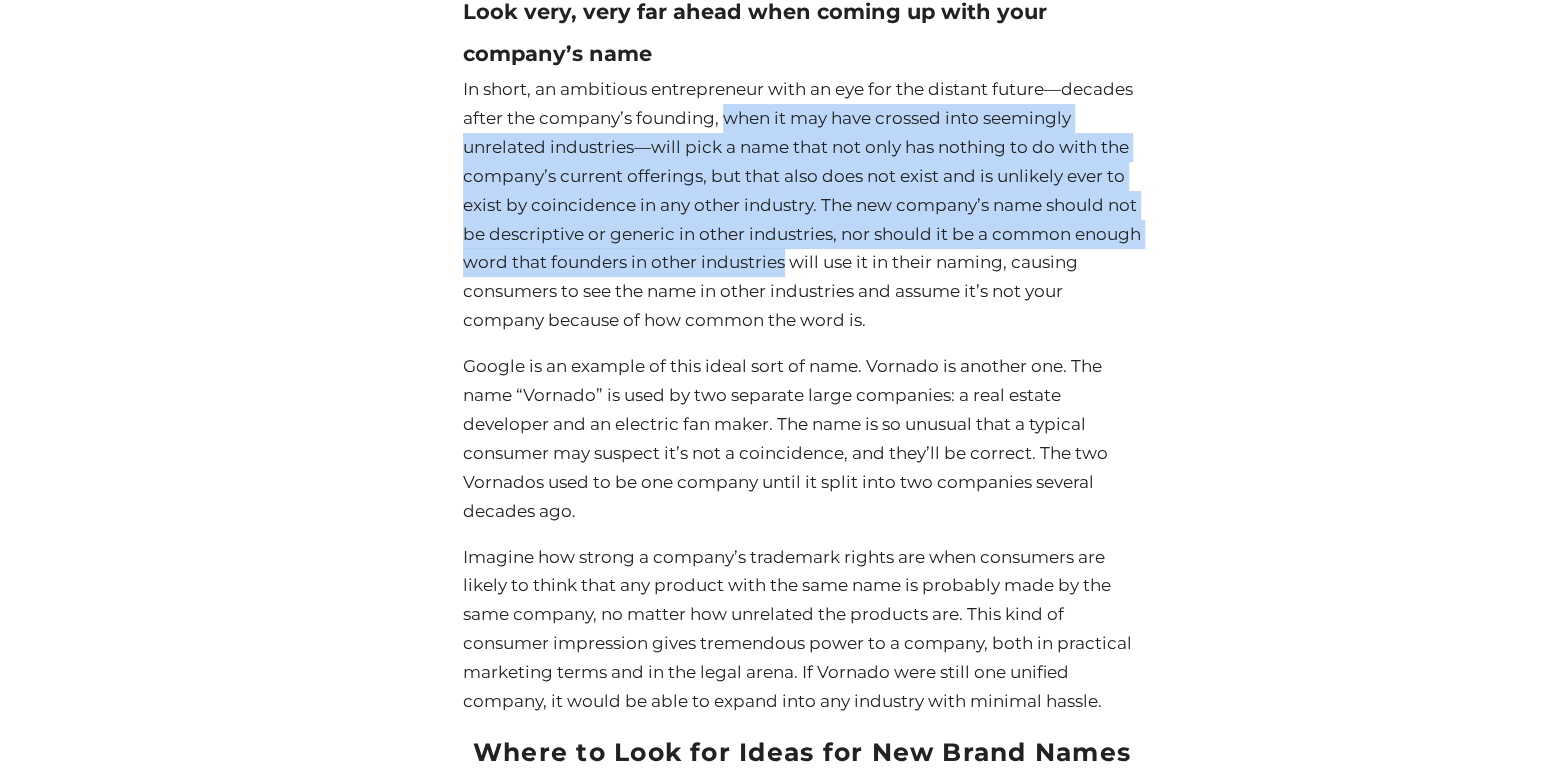 click on "In short, an ambitious entrepreneur with an eye for the distant future—decades after the company’s founding, when it may have crossed into seemingly unrelated industries—will pick a name that not only has nothing to do with the company’s current offerings, but that also does not exist and is unlikely ever to exist by coincidence in any other industry. The new company’s name should not be descriptive or generic in other industries, nor should it be a common enough word that founders in other industries will use it in their naming, causing consumers to see the name in other industries and assume it’s not your company because of how common the word is." at bounding box center (802, 205) 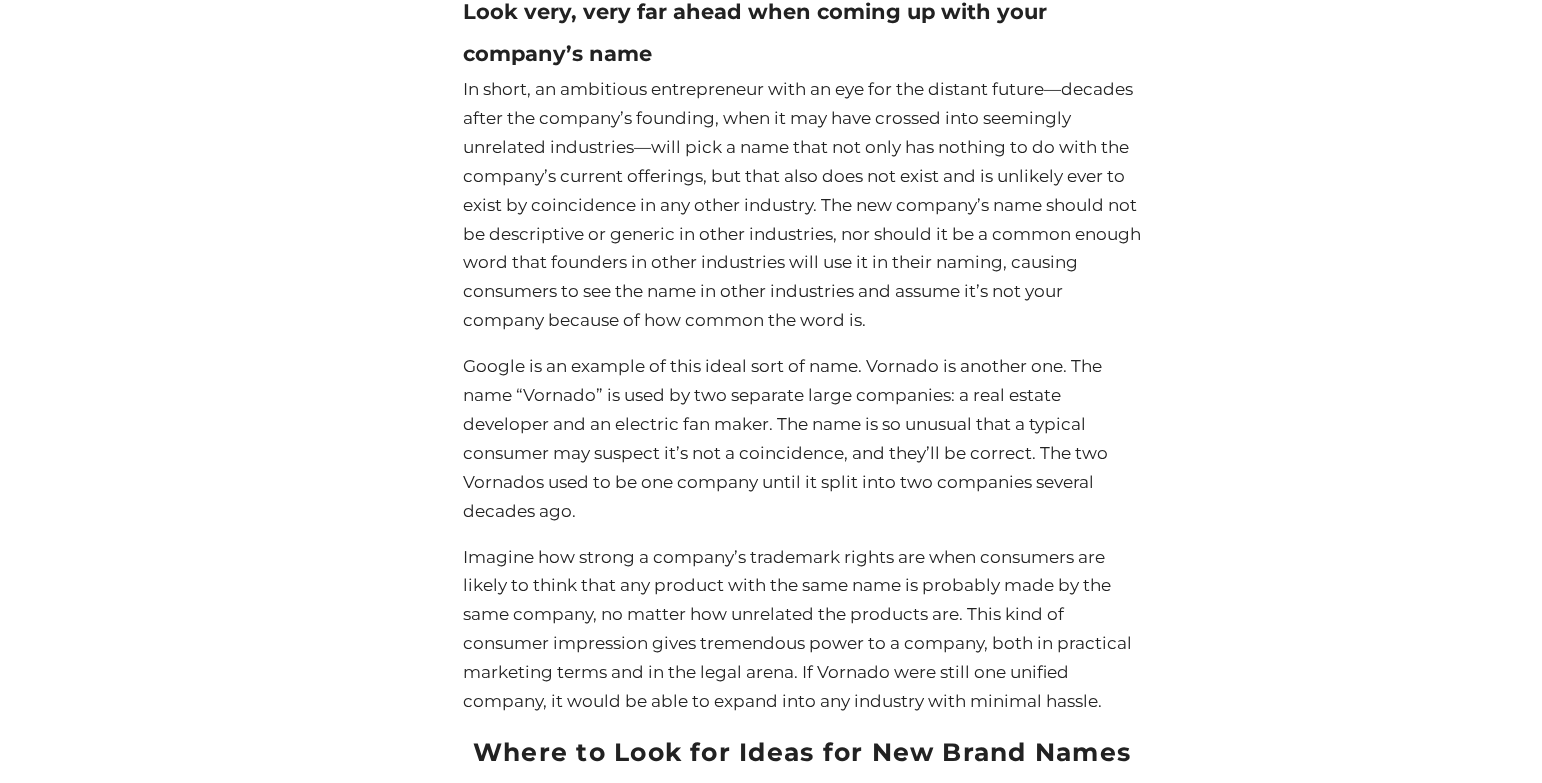 click on "In short, an ambitious entrepreneur with an eye for the distant future—decades after the company’s founding, when it may have crossed into seemingly unrelated industries—will pick a name that not only has nothing to do with the company’s current offerings, but that also does not exist and is unlikely ever to exist by coincidence in any other industry. The new company’s name should not be descriptive or generic in other industries, nor should it be a common enough word that founders in other industries will use it in their naming, causing consumers to see the name in other industries and assume it’s not your company because of how common the word is." at bounding box center (802, 205) 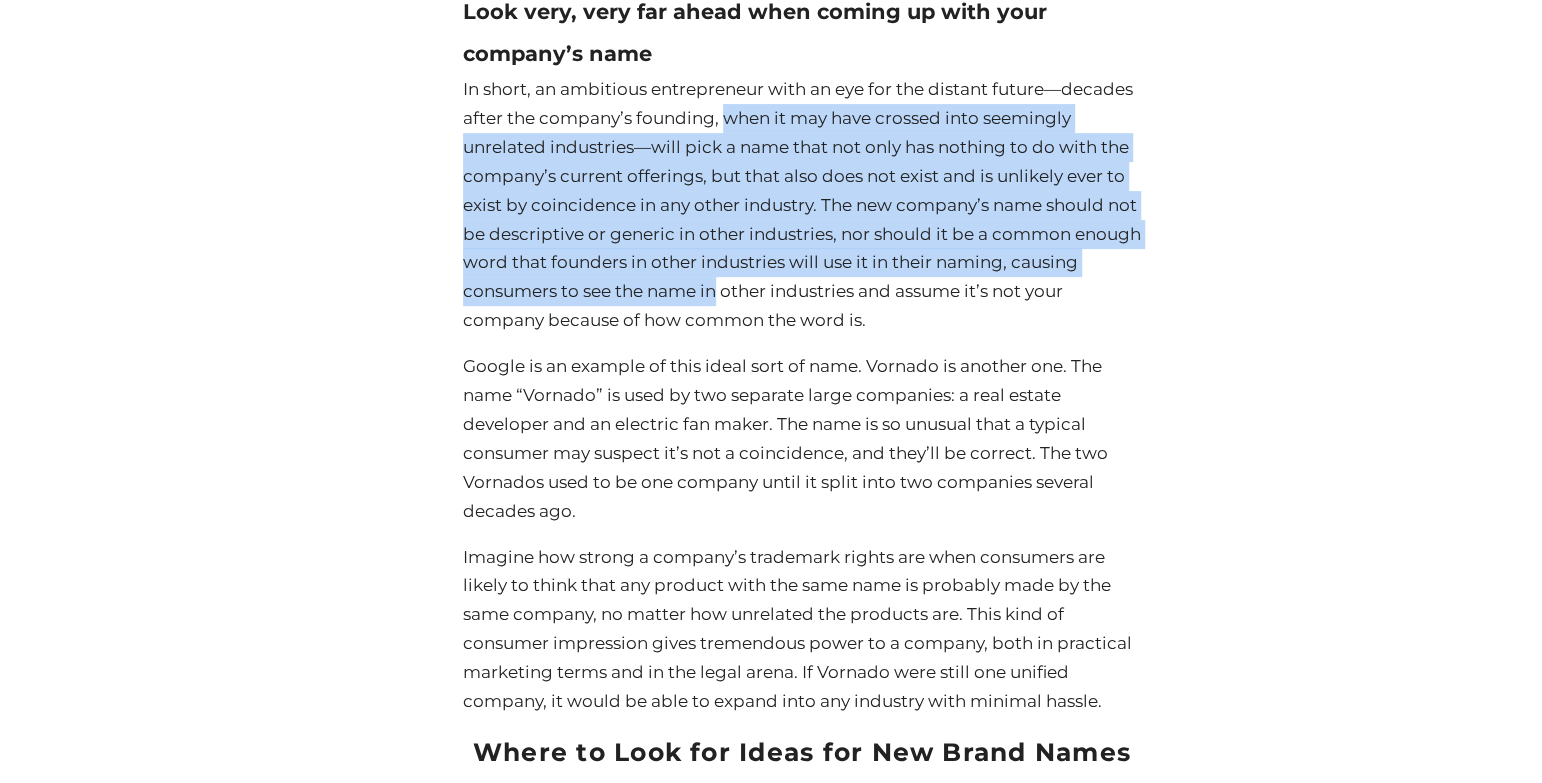 click on "In short, an ambitious entrepreneur with an eye for the distant future—decades after the company’s founding, when it may have crossed into seemingly unrelated industries—will pick a name that not only has nothing to do with the company’s current offerings, but that also does not exist and is unlikely ever to exist by coincidence in any other industry. The new company’s name should not be descriptive or generic in other industries, nor should it be a common enough word that founders in other industries will use it in their naming, causing consumers to see the name in other industries and assume it’s not your company because of how common the word is." at bounding box center [802, 205] 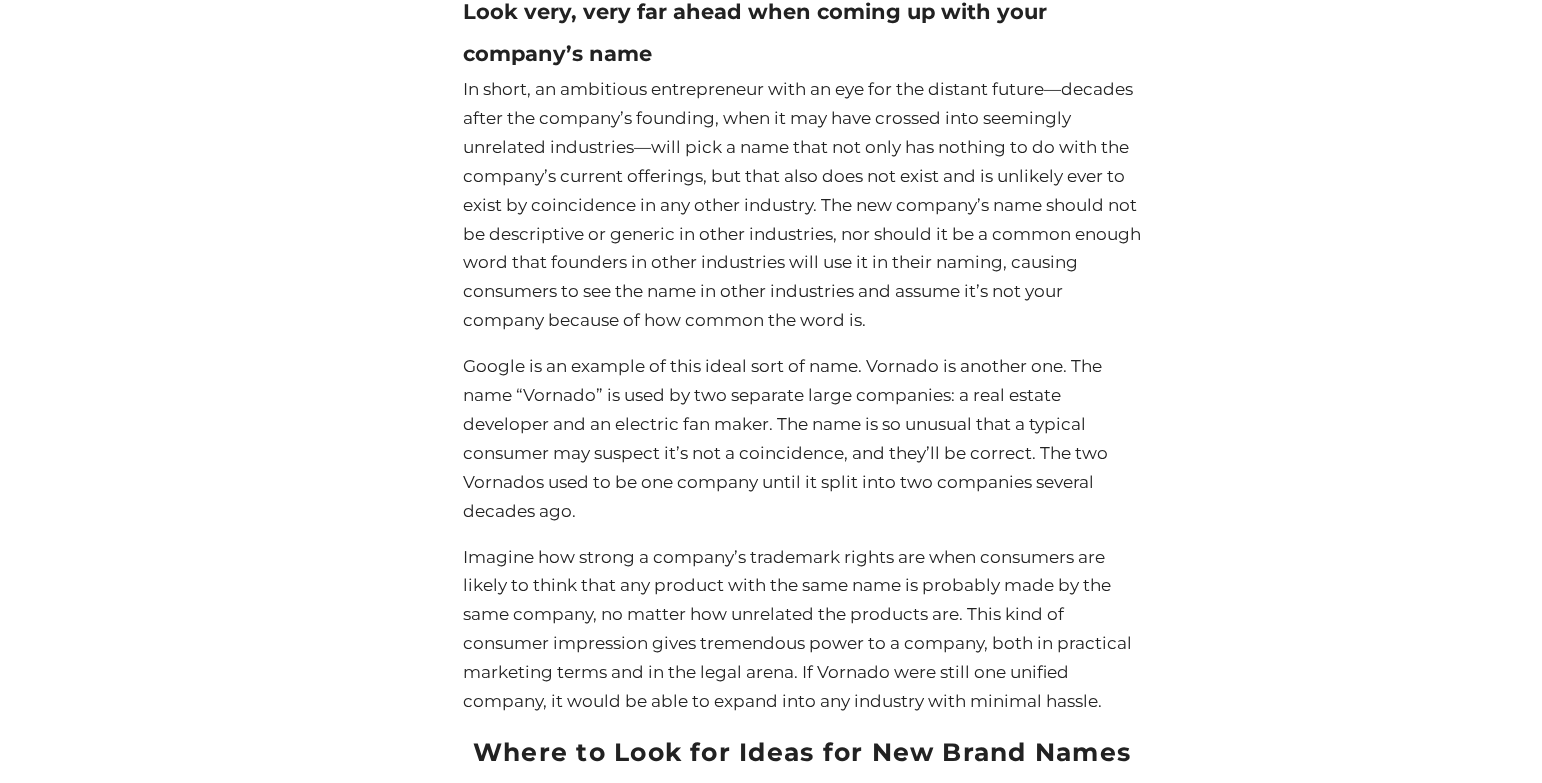 click on "In short, an ambitious entrepreneur with an eye for the distant future—decades after the company’s founding, when it may have crossed into seemingly unrelated industries—will pick a name that not only has nothing to do with the company’s current offerings, but that also does not exist and is unlikely ever to exist by coincidence in any other industry. The new company’s name should not be descriptive or generic in other industries, nor should it be a common enough word that founders in other industries will use it in their naming, causing consumers to see the name in other industries and assume it’s not your company because of how common the word is." at bounding box center [802, 205] 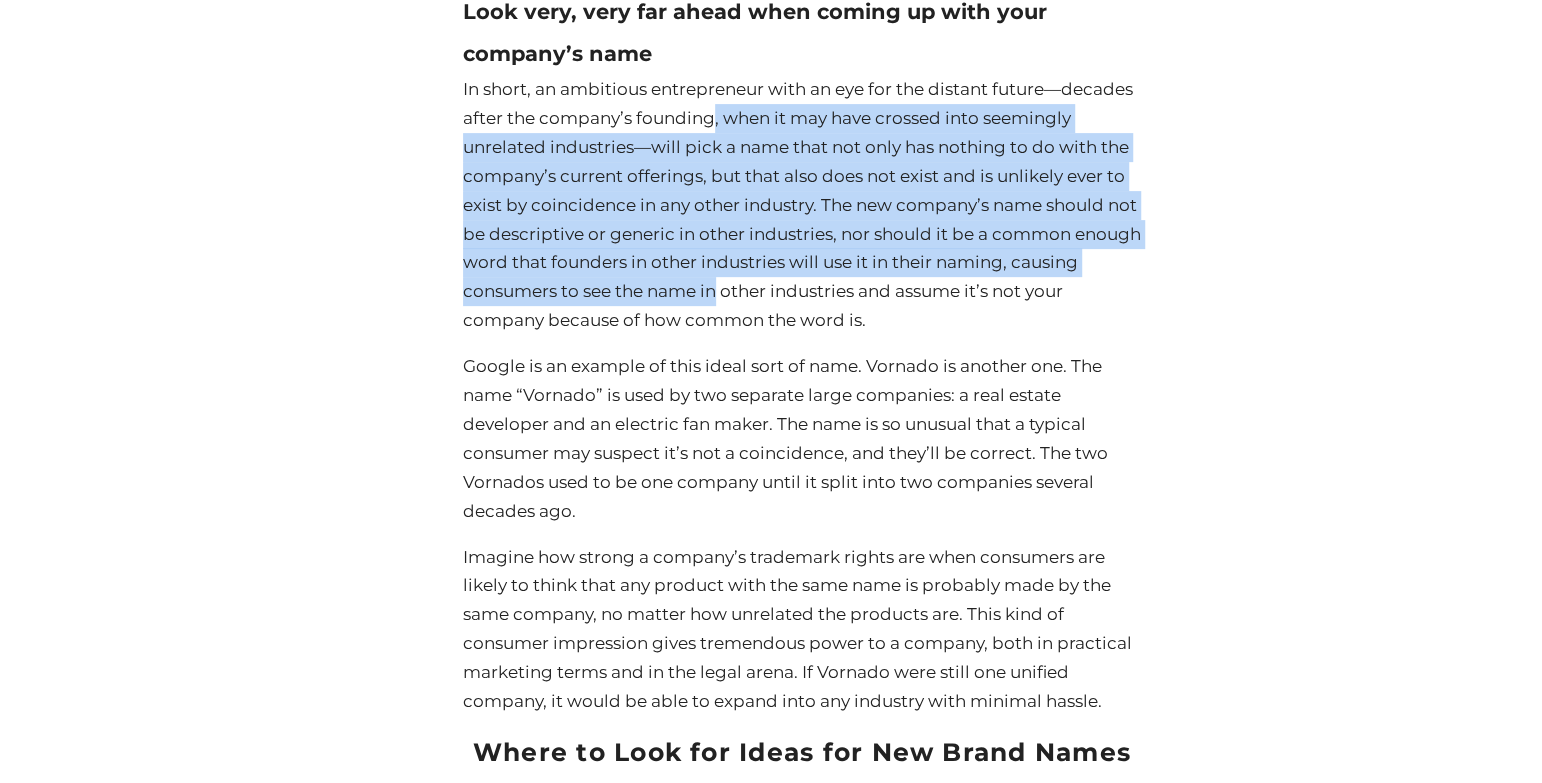 click on "In short, an ambitious entrepreneur with an eye for the distant future—decades after the company’s founding, when it may have crossed into seemingly unrelated industries—will pick a name that not only has nothing to do with the company’s current offerings, but that also does not exist and is unlikely ever to exist by coincidence in any other industry. The new company’s name should not be descriptive or generic in other industries, nor should it be a common enough word that founders in other industries will use it in their naming, causing consumers to see the name in other industries and assume it’s not your company because of how common the word is." at bounding box center (802, 205) 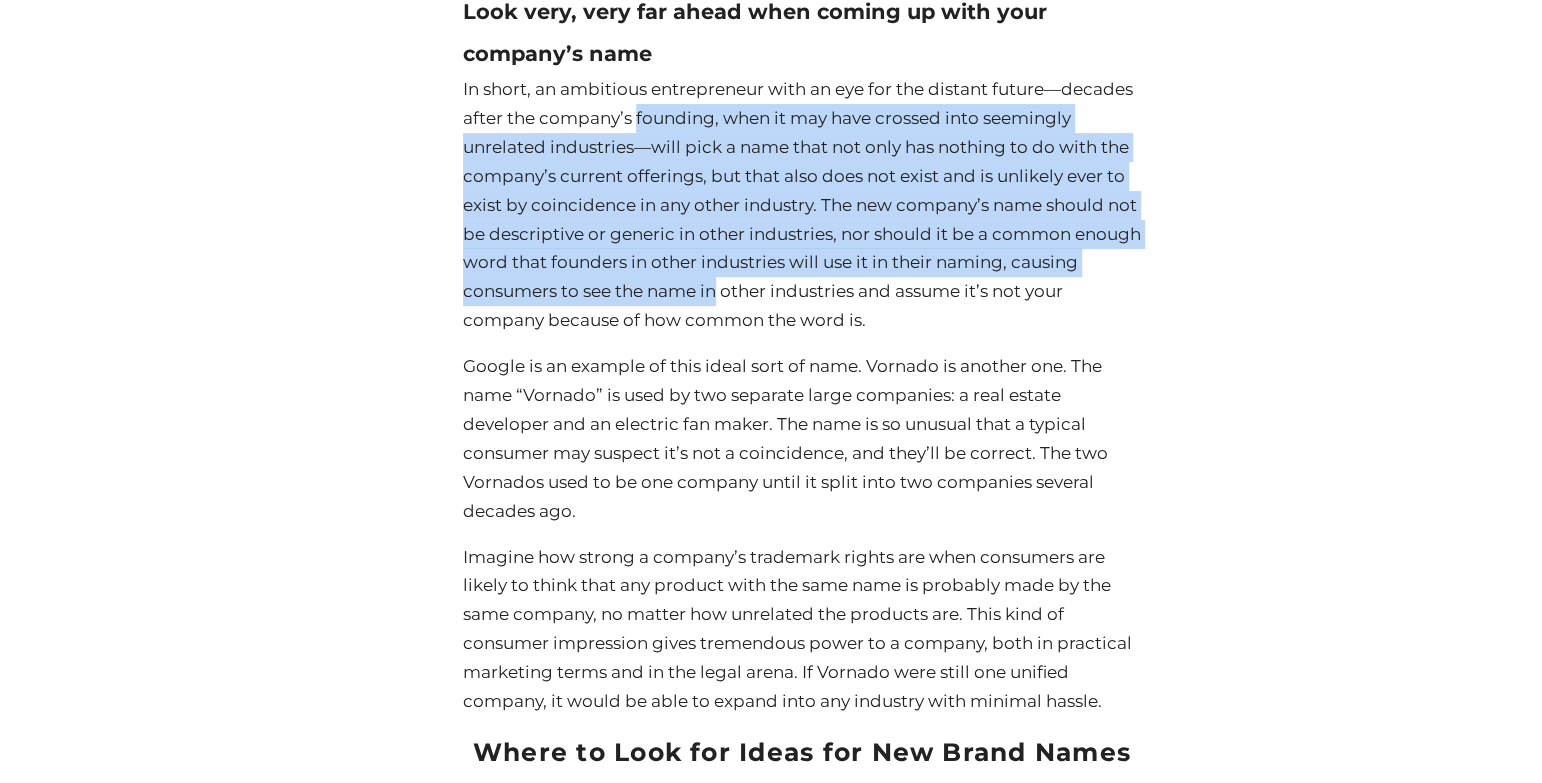 click on "In short, an ambitious entrepreneur with an eye for the distant future—decades after the company’s founding, when it may have crossed into seemingly unrelated industries—will pick a name that not only has nothing to do with the company’s current offerings, but that also does not exist and is unlikely ever to exist by coincidence in any other industry. The new company’s name should not be descriptive or generic in other industries, nor should it be a common enough word that founders in other industries will use it in their naming, causing consumers to see the name in other industries and assume it’s not your company because of how common the word is." at bounding box center (802, 205) 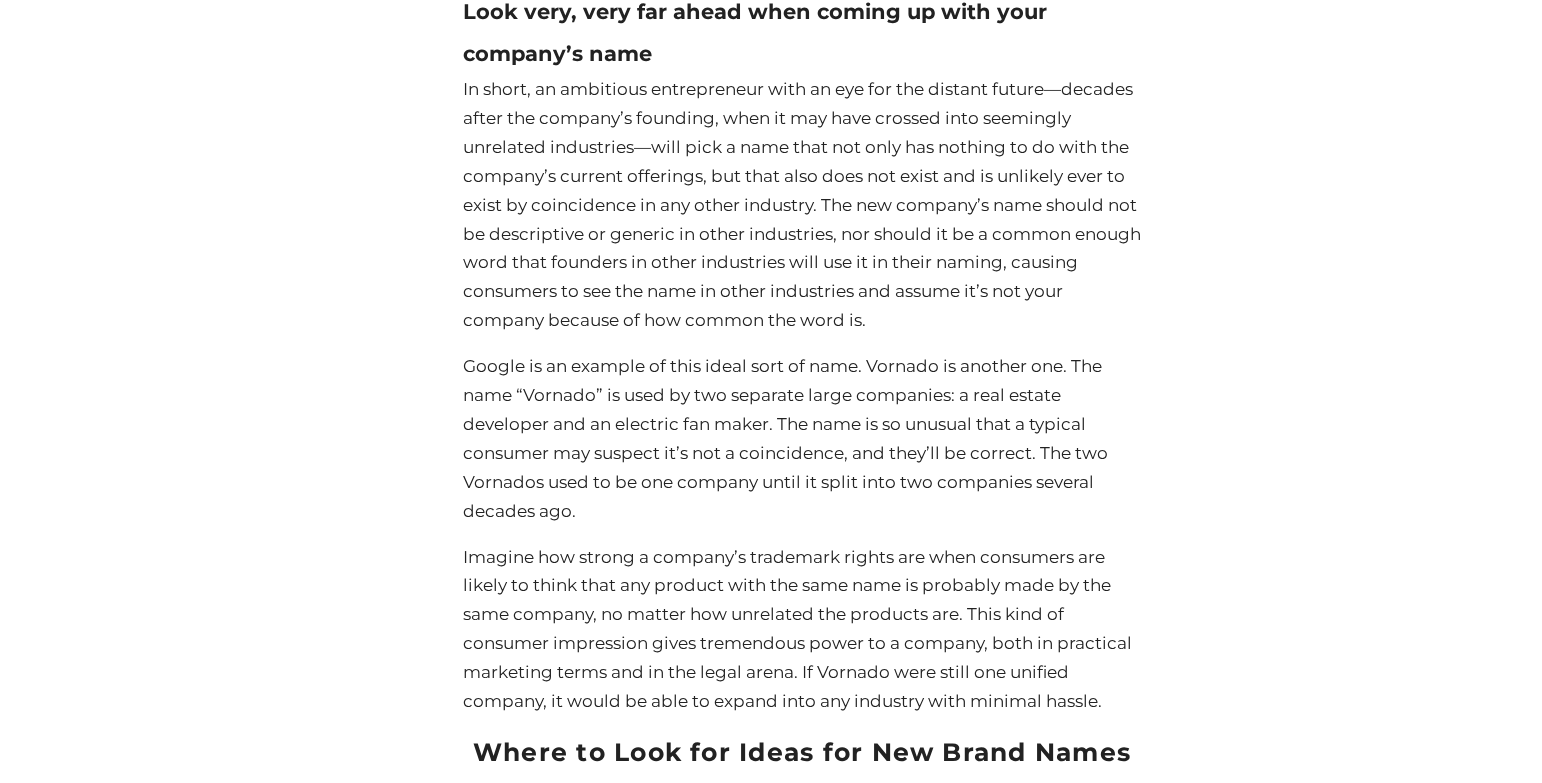 click on "In short, an ambitious entrepreneur with an eye for the distant future—decades after the company’s founding, when it may have crossed into seemingly unrelated industries—will pick a name that not only has nothing to do with the company’s current offerings, but that also does not exist and is unlikely ever to exist by coincidence in any other industry. The new company’s name should not be descriptive or generic in other industries, nor should it be a common enough word that founders in other industries will use it in their naming, causing consumers to see the name in other industries and assume it’s not your company because of how common the word is." at bounding box center [802, 205] 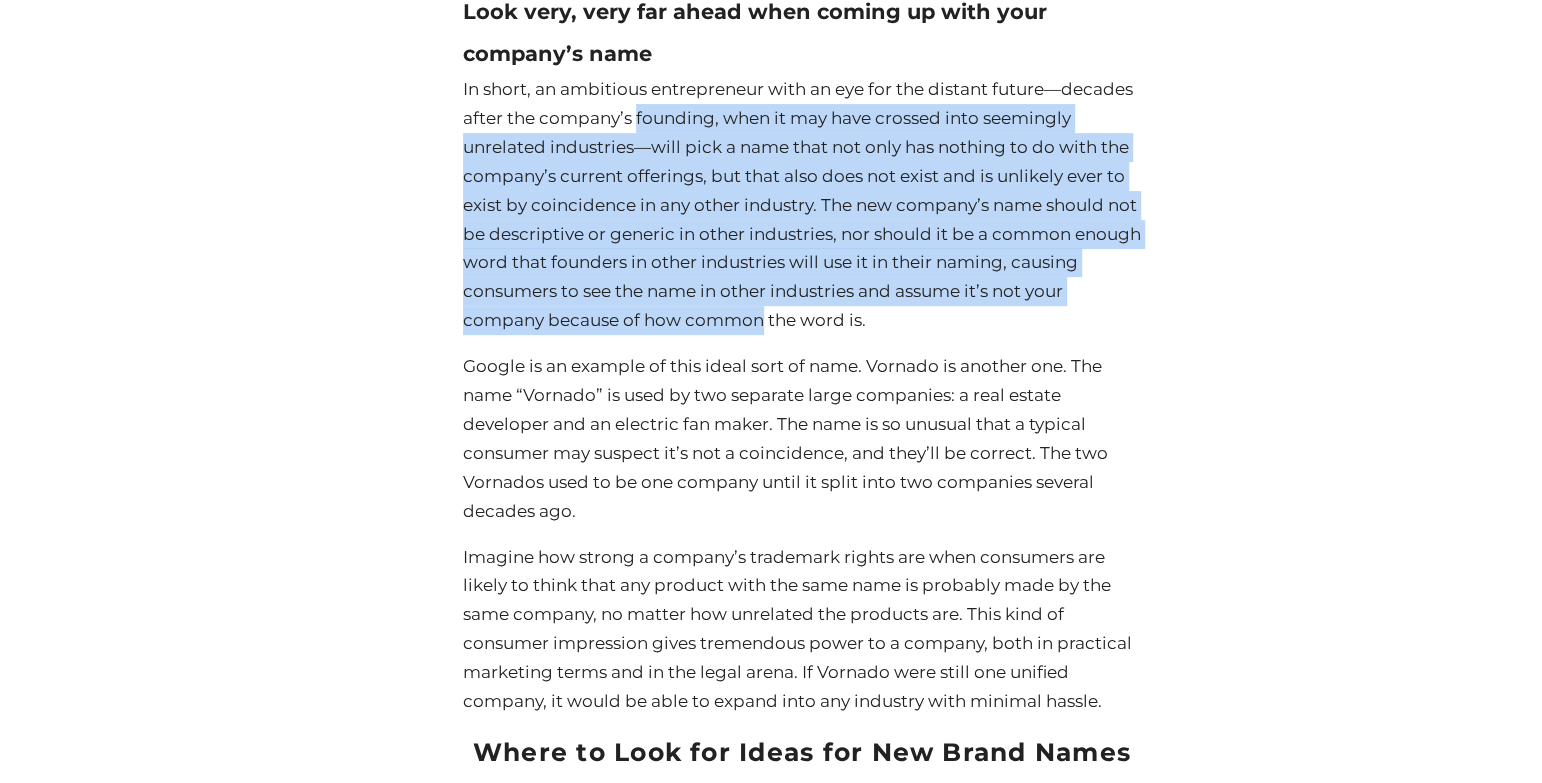 click on "In short, an ambitious entrepreneur with an eye for the distant future—decades after the company’s founding, when it may have crossed into seemingly unrelated industries—will pick a name that not only has nothing to do with the company’s current offerings, but that also does not exist and is unlikely ever to exist by coincidence in any other industry. The new company’s name should not be descriptive or generic in other industries, nor should it be a common enough word that founders in other industries will use it in their naming, causing consumers to see the name in other industries and assume it’s not your company because of how common the word is." at bounding box center (802, 205) 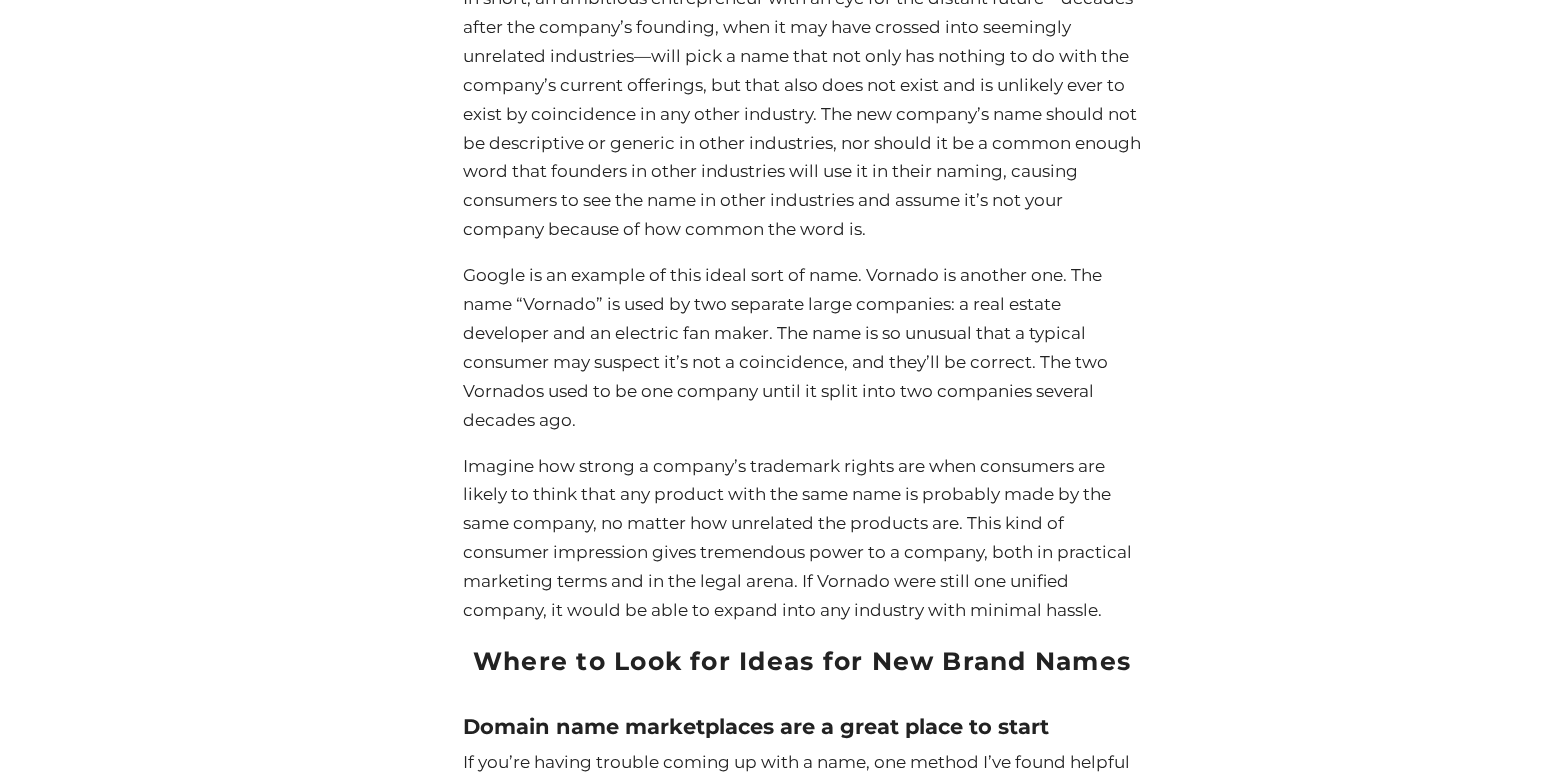 scroll, scrollTop: 9660, scrollLeft: 0, axis: vertical 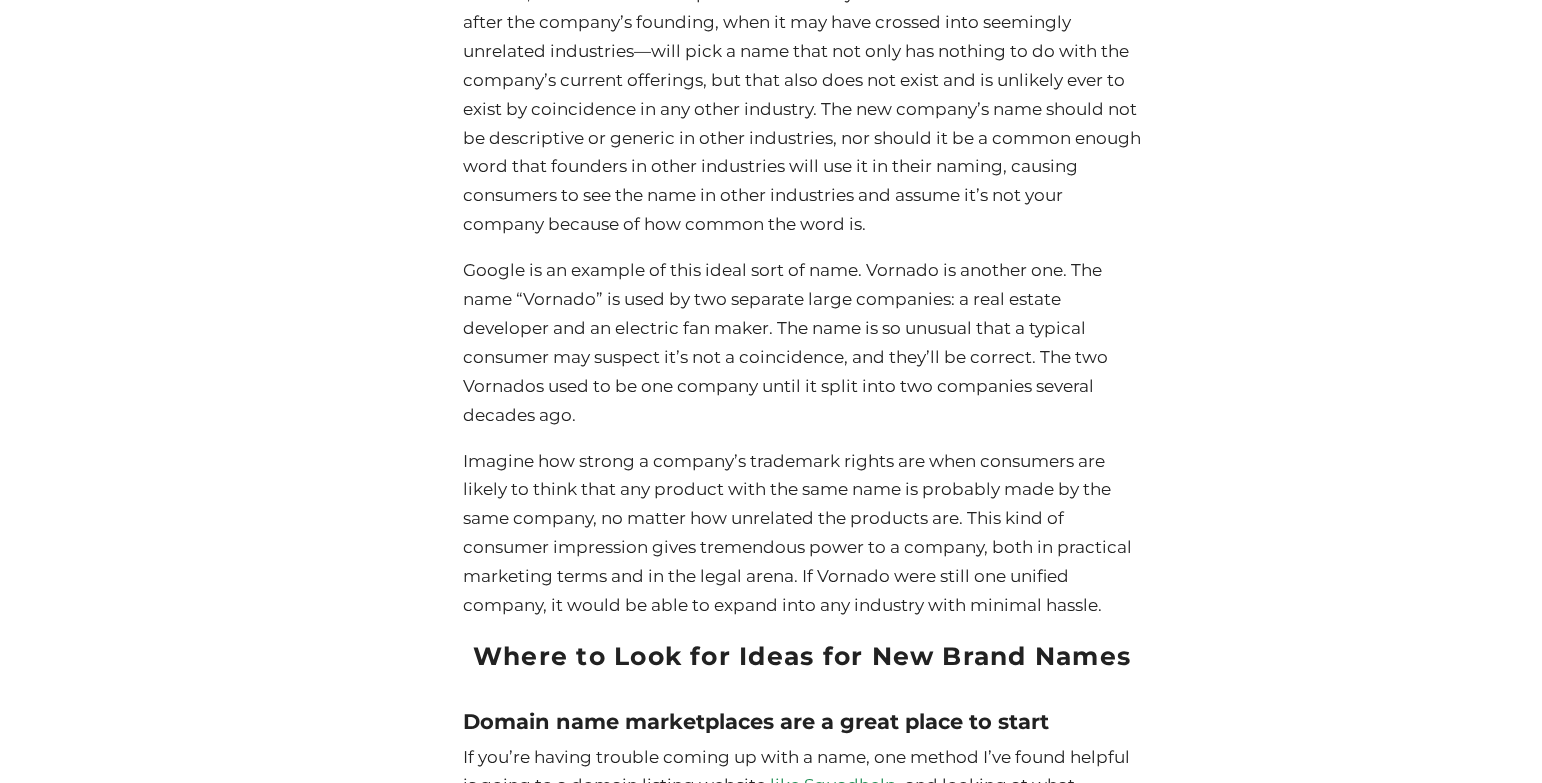 click on "How to Come up with a Brand Name: A Lawyer’s Advice
Posted on  [DATE]
By [PERSON_NAME] Eche
You may not be surprised that clients frequently ask me how to come up with a brand name that they can successfully register as a trademark. Sometimes they ask after we give them a negative legal opinion about the name they wanted to register. Other times they ask after they get a major refusal from the USPTO and have to think of a new name.
Over the years, I’ve refined and augmented my answer to this question so much that it’s now worth sharing publicly. In this post I will:
Go over some trademark basics to keep in mind when coming up with a name for your business.
Discuss additional naming factors entrepreneurs should consider, beyond conventional trademark law.
Tell you what strategies I use when trying to think of a new brand name, especially if I’m having trouble thinking of anything.
Table of Contents" at bounding box center (802, -3421) 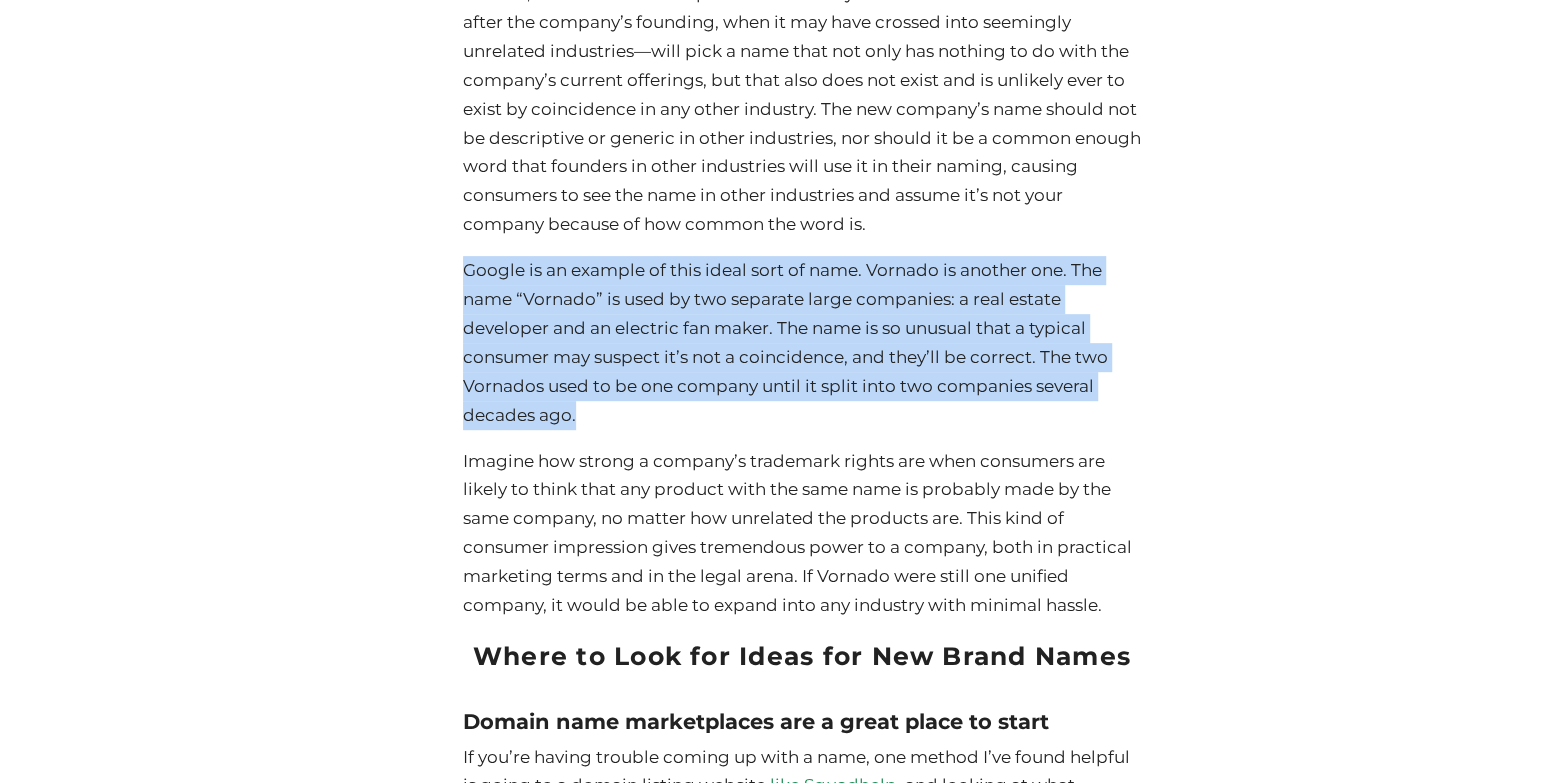 click on "How to Come up with a Brand Name: A Lawyer’s Advice
Posted on  [DATE]
By [PERSON_NAME] Eche
You may not be surprised that clients frequently ask me how to come up with a brand name that they can successfully register as a trademark. Sometimes they ask after we give them a negative legal opinion about the name they wanted to register. Other times they ask after they get a major refusal from the USPTO and have to think of a new name.
Over the years, I’ve refined and augmented my answer to this question so much that it’s now worth sharing publicly. In this post I will:
Go over some trademark basics to keep in mind when coming up with a name for your business.
Discuss additional naming factors entrepreneurs should consider, beyond conventional trademark law.
Tell you what strategies I use when trying to think of a new brand name, especially if I’m having trouble thinking of anything.
Table of Contents" at bounding box center [802, -3421] 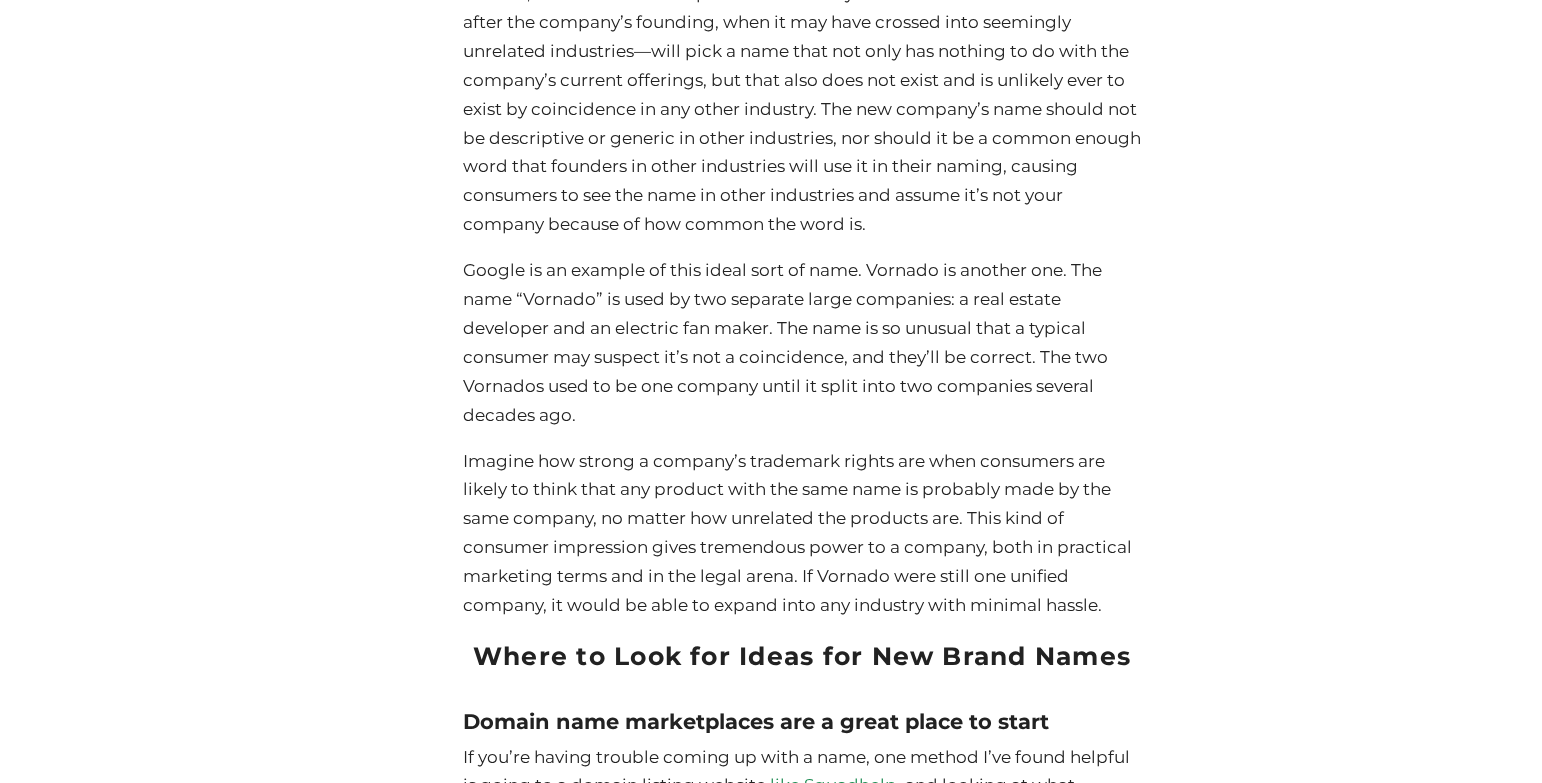 click on "How to Come up with a Brand Name: A Lawyer’s Advice
Posted on  [DATE]
By [PERSON_NAME] Eche
You may not be surprised that clients frequently ask me how to come up with a brand name that they can successfully register as a trademark. Sometimes they ask after we give them a negative legal opinion about the name they wanted to register. Other times they ask after they get a major refusal from the USPTO and have to think of a new name.
Over the years, I’ve refined and augmented my answer to this question so much that it’s now worth sharing publicly. In this post I will:
Go over some trademark basics to keep in mind when coming up with a name for your business.
Discuss additional naming factors entrepreneurs should consider, beyond conventional trademark law.
Tell you what strategies I use when trying to think of a new brand name, especially if I’m having trouble thinking of anything.
Table of Contents" at bounding box center (802, -3421) 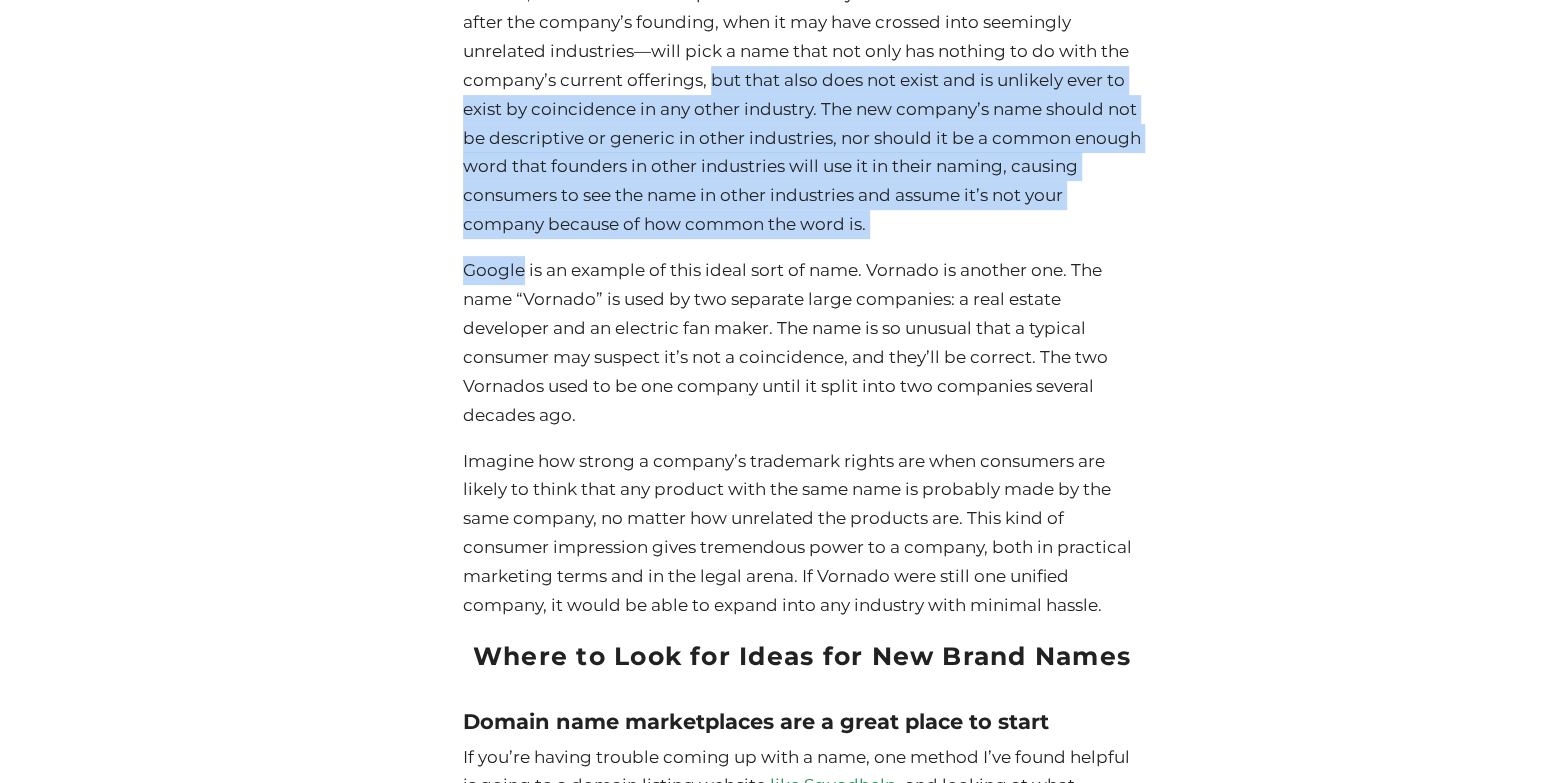 click on "How to Come up with a Brand Name: A Lawyer’s Advice
Posted on  [DATE]
By [PERSON_NAME] Eche
You may not be surprised that clients frequently ask me how to come up with a brand name that they can successfully register as a trademark. Sometimes they ask after we give them a negative legal opinion about the name they wanted to register. Other times they ask after they get a major refusal from the USPTO and have to think of a new name.
Over the years, I’ve refined and augmented my answer to this question so much that it’s now worth sharing publicly. In this post I will:
Go over some trademark basics to keep in mind when coming up with a name for your business.
Discuss additional naming factors entrepreneurs should consider, beyond conventional trademark law.
Tell you what strategies I use when trying to think of a new brand name, especially if I’m having trouble thinking of anything.
Table of Contents" at bounding box center (802, -3421) 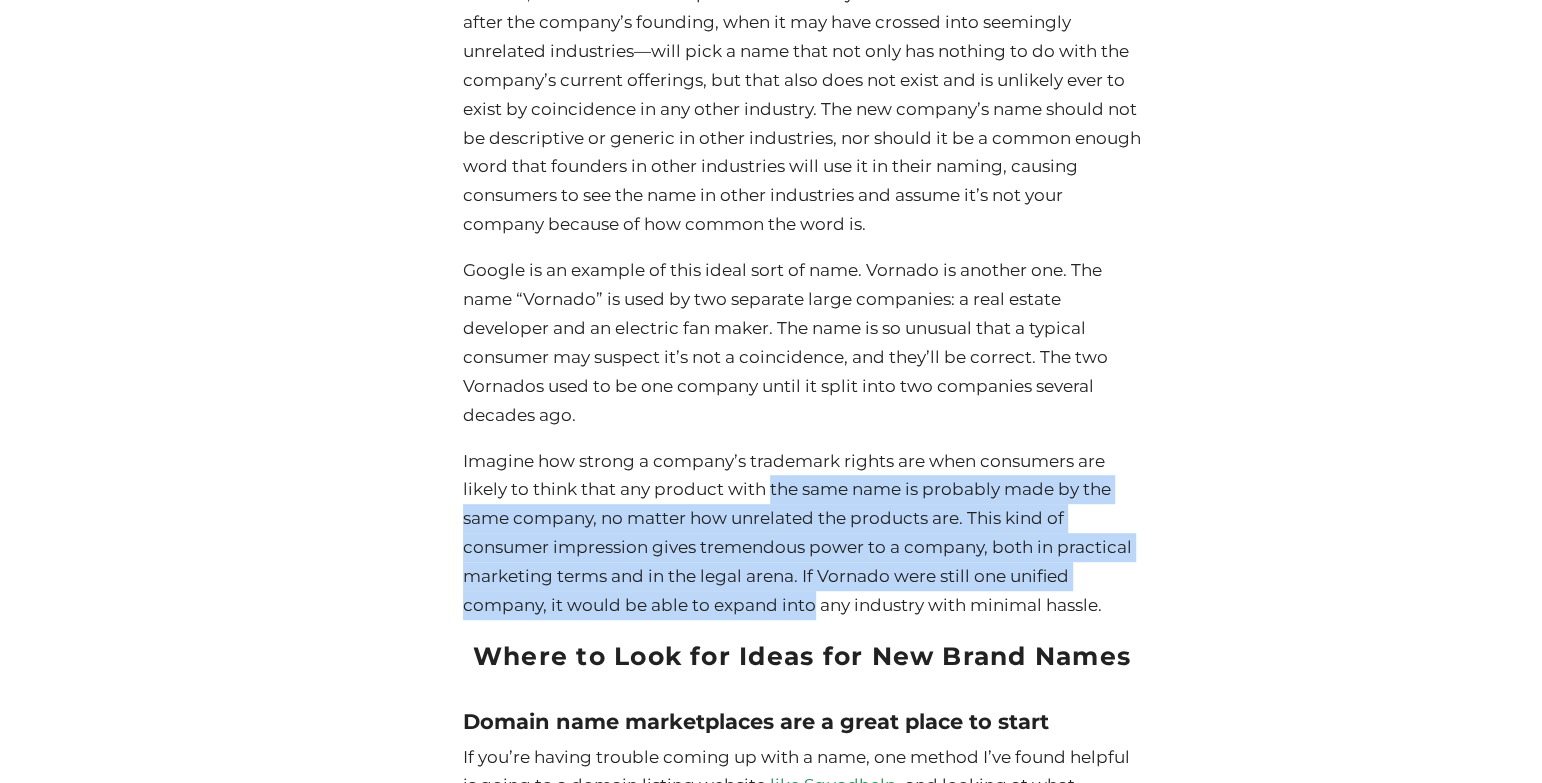 drag, startPoint x: 773, startPoint y: 521, endPoint x: 809, endPoint y: 645, distance: 129.1201 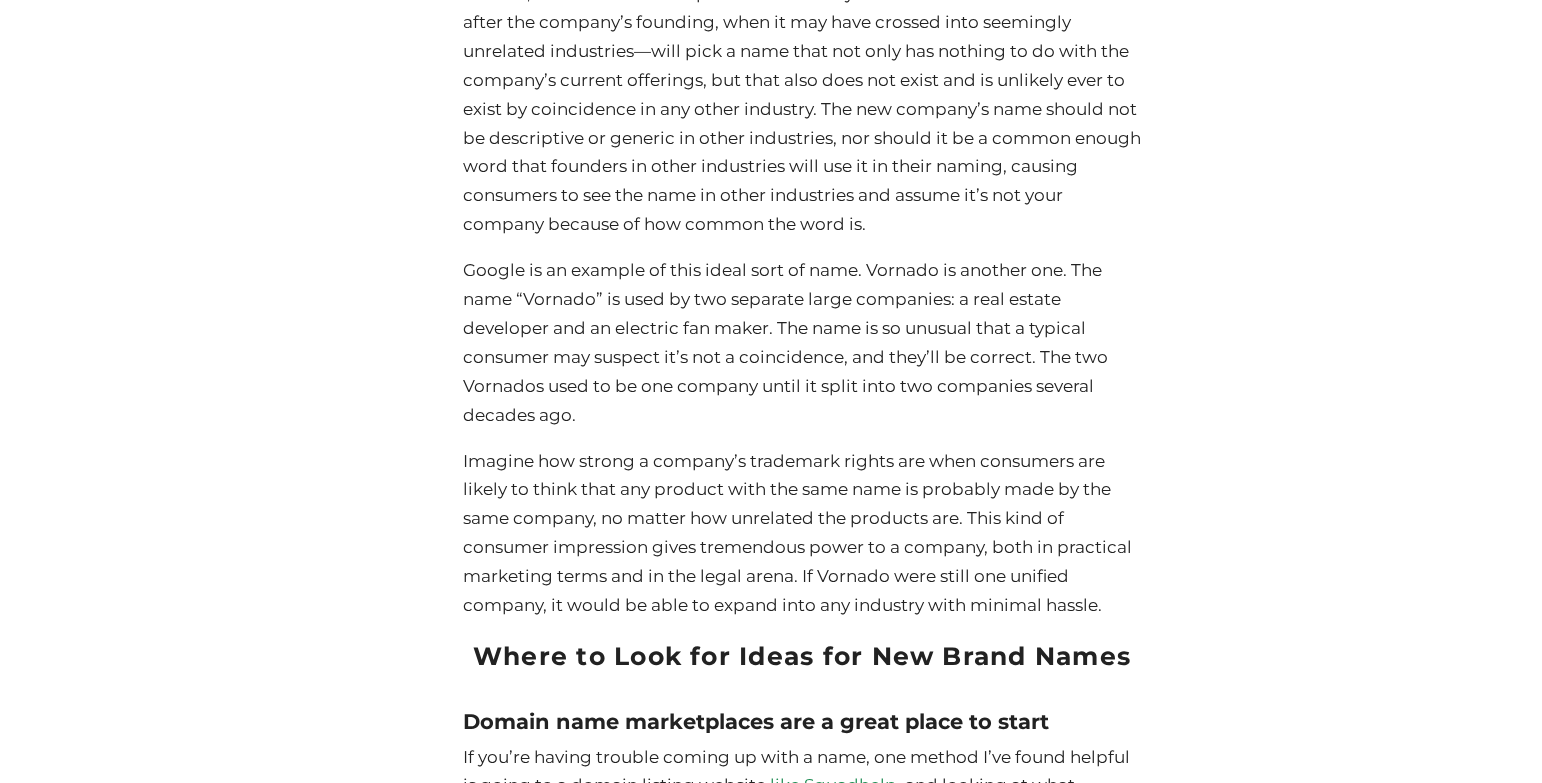 click on "Imagine how strong a company’s trademark rights are when consumers are likely to think that any product with the same name is probably made by the same company, no matter how unrelated the products are. This kind of consumer impression gives tremendous power to a company, both in practical marketing terms and in the legal arena. If Vornado were still one unified company, it would be able to expand into any industry with minimal hassle." at bounding box center (802, 533) 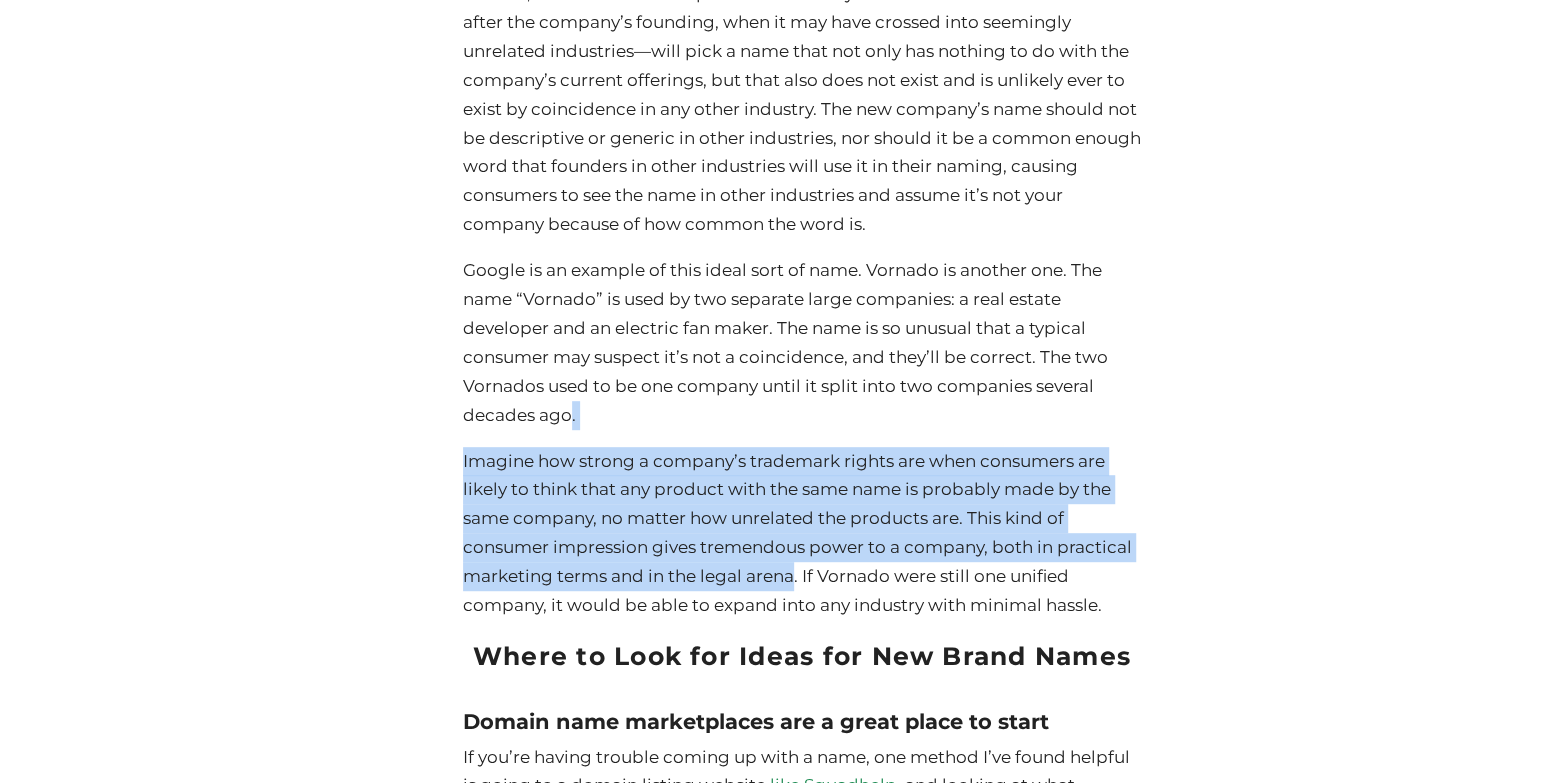 drag, startPoint x: 777, startPoint y: 616, endPoint x: 768, endPoint y: 455, distance: 161.25136 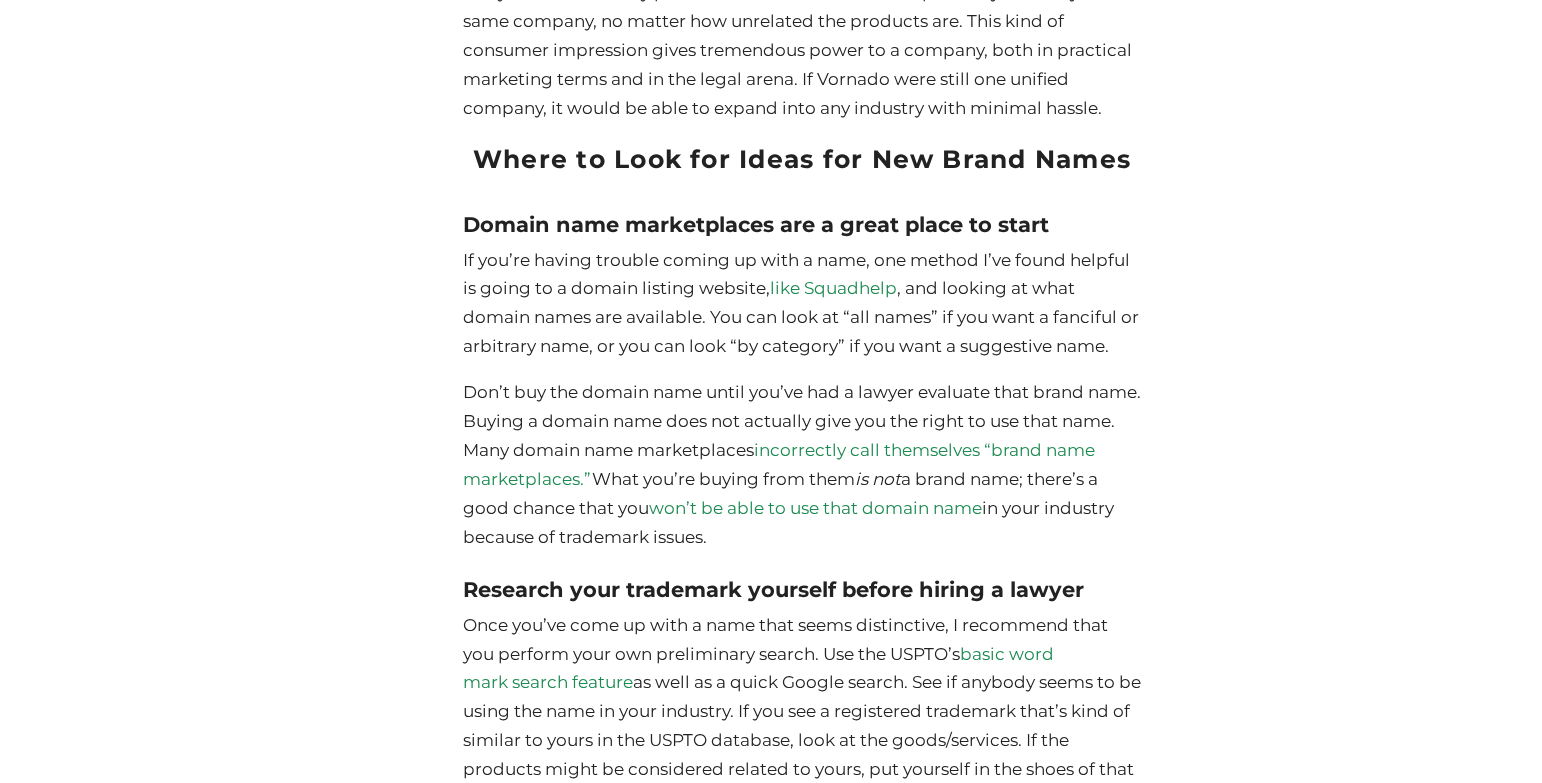 scroll, scrollTop: 10180, scrollLeft: 0, axis: vertical 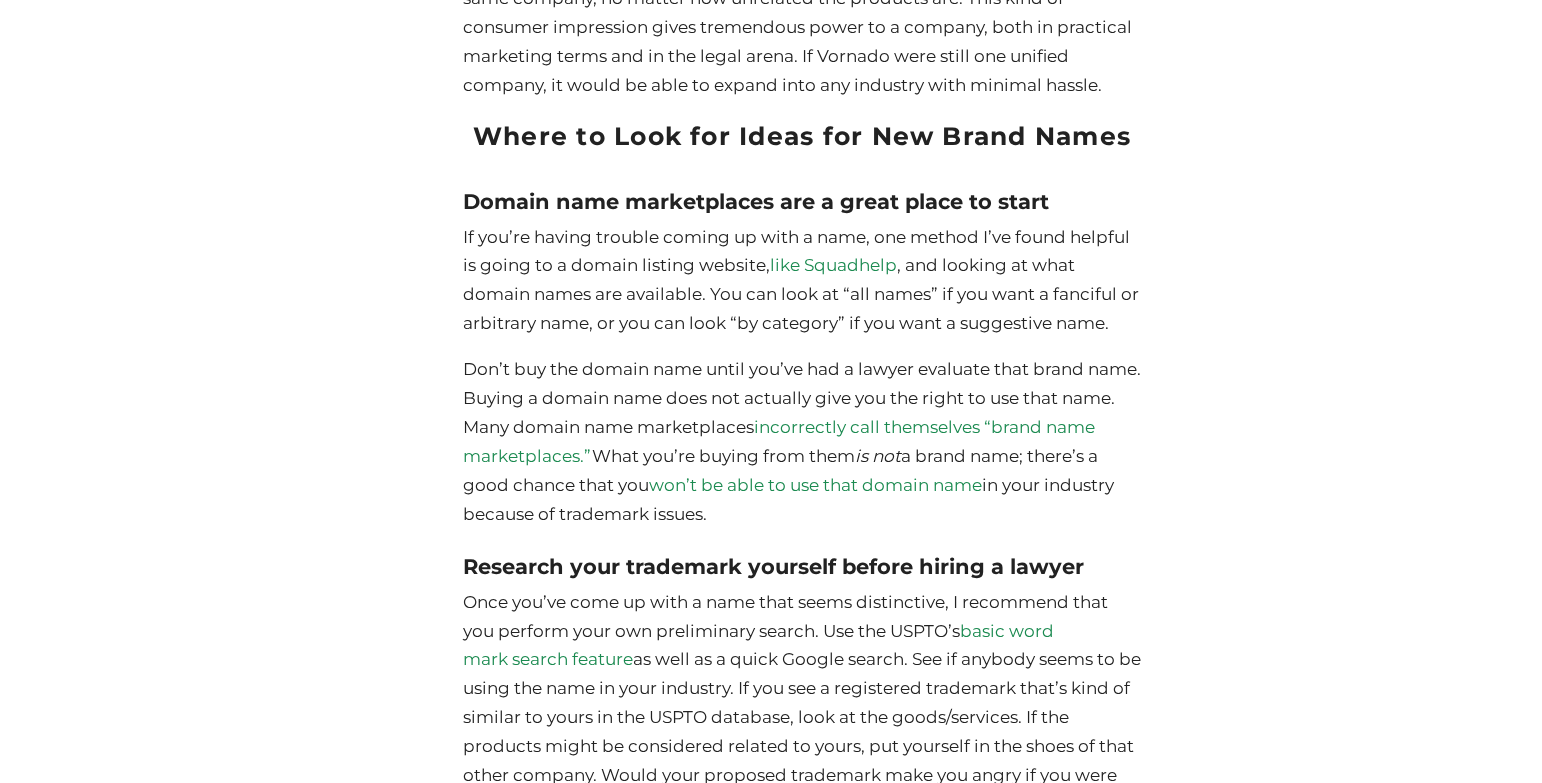 click on "Domain name marketplaces are a great place to start" at bounding box center [756, 201] 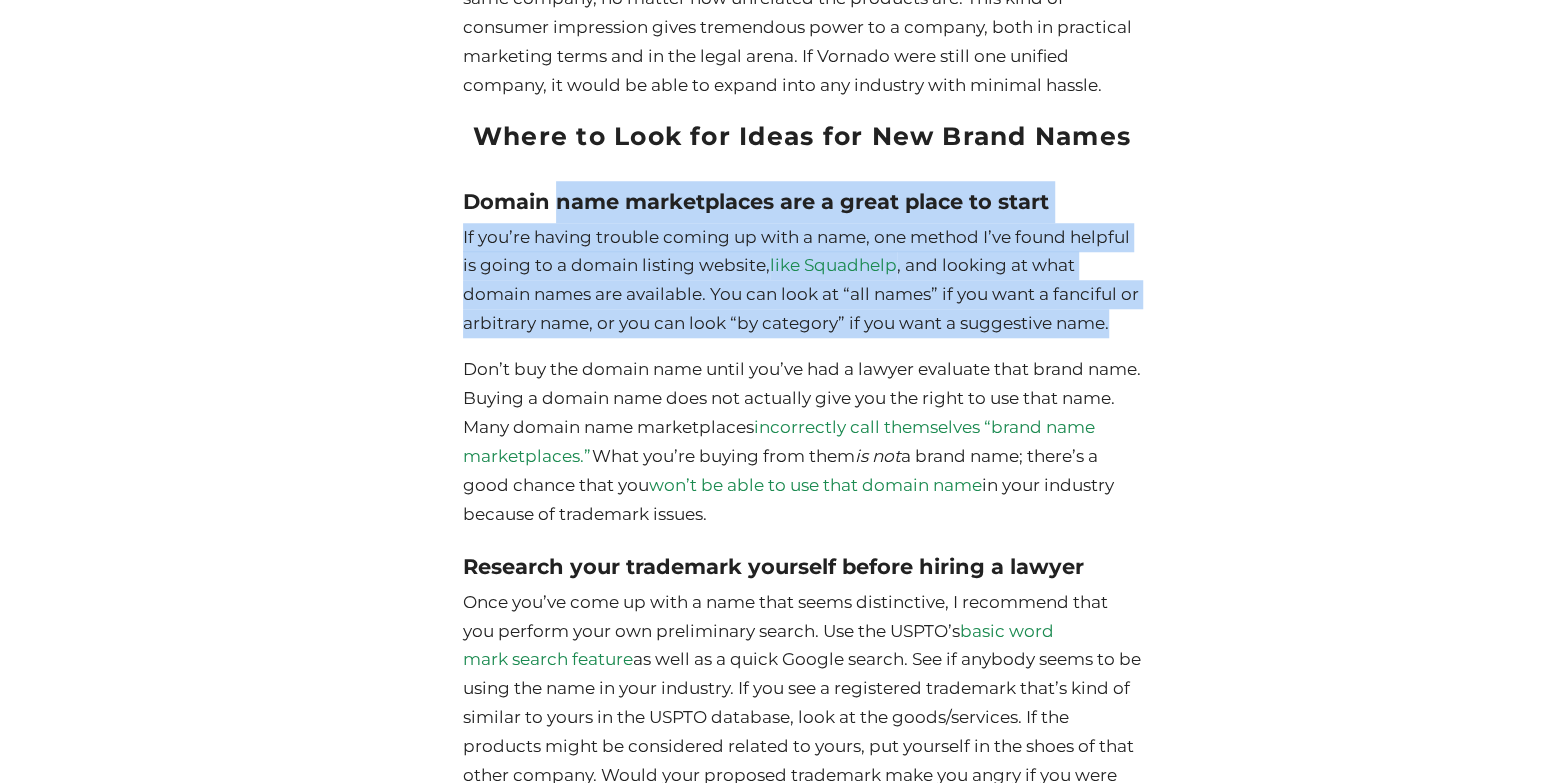 drag, startPoint x: 618, startPoint y: 237, endPoint x: 660, endPoint y: 364, distance: 133.76472 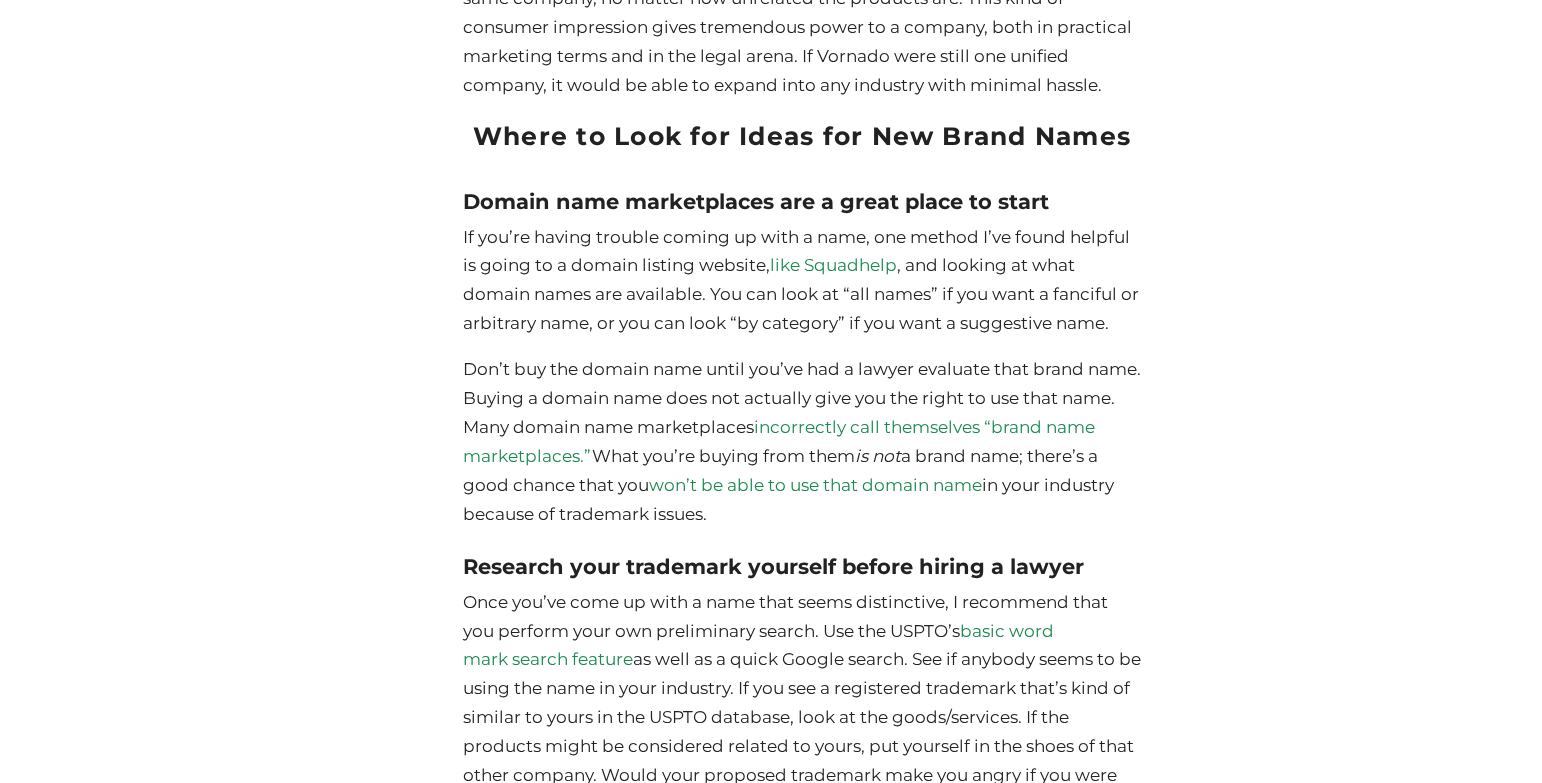 click on "Don’t buy the domain name until you’ve had a lawyer evaluate that brand name. Buying a domain name does not actually give you the right to use that name. Many domain name marketplaces  incorrectly call themselves “brand name marketplaces.”  What you’re buying from them  is not  a brand name; there’s a good chance that you  won’t be able to use that domain name  in your industry because of trademark issues." at bounding box center [802, 441] 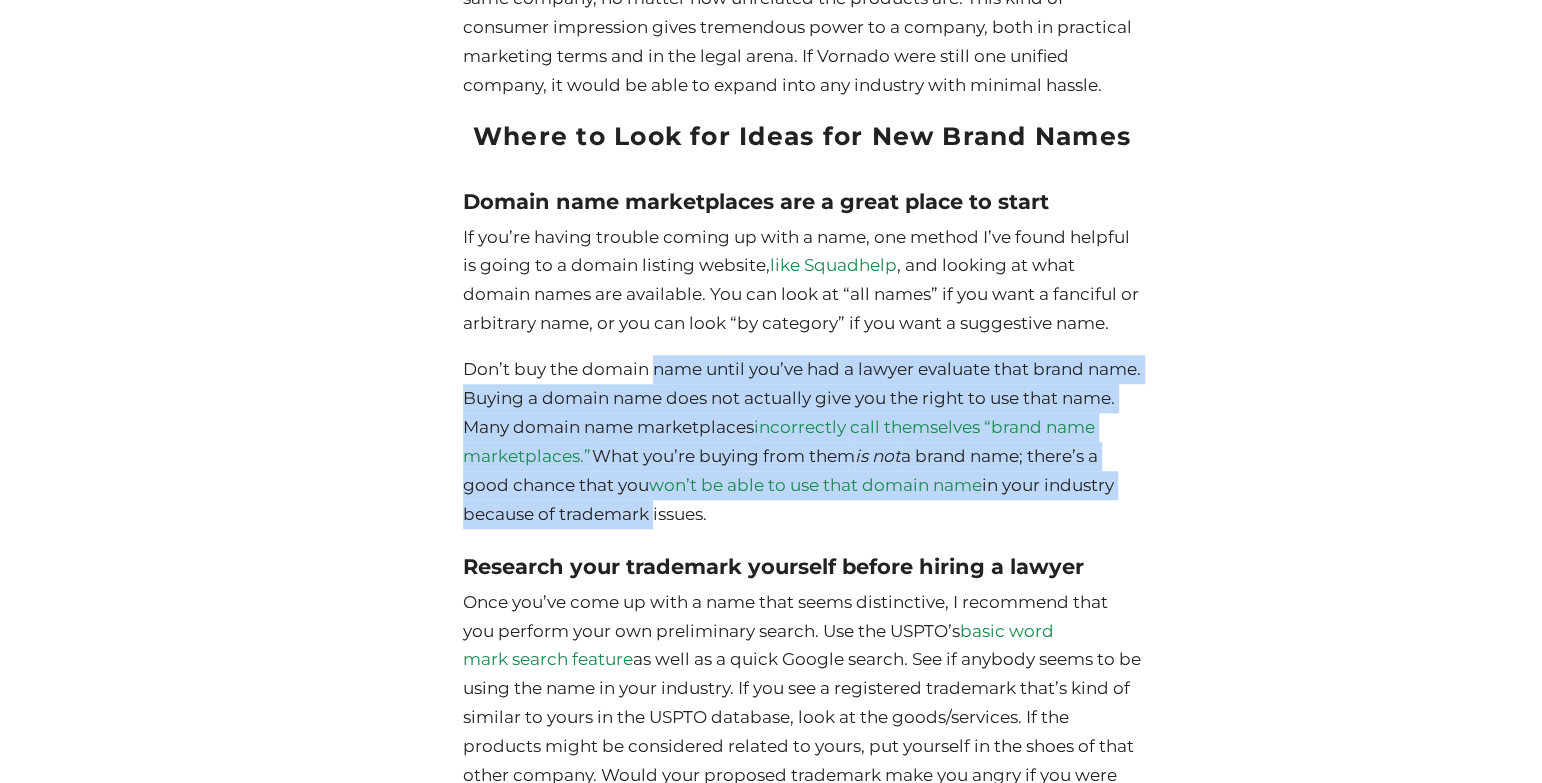 drag, startPoint x: 658, startPoint y: 402, endPoint x: 684, endPoint y: 547, distance: 147.31259 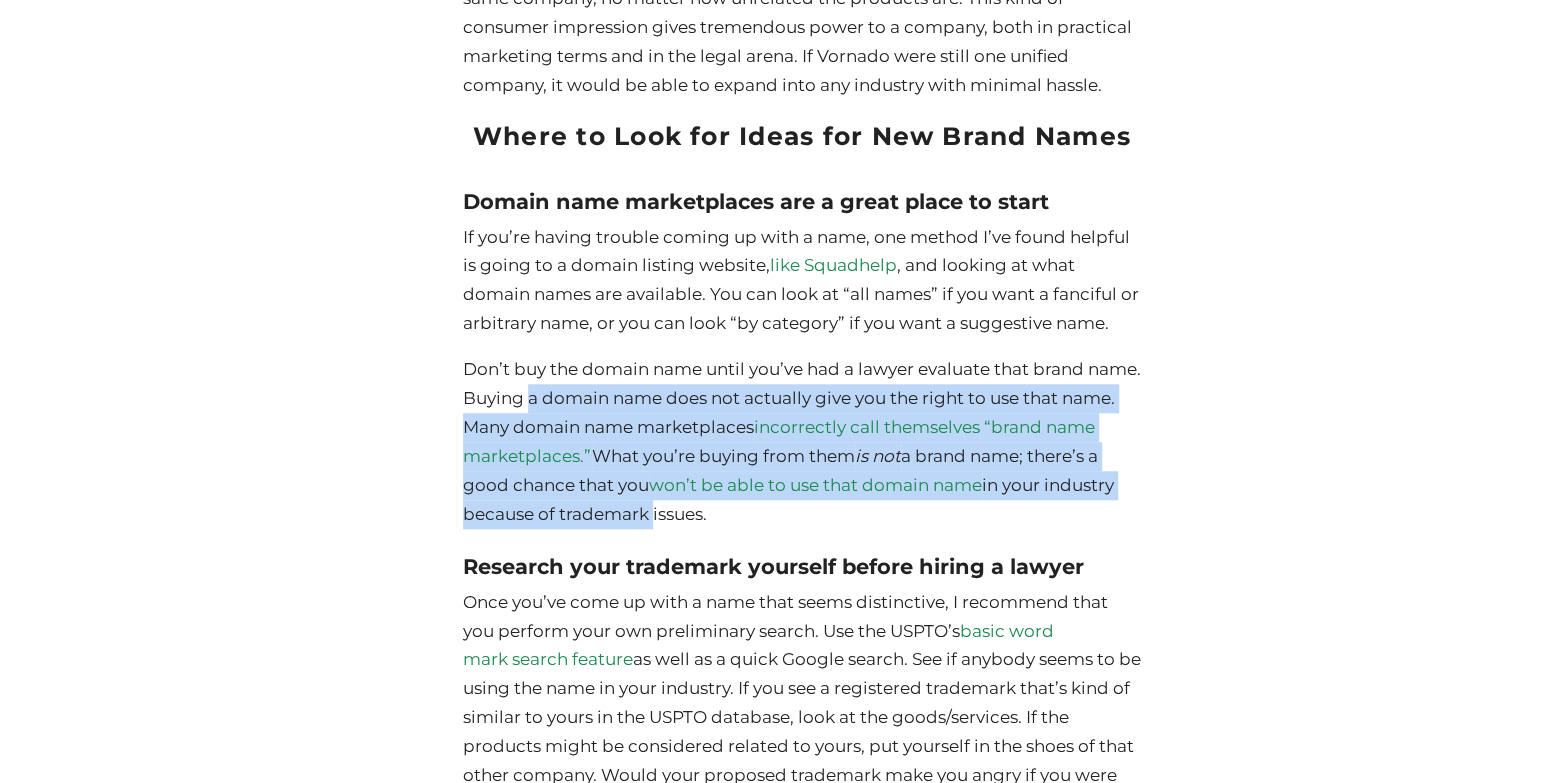 drag, startPoint x: 684, startPoint y: 547, endPoint x: 578, endPoint y: 403, distance: 178.80716 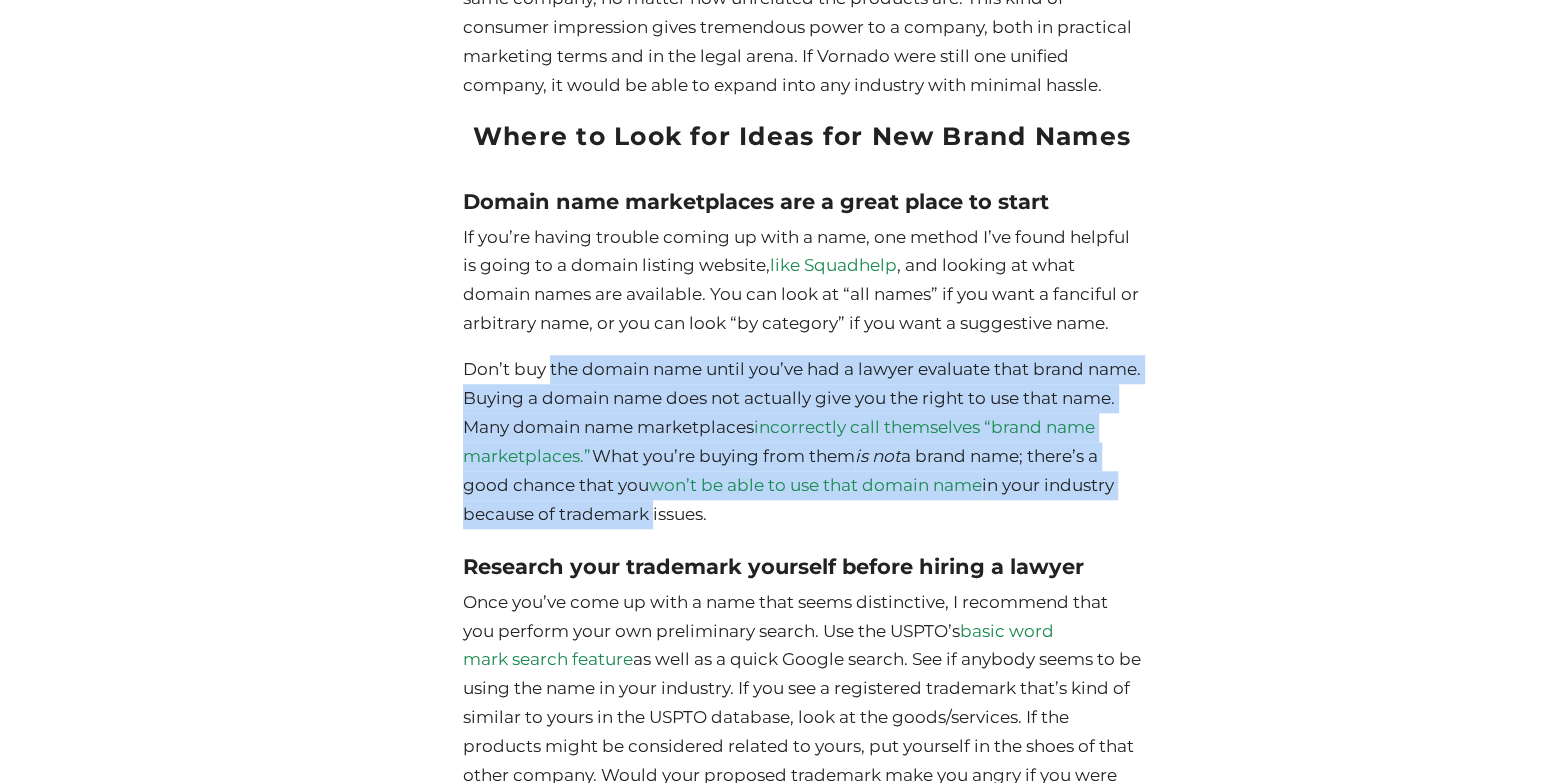 click on "Don’t buy the domain name until you’ve had a lawyer evaluate that brand name. Buying a domain name does not actually give you the right to use that name. Many domain name marketplaces  incorrectly call themselves “brand name marketplaces.”  What you’re buying from them  is not  a brand name; there’s a good chance that you  won’t be able to use that domain name  in your industry because of trademark issues." at bounding box center [802, 441] 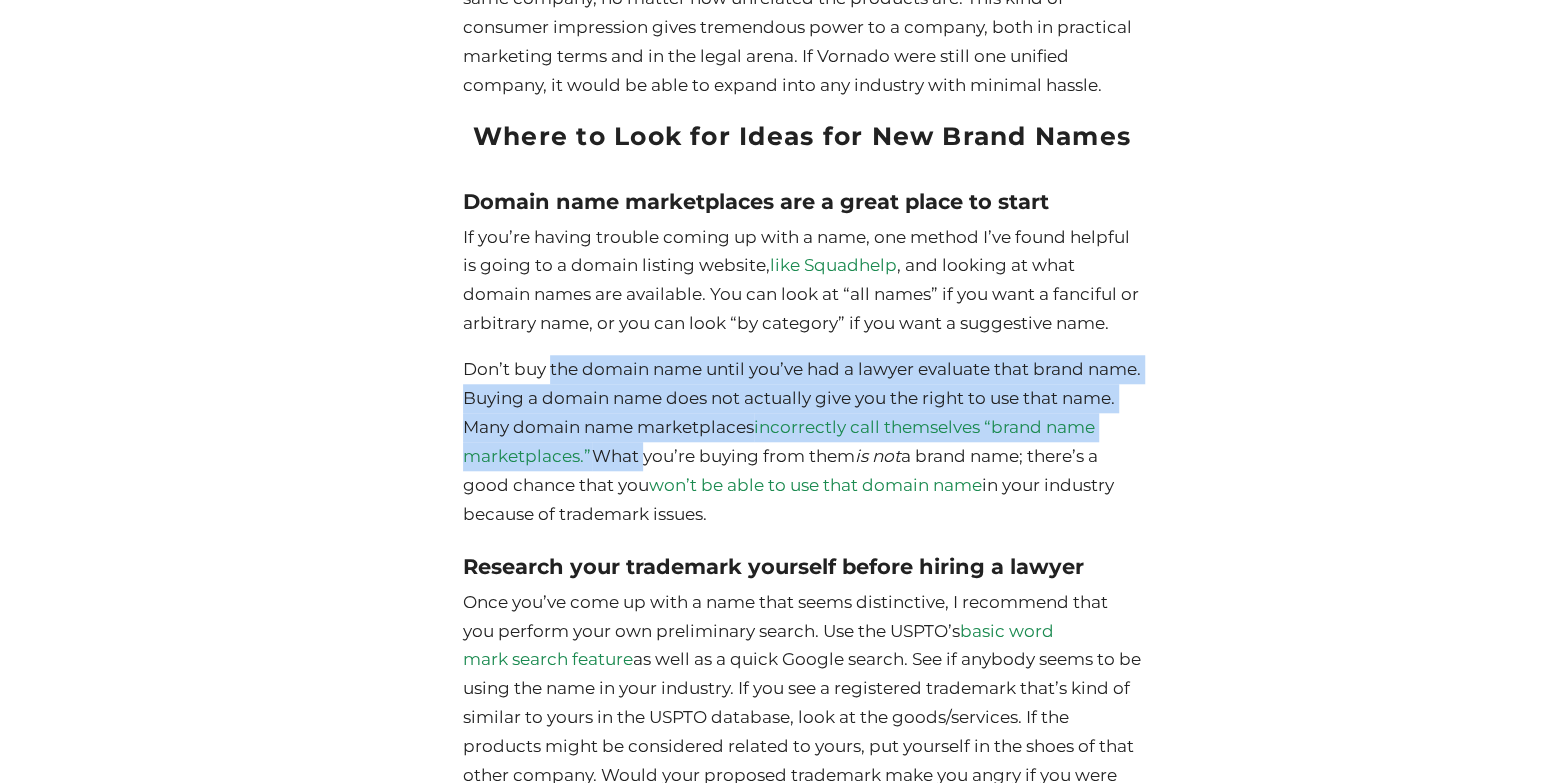 drag, startPoint x: 578, startPoint y: 403, endPoint x: 677, endPoint y: 483, distance: 127.28315 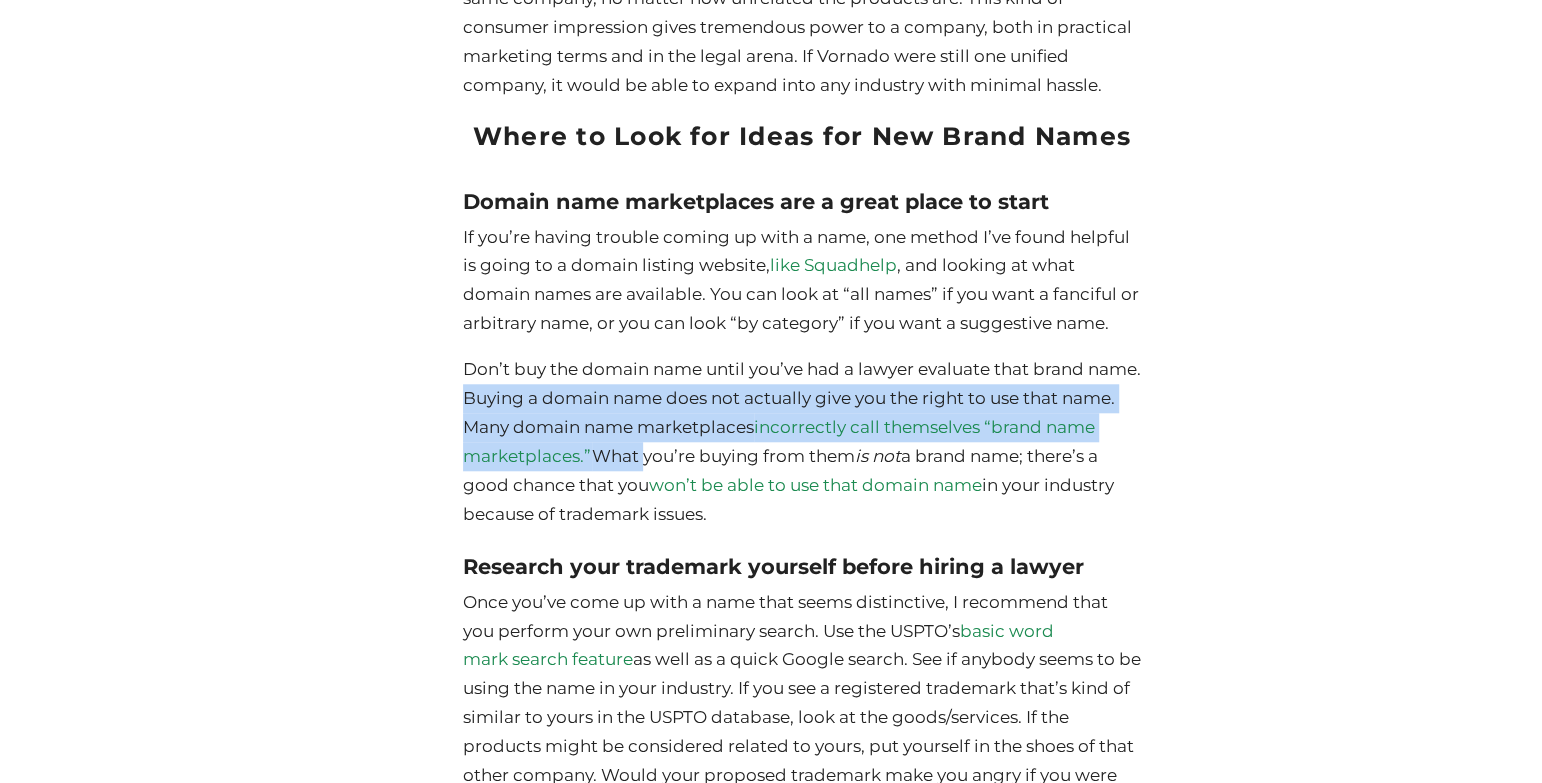 drag, startPoint x: 677, startPoint y: 483, endPoint x: 545, endPoint y: 429, distance: 142.61838 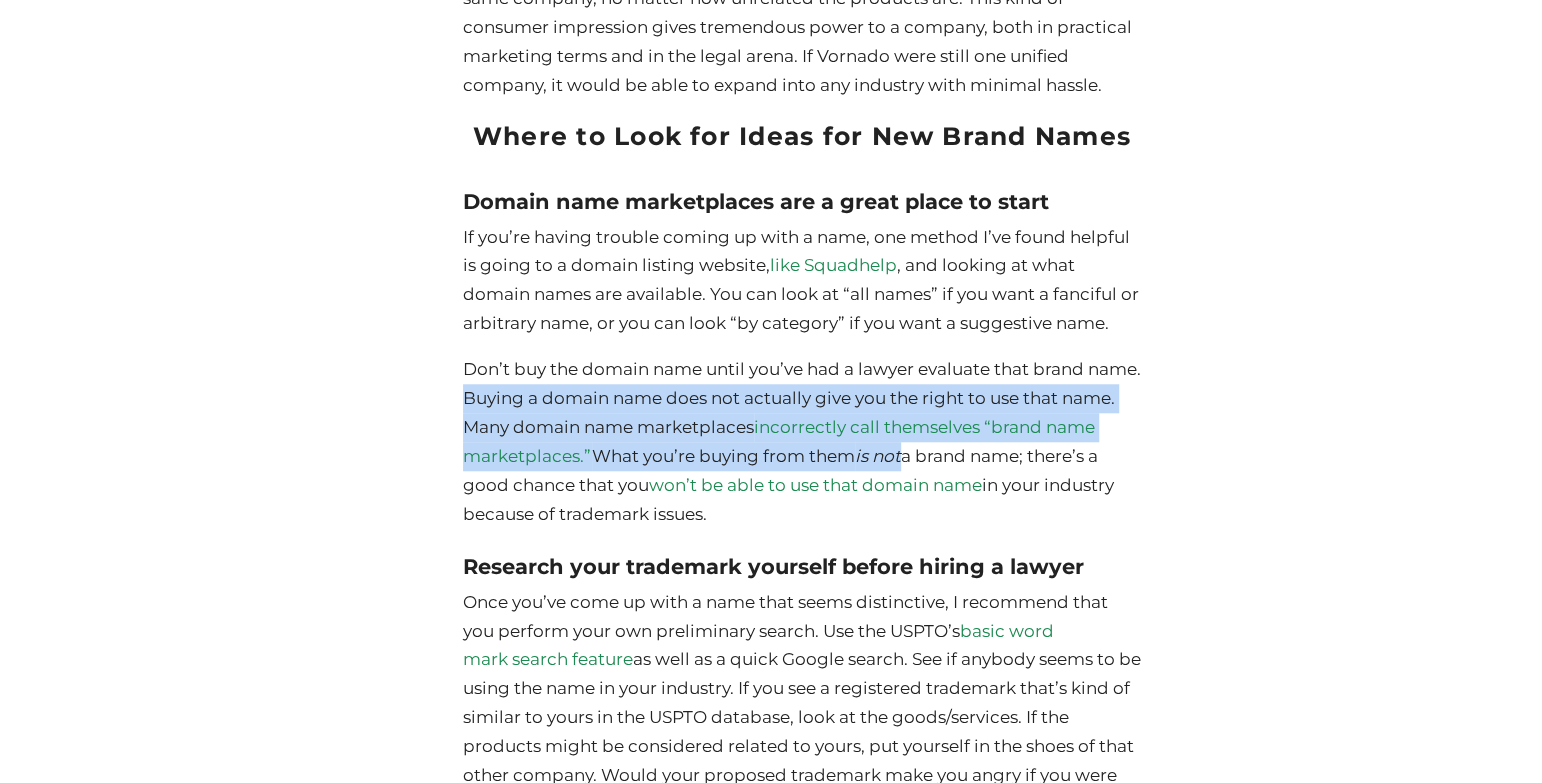 drag, startPoint x: 545, startPoint y: 429, endPoint x: 958, endPoint y: 472, distance: 415.23245 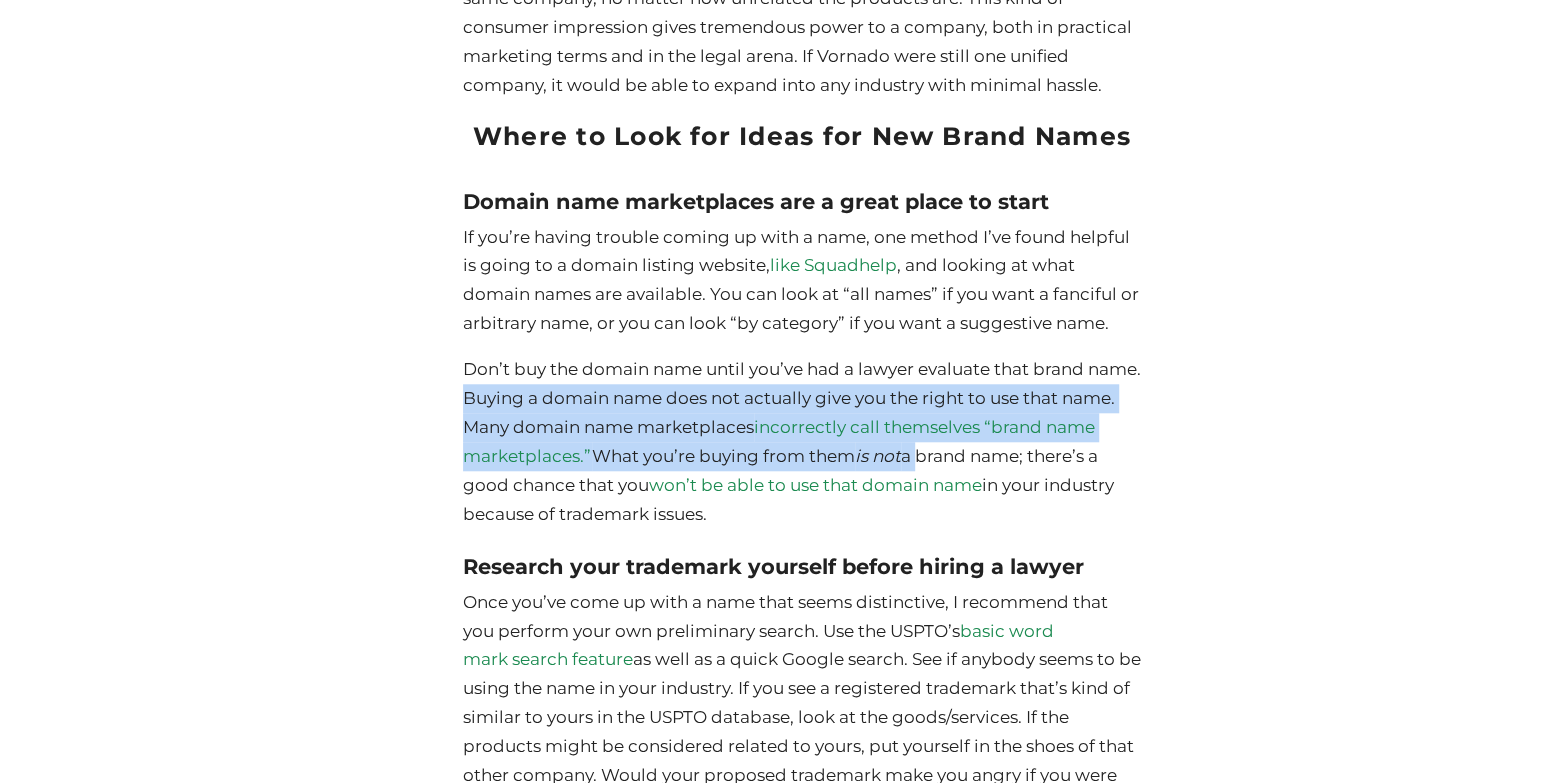 click on "is not" at bounding box center [878, 456] 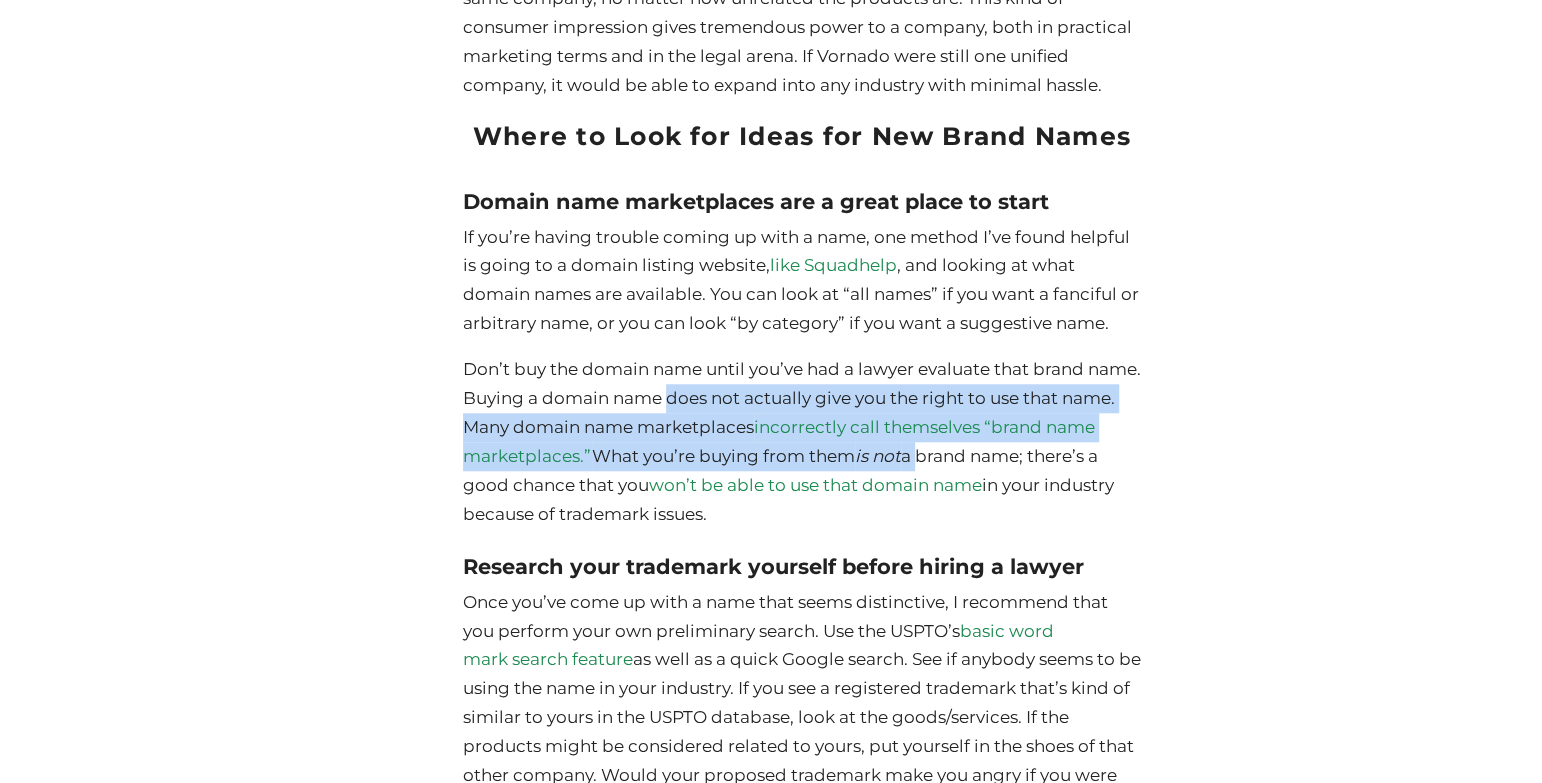 drag, startPoint x: 958, startPoint y: 472, endPoint x: 744, endPoint y: 410, distance: 222.80035 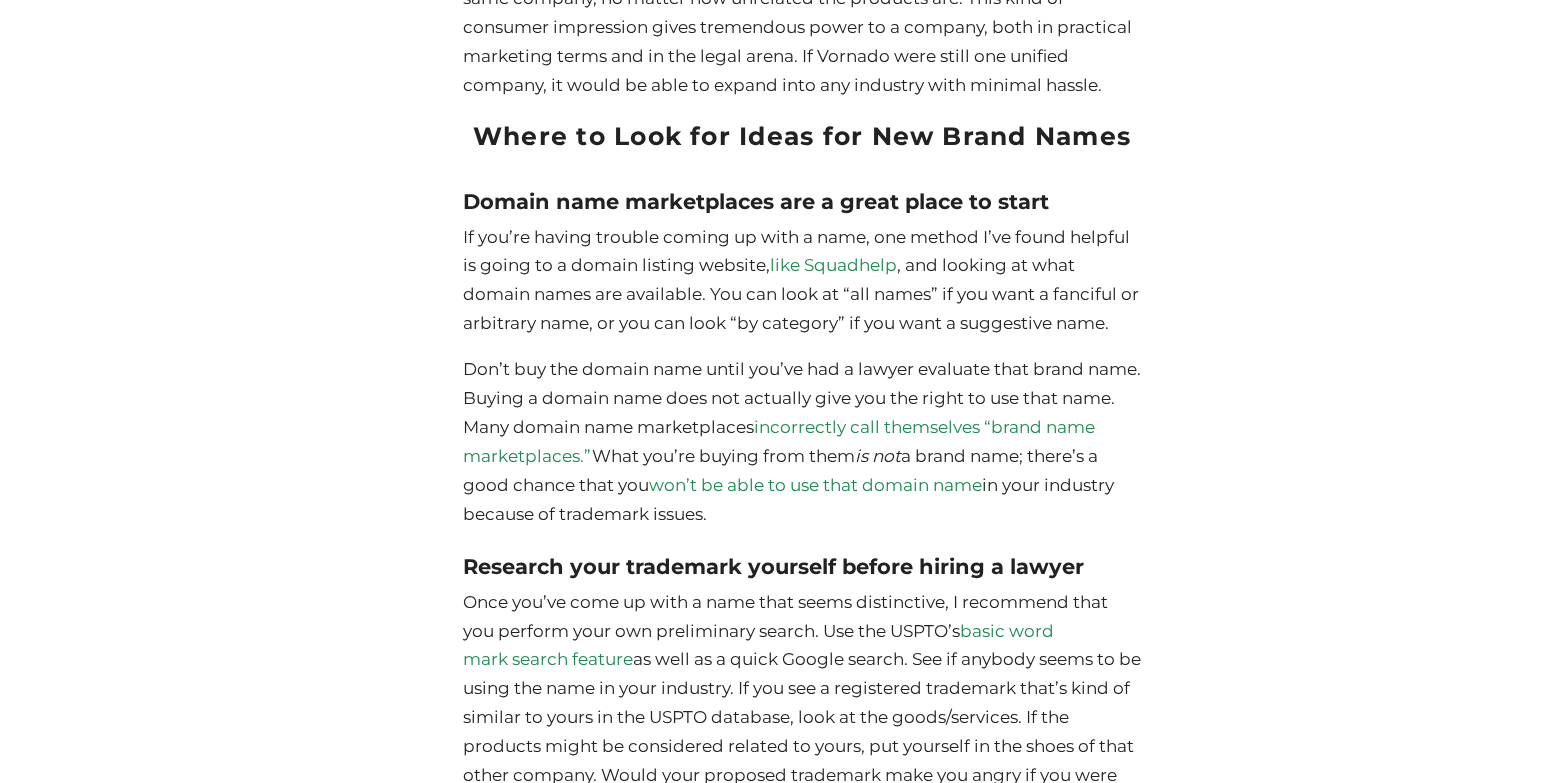 drag, startPoint x: 712, startPoint y: 363, endPoint x: 679, endPoint y: 562, distance: 201.71762 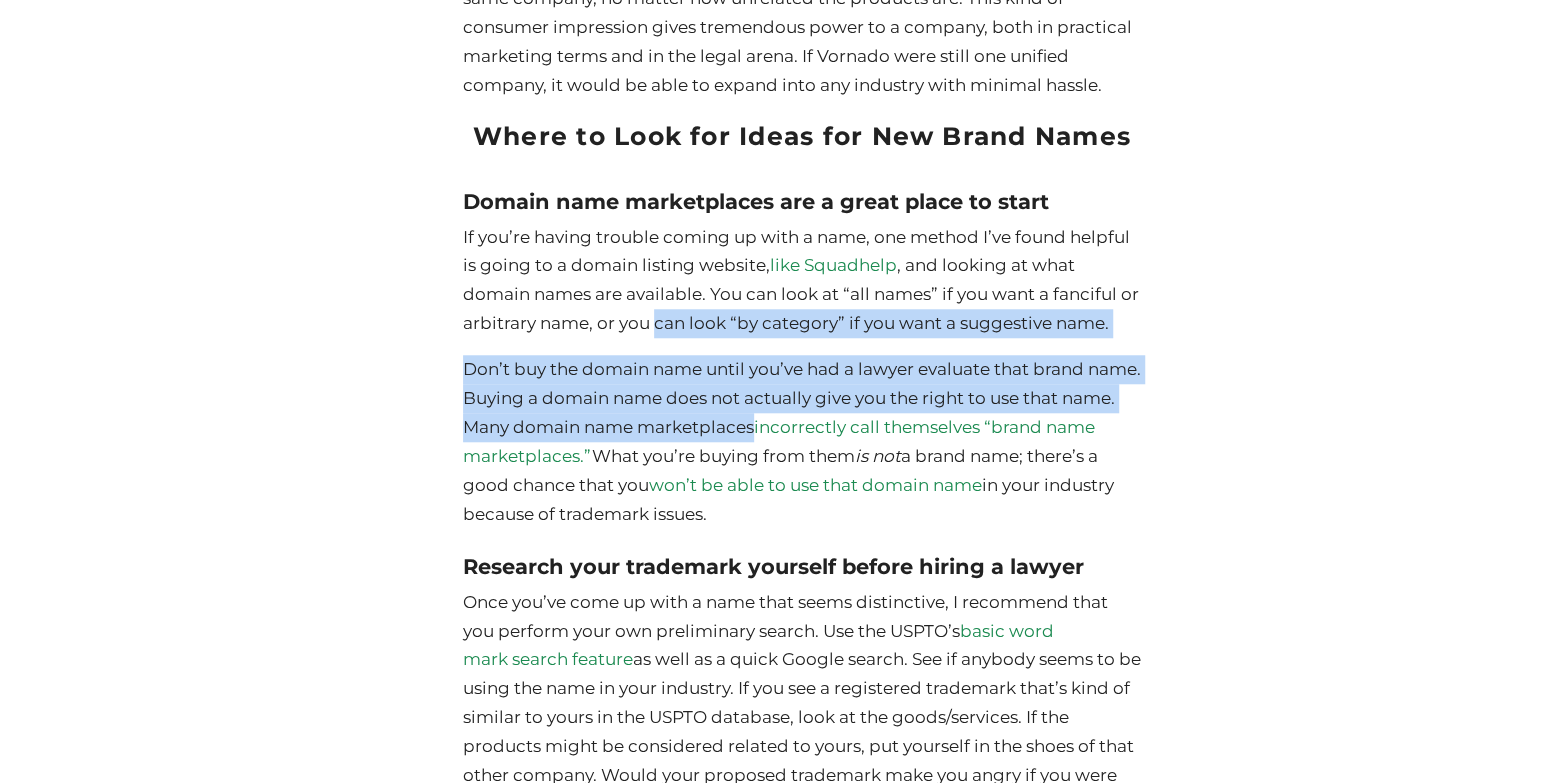 drag, startPoint x: 680, startPoint y: 350, endPoint x: 706, endPoint y: 454, distance: 107.200745 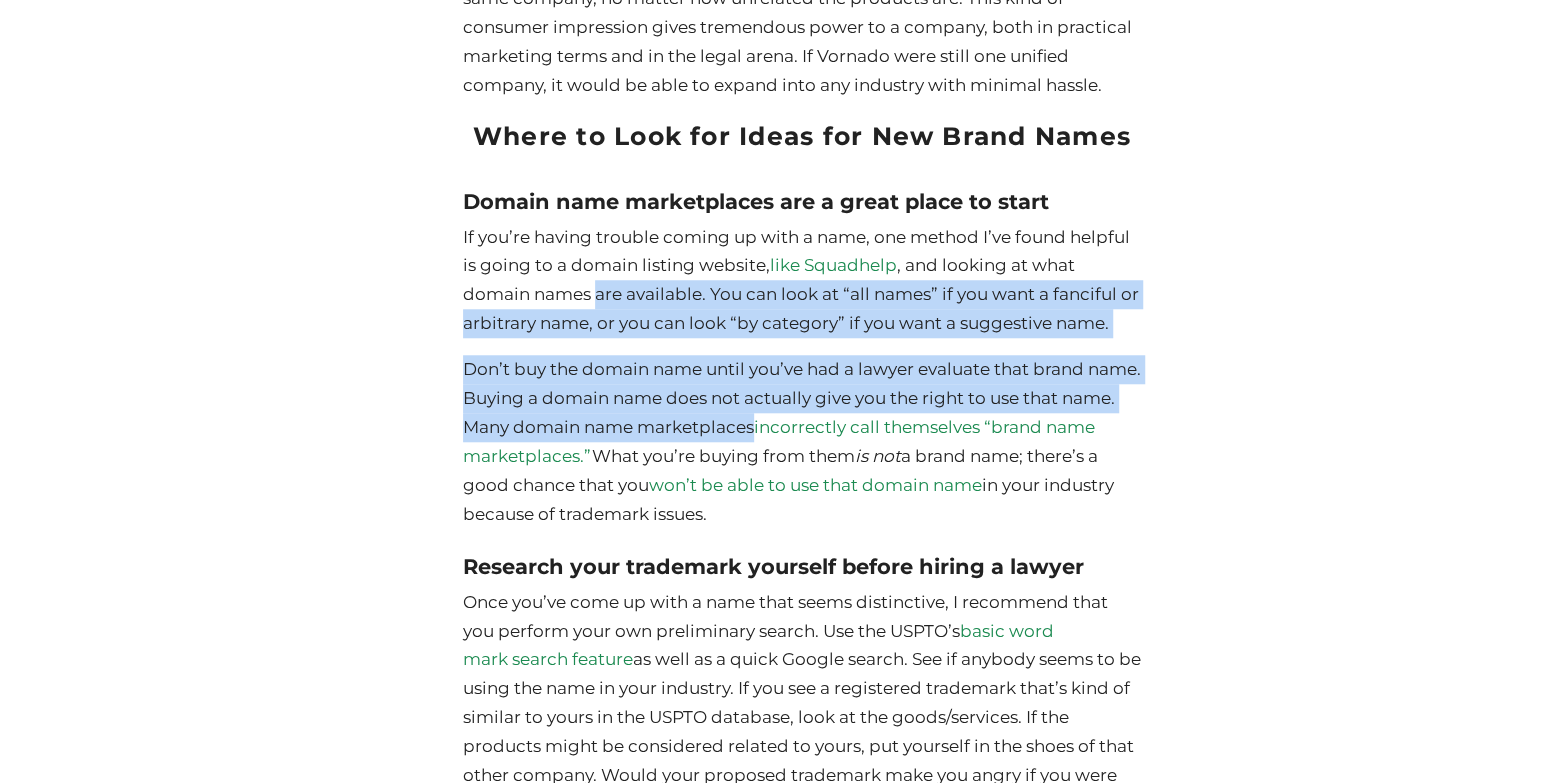 drag, startPoint x: 706, startPoint y: 454, endPoint x: 600, endPoint y: 304, distance: 183.67363 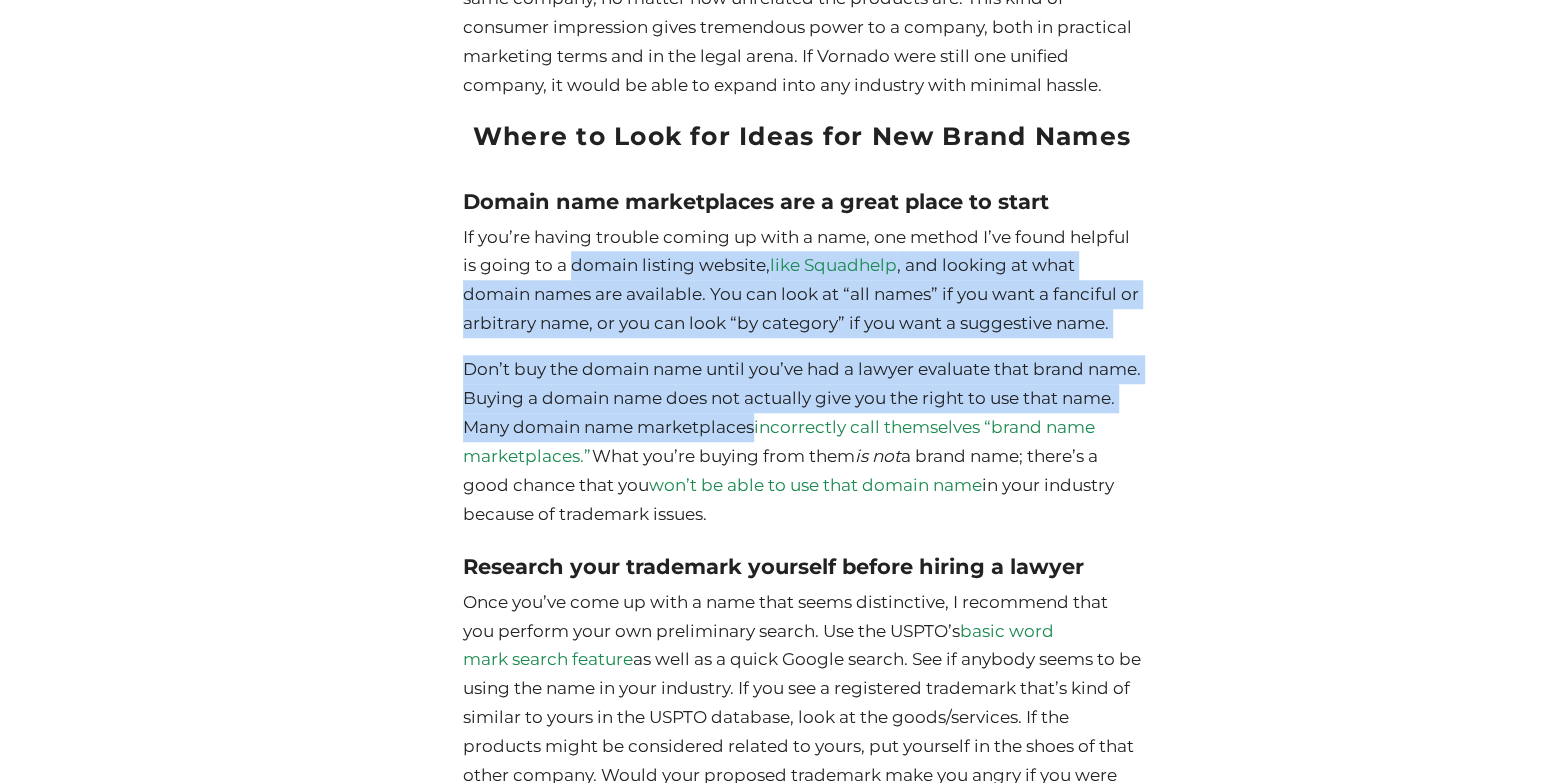 click on "If you’re having trouble coming up with a name, one method I’ve found helpful is going to a domain listing website,  like Squadhelp , and looking at what domain names are available. You can look at “all names” if you want a fanciful or arbitrary name, or you can look “by category” if you want a suggestive name." at bounding box center [802, 281] 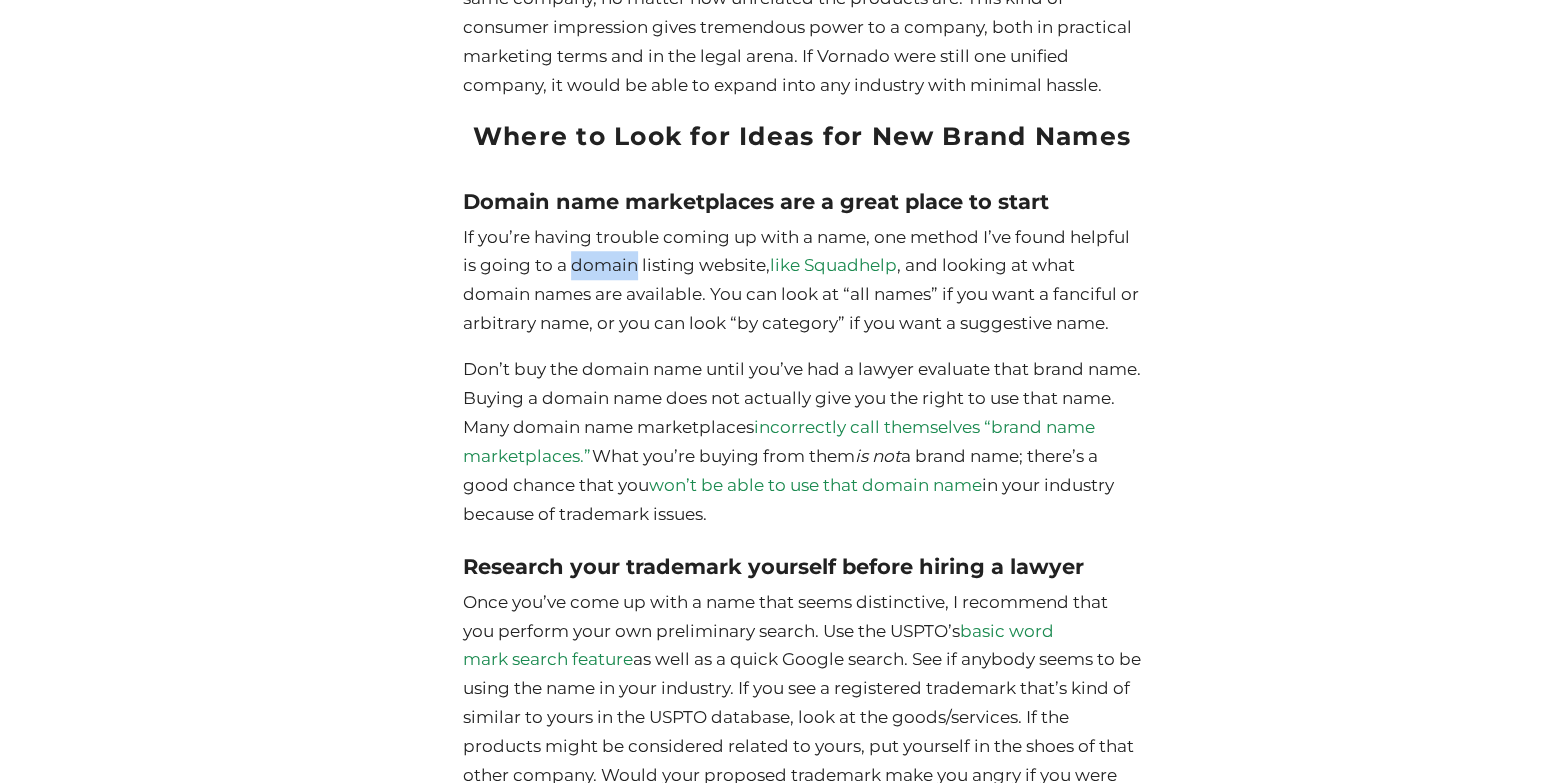 click on "If you’re having trouble coming up with a name, one method I’ve found helpful is going to a domain listing website,  like Squadhelp , and looking at what domain names are available. You can look at “all names” if you want a fanciful or arbitrary name, or you can look “by category” if you want a suggestive name." at bounding box center (802, 281) 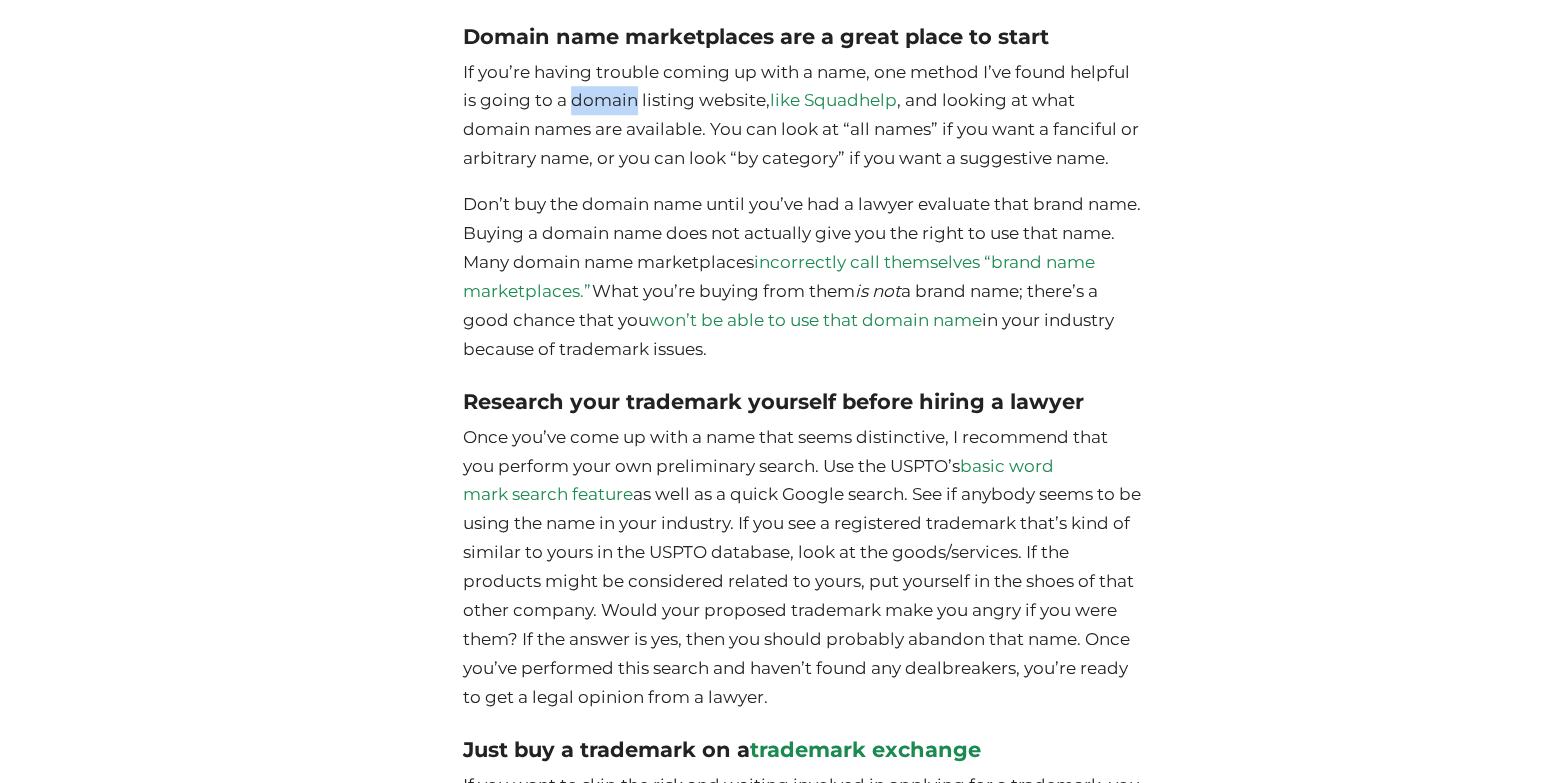 scroll, scrollTop: 10474, scrollLeft: 0, axis: vertical 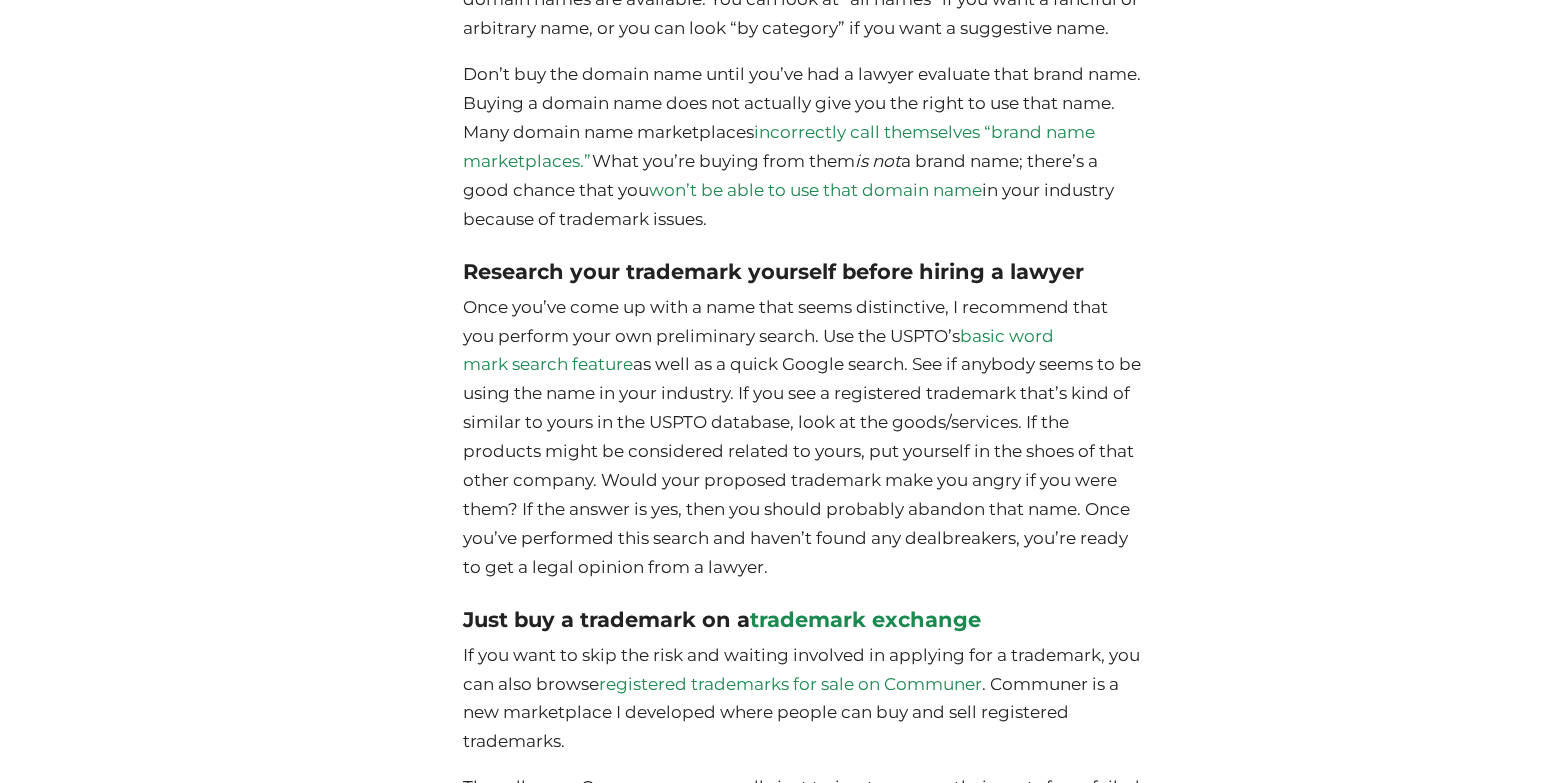 click on "Research your trademark yourself before hiring a lawyer" at bounding box center [773, 272] 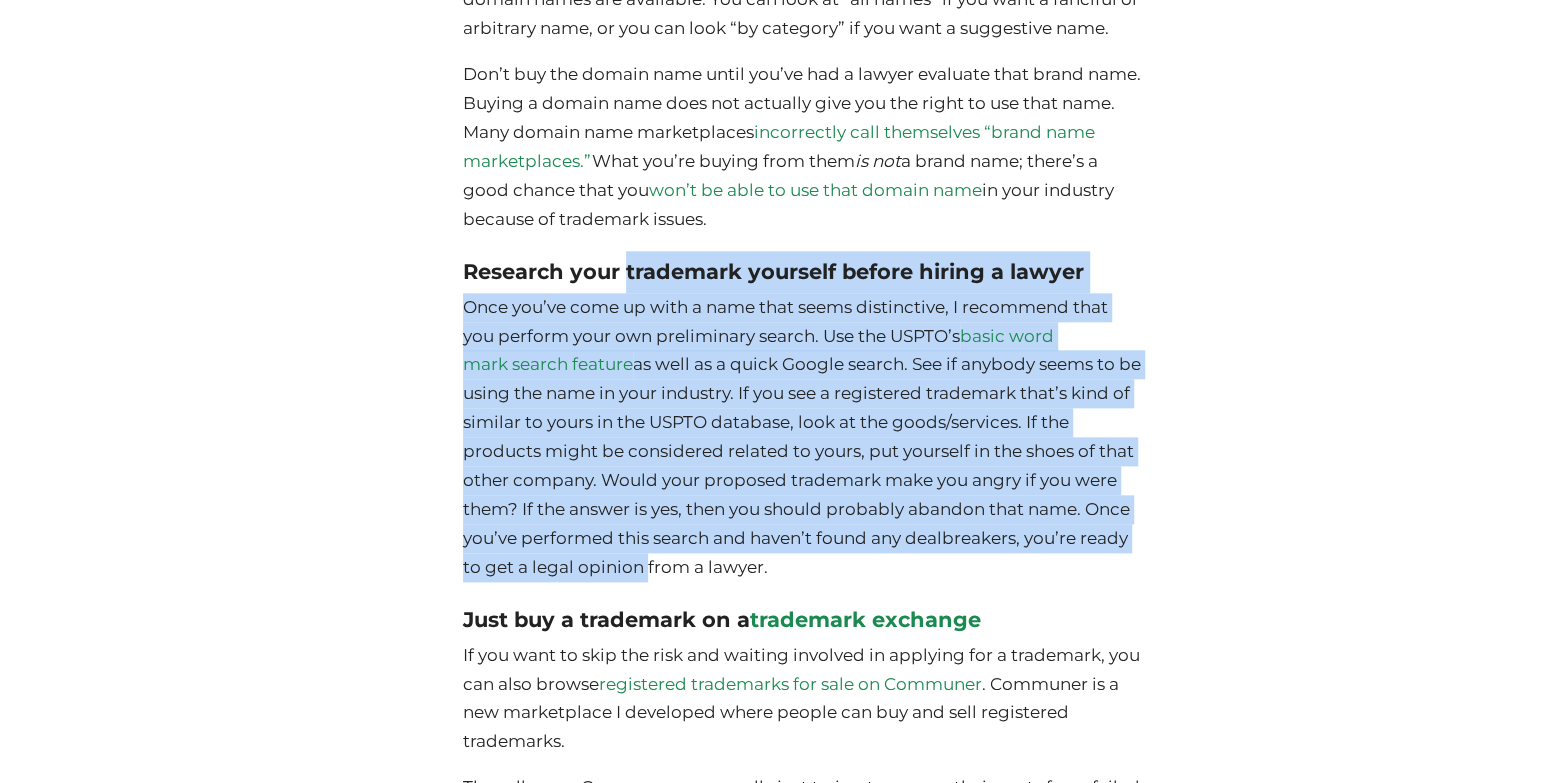 drag, startPoint x: 685, startPoint y: 310, endPoint x: 618, endPoint y: 609, distance: 306.41476 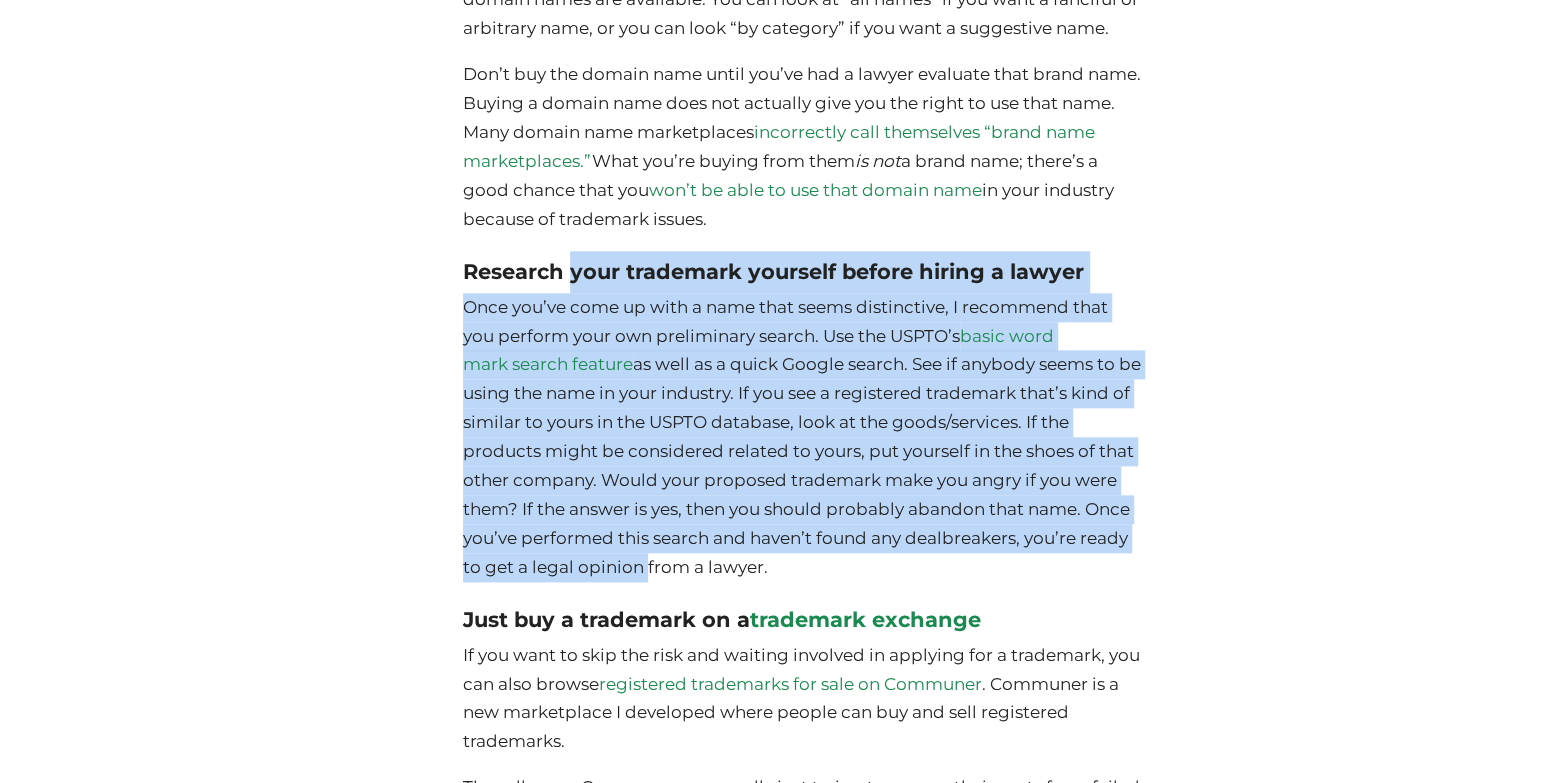 drag, startPoint x: 618, startPoint y: 609, endPoint x: 597, endPoint y: 297, distance: 312.70593 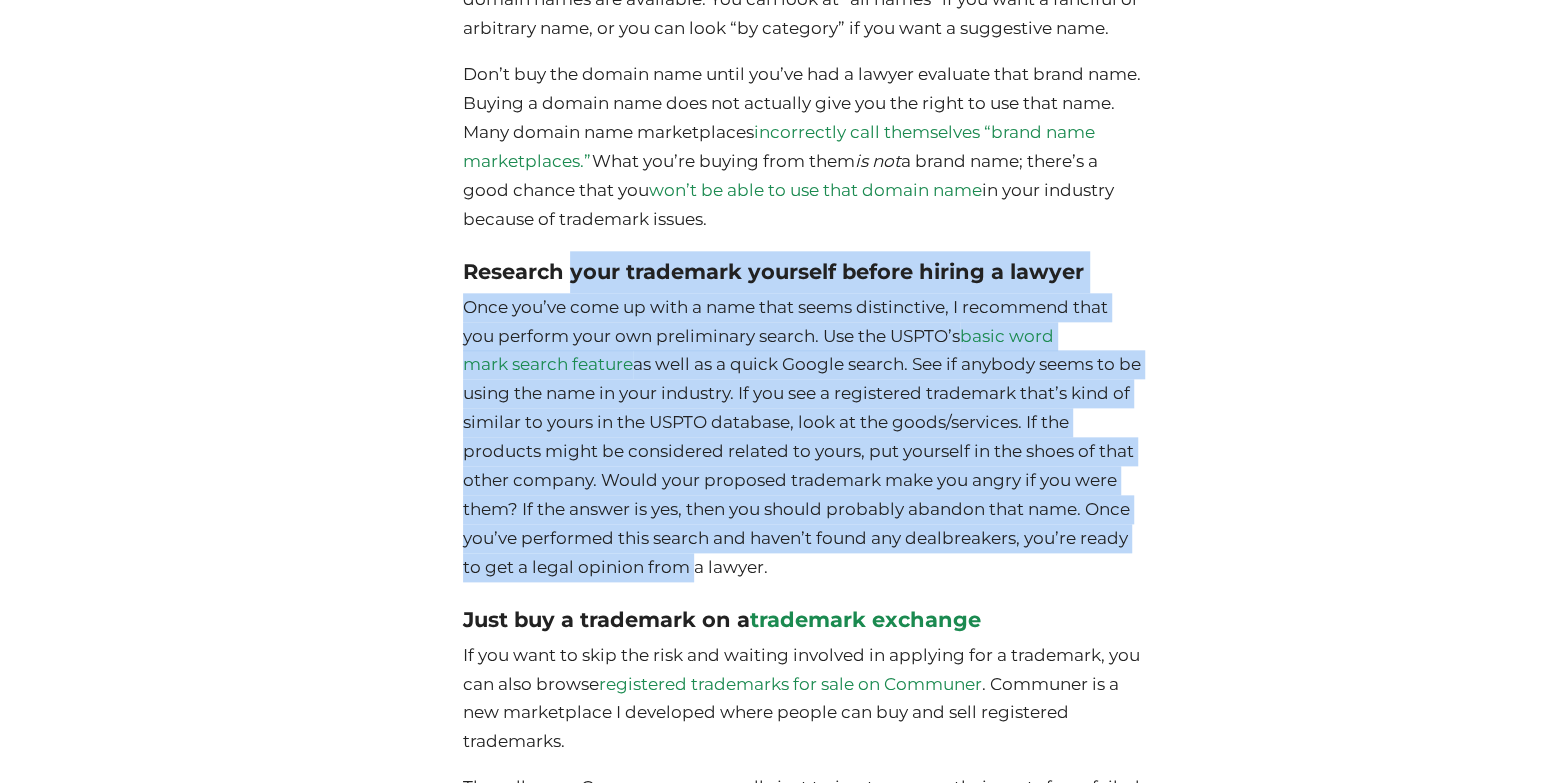 drag, startPoint x: 597, startPoint y: 297, endPoint x: 643, endPoint y: 591, distance: 297.57687 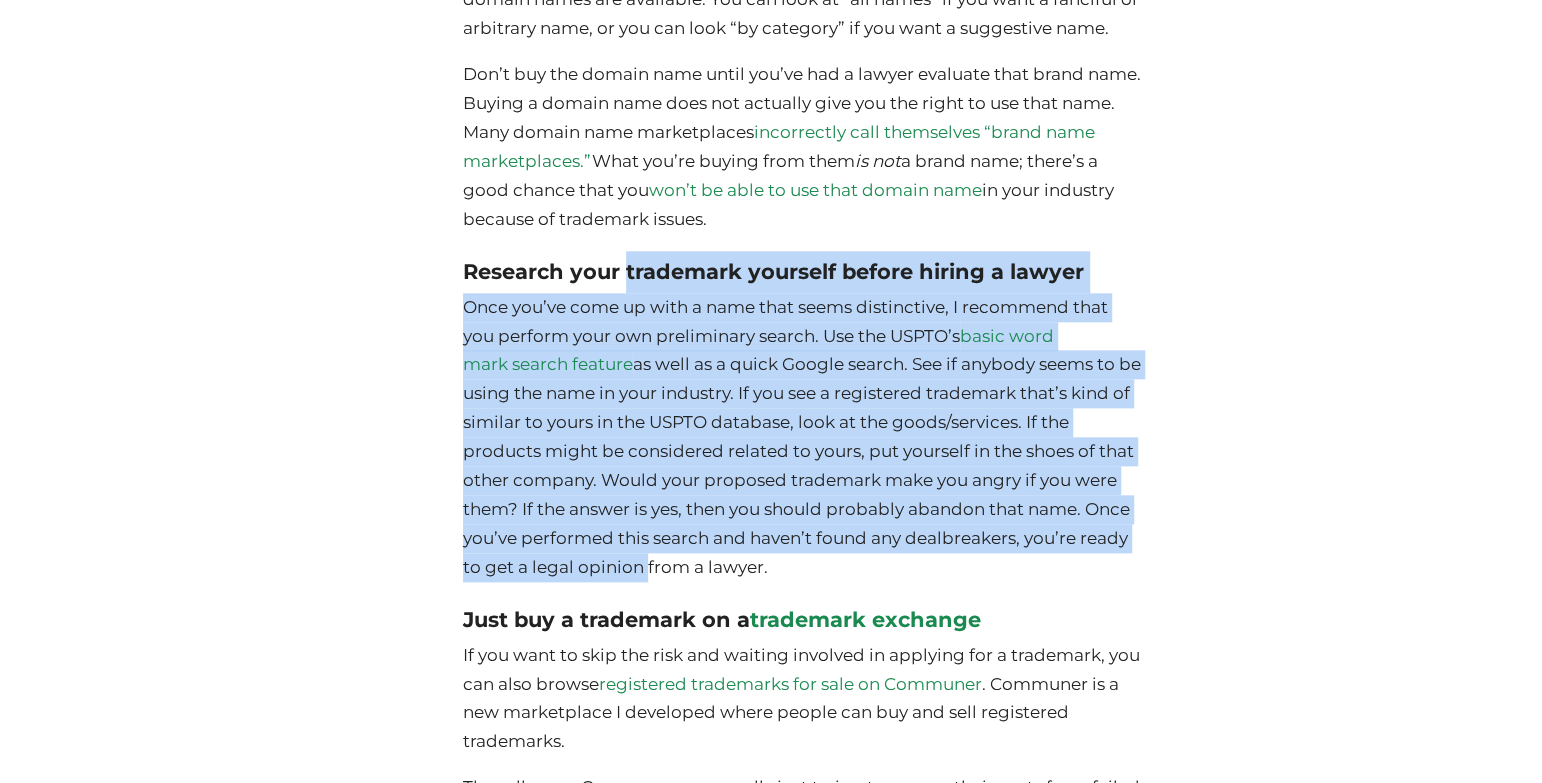 drag, startPoint x: 643, startPoint y: 591, endPoint x: 630, endPoint y: 314, distance: 277.3049 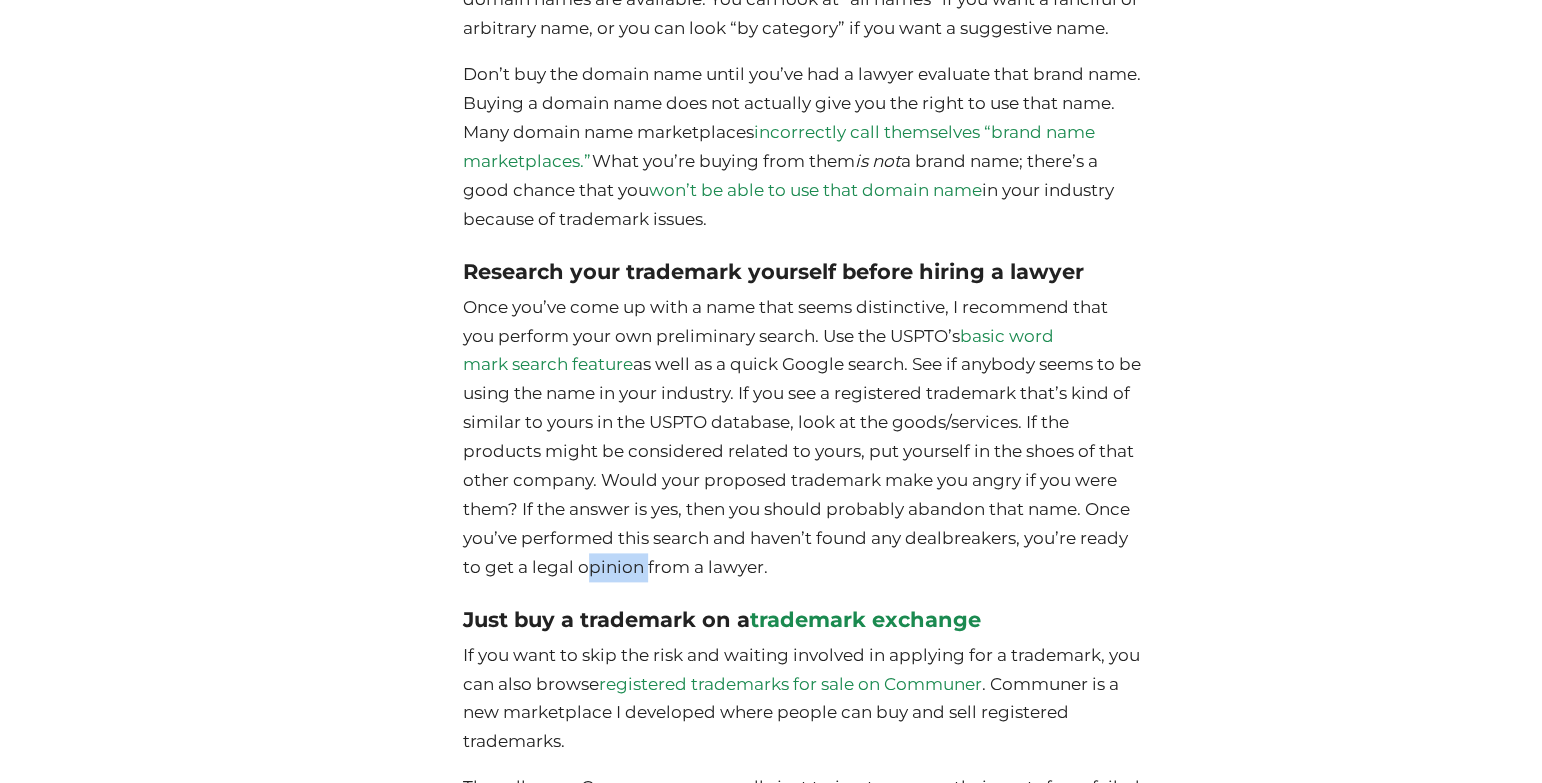 click on "Once you’ve come up with a name that seems distinctive, I recommend that you perform your own preliminary search. Use the USPTO’s  basic word mark search feature  as well as a quick Google search. See if anybody seems to be using the name in your industry. If you see a registered trademark that’s kind of similar to yours in the USPTO database, look at the goods/services. If the products might be considered related to yours, put yourself in the shoes of that other company. Would your proposed trademark make you angry if you were them? If the answer is yes, then you should probably abandon that name. Once you’ve performed this search and haven’t found any dealbreakers, you’re ready to get a legal opinion from a lawyer." at bounding box center [802, 438] 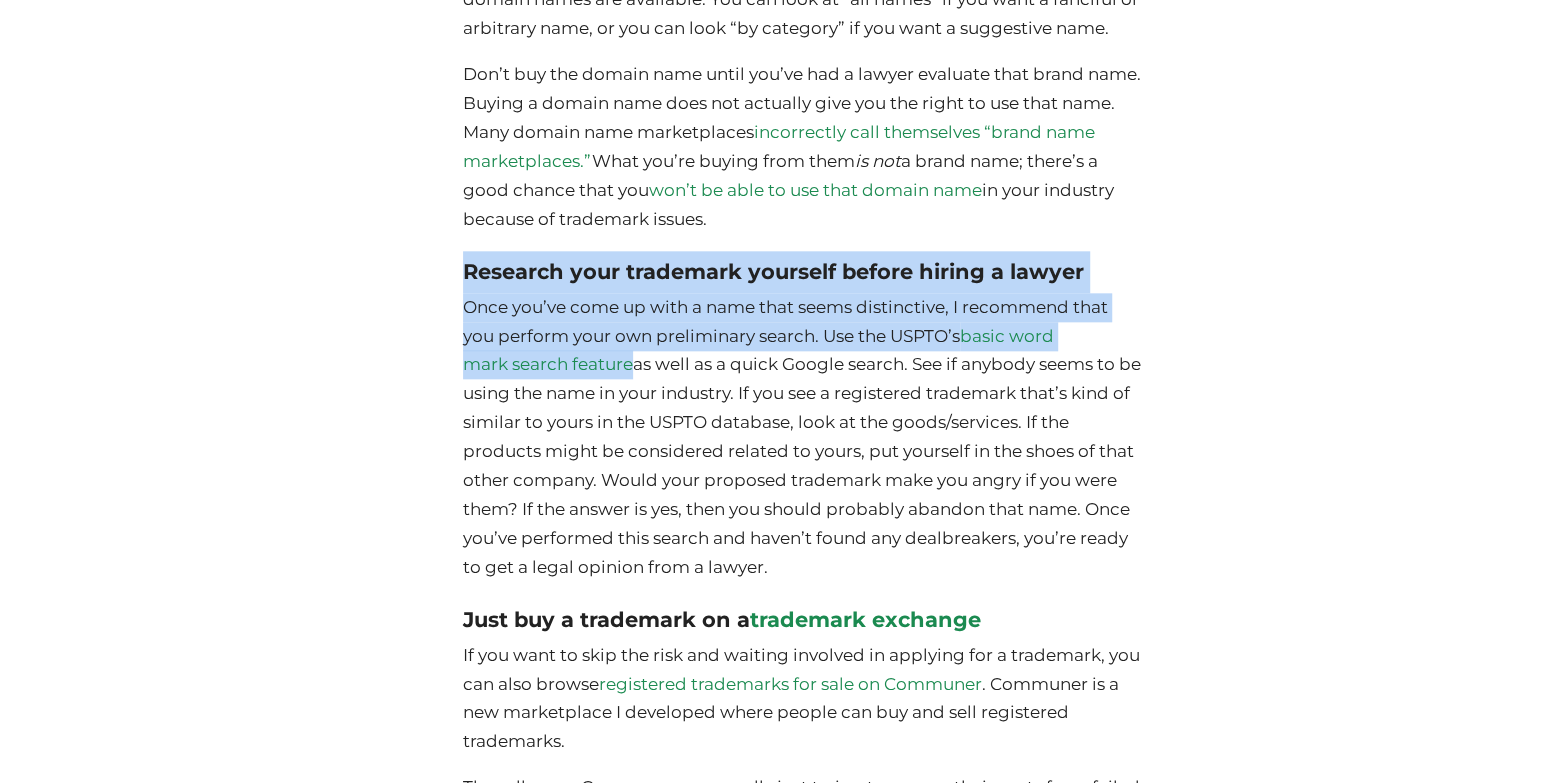 drag, startPoint x: 598, startPoint y: 588, endPoint x: 644, endPoint y: 289, distance: 302.51776 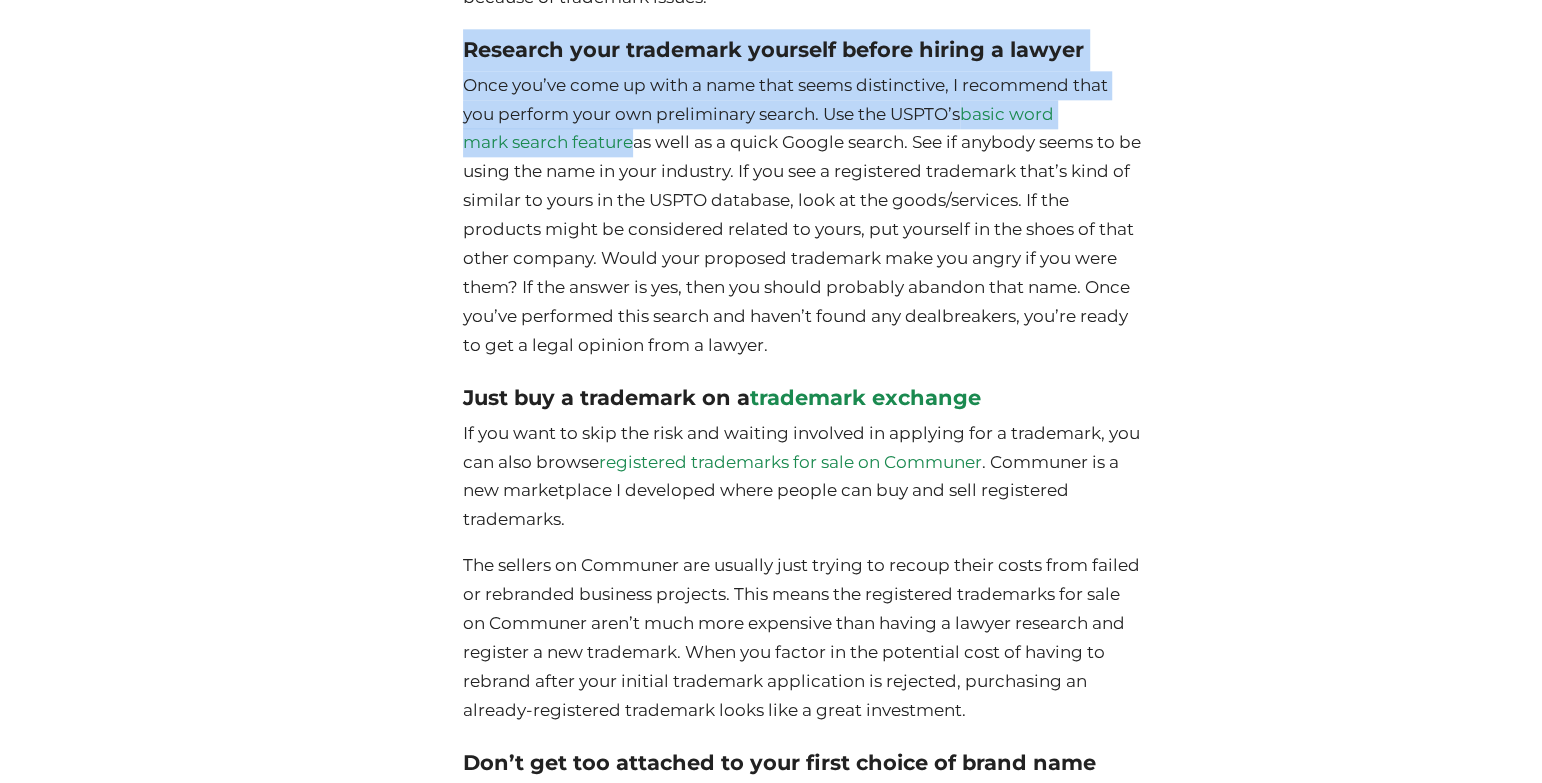 scroll, scrollTop: 10774, scrollLeft: 0, axis: vertical 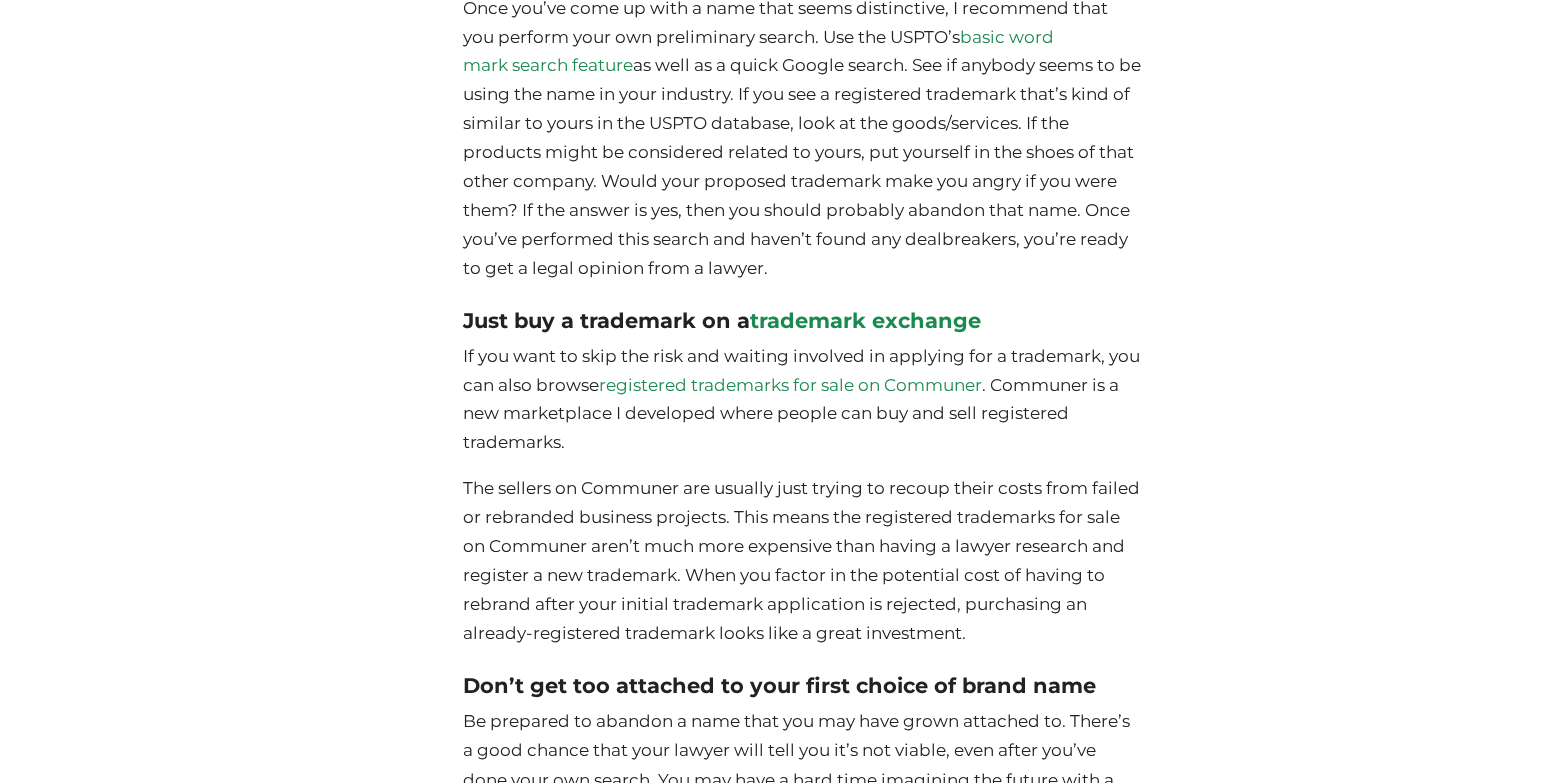 click on "Just buy a trademark on a  trademark exchange" at bounding box center (722, 320) 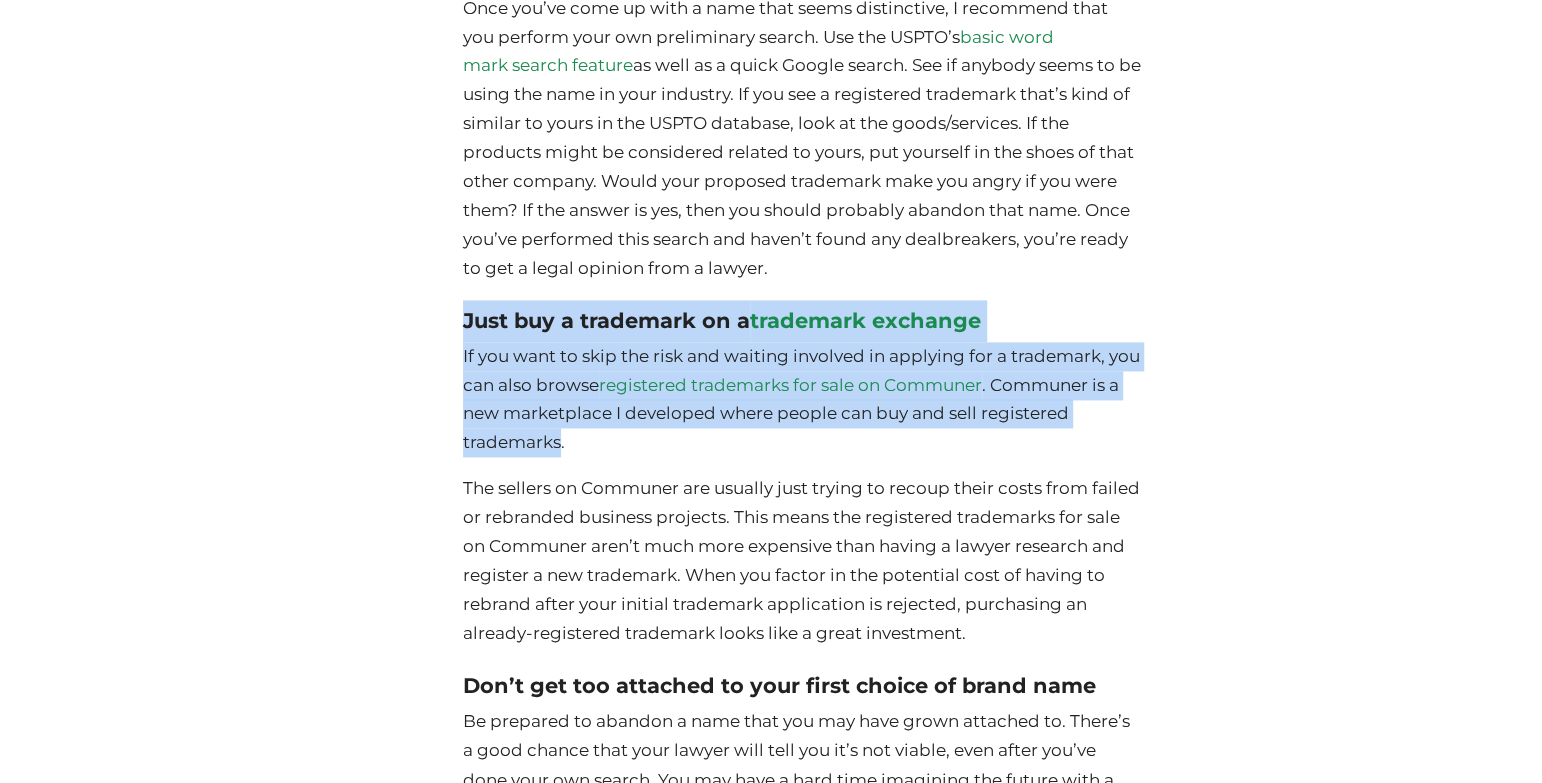 drag, startPoint x: 506, startPoint y: 348, endPoint x: 543, endPoint y: 470, distance: 127.48725 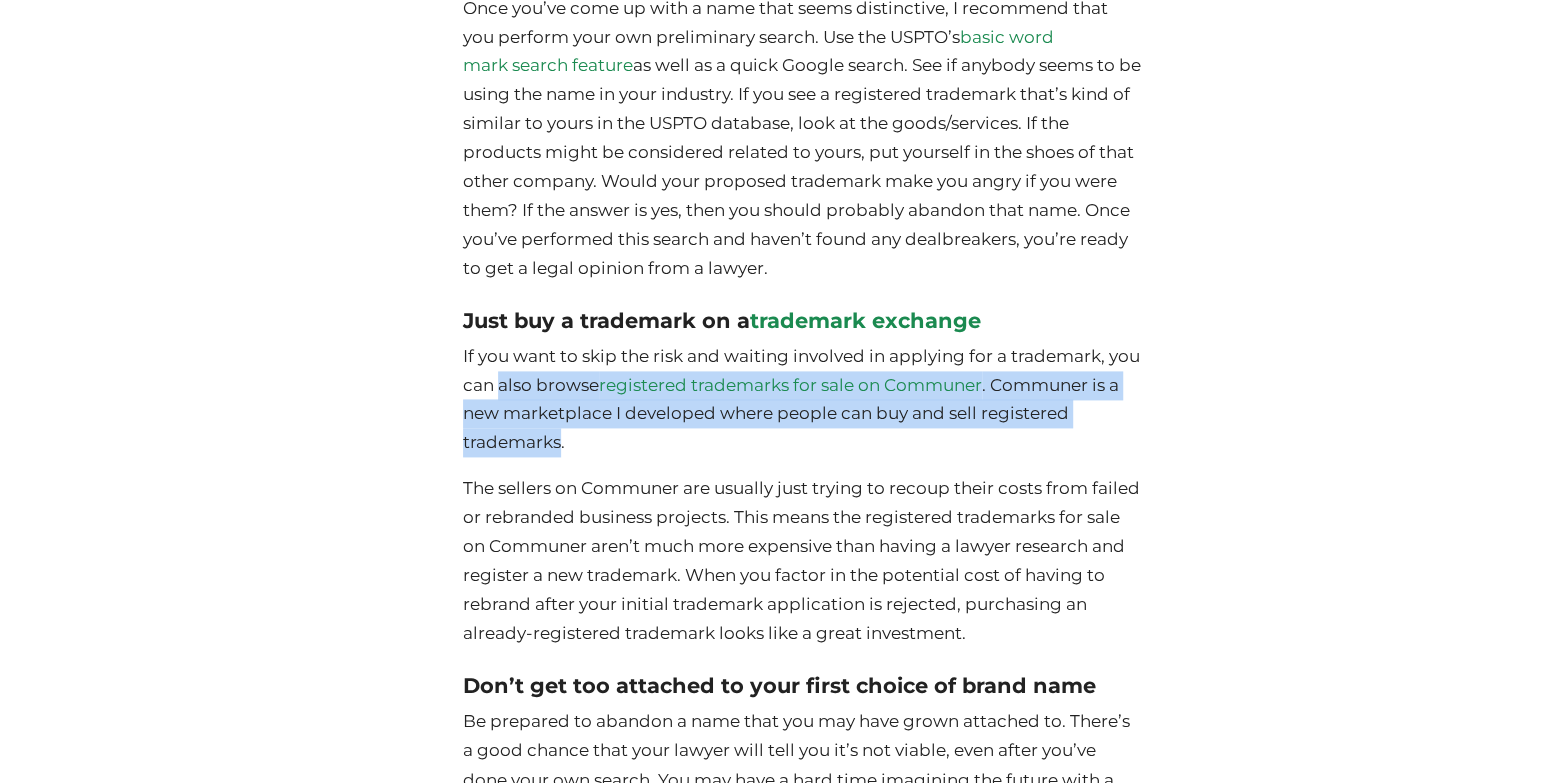 drag, startPoint x: 543, startPoint y: 470, endPoint x: 518, endPoint y: 409, distance: 65.9242 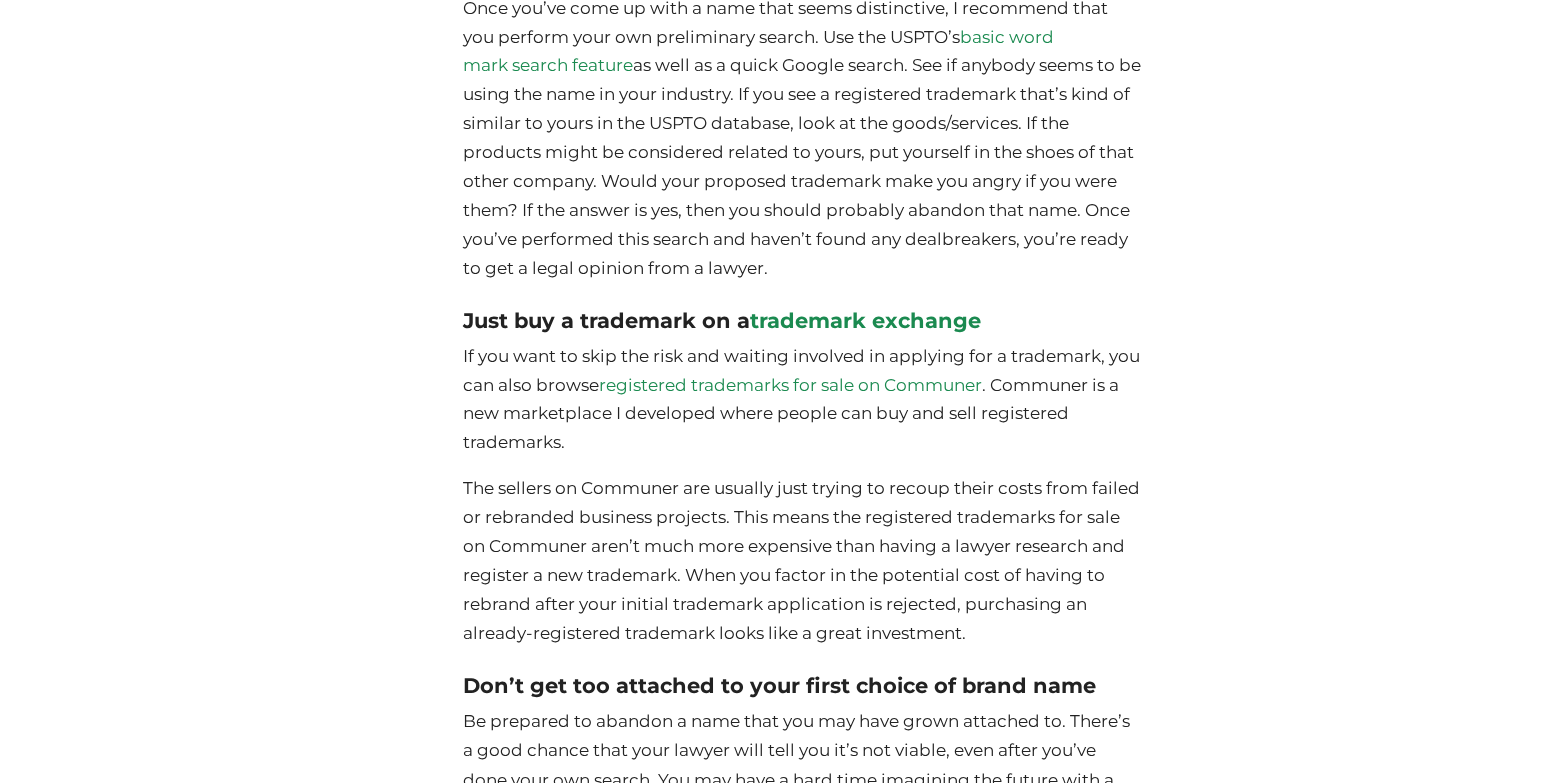 drag, startPoint x: 651, startPoint y: 476, endPoint x: 726, endPoint y: 668, distance: 206.1286 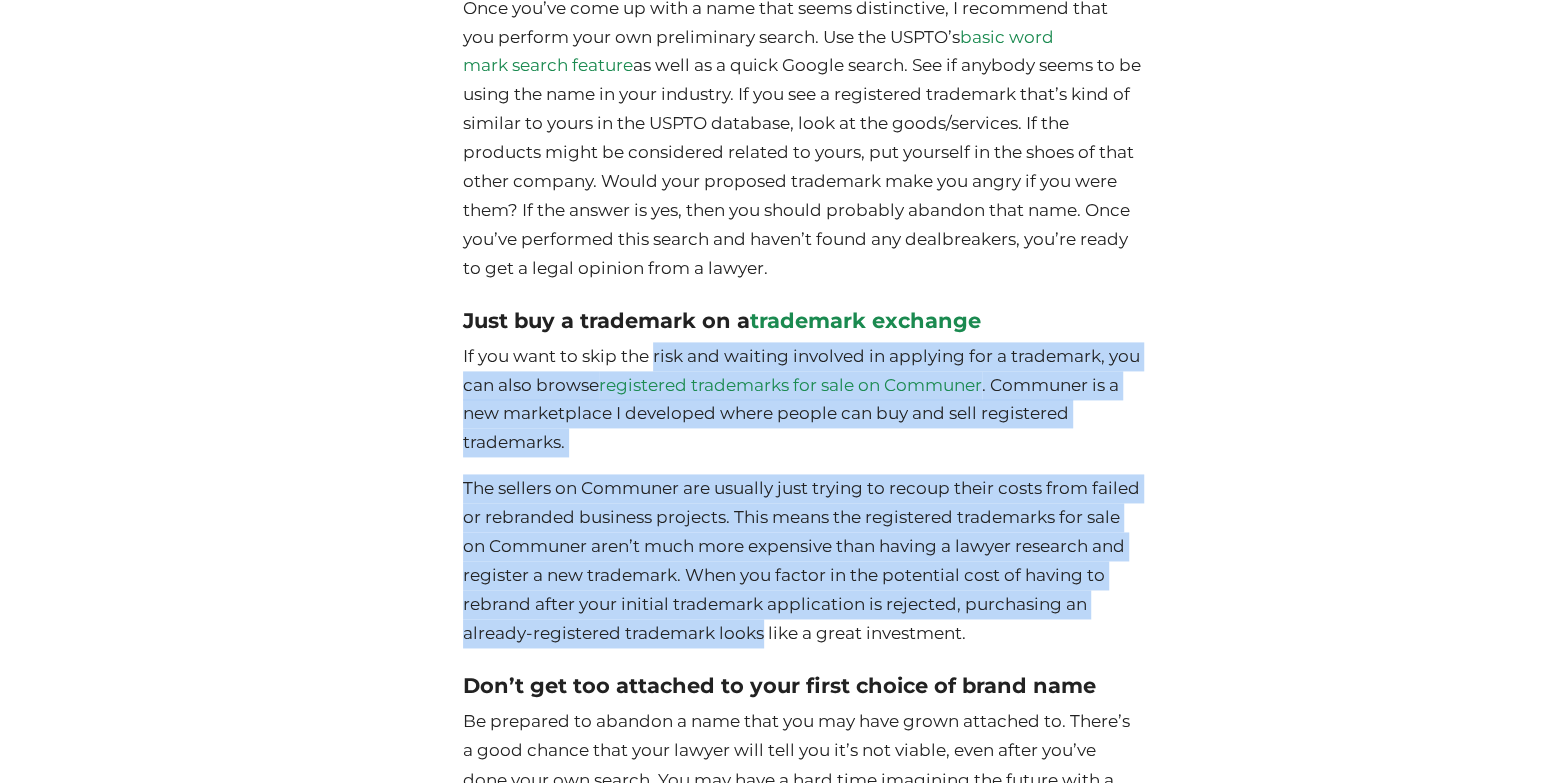 drag, startPoint x: 726, startPoint y: 668, endPoint x: 664, endPoint y: 390, distance: 284.82977 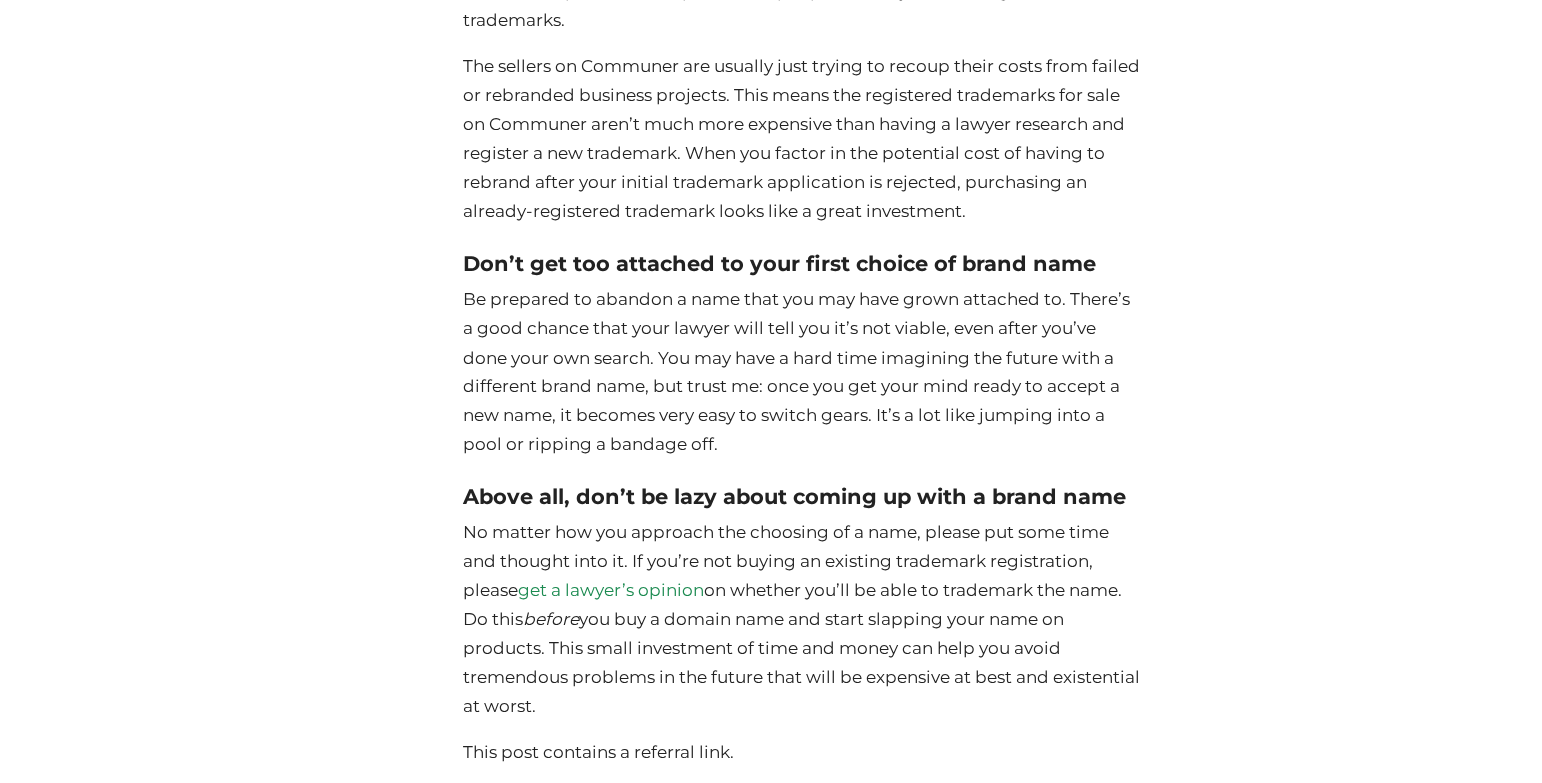 scroll, scrollTop: 11228, scrollLeft: 0, axis: vertical 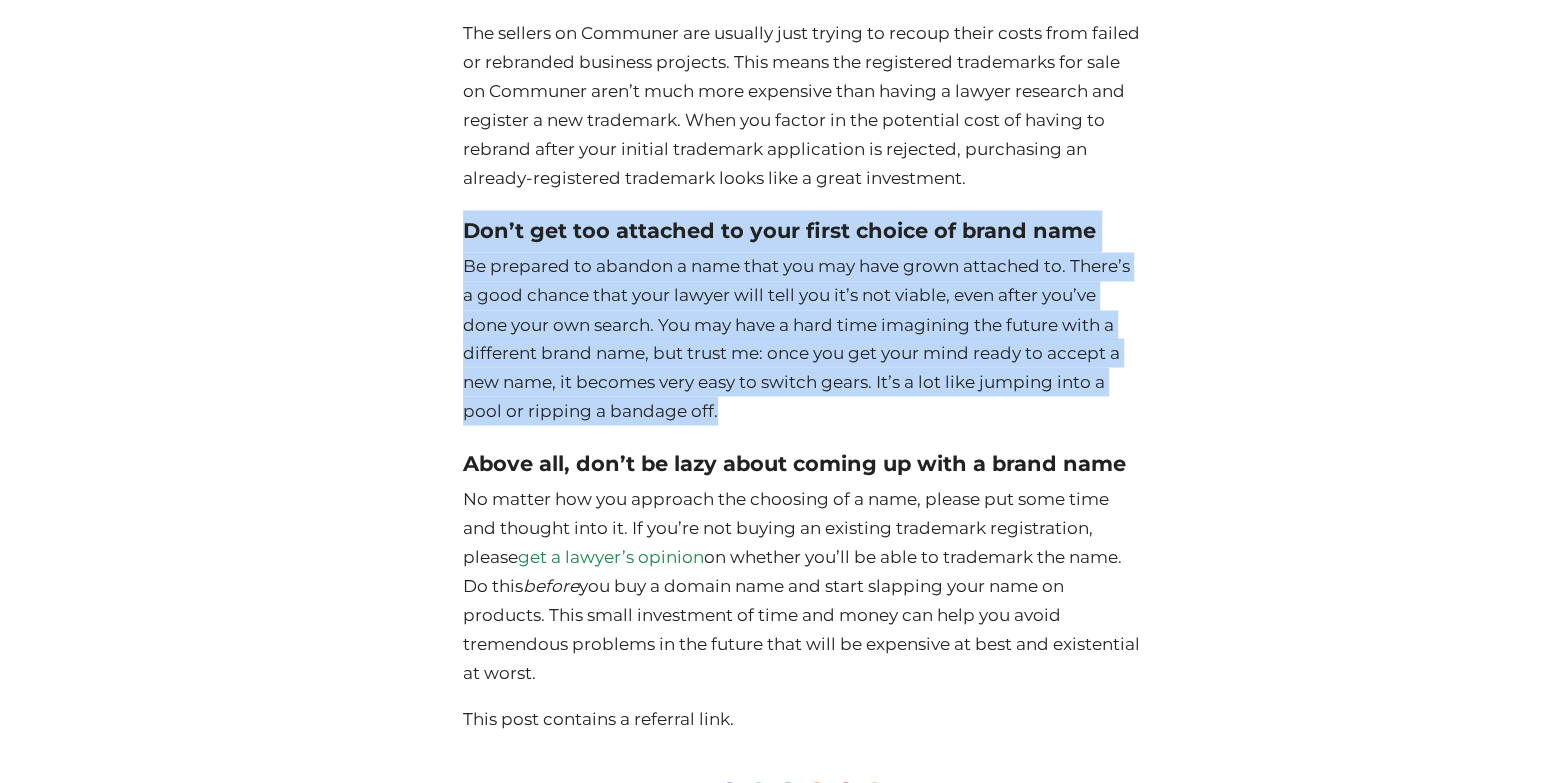drag, startPoint x: 833, startPoint y: 430, endPoint x: 956, endPoint y: 232, distance: 233.0944 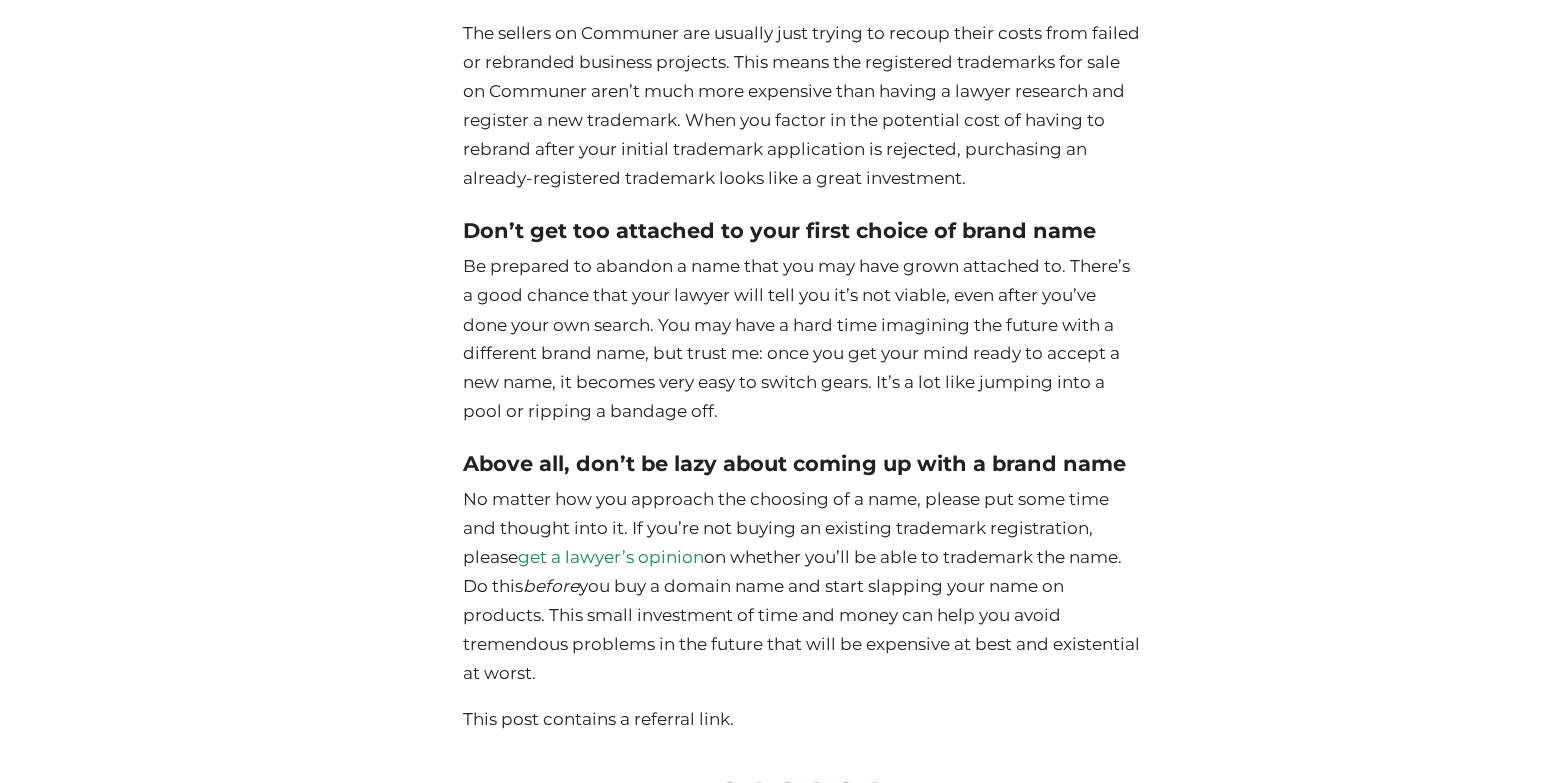 click on "How to Come up with a Brand Name: A Lawyer’s Advice
Posted on  [DATE]
By [PERSON_NAME] Eche
You may not be surprised that clients frequently ask me how to come up with a brand name that they can successfully register as a trademark. Sometimes they ask after we give them a negative legal opinion about the name they wanted to register. Other times they ask after they get a major refusal from the USPTO and have to think of a new name.
Over the years, I’ve refined and augmented my answer to this question so much that it’s now worth sharing publicly. In this post I will:
Go over some trademark basics to keep in mind when coming up with a name for your business.
Discuss additional naming factors entrepreneurs should consider, beyond conventional trademark law.
Tell you what strategies I use when trying to think of a new brand name, especially if I’m having trouble thinking of anything.
Table of Contents" at bounding box center (802, -4989) 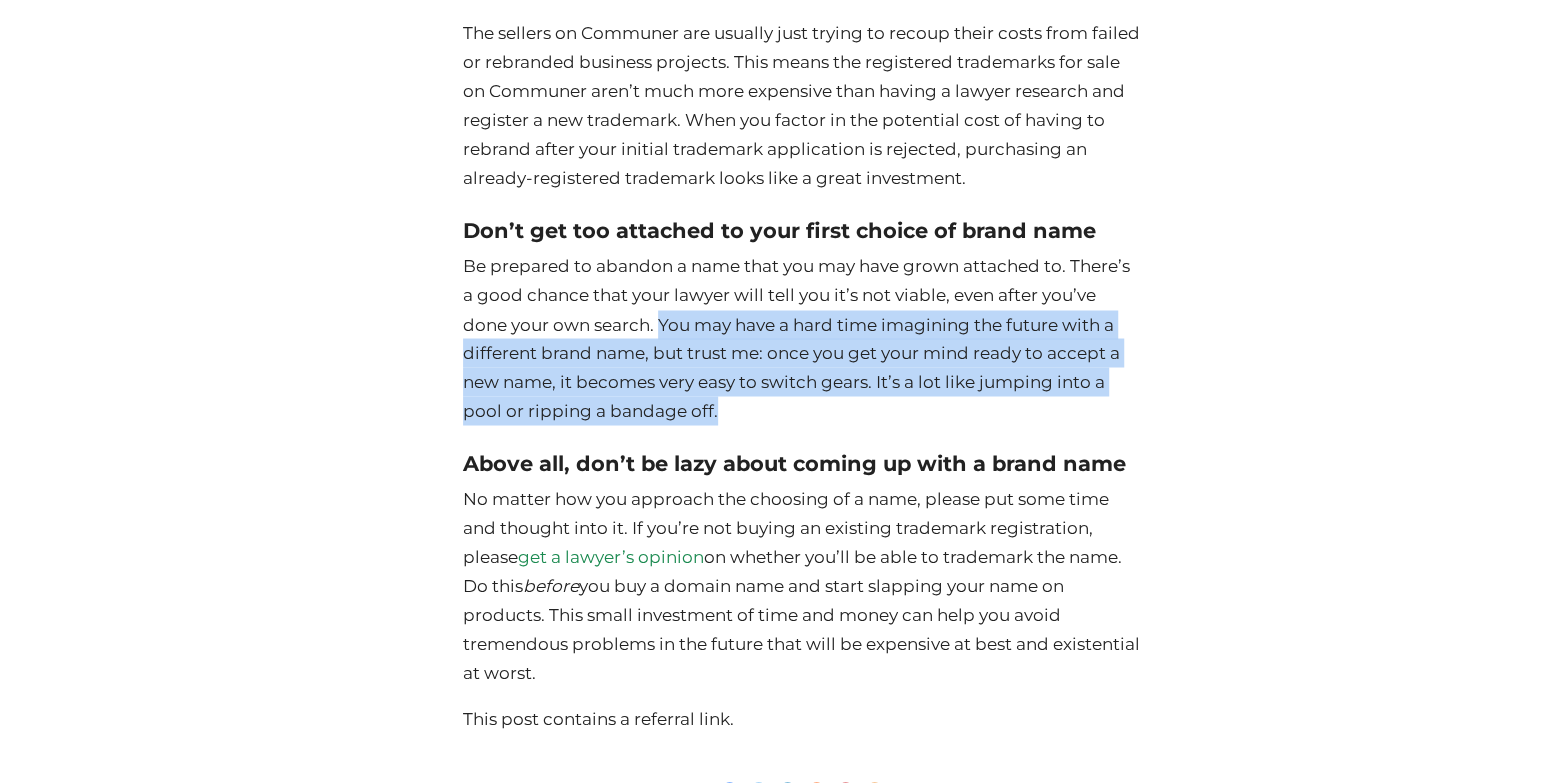drag, startPoint x: 658, startPoint y: 351, endPoint x: 756, endPoint y: 445, distance: 135.79396 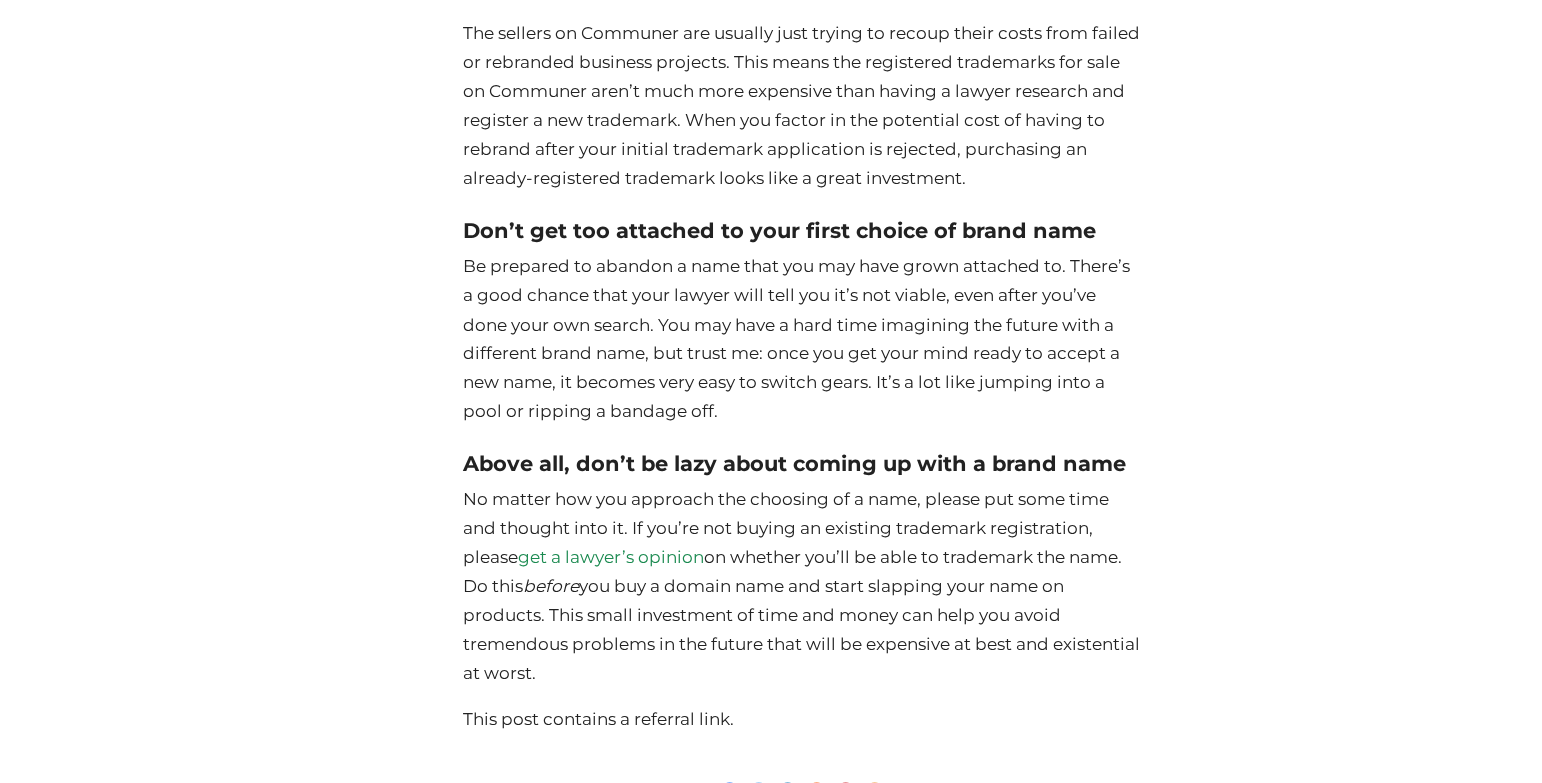 click on "Be prepared to abandon a name that you may have grown attached to. There’s a good chance that your lawyer will tell you it’s not viable, even after you’ve done your own search. You may have a hard time imagining the future with a different brand name, but trust me: once you get your mind ready to accept a new name, it becomes very easy to switch gears. It’s a lot like jumping into a pool or ripping a bandage off." at bounding box center (802, 339) 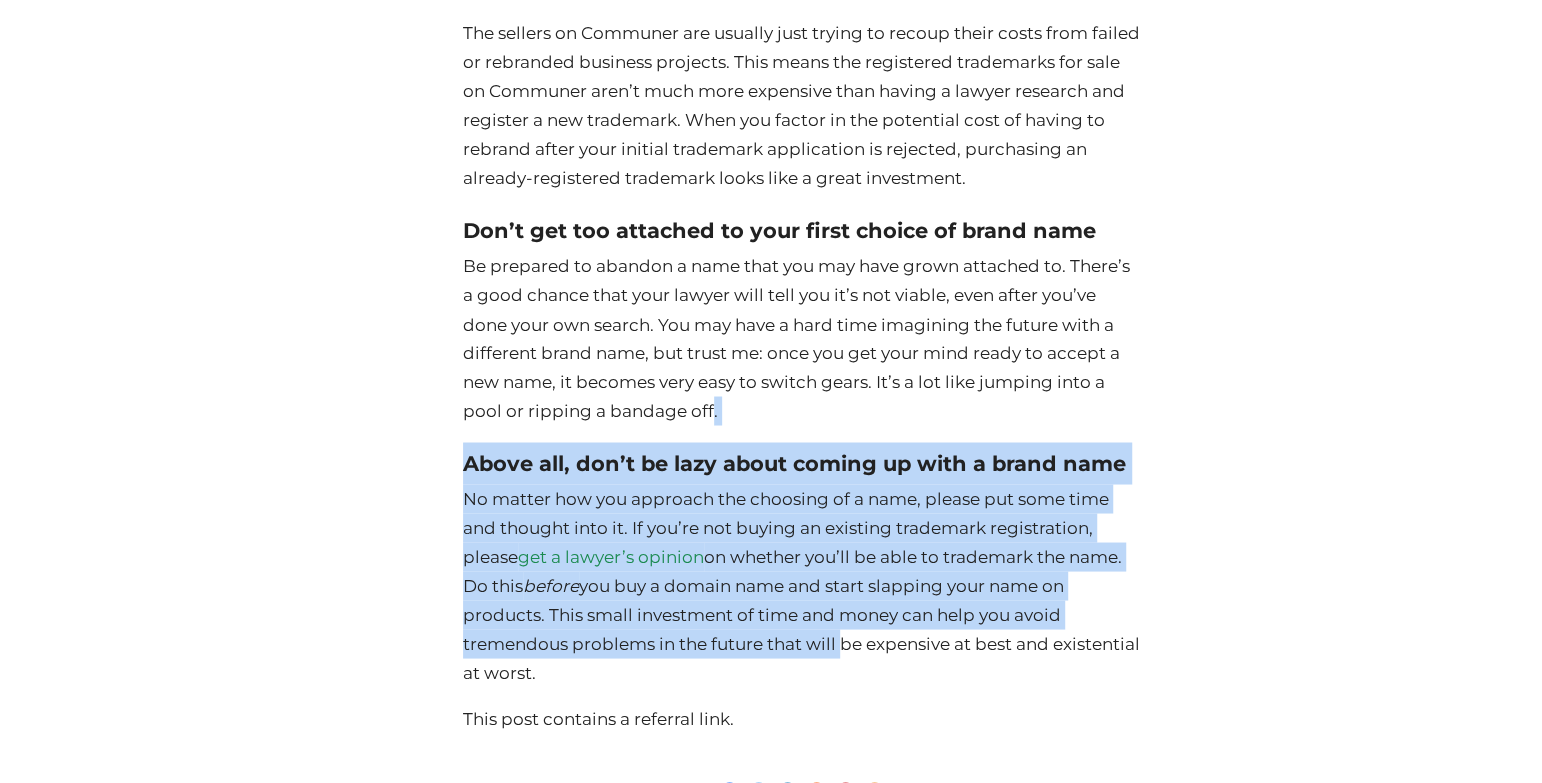 drag, startPoint x: 756, startPoint y: 445, endPoint x: 810, endPoint y: 676, distance: 237.22774 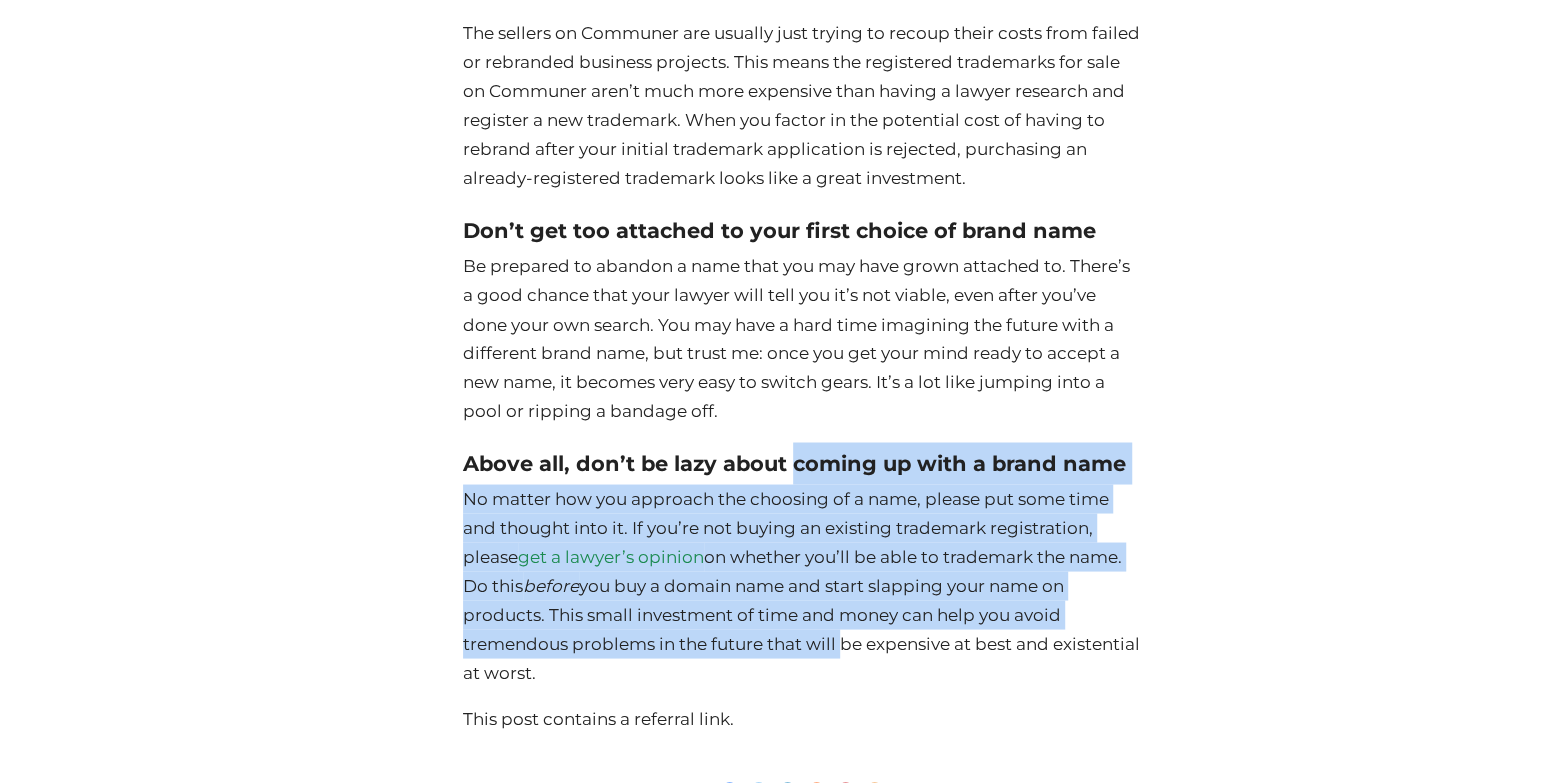 drag, startPoint x: 810, startPoint y: 676, endPoint x: 802, endPoint y: 504, distance: 172.18594 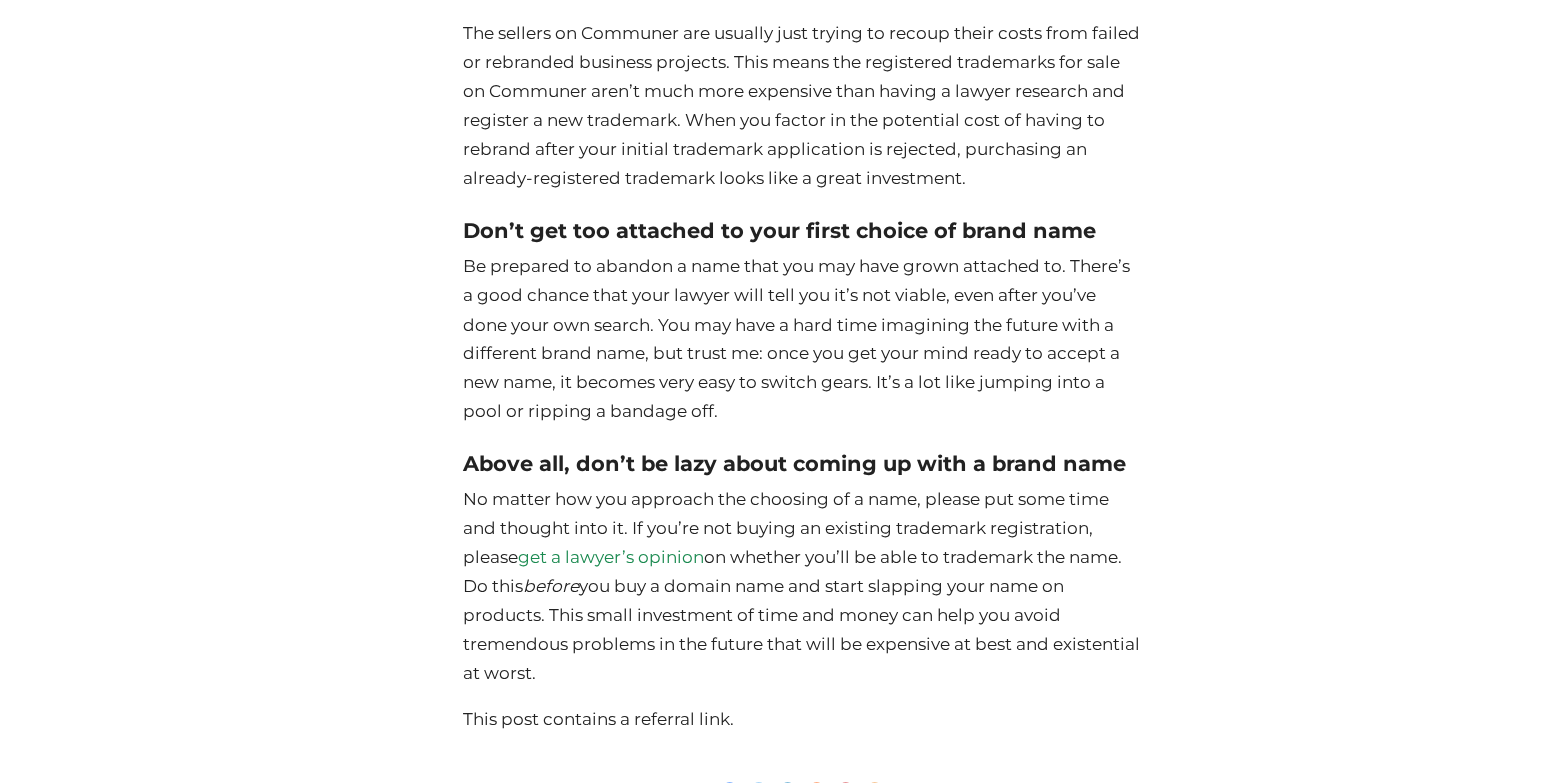 click on "No matter how you approach the choosing of a name, please put some time and thought into it. If you’re not buying an existing trademark registration, please  get a lawyer’s opinion  on whether you’ll be able to trademark the name. Do this  before  you buy a domain name and start slapping your name on products. This small investment of time and money can help you avoid tremendous problems in the future that will be expensive at best and existential at worst." at bounding box center (802, 586) 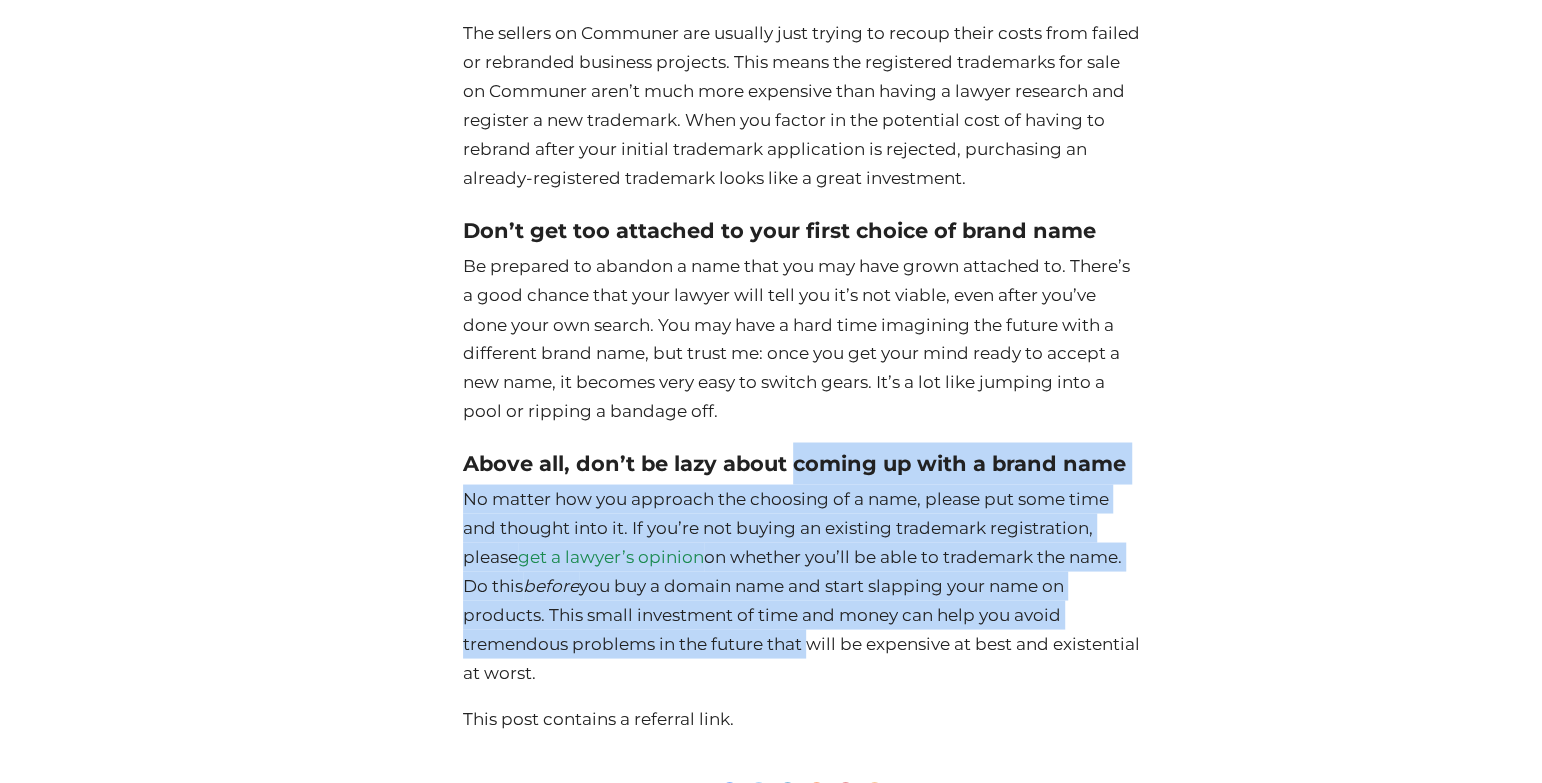 drag, startPoint x: 793, startPoint y: 657, endPoint x: 803, endPoint y: 481, distance: 176.28386 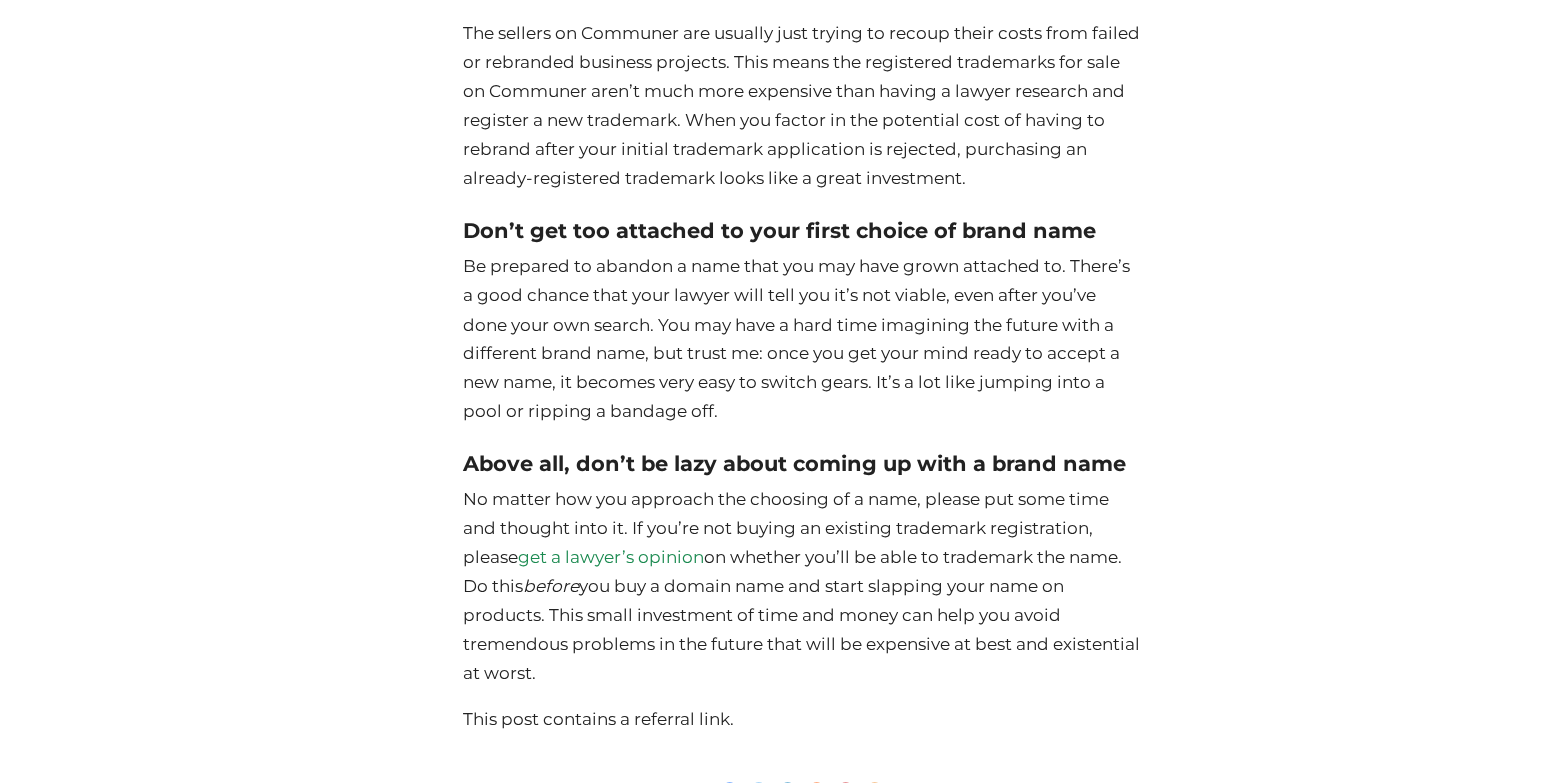click on "Above all, don’t be lazy about coming up with a brand name" at bounding box center (794, 463) 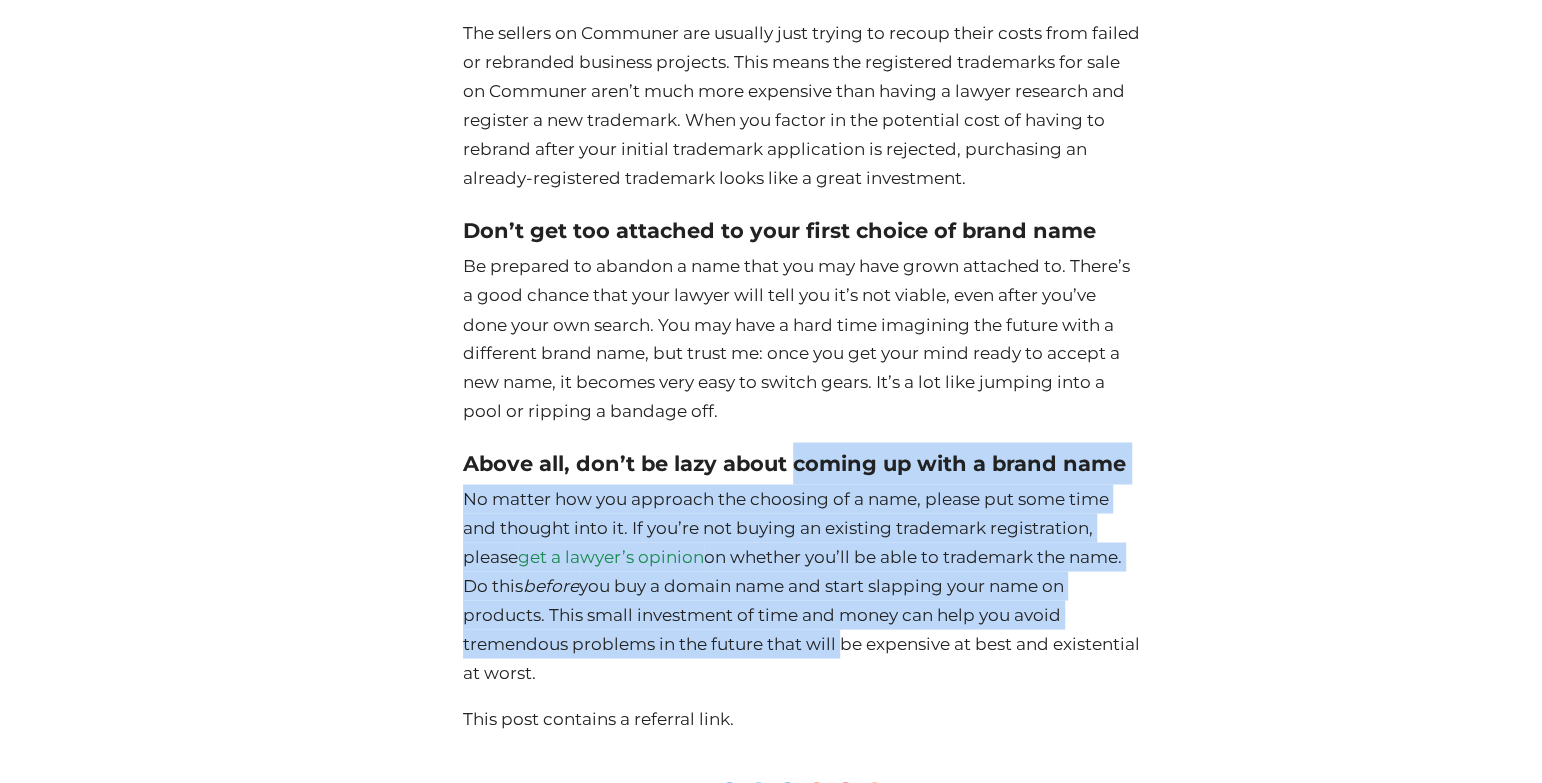 drag, startPoint x: 803, startPoint y: 481, endPoint x: 803, endPoint y: 660, distance: 179 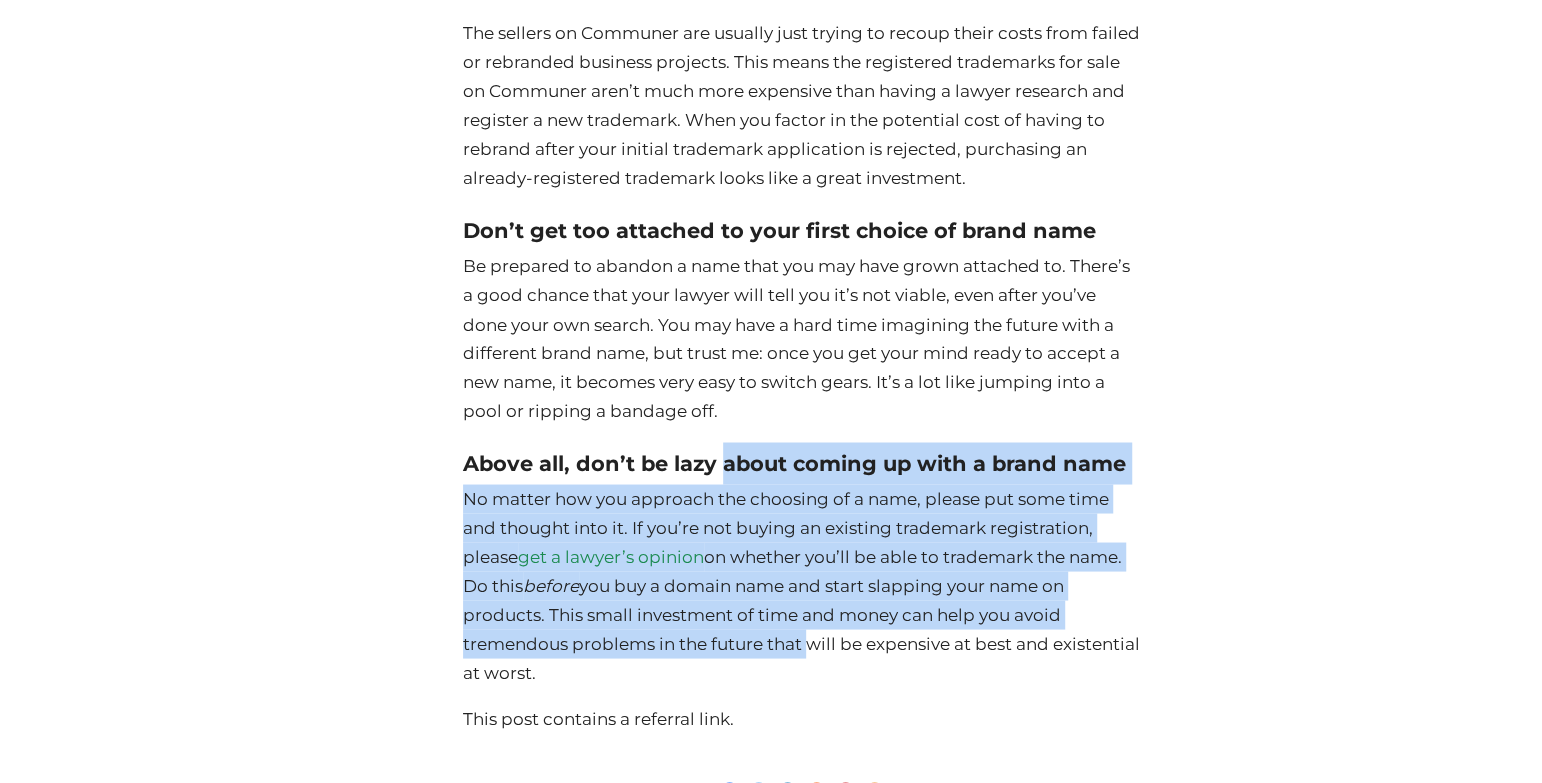 drag, startPoint x: 803, startPoint y: 660, endPoint x: 718, endPoint y: 508, distance: 174.15224 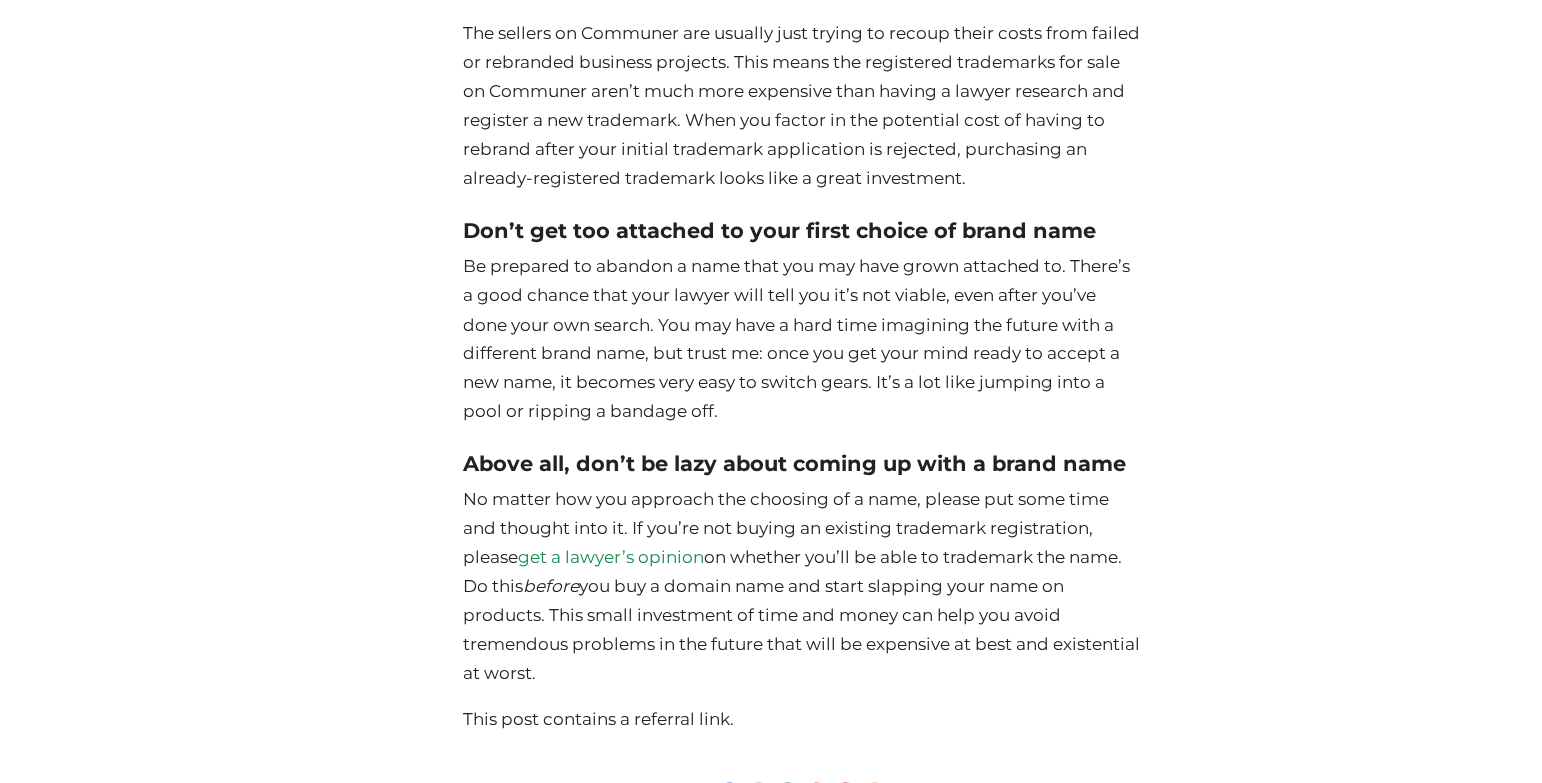 click on "Above all, don’t be lazy about coming up with a brand name" at bounding box center [802, 464] 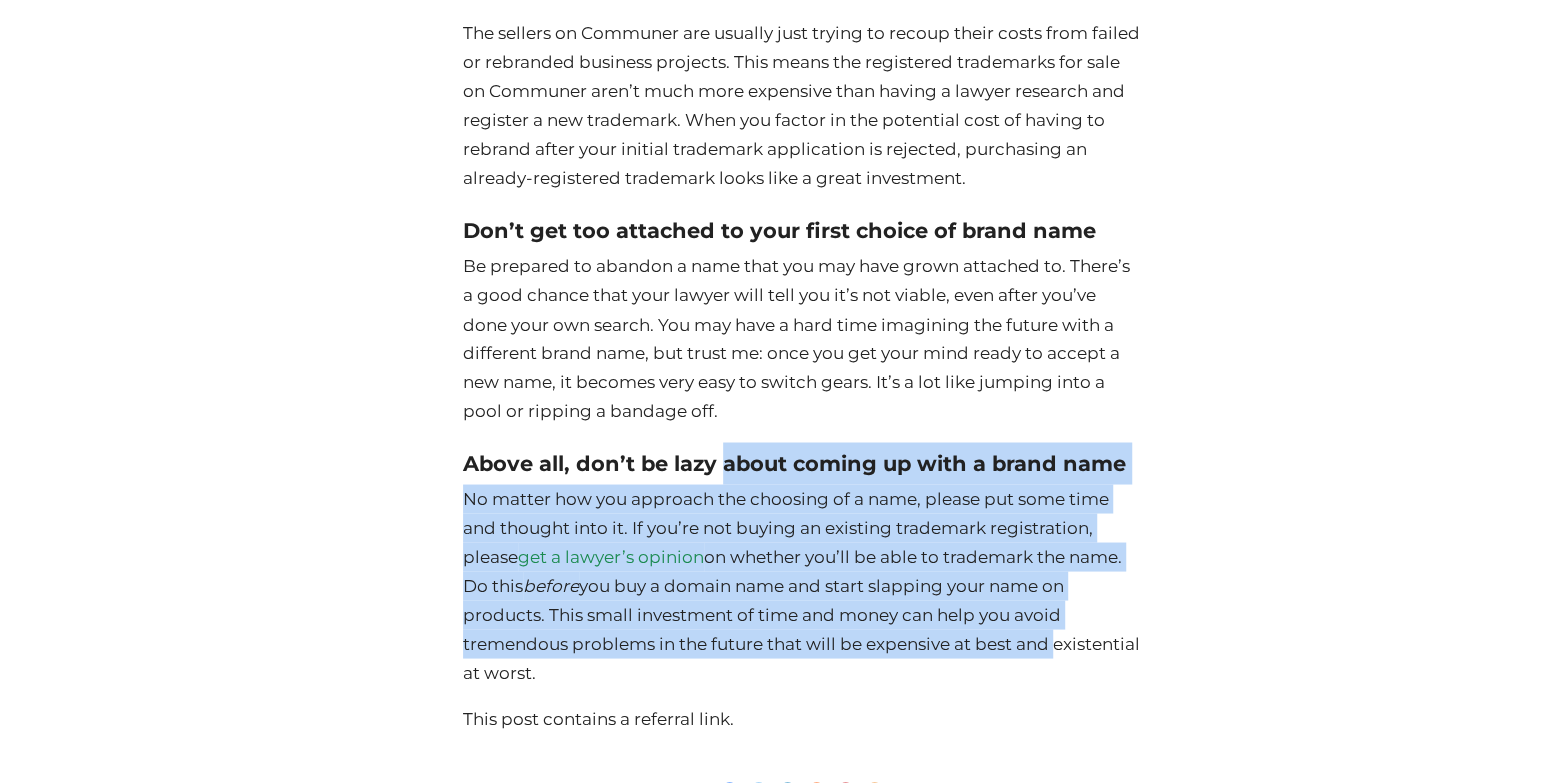 drag, startPoint x: 718, startPoint y: 508, endPoint x: 1034, endPoint y: 670, distance: 355.10562 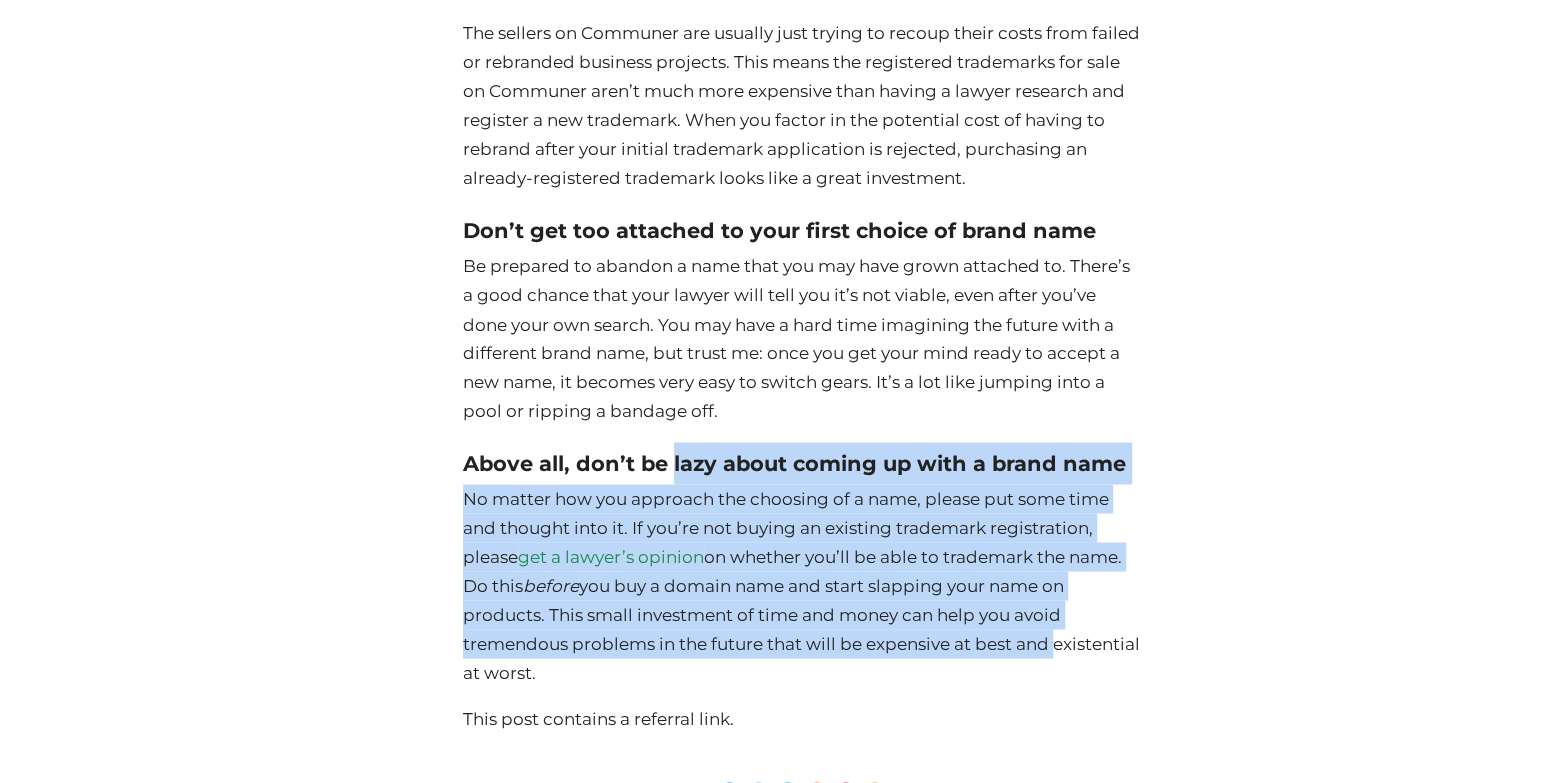 drag, startPoint x: 1034, startPoint y: 670, endPoint x: 671, endPoint y: 503, distance: 399.57227 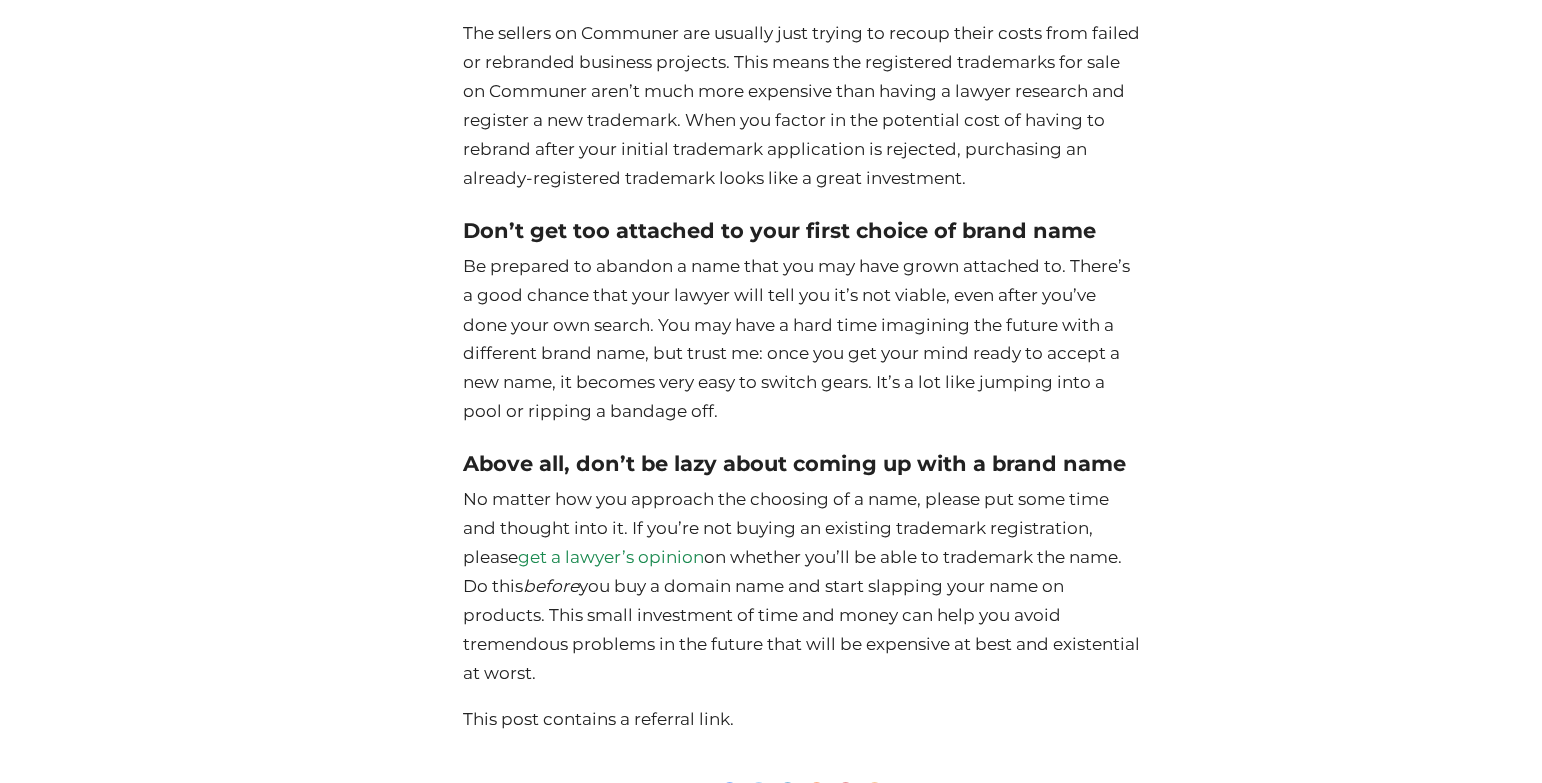 click on "Above all, don’t be lazy about coming up with a brand name" at bounding box center [802, 464] 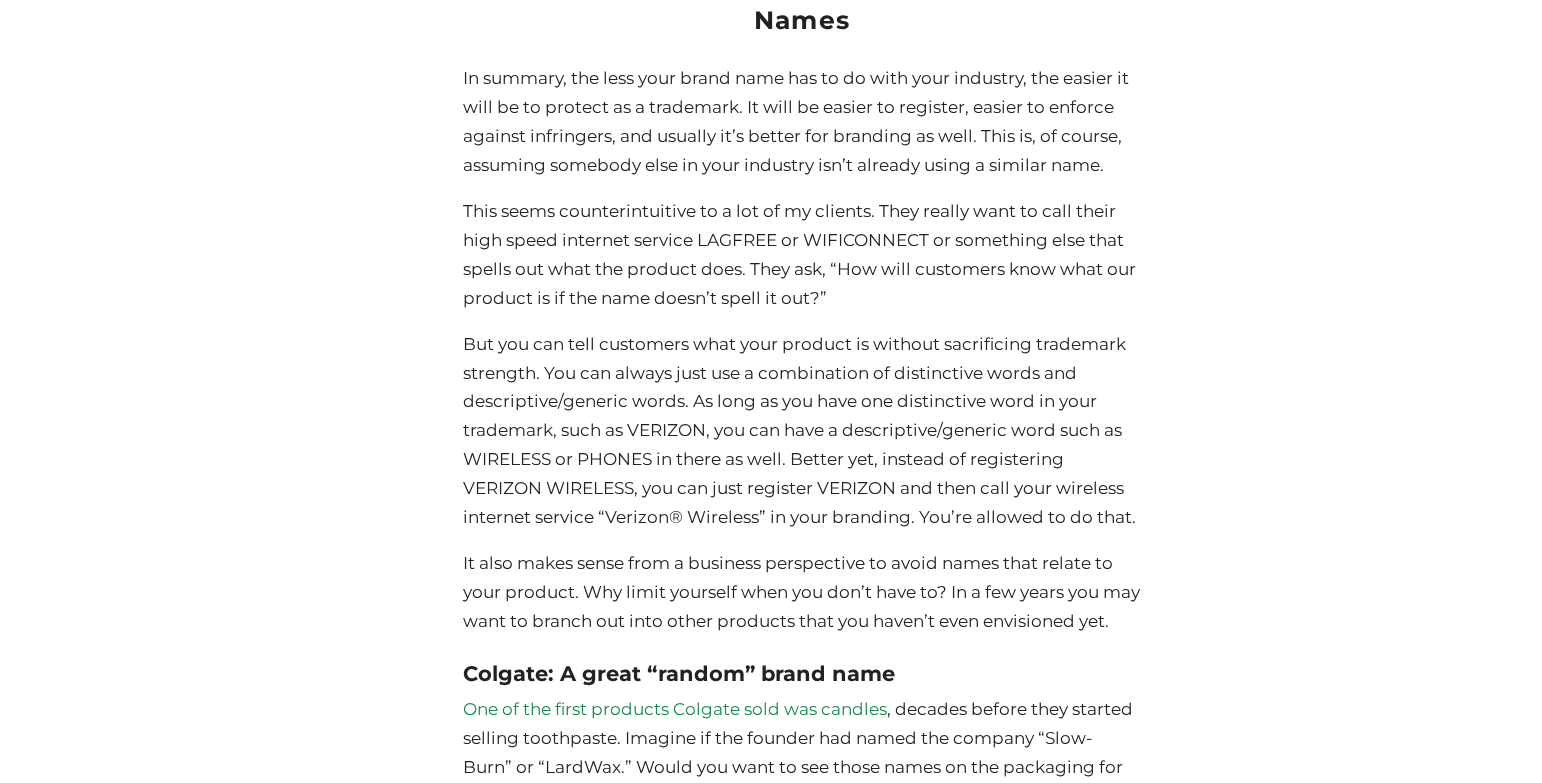 scroll, scrollTop: 4990, scrollLeft: 0, axis: vertical 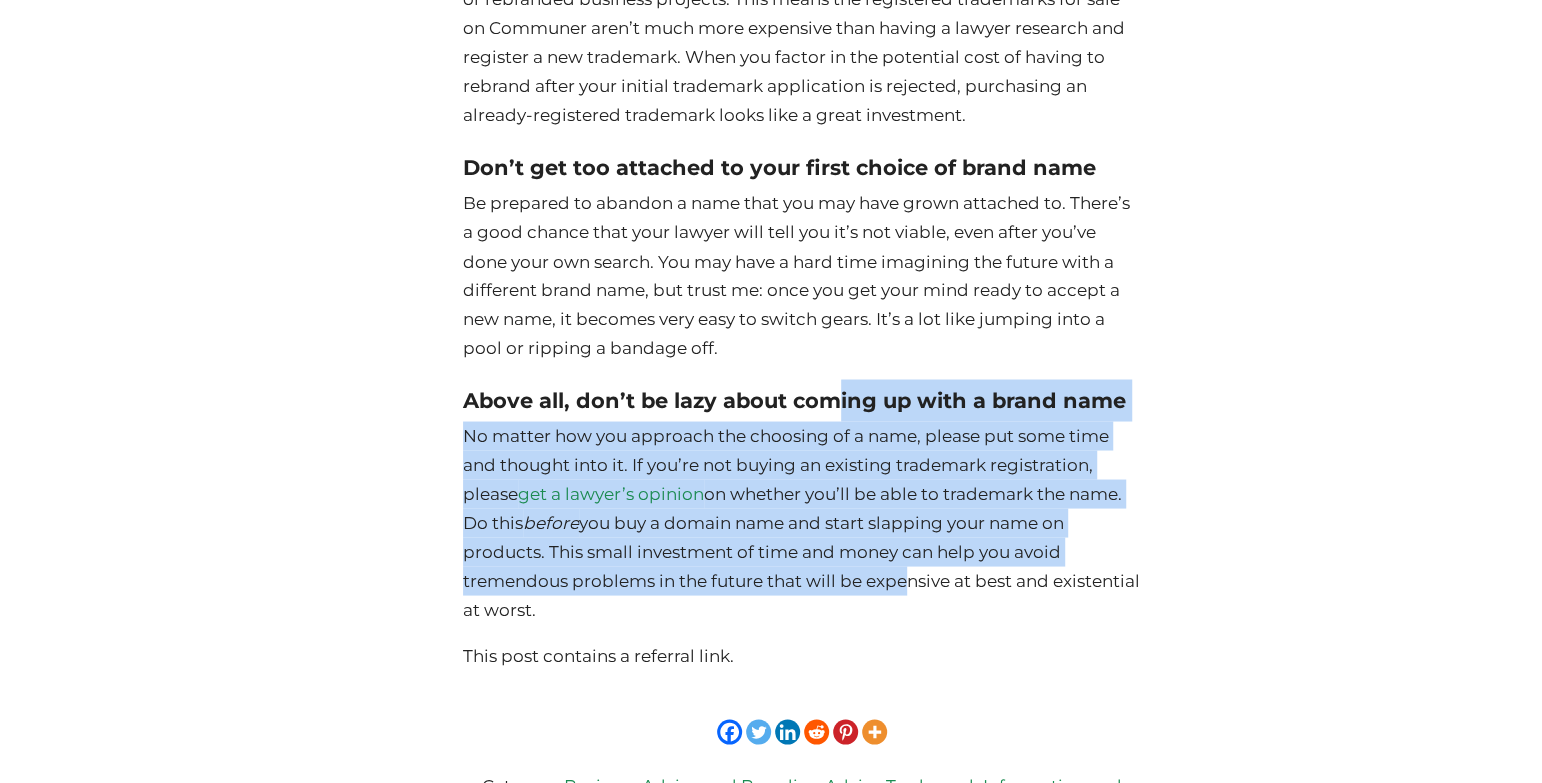 drag, startPoint x: 838, startPoint y: 439, endPoint x: 903, endPoint y: 615, distance: 187.6193 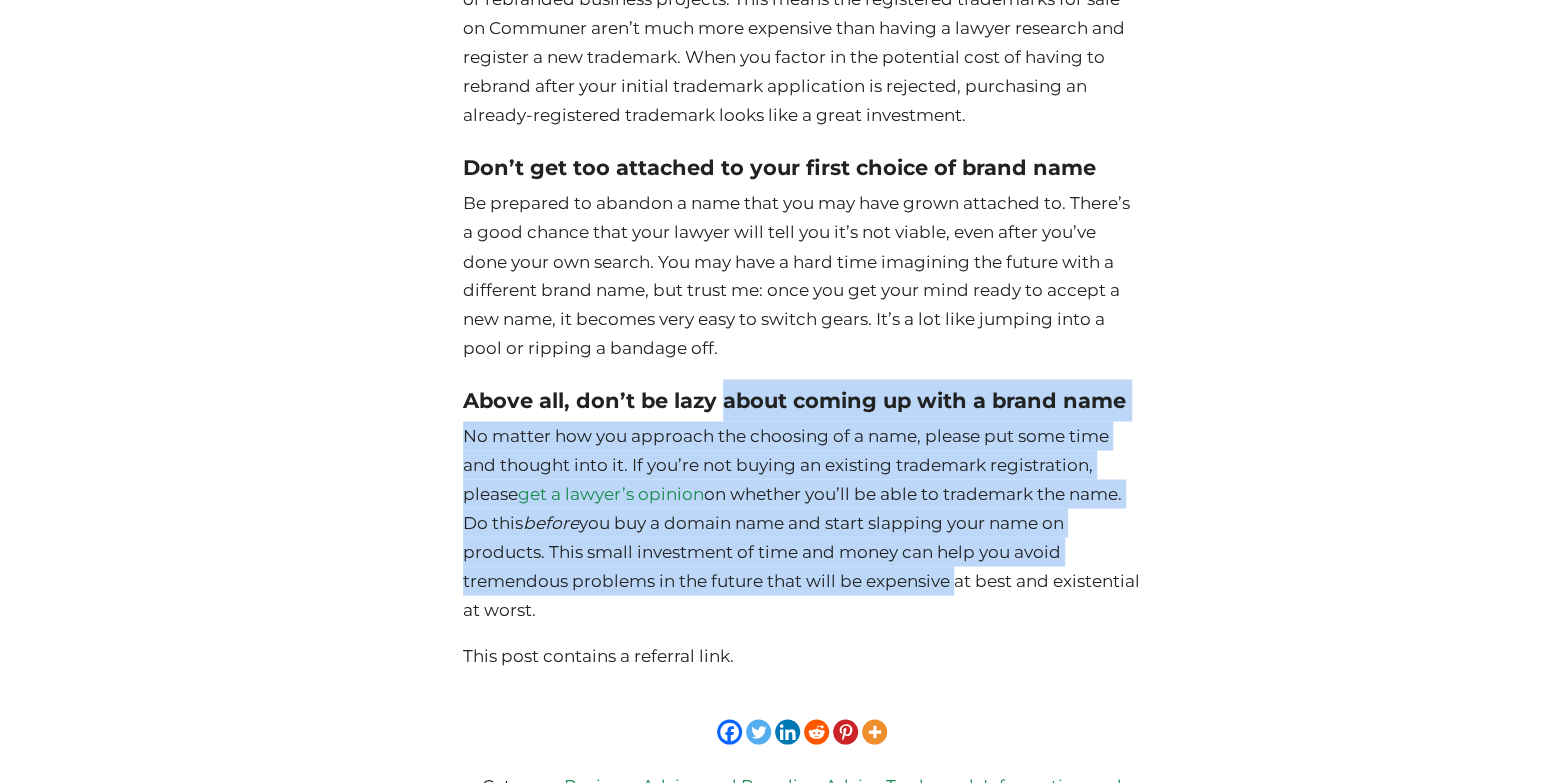 drag, startPoint x: 903, startPoint y: 615, endPoint x: 743, endPoint y: 433, distance: 242.33035 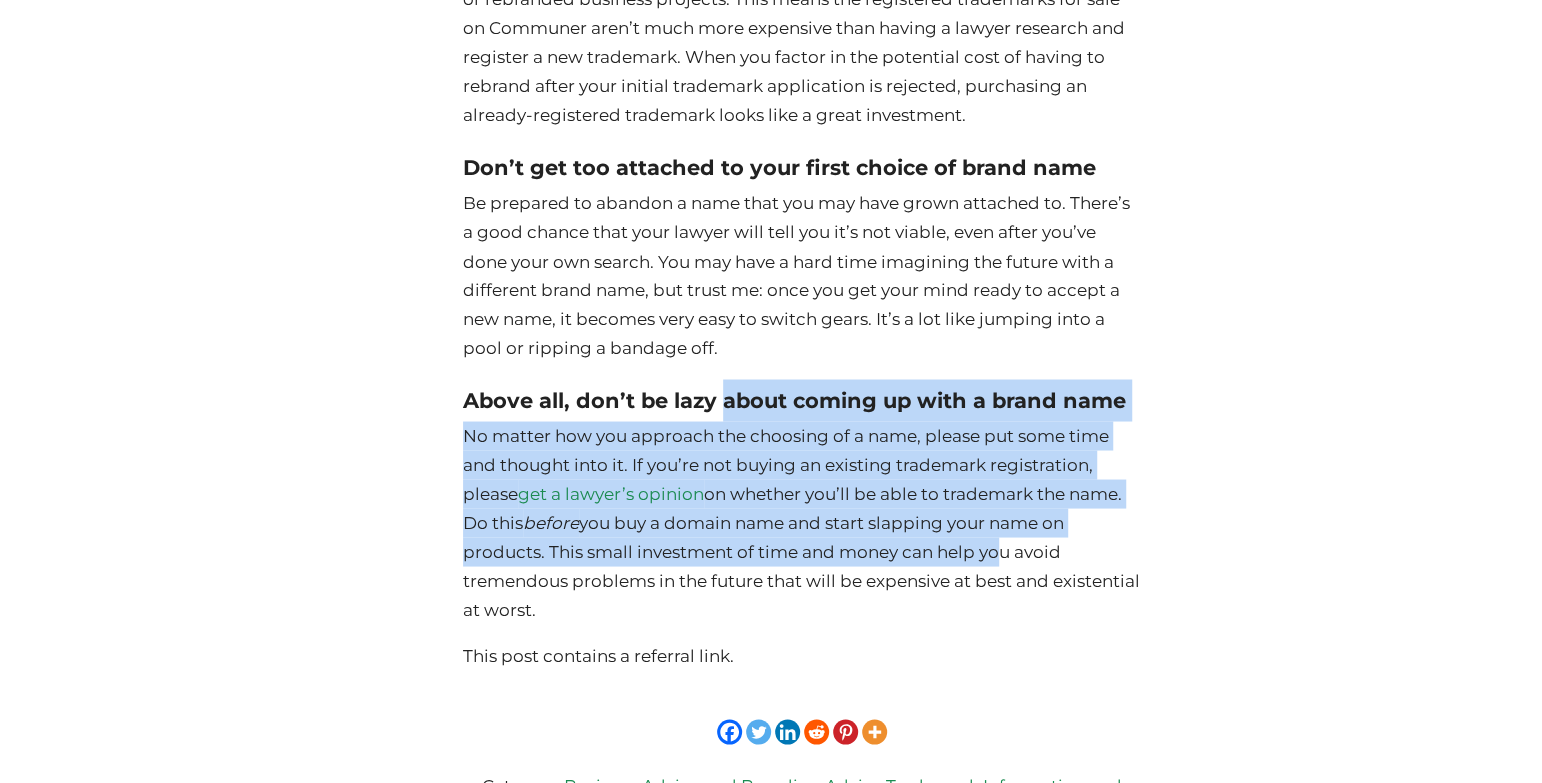drag, startPoint x: 722, startPoint y: 432, endPoint x: 998, endPoint y: 597, distance: 321.56027 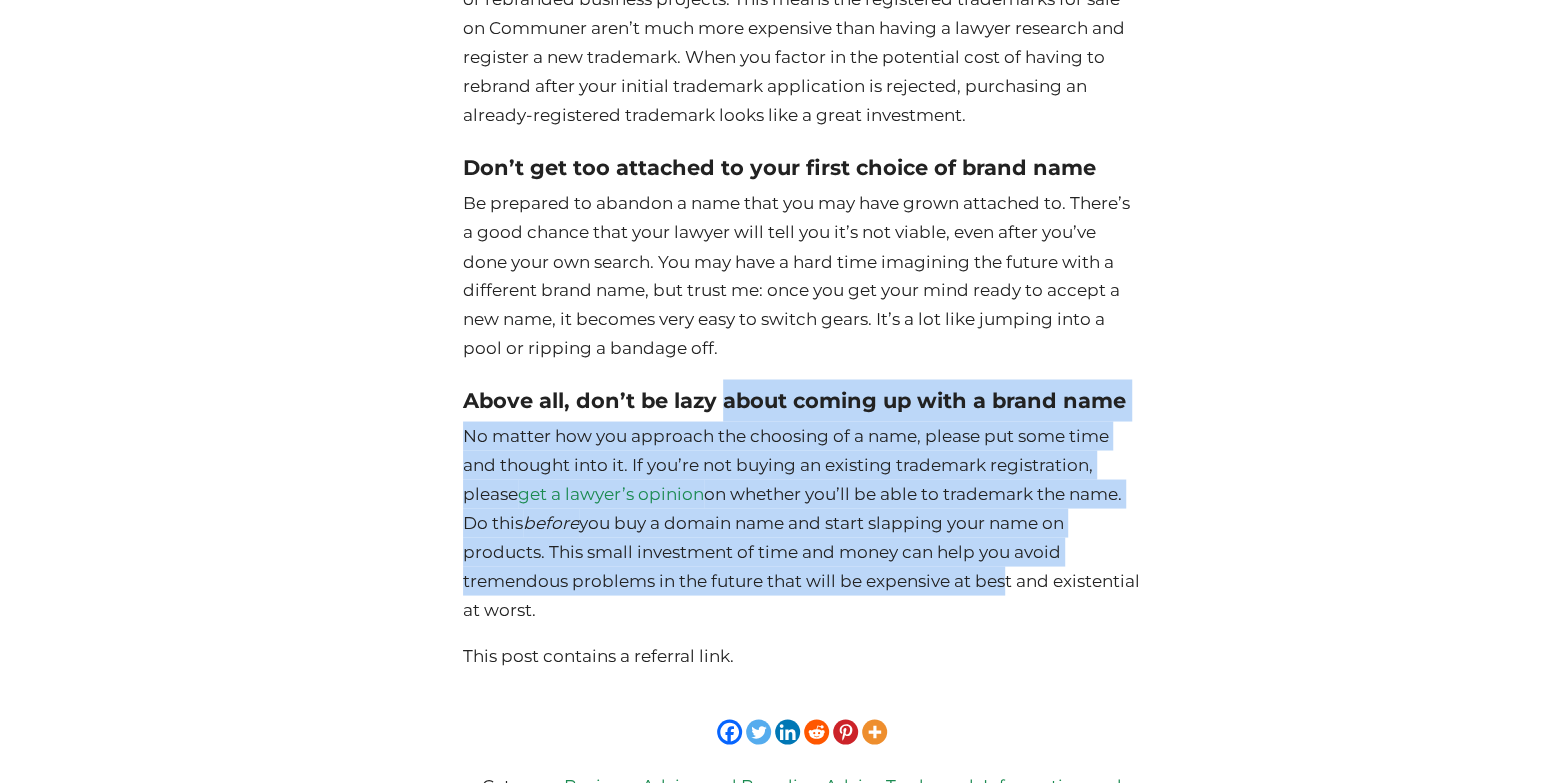 click on "No matter how you approach the choosing of a name, please put some time and thought into it. If you’re not buying an existing trademark registration, please  get a lawyer’s opinion  on whether you’ll be able to trademark the name. Do this  before  you buy a domain name and start slapping your name on products. This small investment of time and money can help you avoid tremendous problems in the future that will be expensive at best and existential at worst." at bounding box center [802, 522] 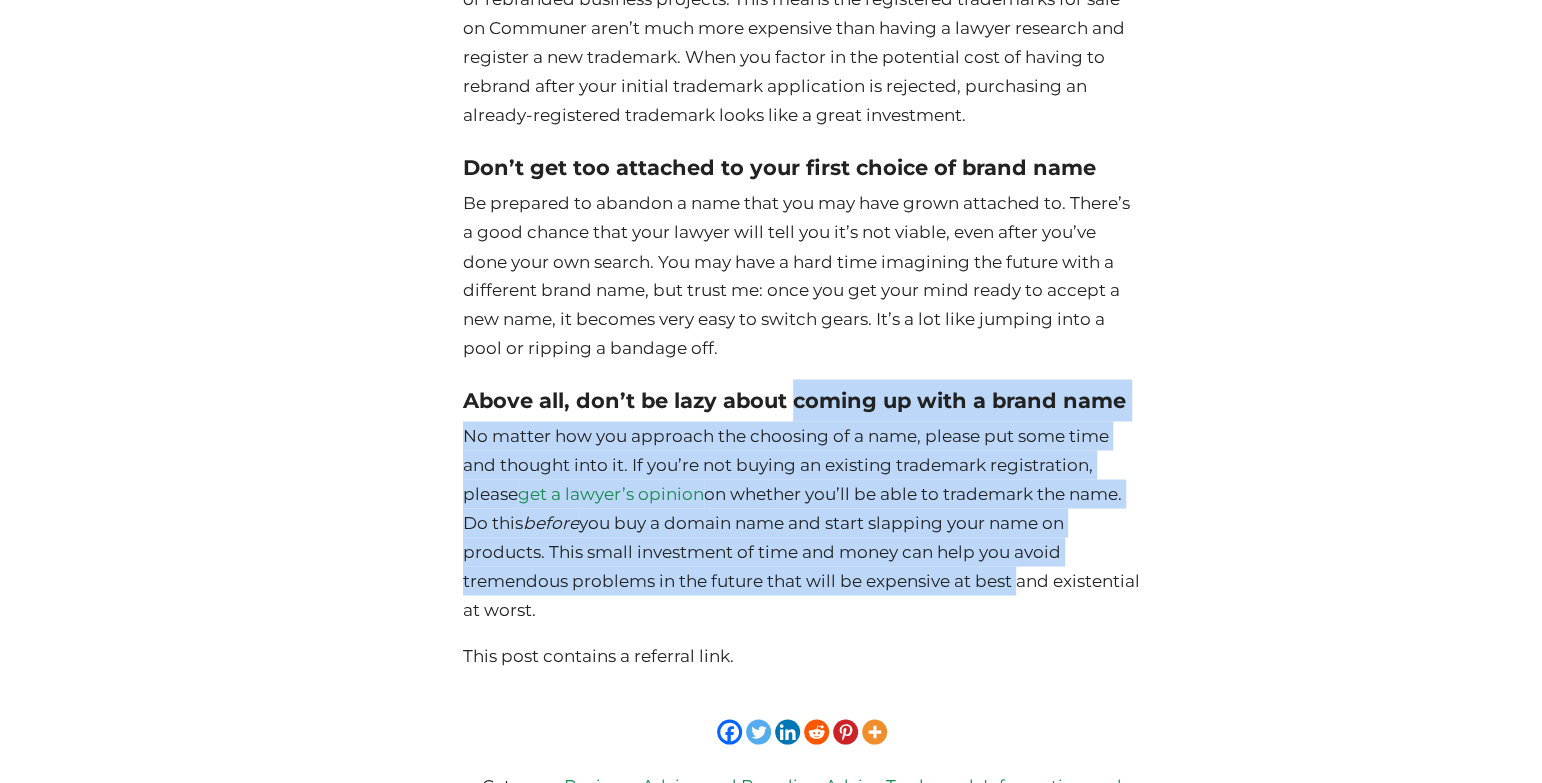 drag, startPoint x: 998, startPoint y: 597, endPoint x: 809, endPoint y: 434, distance: 249.57965 